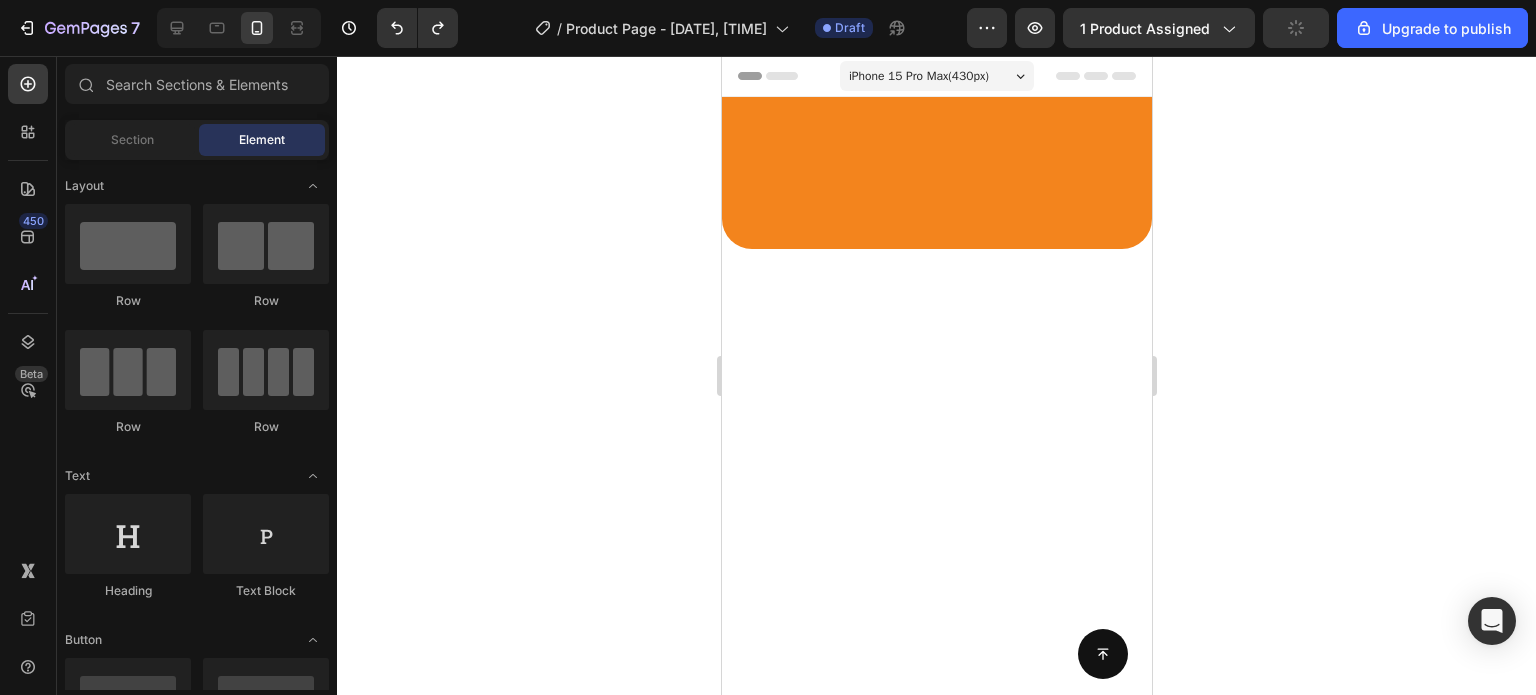 scroll, scrollTop: 3174, scrollLeft: 0, axis: vertical 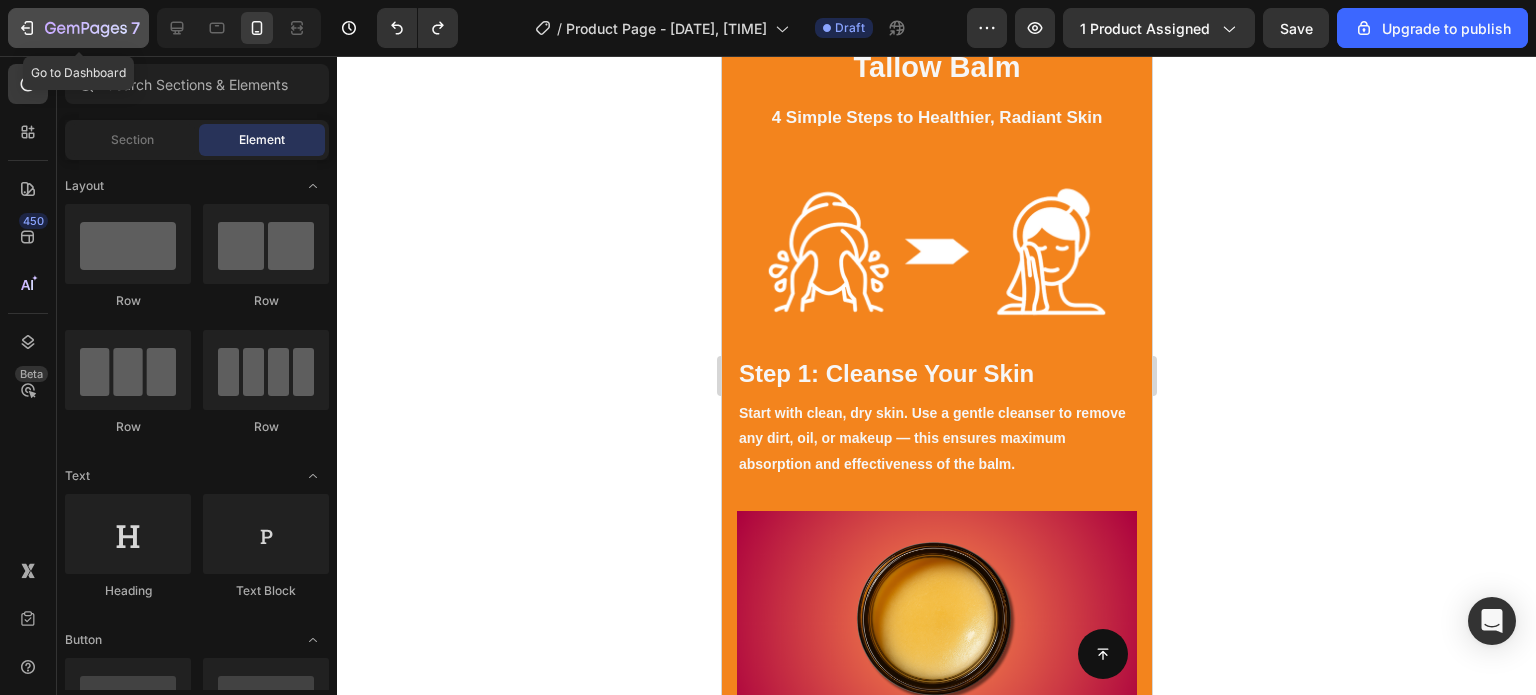 click 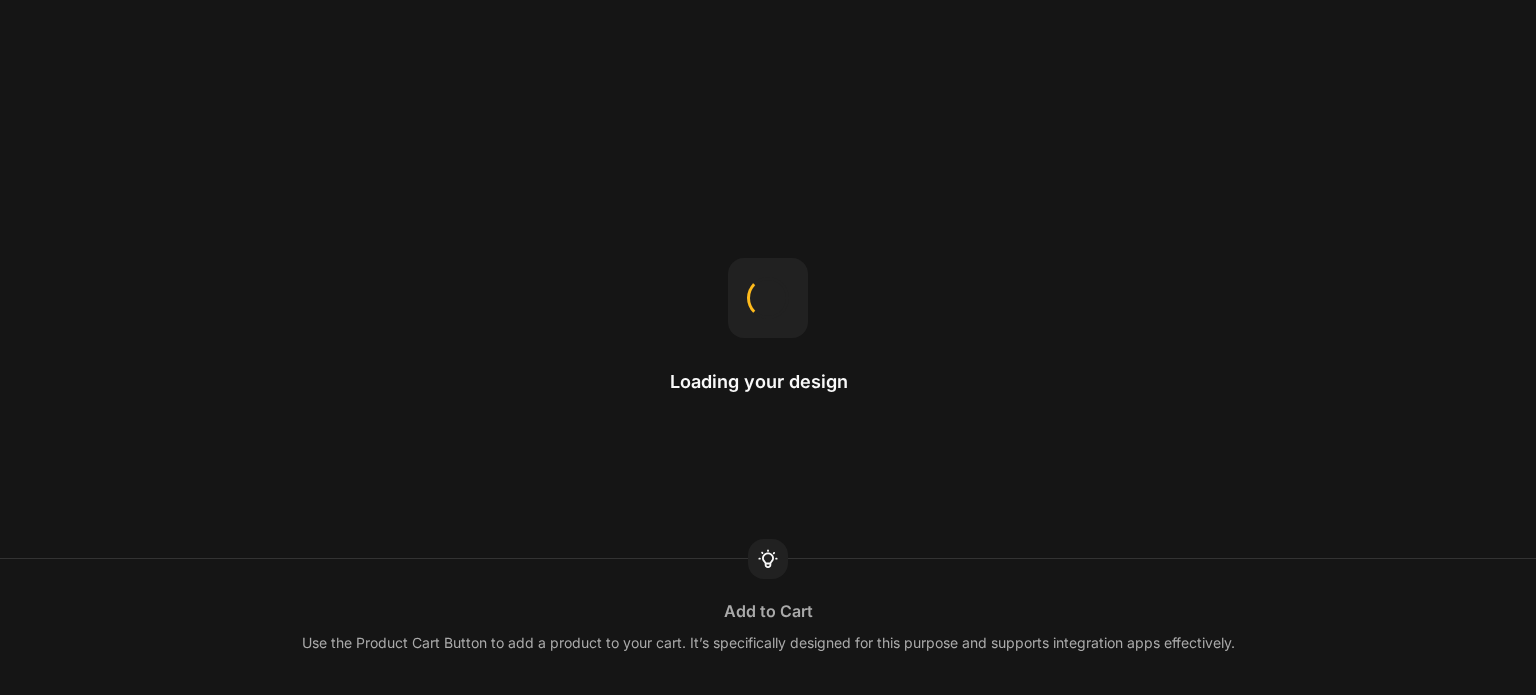 scroll, scrollTop: 0, scrollLeft: 0, axis: both 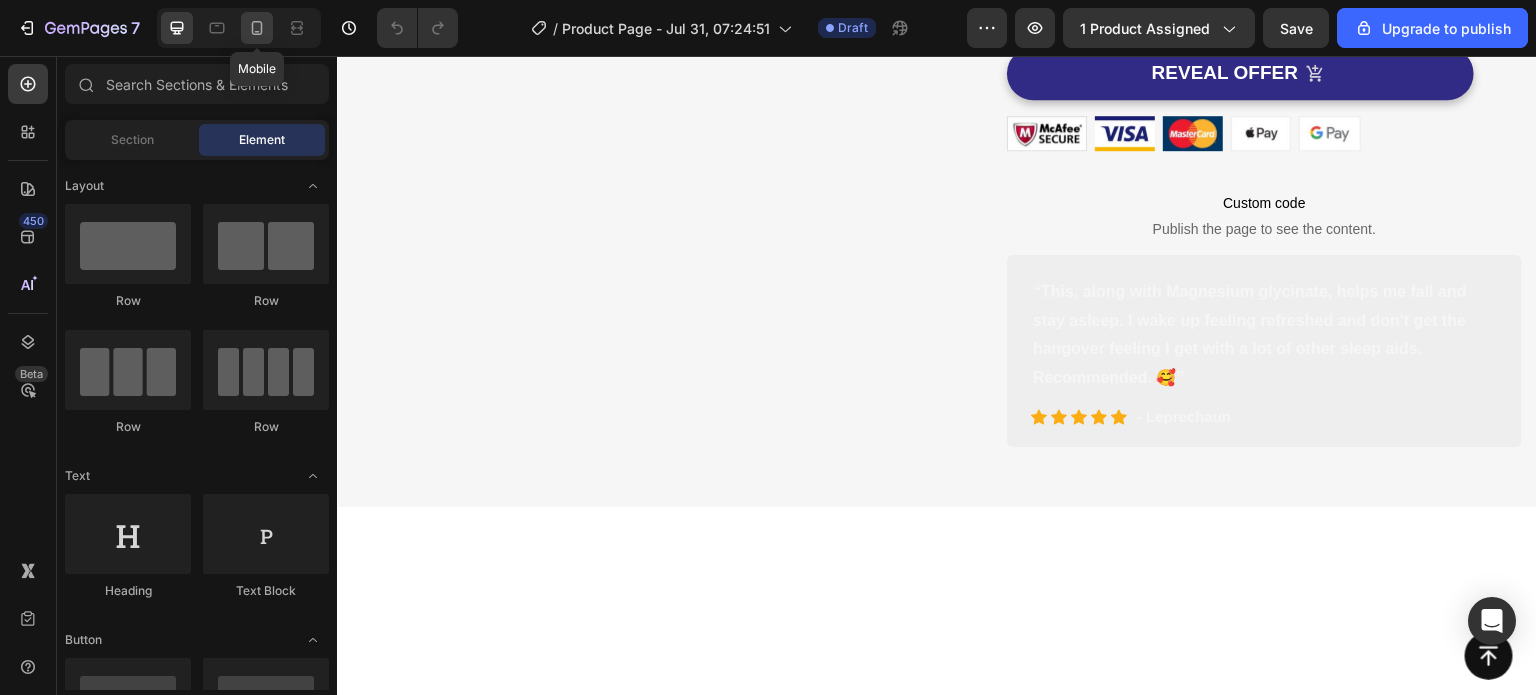 click 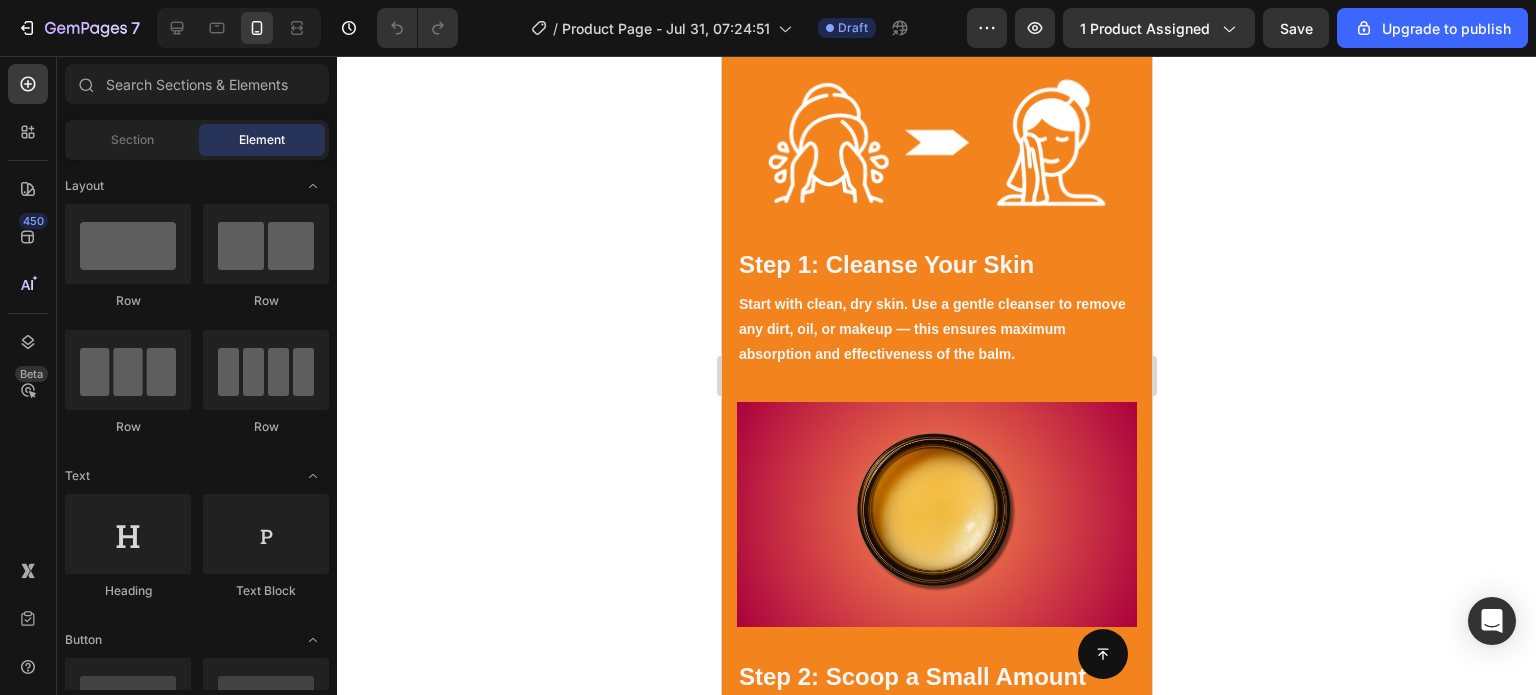 scroll, scrollTop: 3188, scrollLeft: 0, axis: vertical 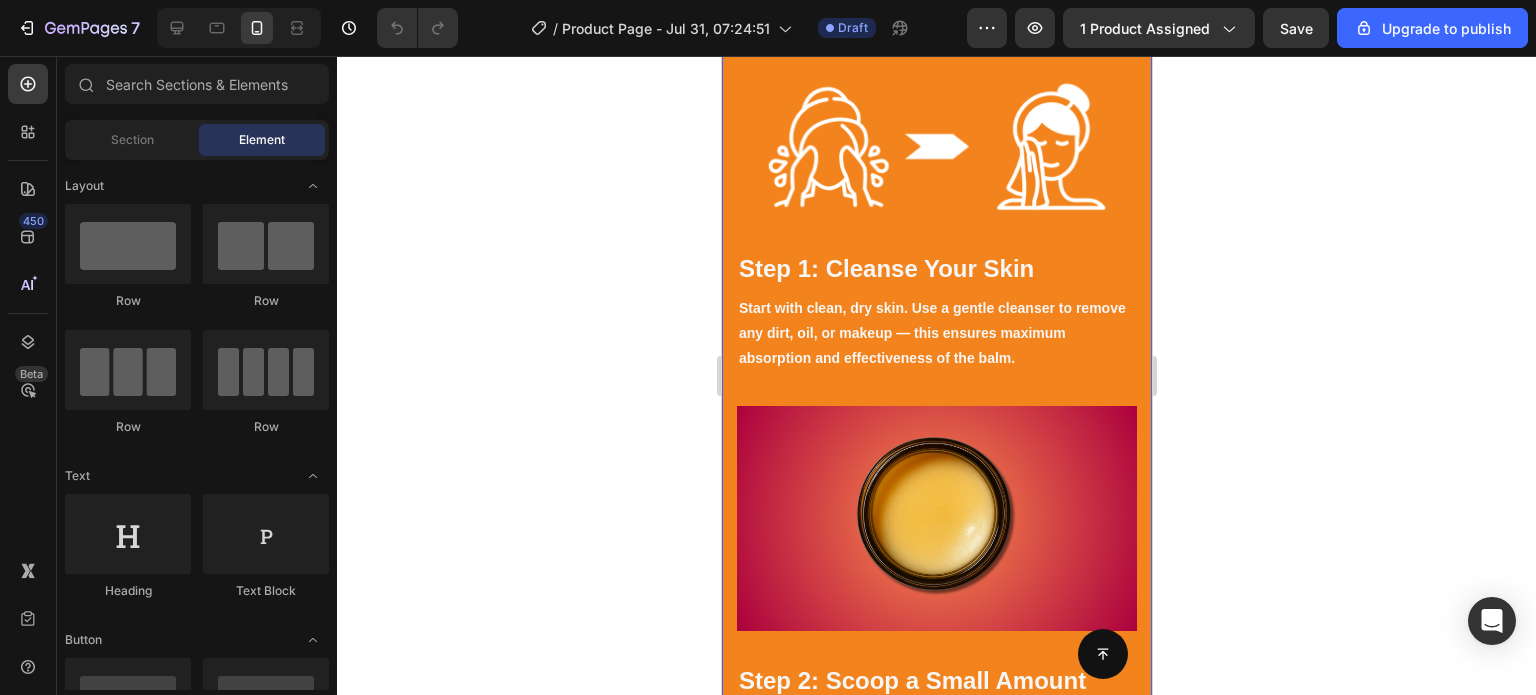 click 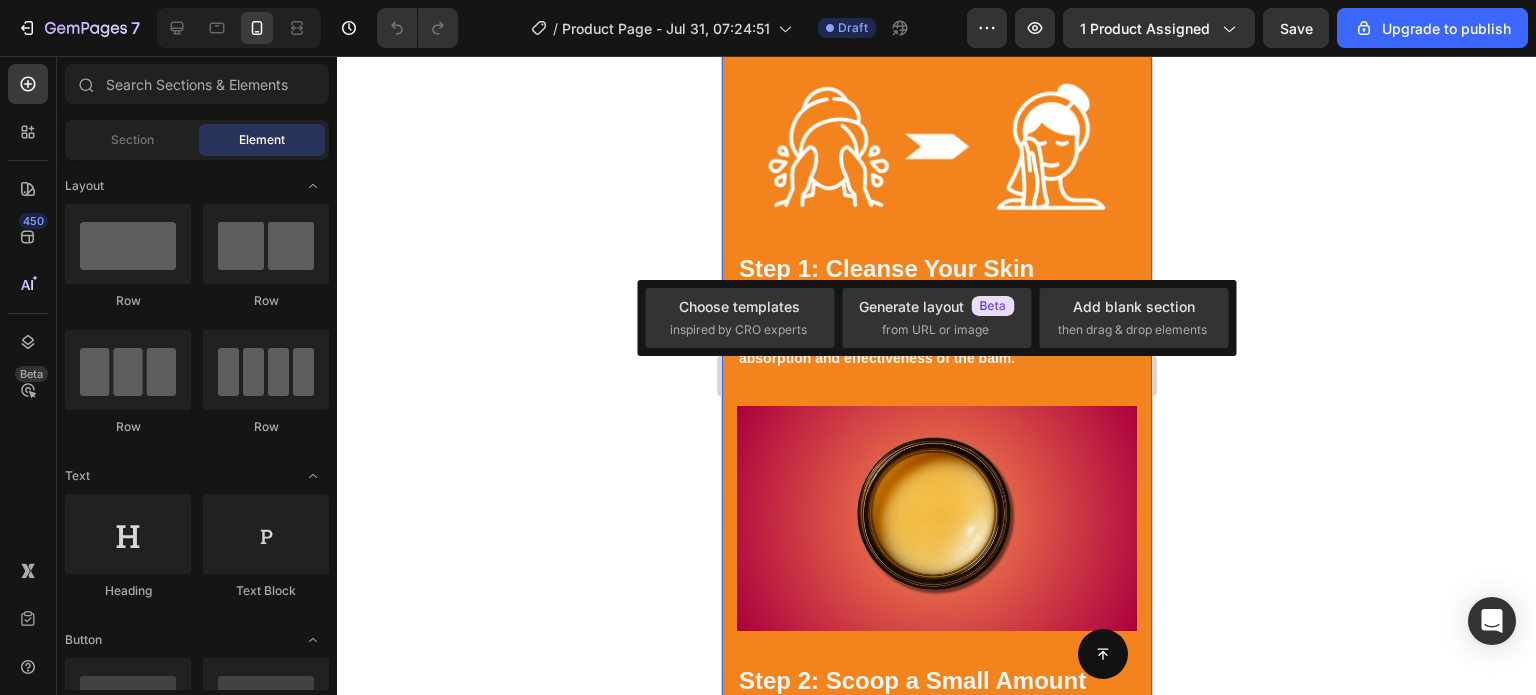 click on "How to Use Terra Extracts Tallow Balm Heading 4 Simple Steps to Healthier, Radiant Skin Text block Row Row Image Step 1: Cleanse Your Skin Heading Start with clean, dry skin. Use a gentle cleanser to remove any dirt, oil, or makeup — this ensures maximum absorption and effectiveness of the balm. Text block Row Step 2: Scoop a Small Amount Heading Using clean, dry fingers or a spatula, scoop a pea-sized amount of balm (a little goes a long way). The rich formula will melt into your skin as you apply it. Text block Image Row Image Step 3: Warm & Apply Heading Rub the balm between your fingertips to soften it, then gently massage it into your skin using upward, circular motions. Focus on dry, irritated, or problem-prone areas — face, hands, body, or even lips. Text block Row Step 4: Let It Absorb Heading Allow the balm to fully absorb. It’ll create a breathable barrier that locks in moisture and protects your skin all day (or night). Use daily or as needed for soft, healthy, nourished skin. Text block Row" at bounding box center (936, 799) 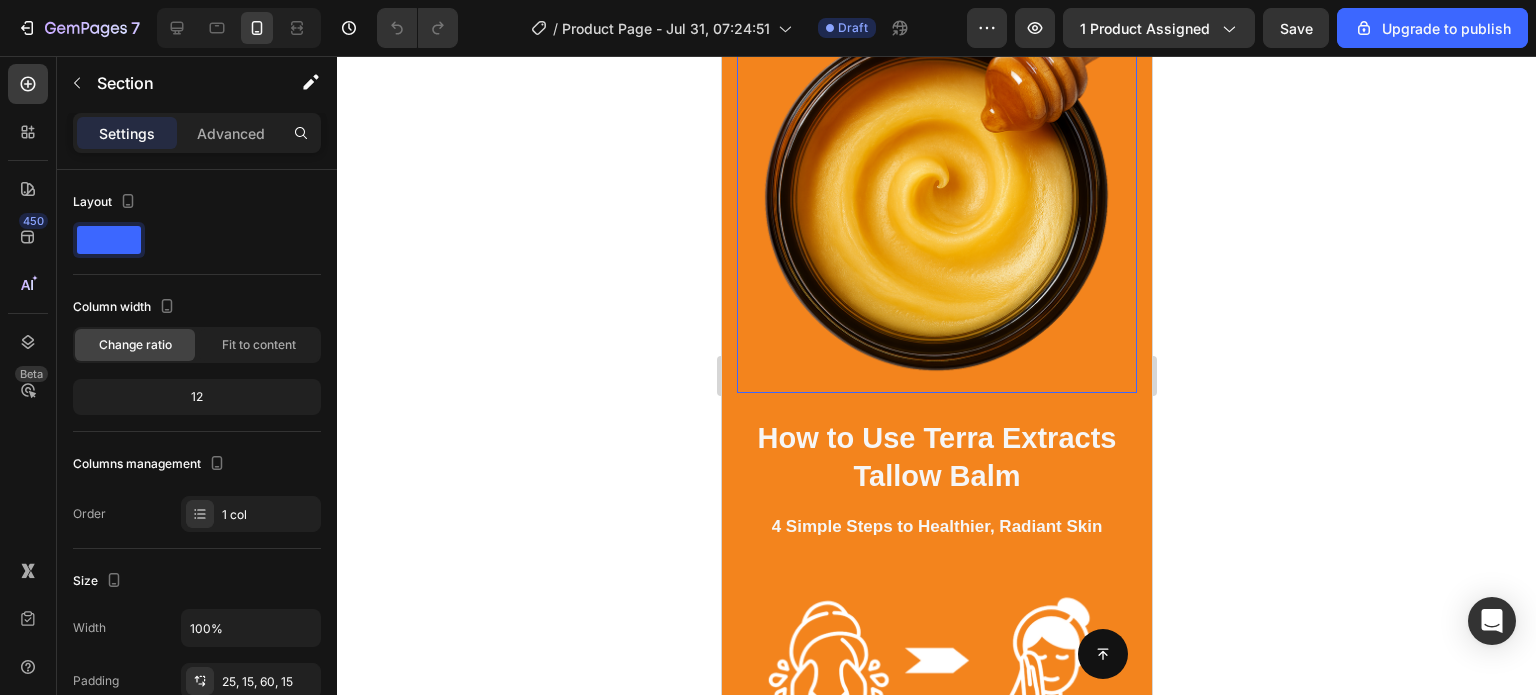 scroll, scrollTop: 3052, scrollLeft: 0, axis: vertical 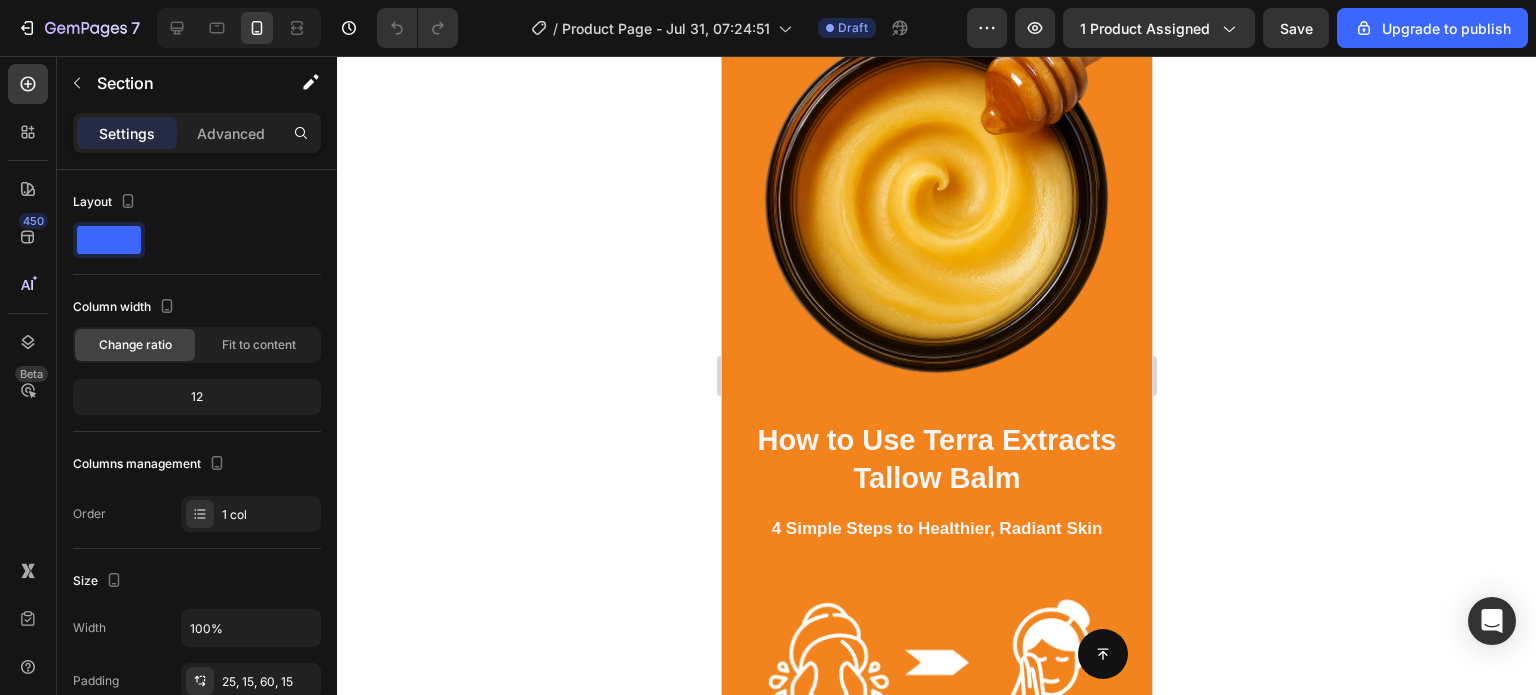 click on "How to Use Terra Extracts Tallow Balm Heading 4 Simple Steps to Healthier, Radiant Skin Text block Row Row Image Step 1: Cleanse Your Skin Heading Start with clean, dry skin. Use a gentle cleanser to remove any dirt, oil, or makeup — this ensures maximum absorption and effectiveness of the balm. Text block Row Step 2: Scoop a Small Amount Heading Using clean, dry fingers or a spatula, scoop a pea-sized amount of balm (a little goes a long way). The rich formula will melt into your skin as you apply it. Text block Image Row Image Step 3: Warm & Apply Heading Rub the balm between your fingertips to soften it, then gently massage it into your skin using upward, circular motions. Focus on dry, irritated, or problem-prone areas — face, hands, body, or even lips. Text block Row Step 4: Let It Absorb Heading Allow the balm to fully absorb. It’ll create a breathable barrier that locks in moisture and protects your skin all day (or night). Use daily or as needed for soft, healthy, nourished skin. Text block Row" at bounding box center (936, 1315) 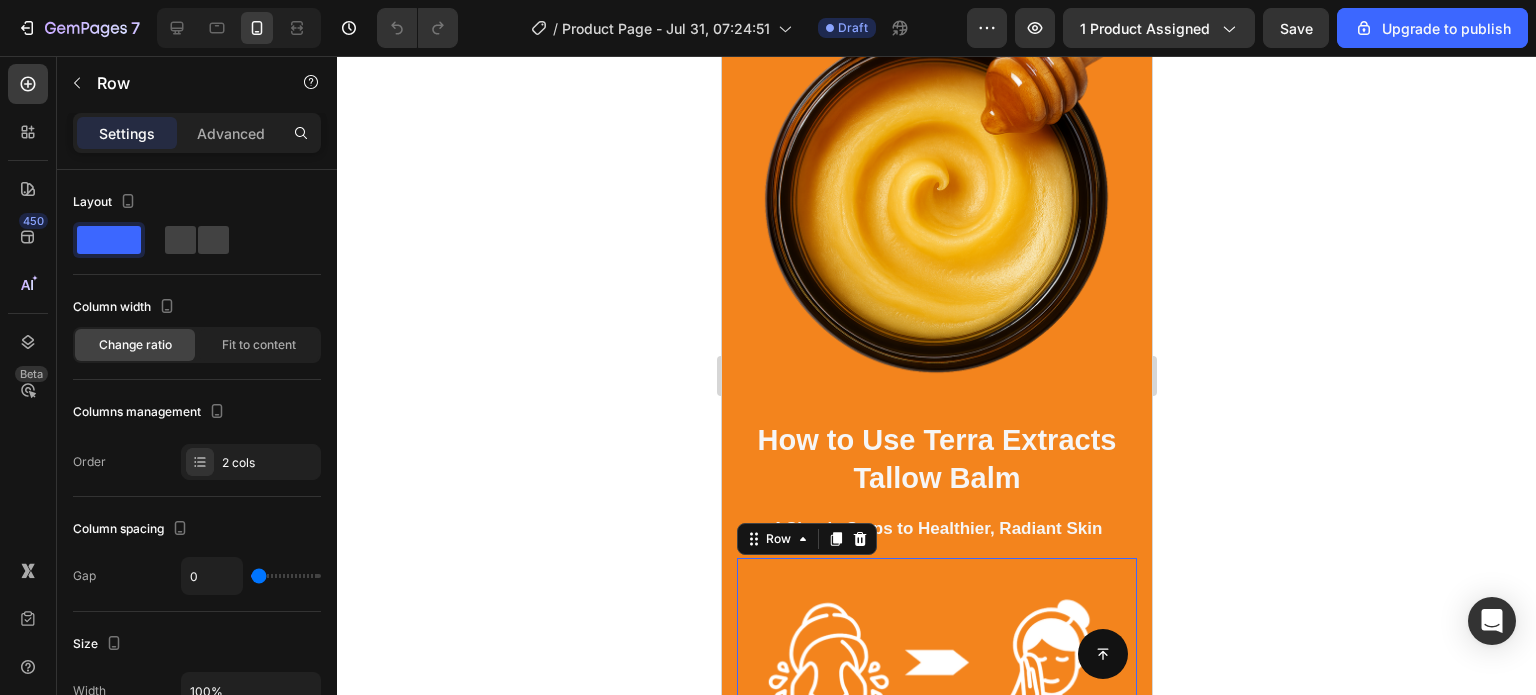 click on "Image Step 1: Cleanse Your Skin Heading Start with clean, dry skin. Use a gentle cleanser to remove any dirt, oil, or makeup — this ensures maximum absorption and effectiveness of the balm. Text block Row   0" at bounding box center (936, 724) 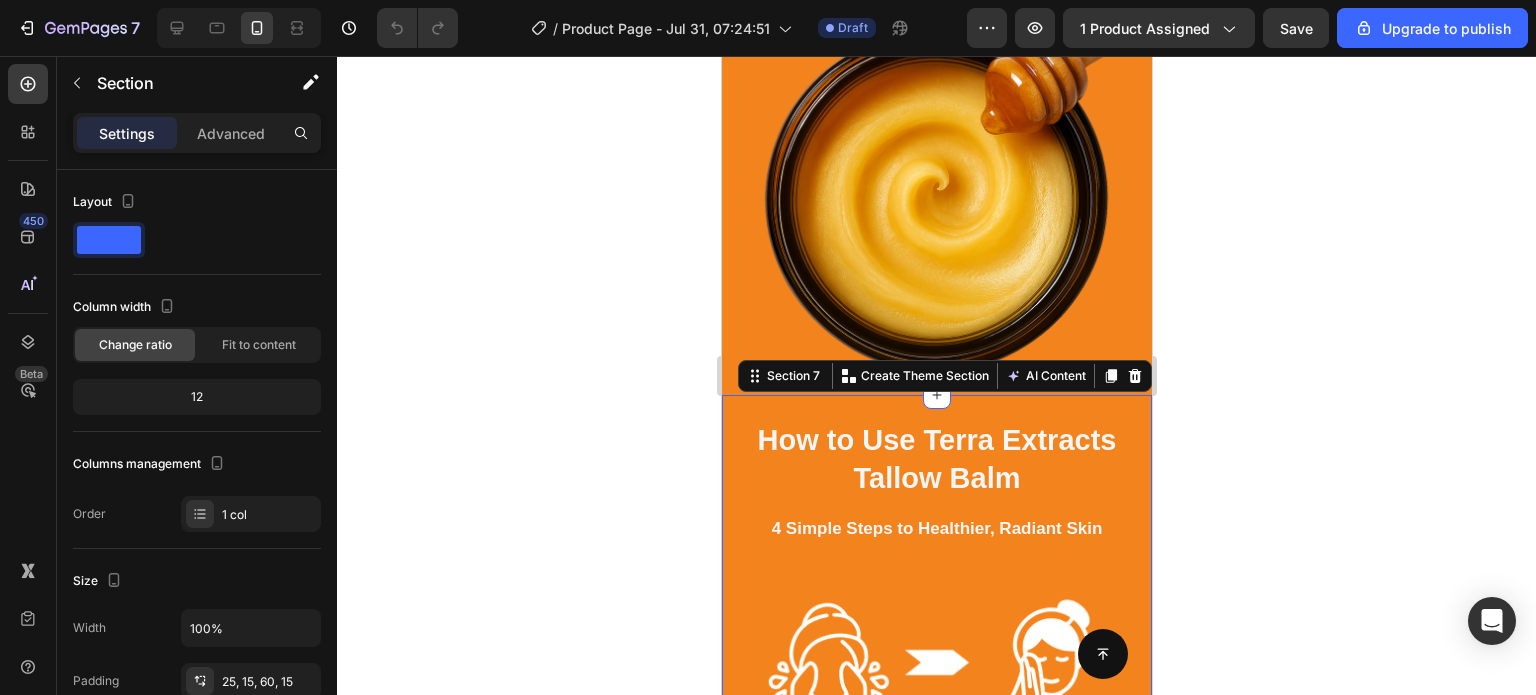 click on "How to Use Terra Extracts Tallow Balm Heading 4 Simple Steps to Healthier, Radiant Skin Text block Row Row Image Step 1: Cleanse Your Skin Heading Start with clean, dry skin. Use a gentle cleanser to remove any dirt, oil, or makeup — this ensures maximum absorption and effectiveness of the balm. Text block Row Step 2: Scoop a Small Amount Heading Using clean, dry fingers or a spatula, scoop a pea-sized amount of balm (a little goes a long way). The rich formula will melt into your skin as you apply it. Text block Image Row Image Step 3: Warm & Apply Heading Rub the balm between your fingertips to soften it, then gently massage it into your skin using upward, circular motions. Focus on dry, irritated, or problem-prone areas — face, hands, body, or even lips. Text block Row Step 4: Let It Absorb Heading Allow the balm to fully absorb. It’ll create a breathable barrier that locks in moisture and protects your skin all day (or night). Use daily or as needed for soft, healthy, nourished skin. Text block Row" at bounding box center (936, 1315) 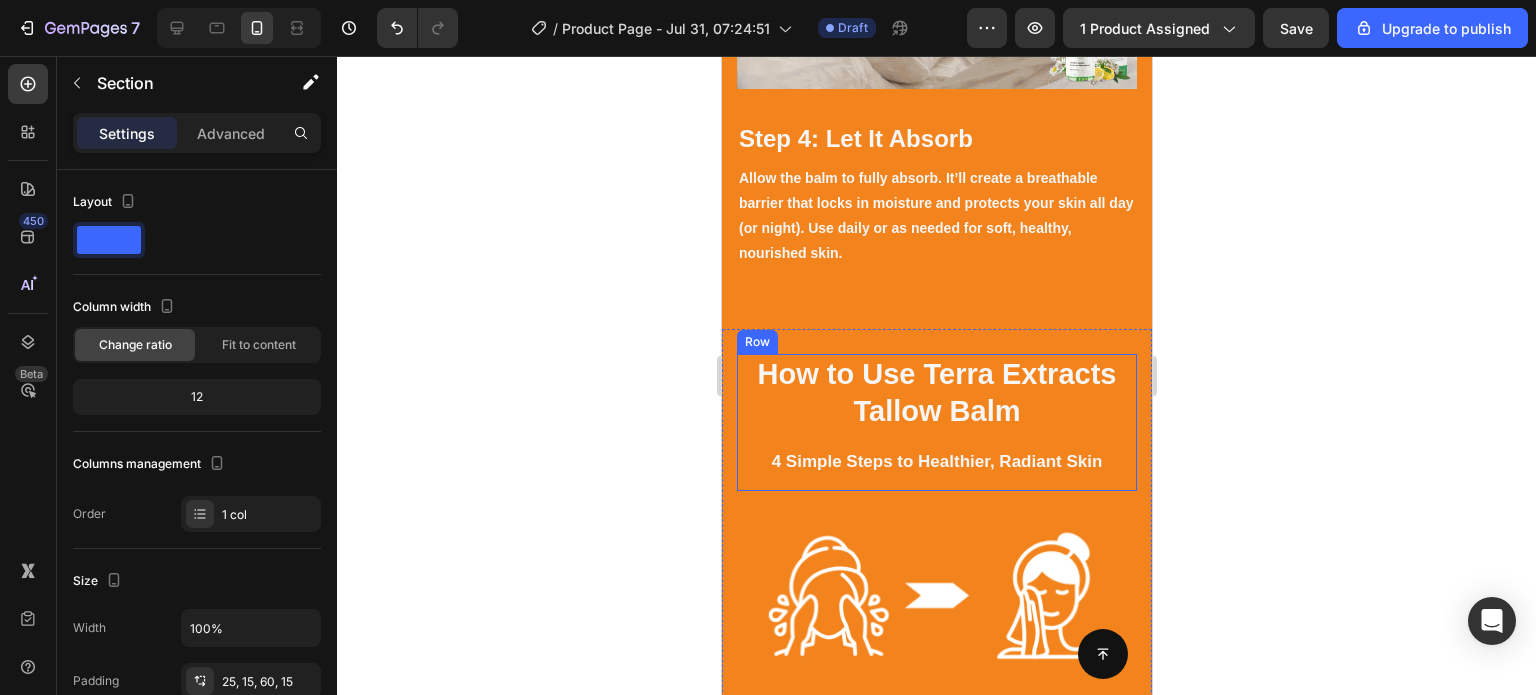 scroll, scrollTop: 4937, scrollLeft: 0, axis: vertical 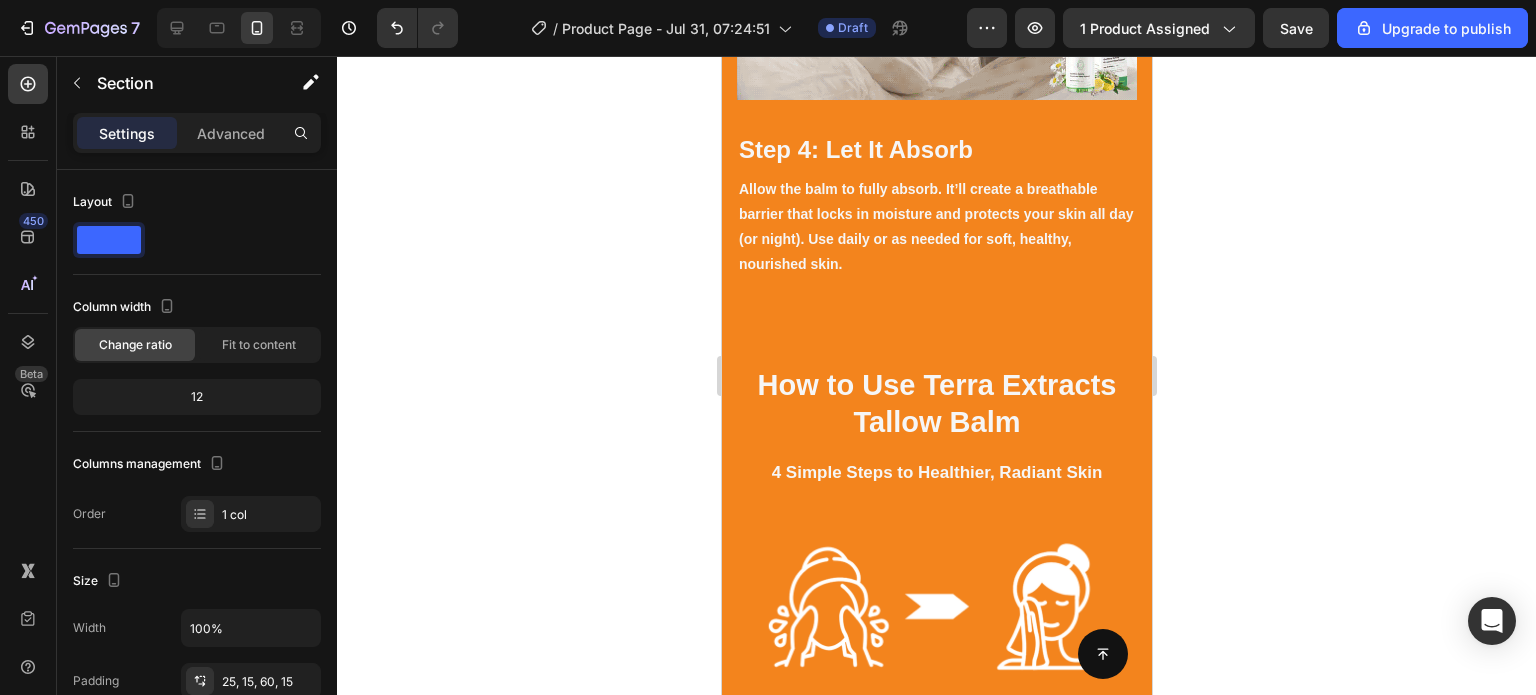 click on "How to Use Terra Extracts Tallow Balm Heading 4 Simple Steps to Healthier, Radiant Skin Text block Row Row Image Step 1: Cleanse Your Skin Heading Start with clean, dry skin. Use a gentle cleanser to remove any dirt, oil, or makeup — this ensures maximum absorption and effectiveness of the balm. Text block Row Step 2: Scoop a Small Amount Heading Using clean, dry fingers or a spatula, scoop a pea-sized amount of balm (a little goes a long way). The rich formula will melt into your skin as you apply it. Text block Image Row Image Step 3: Warm & Apply Heading Rub the balm between your fingertips to soften it, then gently massage it into your skin using upward, circular motions. Focus on dry, irritated, or problem-prone areas — face, hands, body, or even lips. Text block Row Step 4: Let It Absorb Heading Allow the balm to fully absorb. It’ll create a breathable barrier that locks in moisture and protects your skin all day (or night). Use daily or as needed for soft, healthy, nourished skin. Text block Row" at bounding box center [936, 1260] 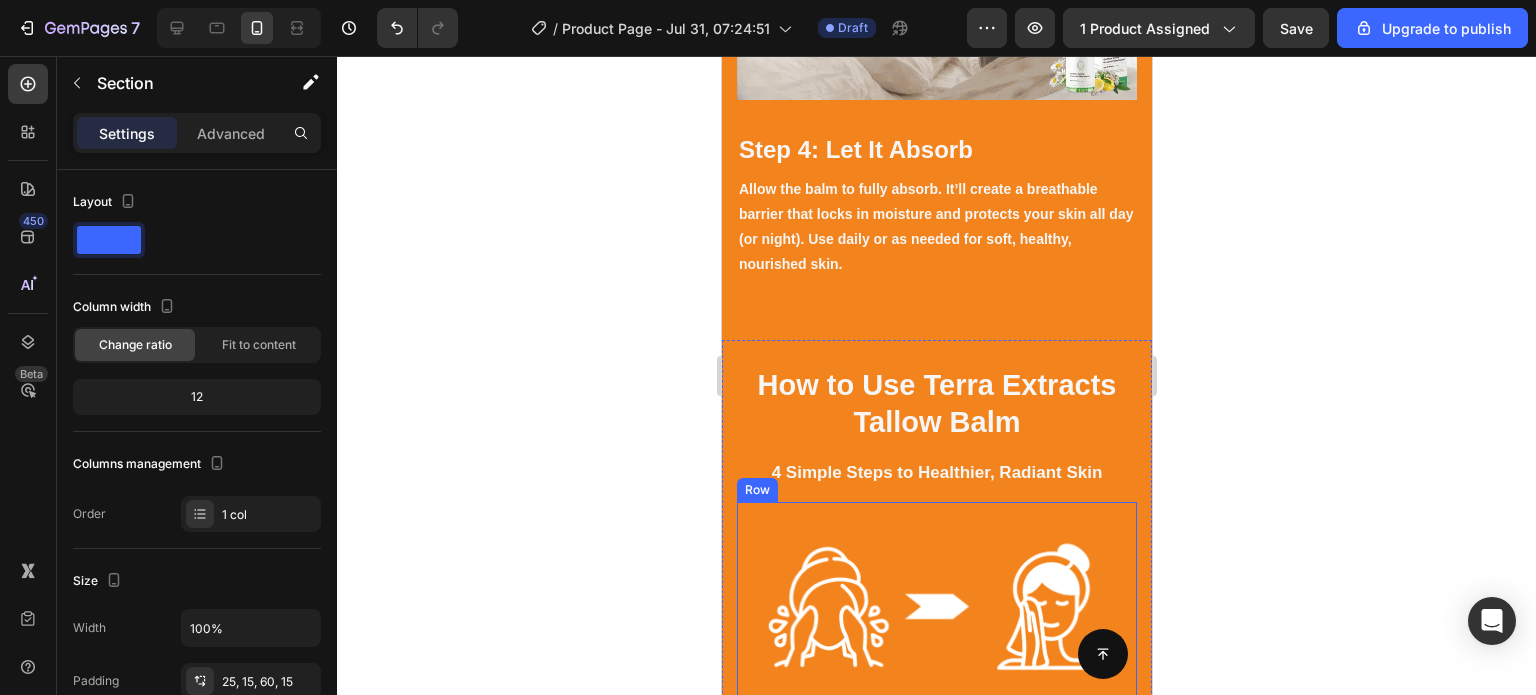 click on "Image Step 1: Cleanse Your Skin Heading Start with clean, dry skin. Use a gentle cleanser to remove any dirt, oil, or makeup — this ensures maximum absorption and effectiveness of the balm. Text block Row" at bounding box center [936, 668] 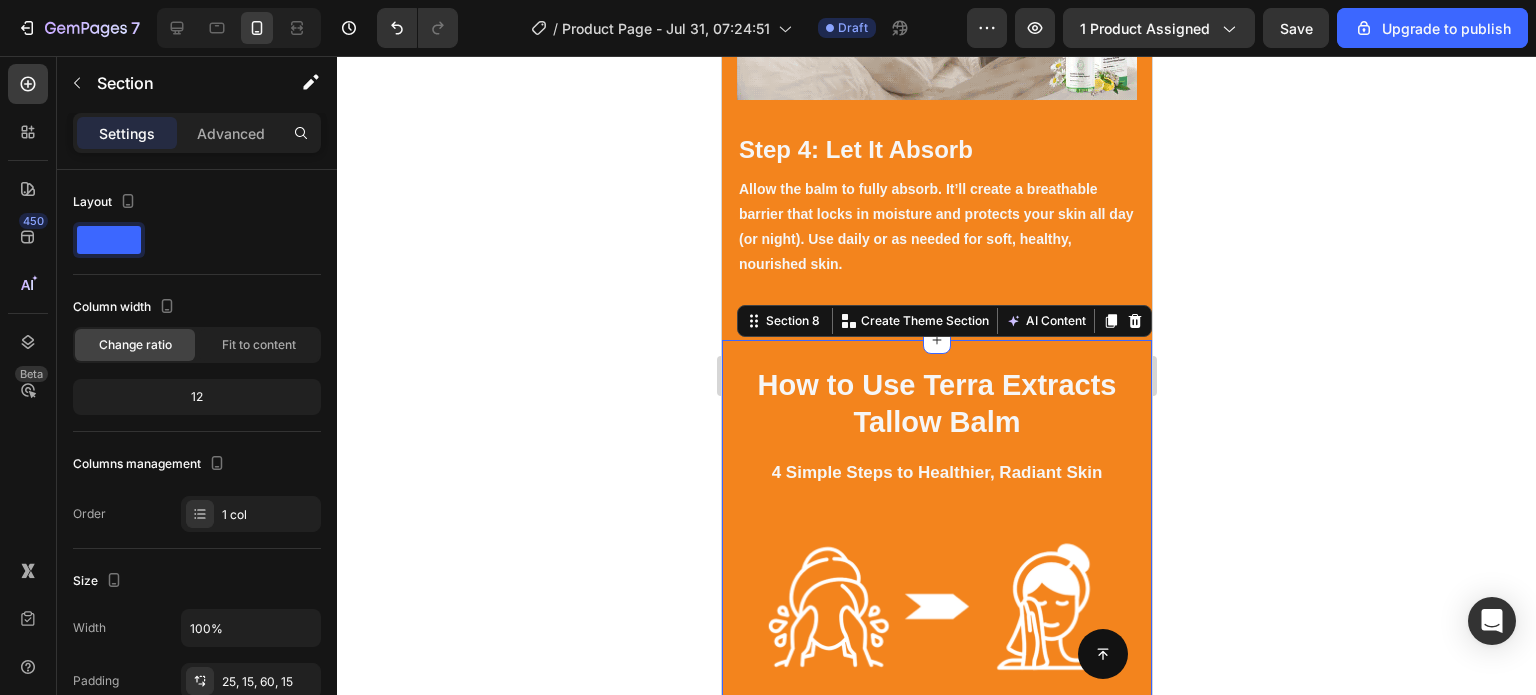 click on "How to Use Terra Extracts Tallow Balm Heading 4 Simple Steps to Healthier, Radiant Skin Text block Row Row Image Step 1: Cleanse Your Skin Heading Start with clean, dry skin. Use a gentle cleanser to remove any dirt, oil, or makeup — this ensures maximum absorption and effectiveness of the balm. Text block Row Step 2: Scoop a Small Amount Heading Using clean, dry fingers or a spatula, scoop a pea-sized amount of balm (a little goes a long way). The rich formula will melt into your skin as you apply it. Text block Image Row Image Step 3: Warm & Apply Heading Rub the balm between your fingertips to soften it, then gently massage it into your skin using upward, circular motions. Focus on dry, irritated, or problem-prone areas — face, hands, body, or even lips. Text block Row Step 4: Let It Absorb Heading Allow the balm to fully absorb. It’ll create a breathable barrier that locks in moisture and protects your skin all day (or night). Use daily or as needed for soft, healthy, nourished skin. Text block Row" at bounding box center [936, 1260] 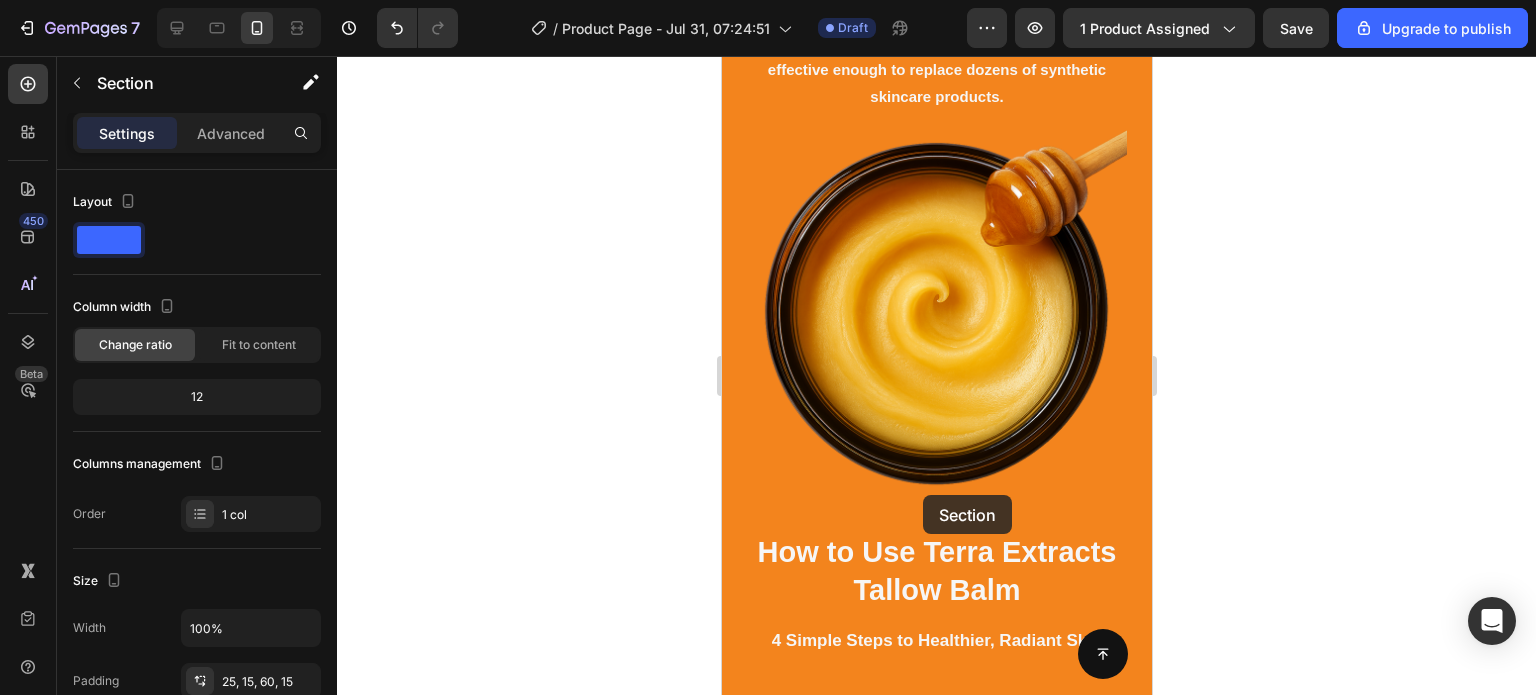 scroll, scrollTop: 2988, scrollLeft: 0, axis: vertical 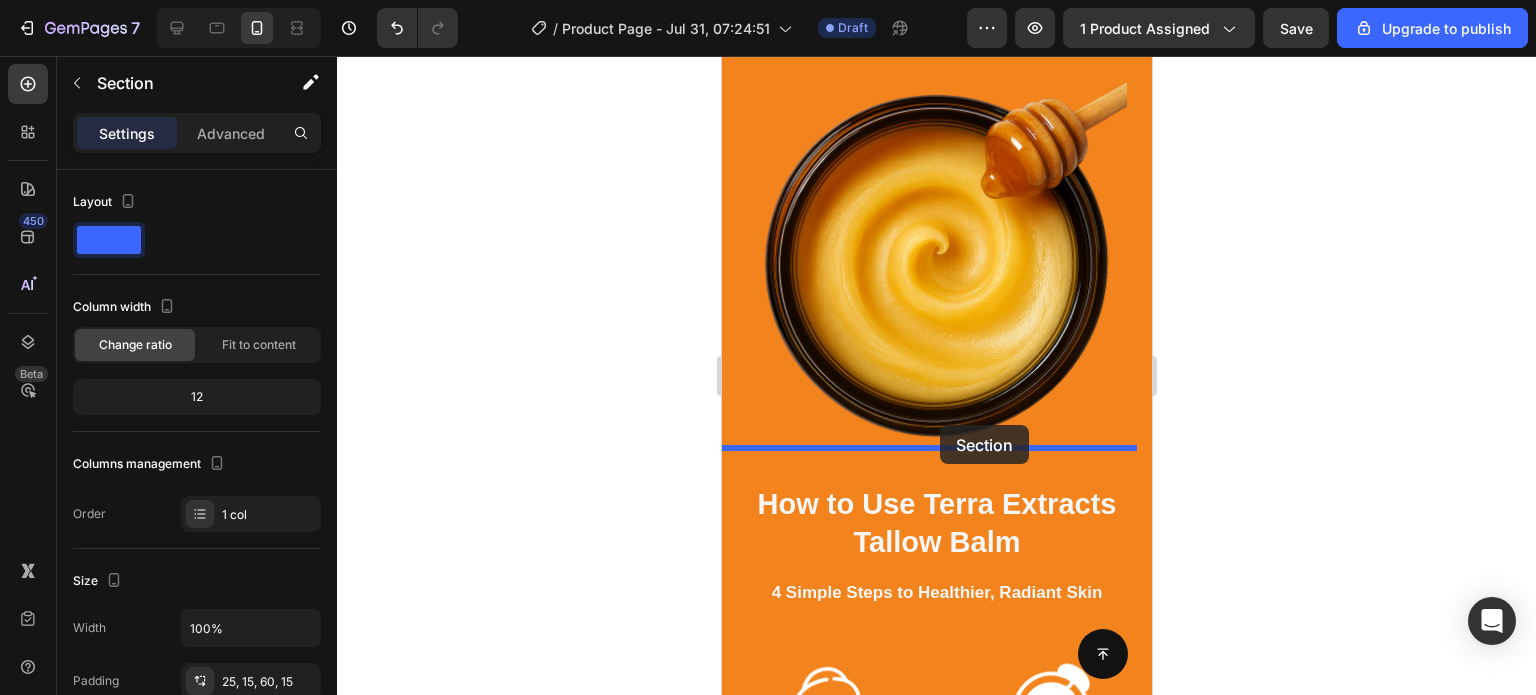 drag, startPoint x: 738, startPoint y: 296, endPoint x: 939, endPoint y: 425, distance: 238.83467 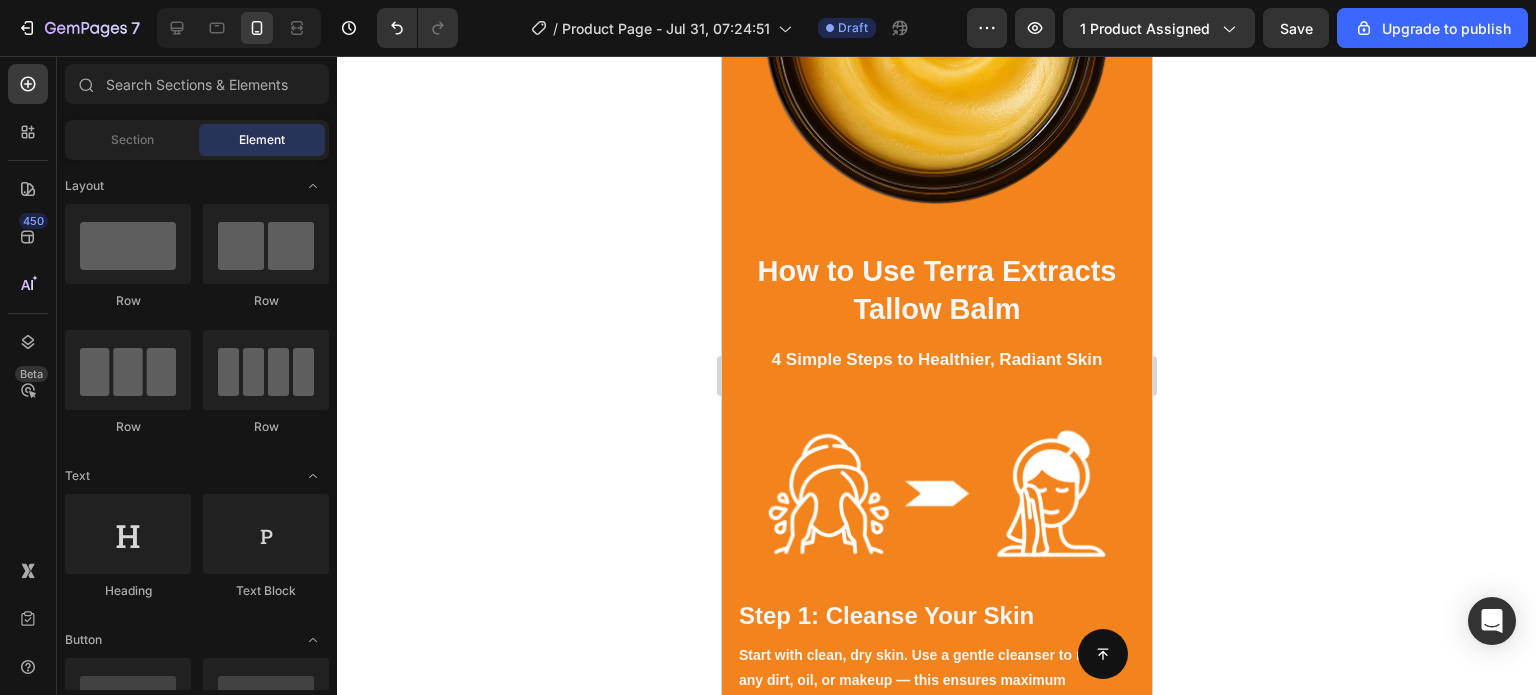 scroll, scrollTop: 3320, scrollLeft: 0, axis: vertical 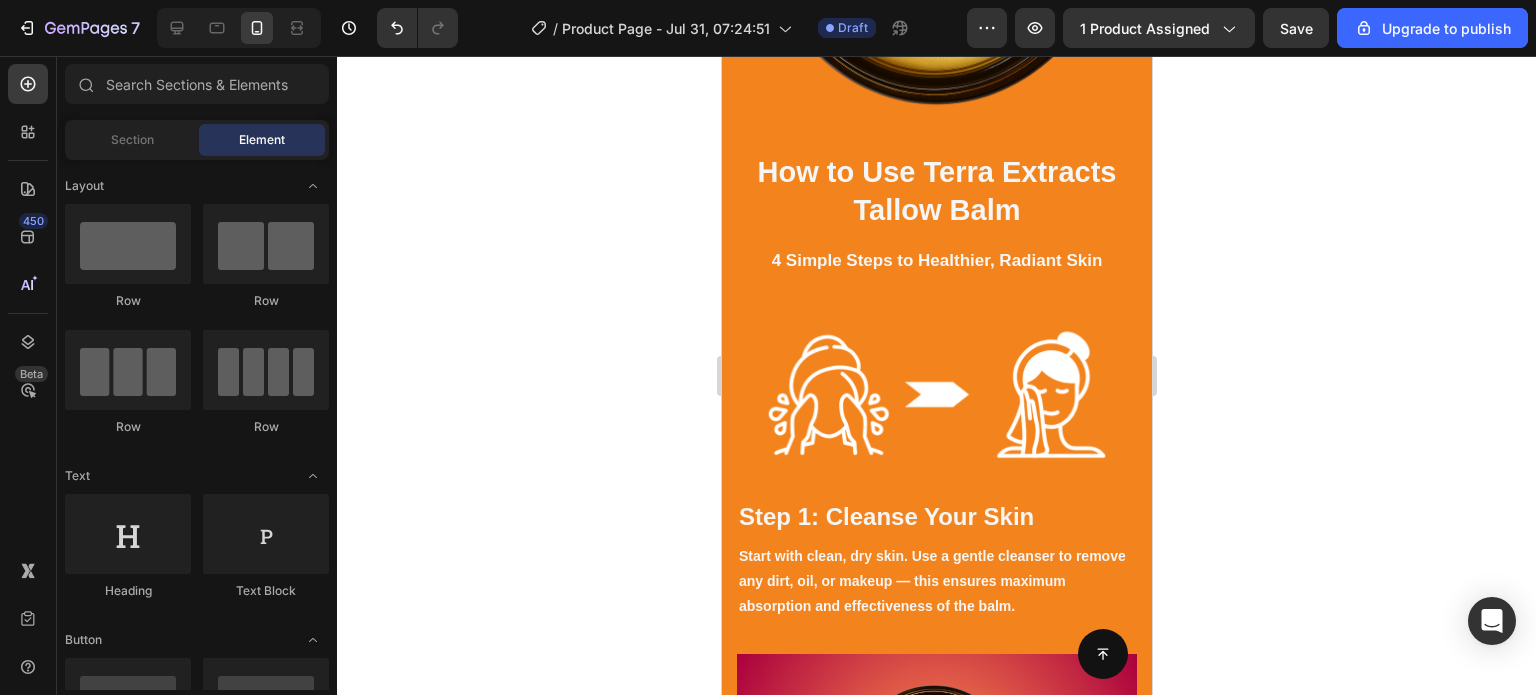 drag, startPoint x: 1146, startPoint y: 278, endPoint x: 1884, endPoint y: 409, distance: 749.5365 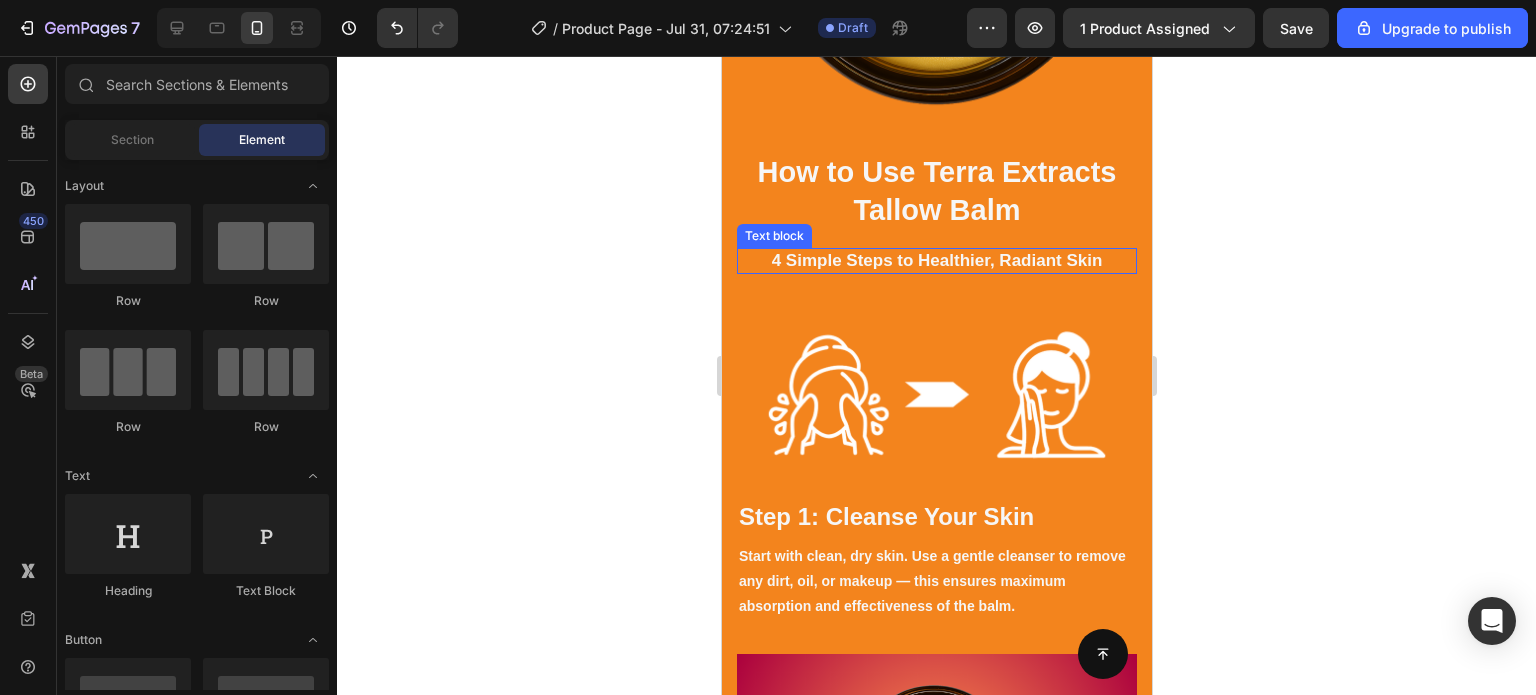 click on "4 Simple Steps to Healthier, Radiant Skin" at bounding box center [936, 260] 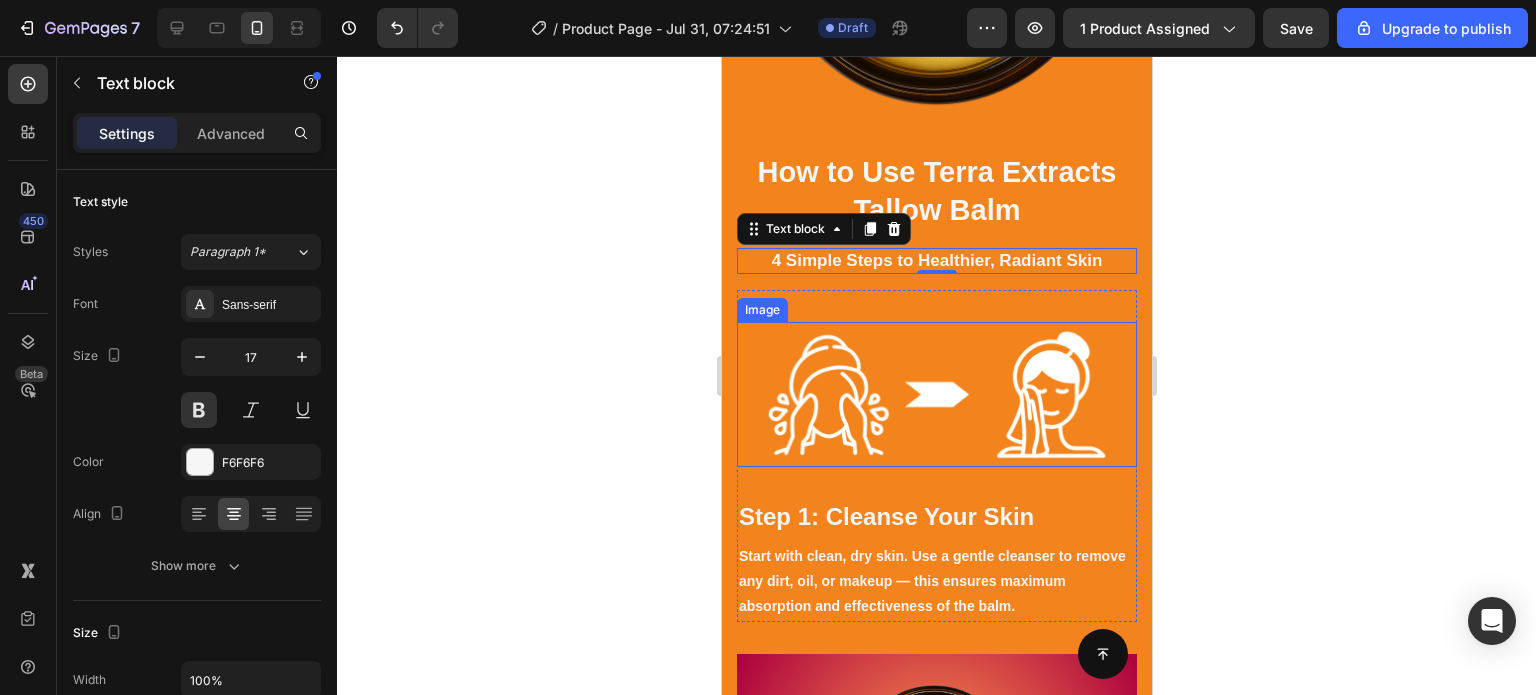 click at bounding box center [936, 394] 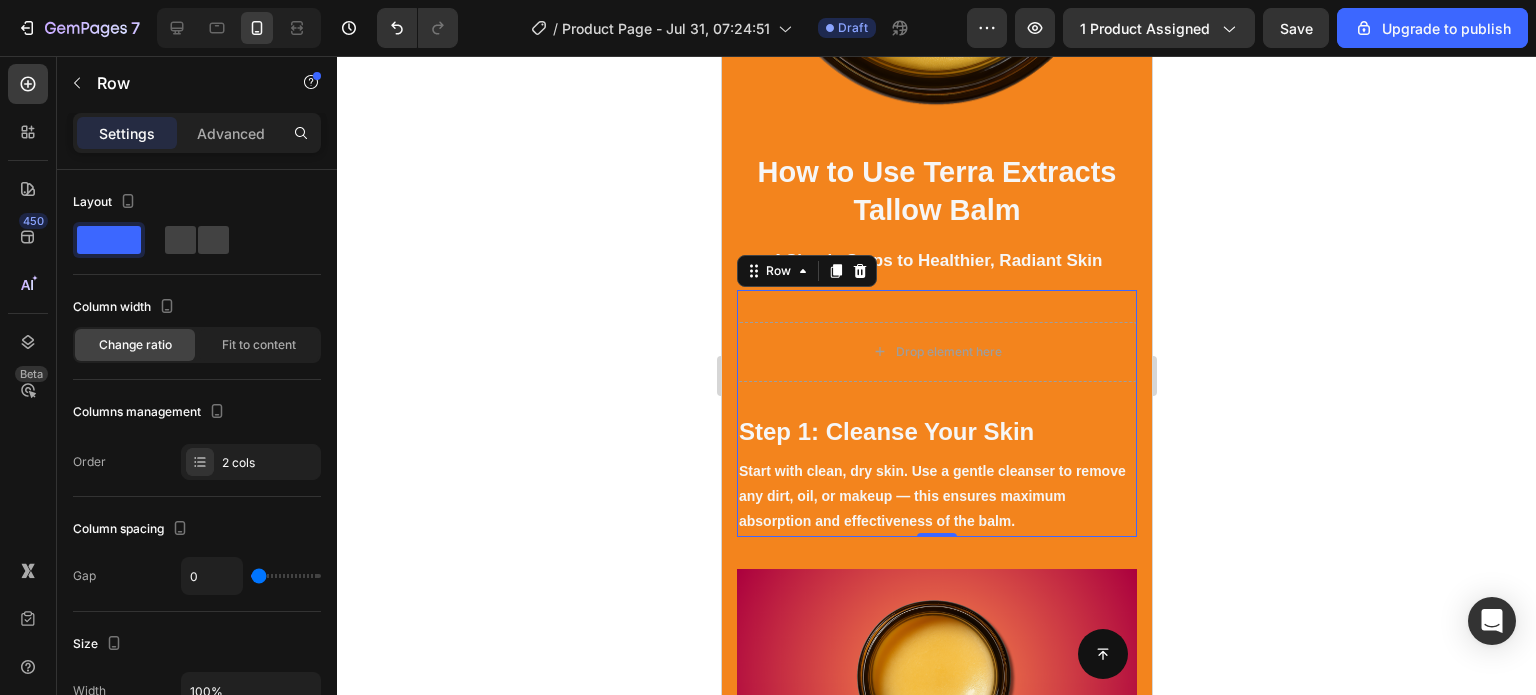 click on "Step 1: Cleanse Your Skin Heading Start with clean, dry skin. Use a gentle cleanser to remove any dirt, oil, or makeup — this ensures maximum absorption and effectiveness of the balm. Text block" at bounding box center (936, 459) 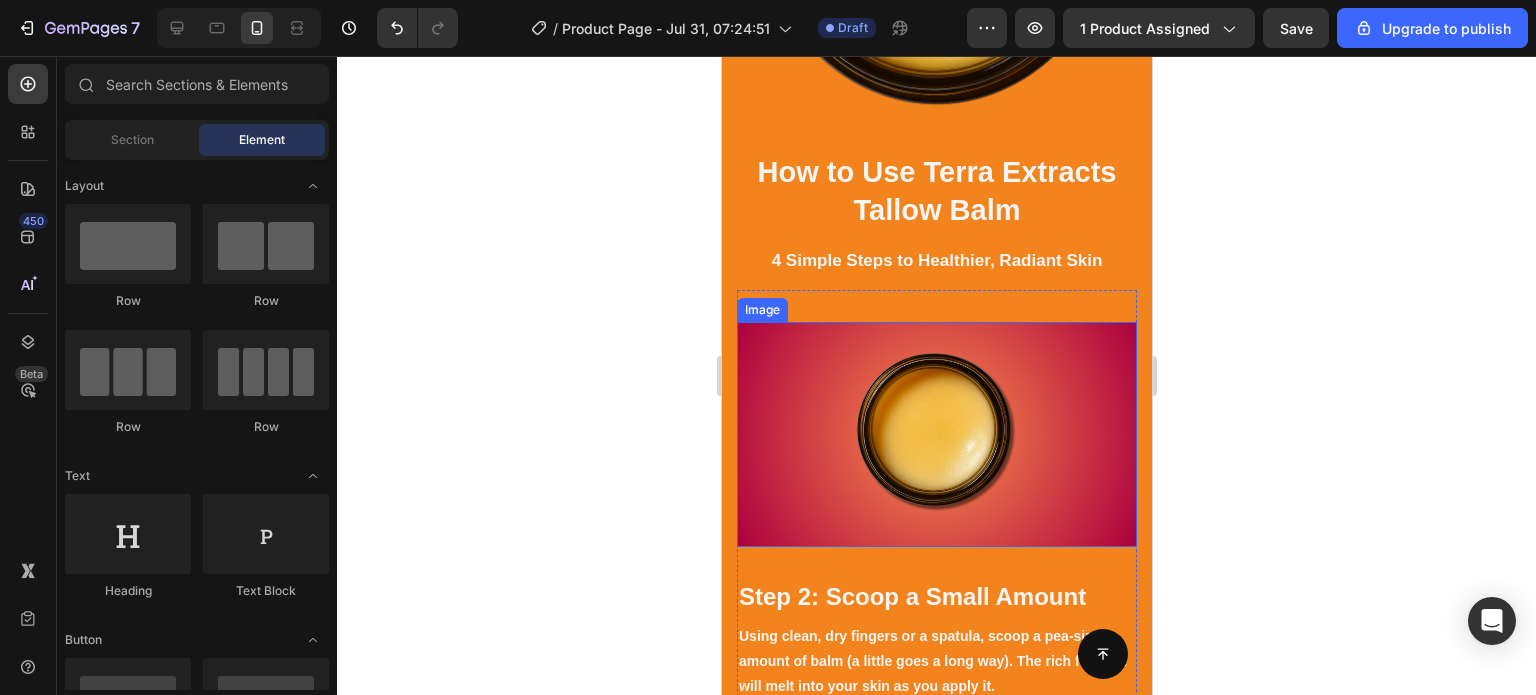 click at bounding box center (936, 434) 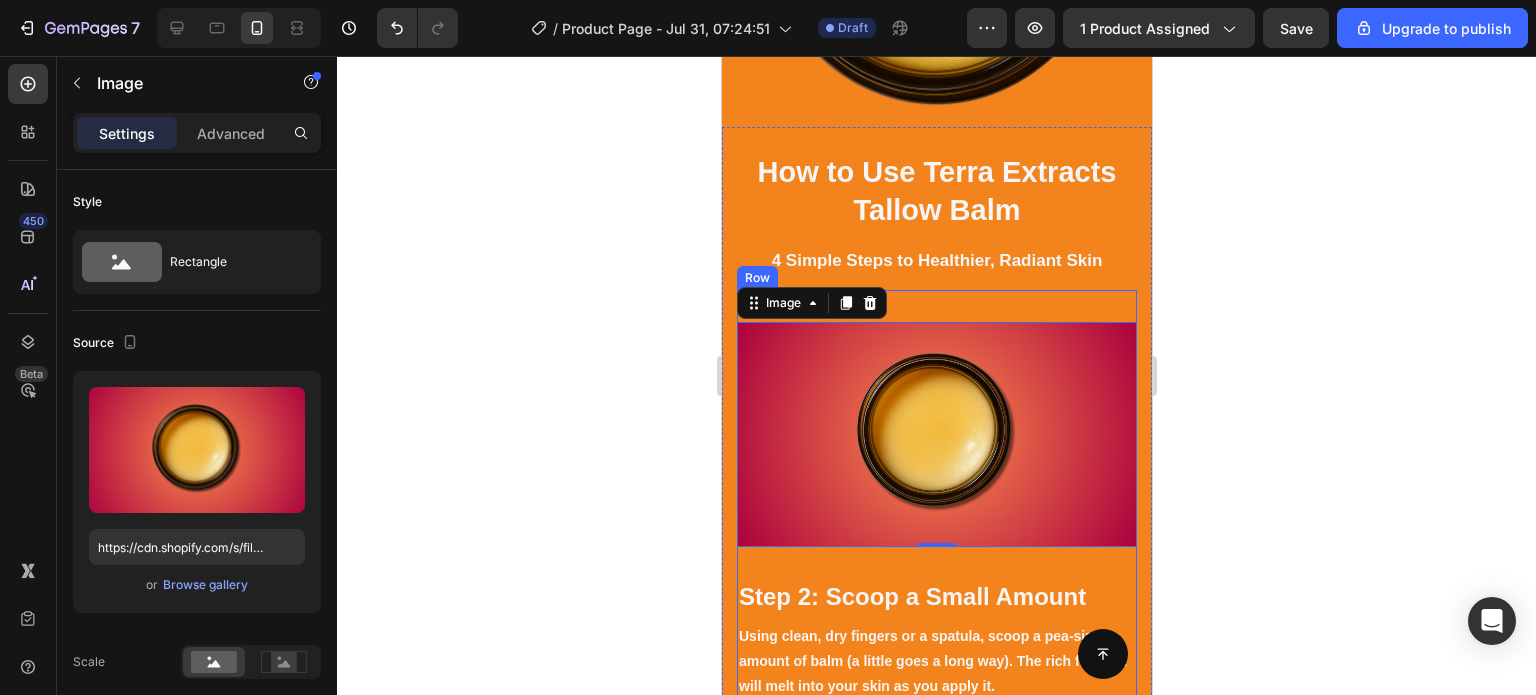 click on "Step 2: Scoop a Small Amount Heading Using clean, dry fingers or a spatula, scoop a pea-sized amount of balm (a little goes a long way). The rich formula will melt into your skin as you apply it. Text block Image   0 Row" at bounding box center [936, 496] 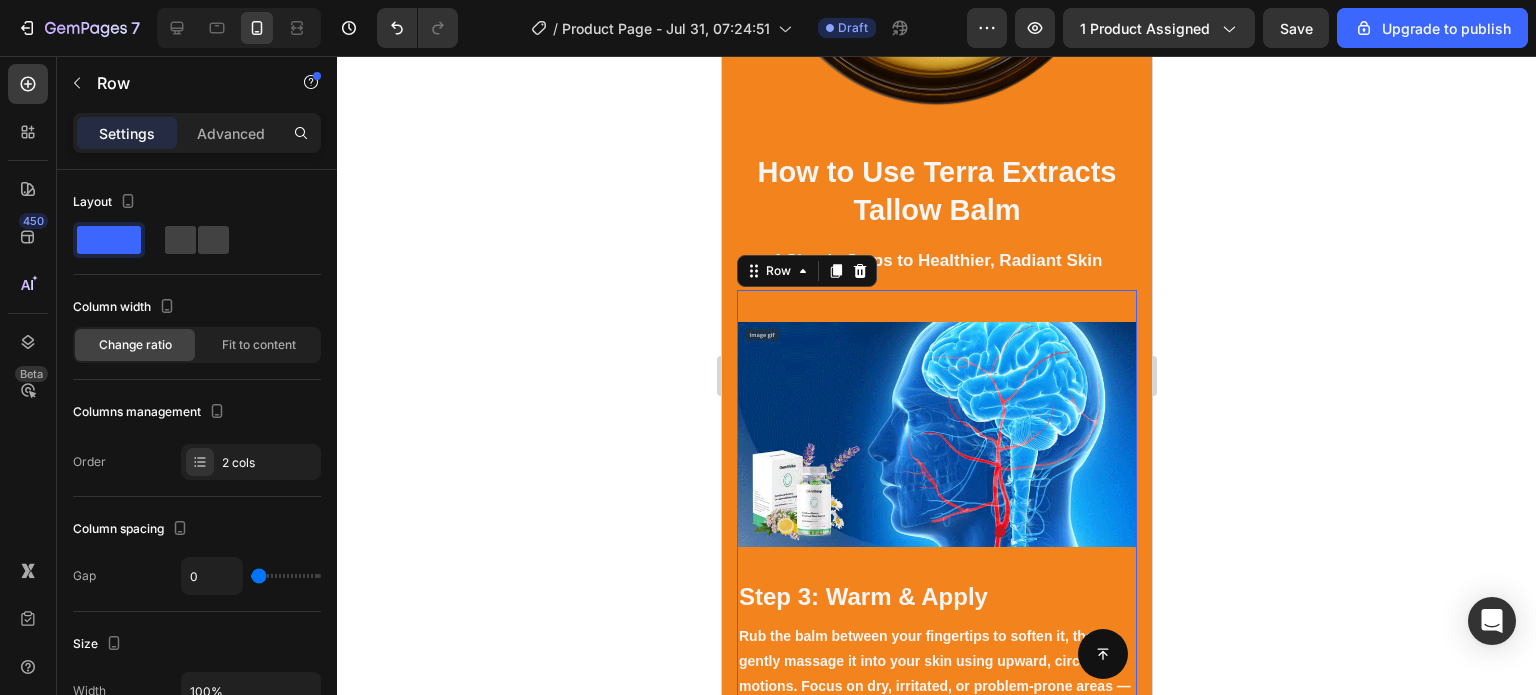 click on "Image Step 3: Warm & Apply Heading Rub the balm between your fingertips to soften it, then gently massage it into your skin using upward, circular motions. Focus on dry, irritated, or problem-prone areas — face, hands, body, or even lips. Text block Row   0" at bounding box center (936, 508) 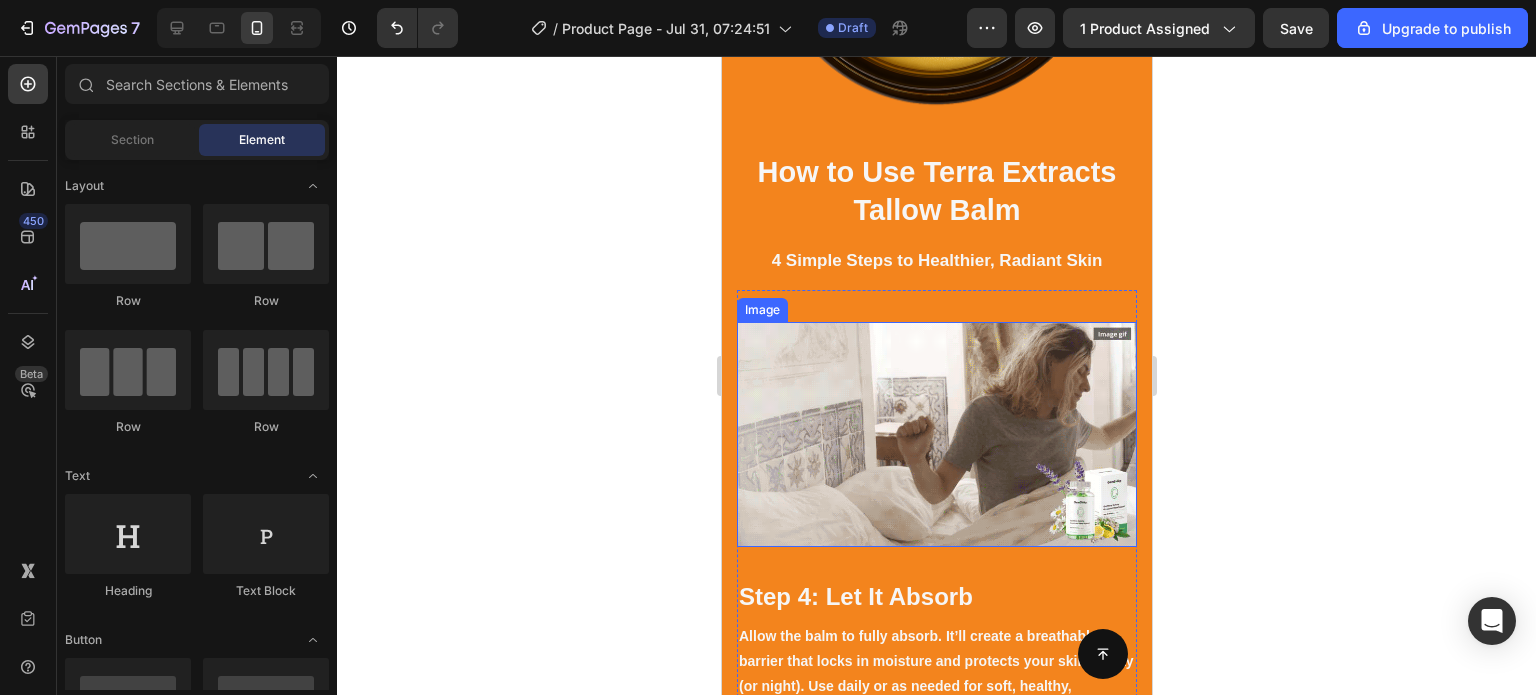 click at bounding box center [936, 434] 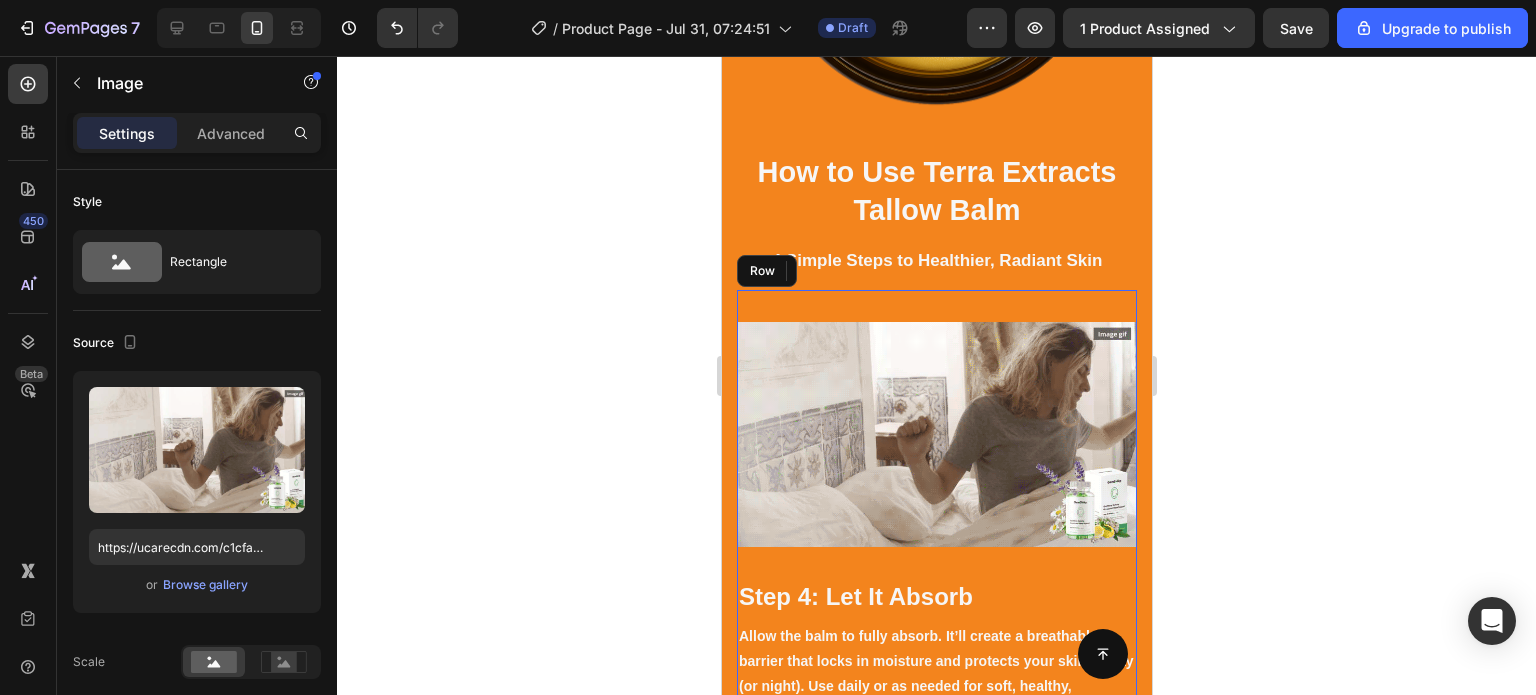 click on "Step 4: Let It Absorb Heading Allow the balm to fully absorb. It’ll create a breathable barrier that locks in moisture and protects your skin all day (or night). Use daily or as needed for soft, healthy, nourished skin. Text block Image   0 Row" at bounding box center [936, 508] 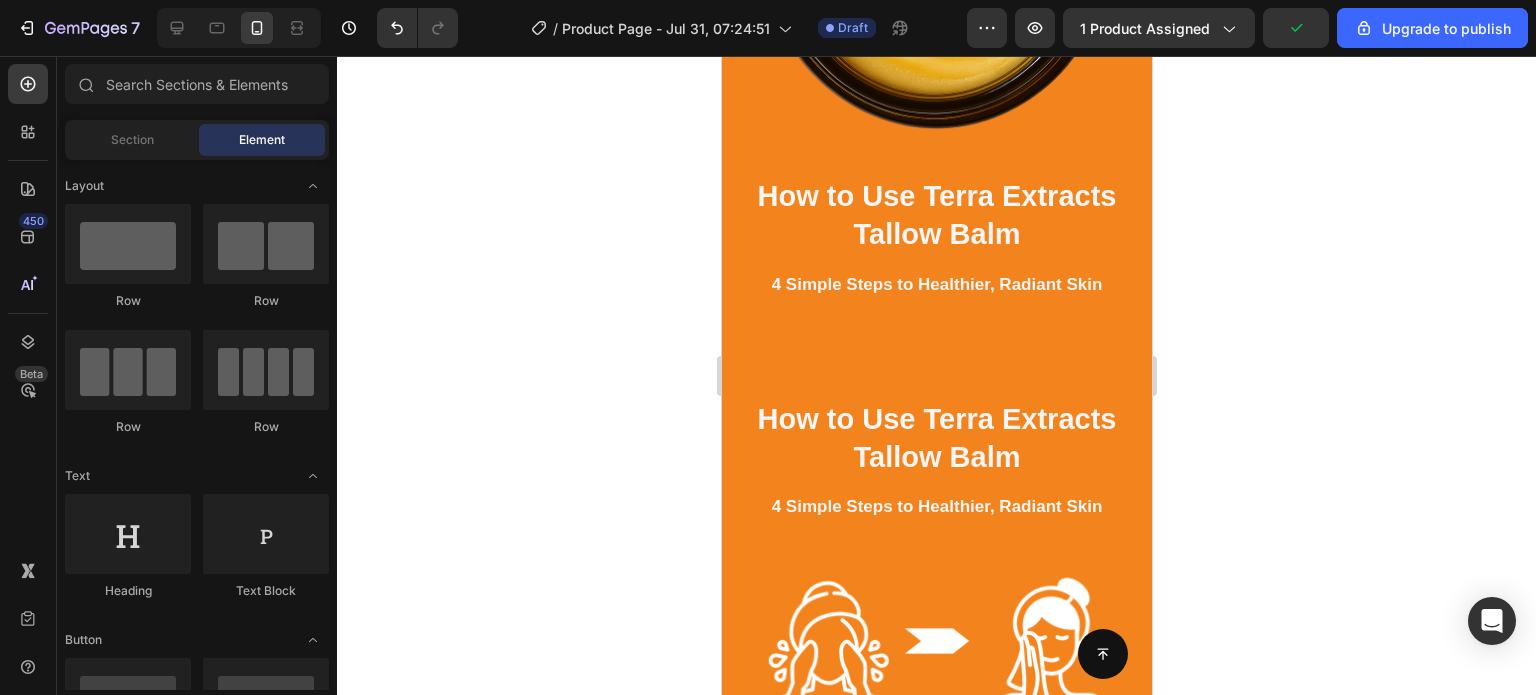 scroll, scrollTop: 3280, scrollLeft: 0, axis: vertical 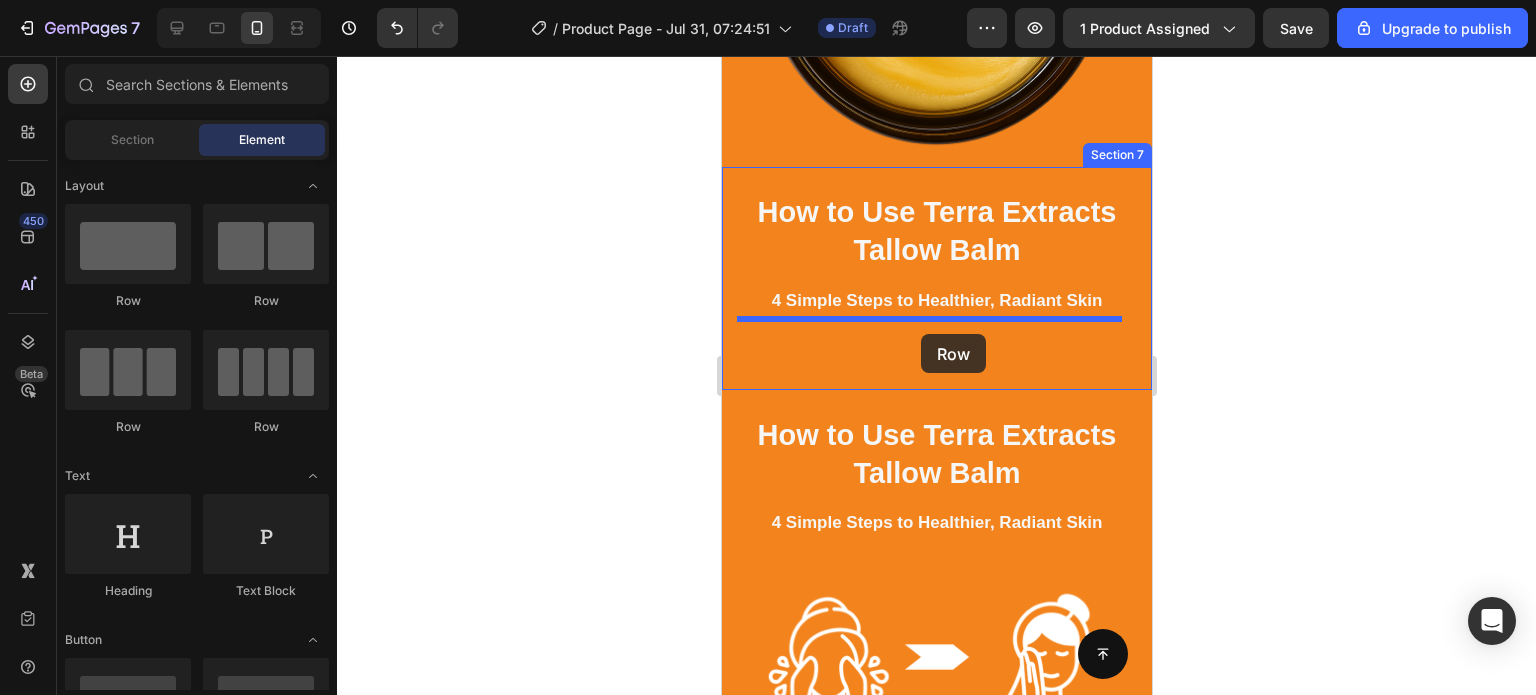 drag, startPoint x: 1003, startPoint y: 343, endPoint x: 920, endPoint y: 334, distance: 83.48653 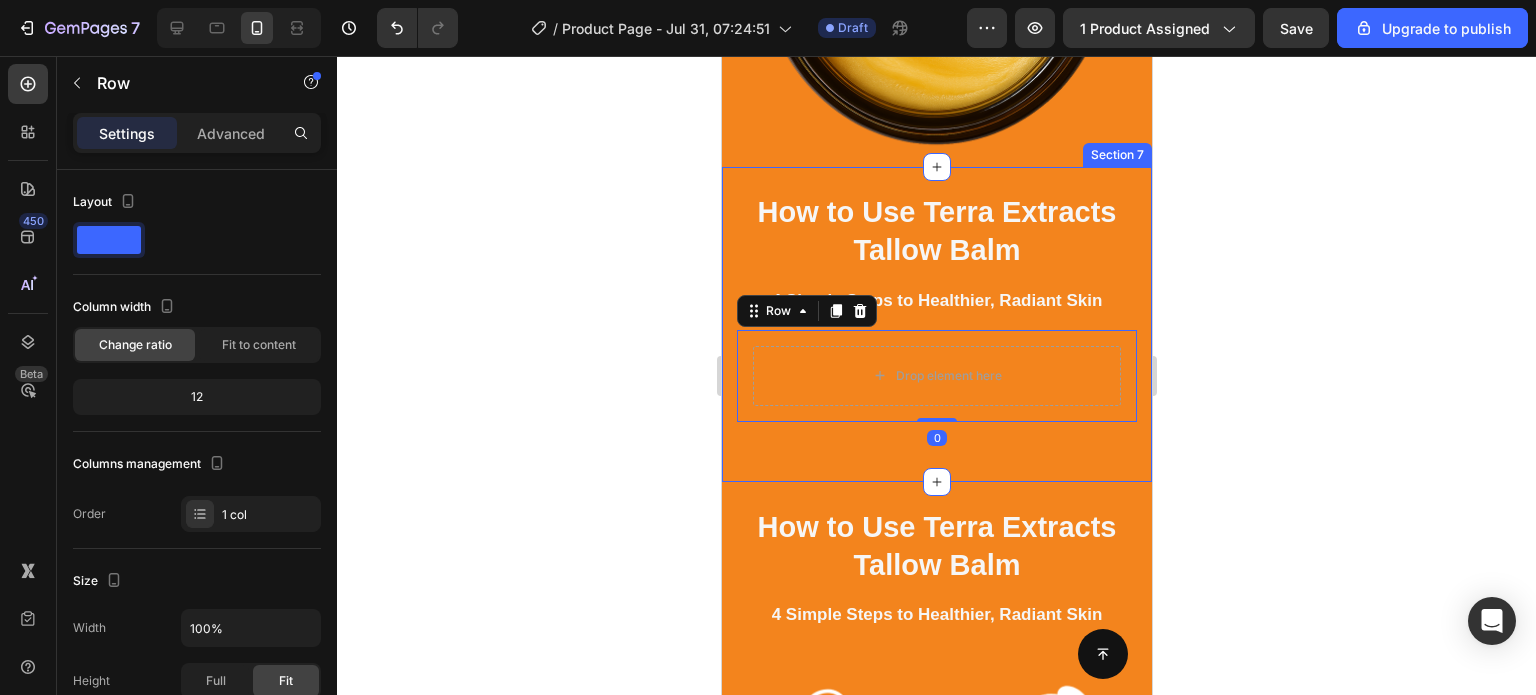 click 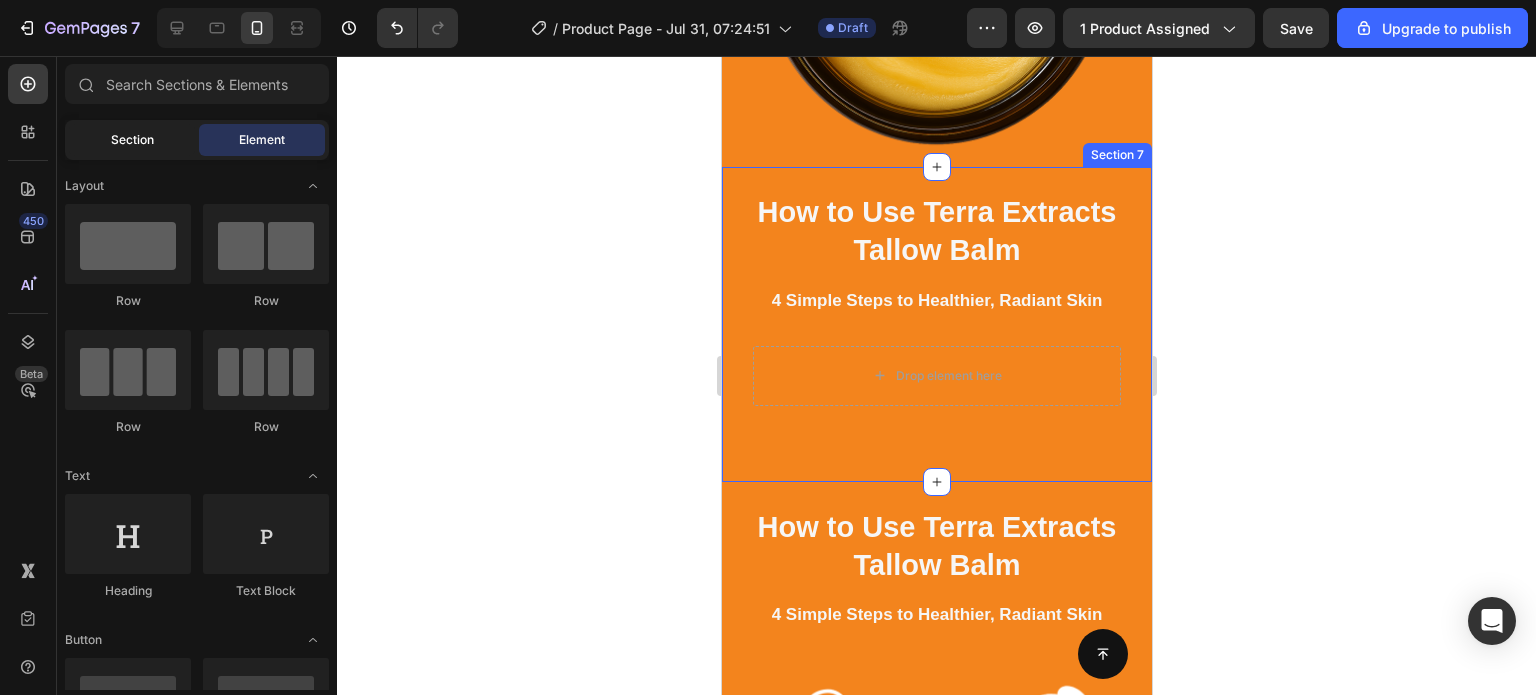 click on "Section" 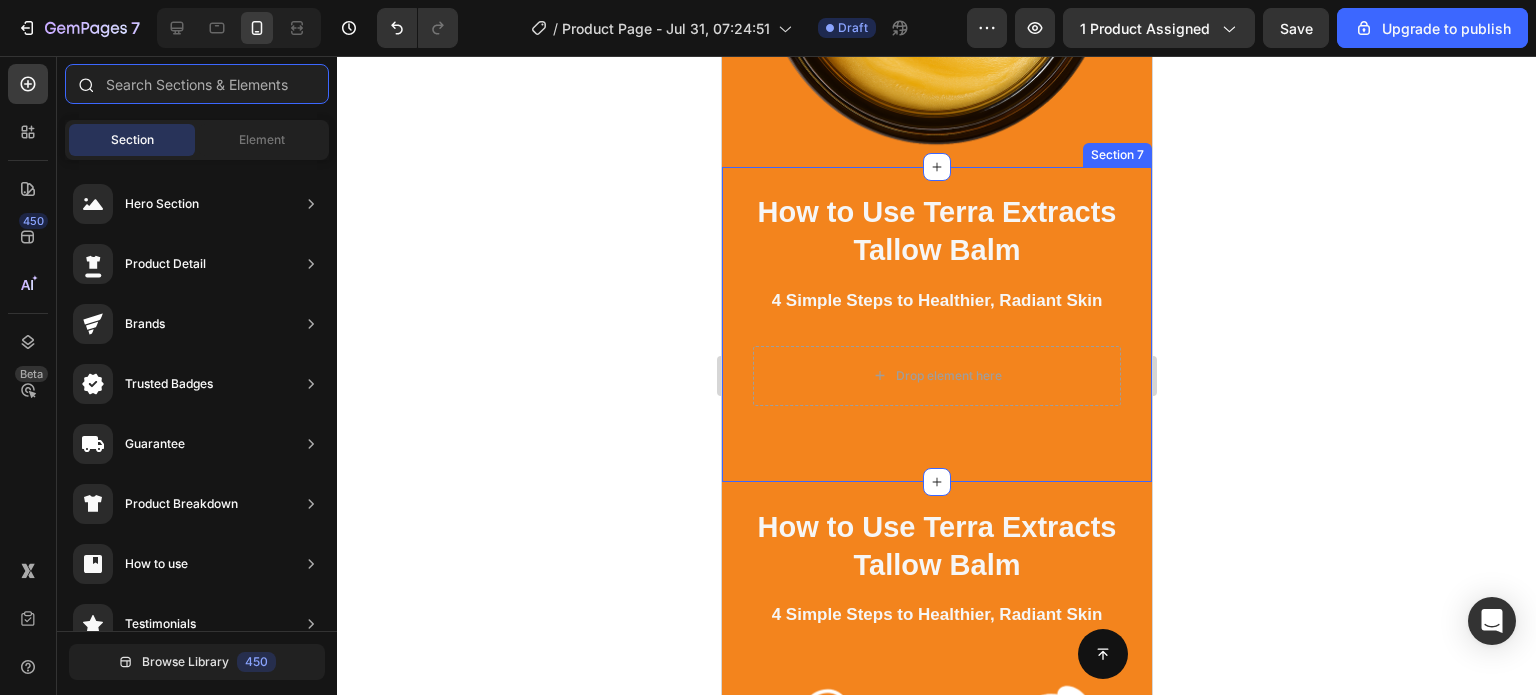 click at bounding box center (197, 84) 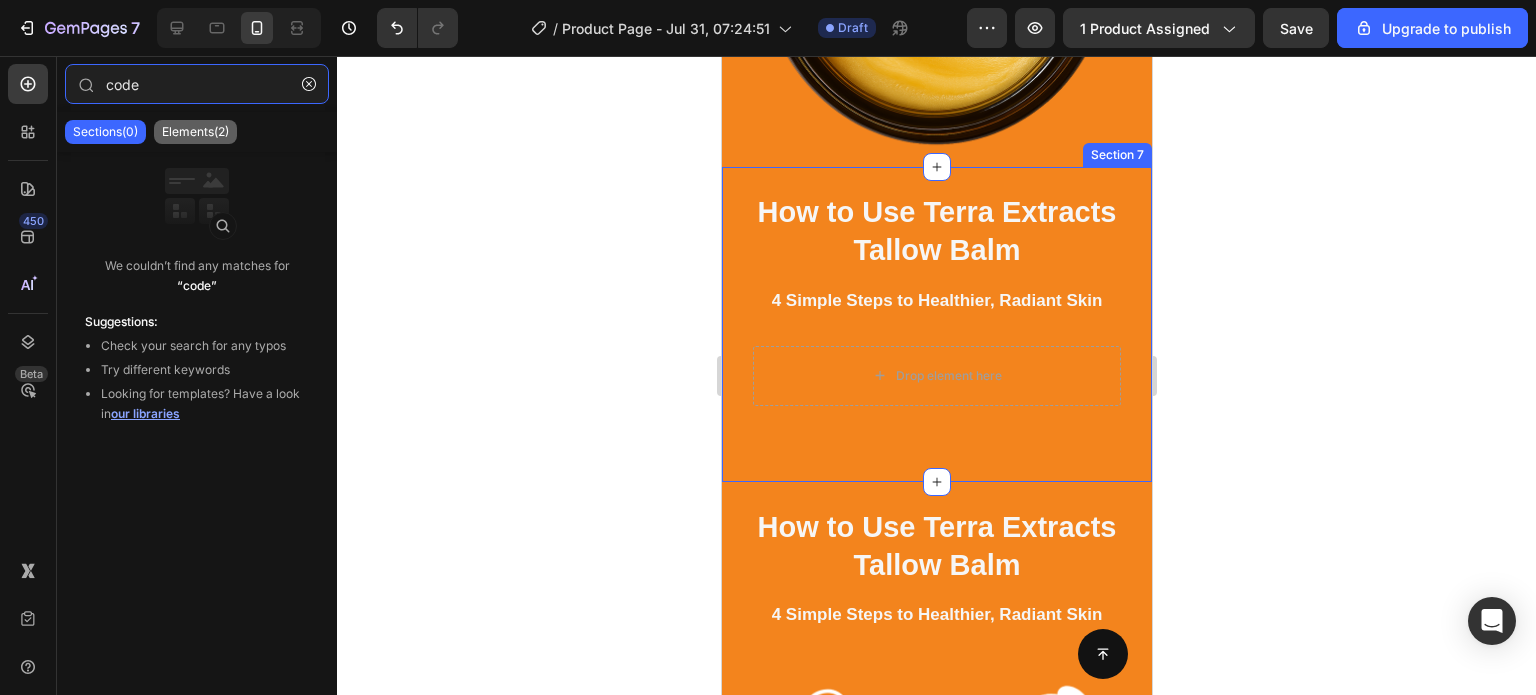 type on "code" 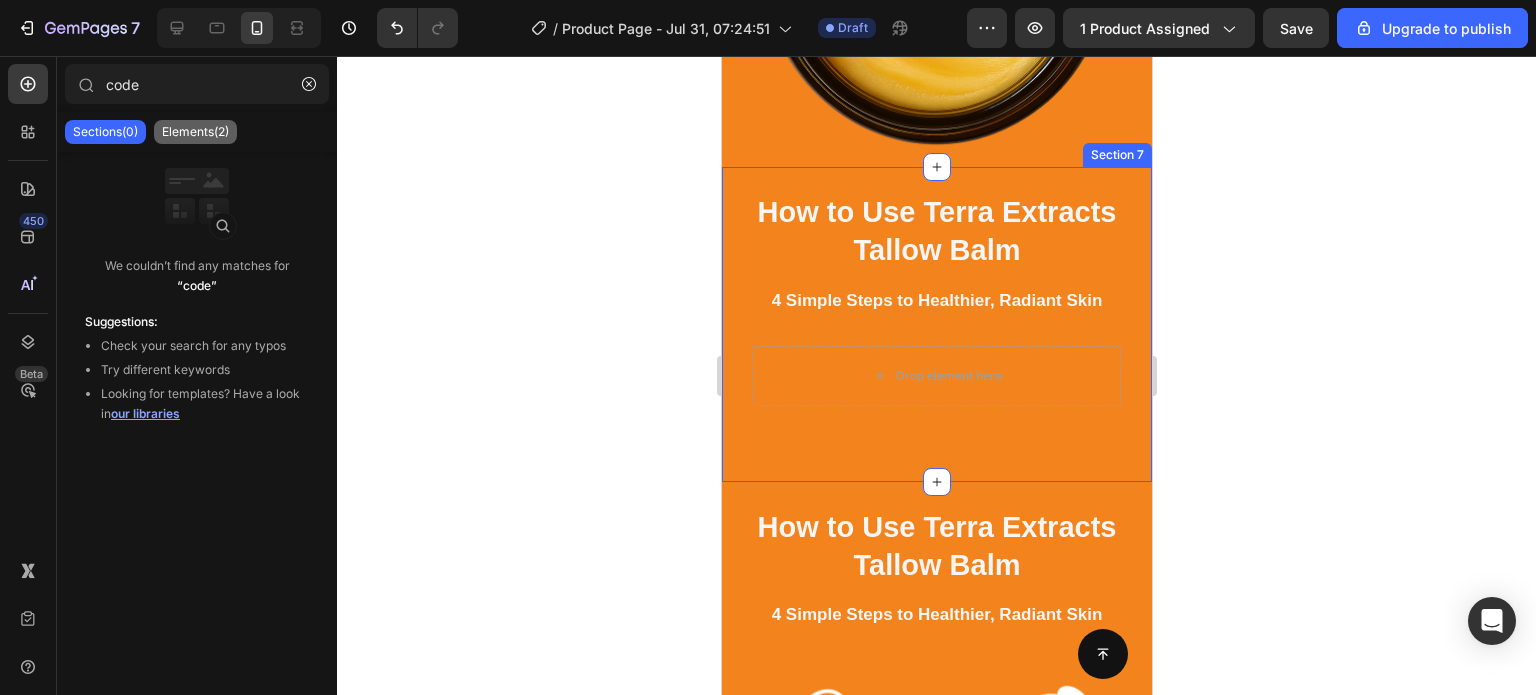 click on "Elements(2)" at bounding box center (195, 132) 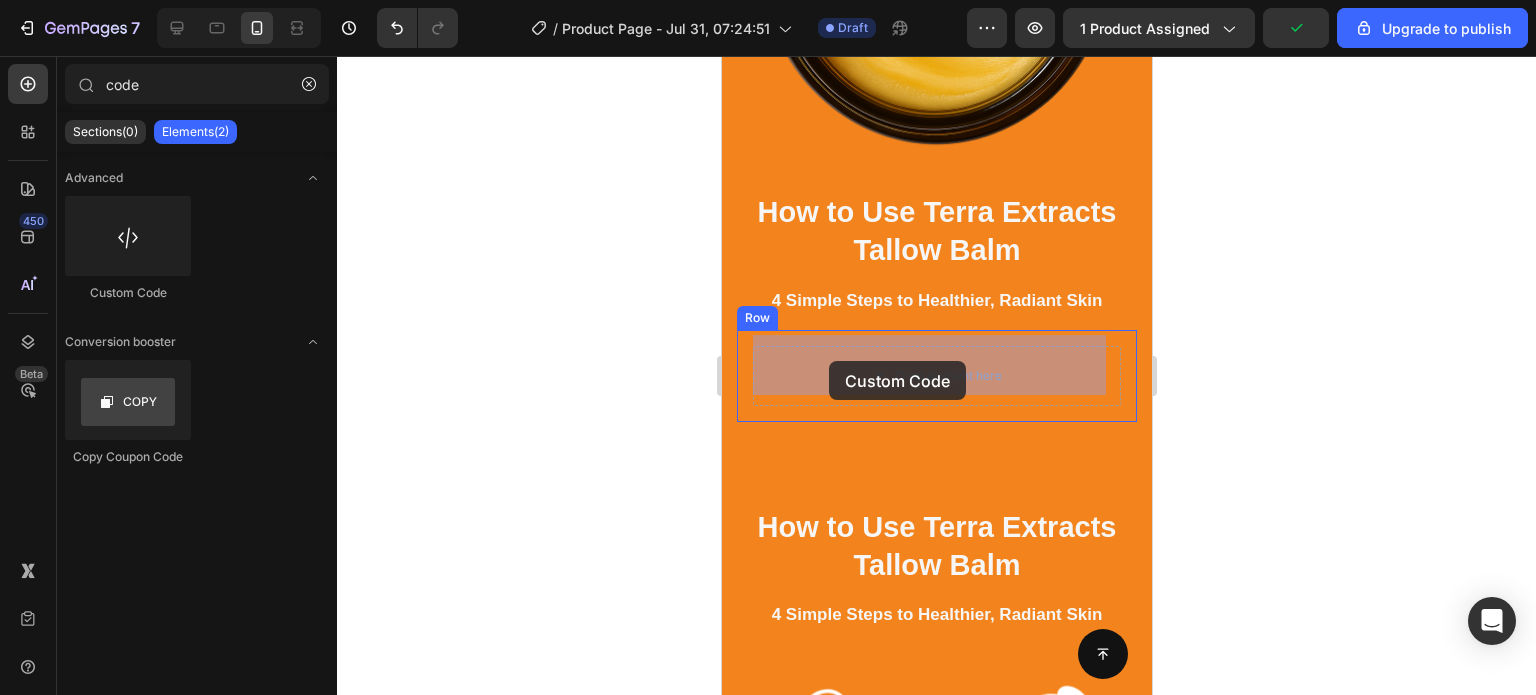 drag, startPoint x: 858, startPoint y: 299, endPoint x: 828, endPoint y: 361, distance: 68.8767 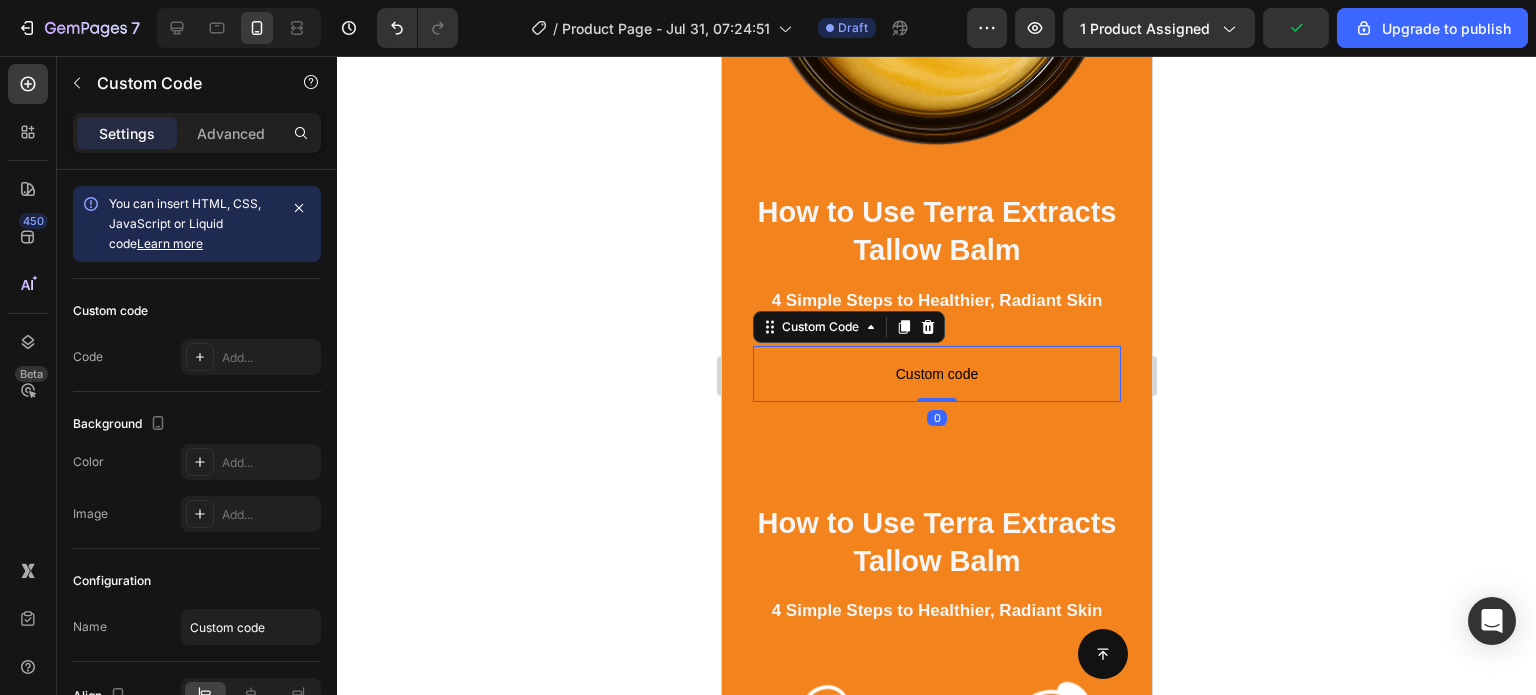 click 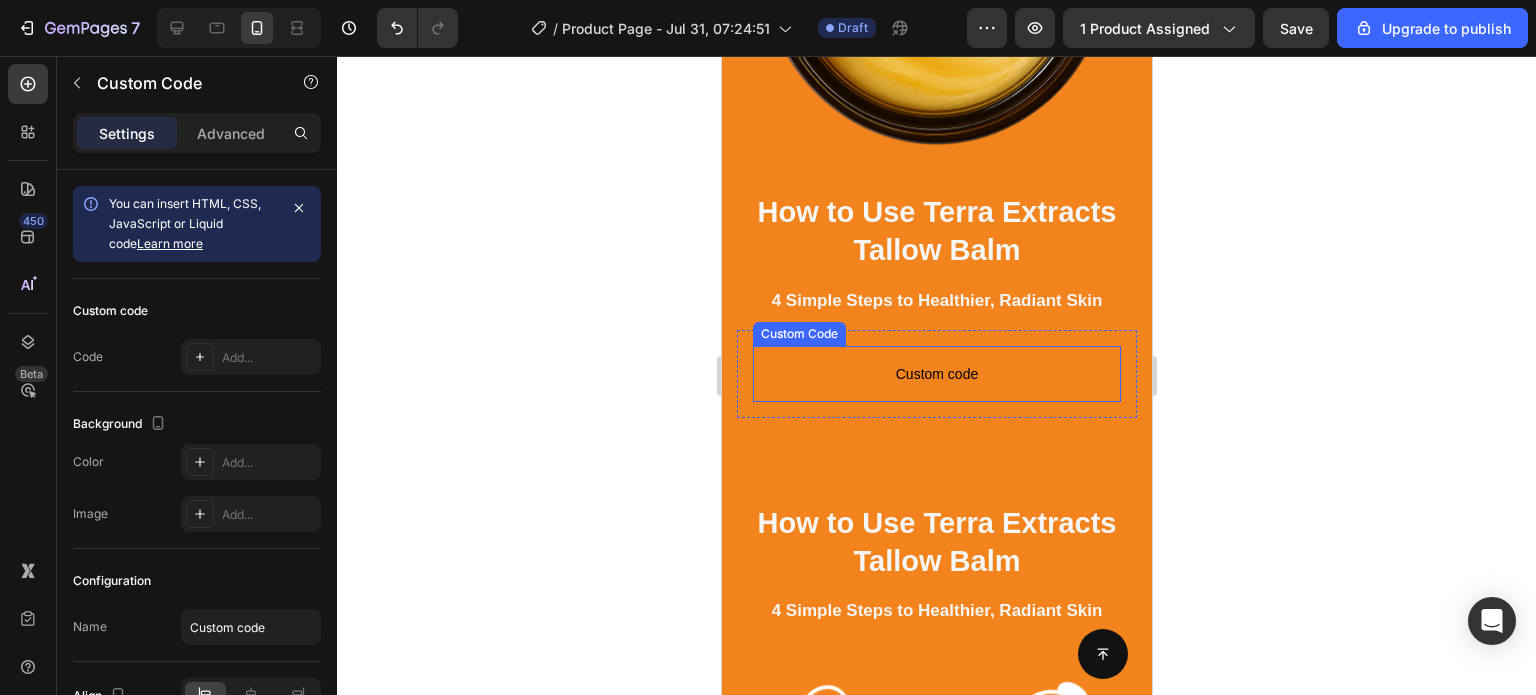 click on "Custom code" at bounding box center [936, 374] 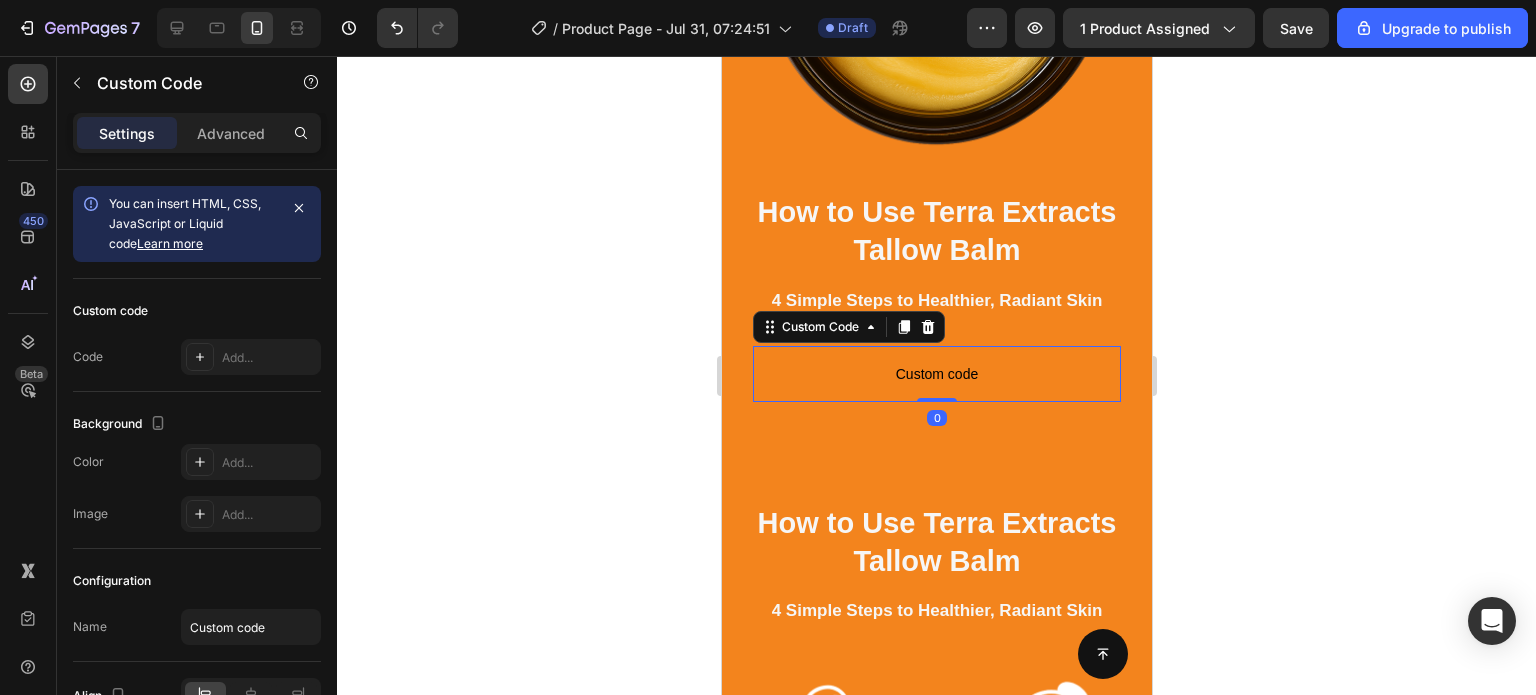 click on "Custom code" at bounding box center (936, 374) 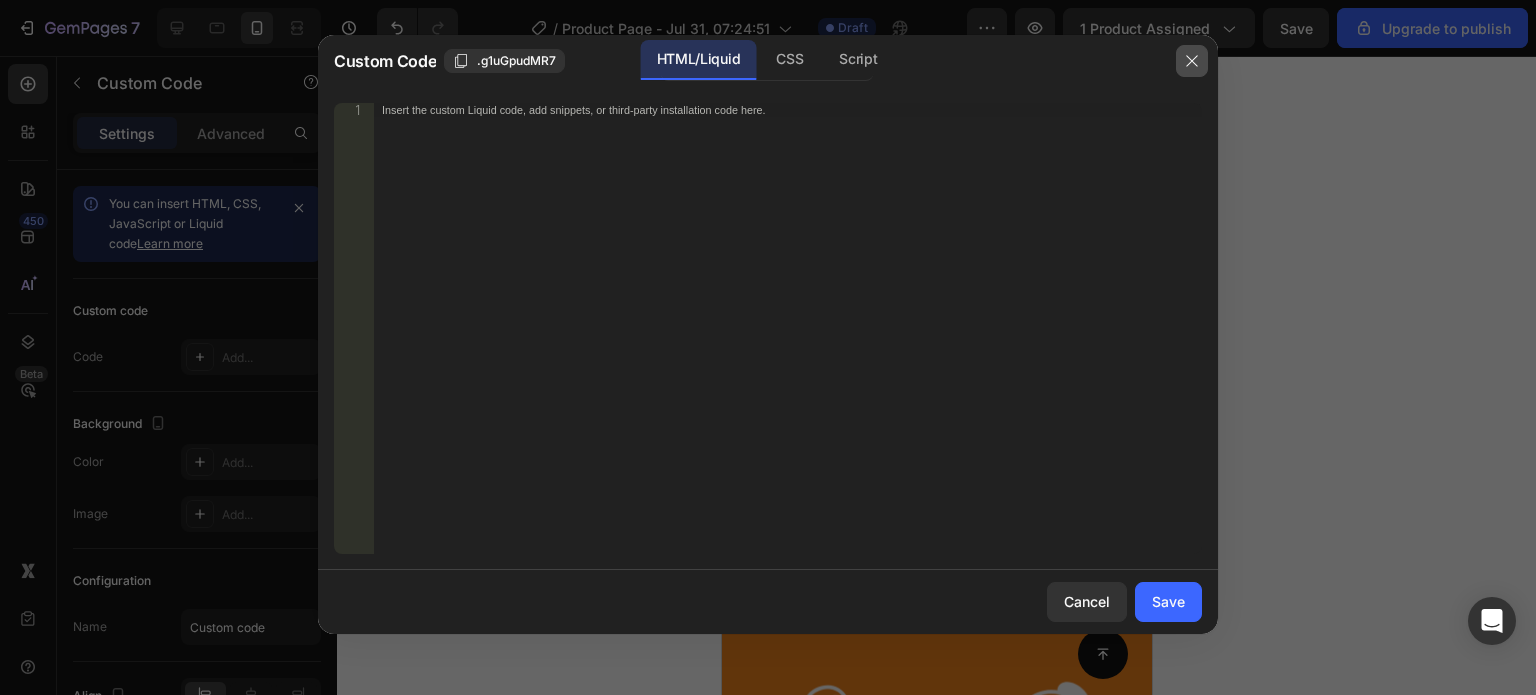 click 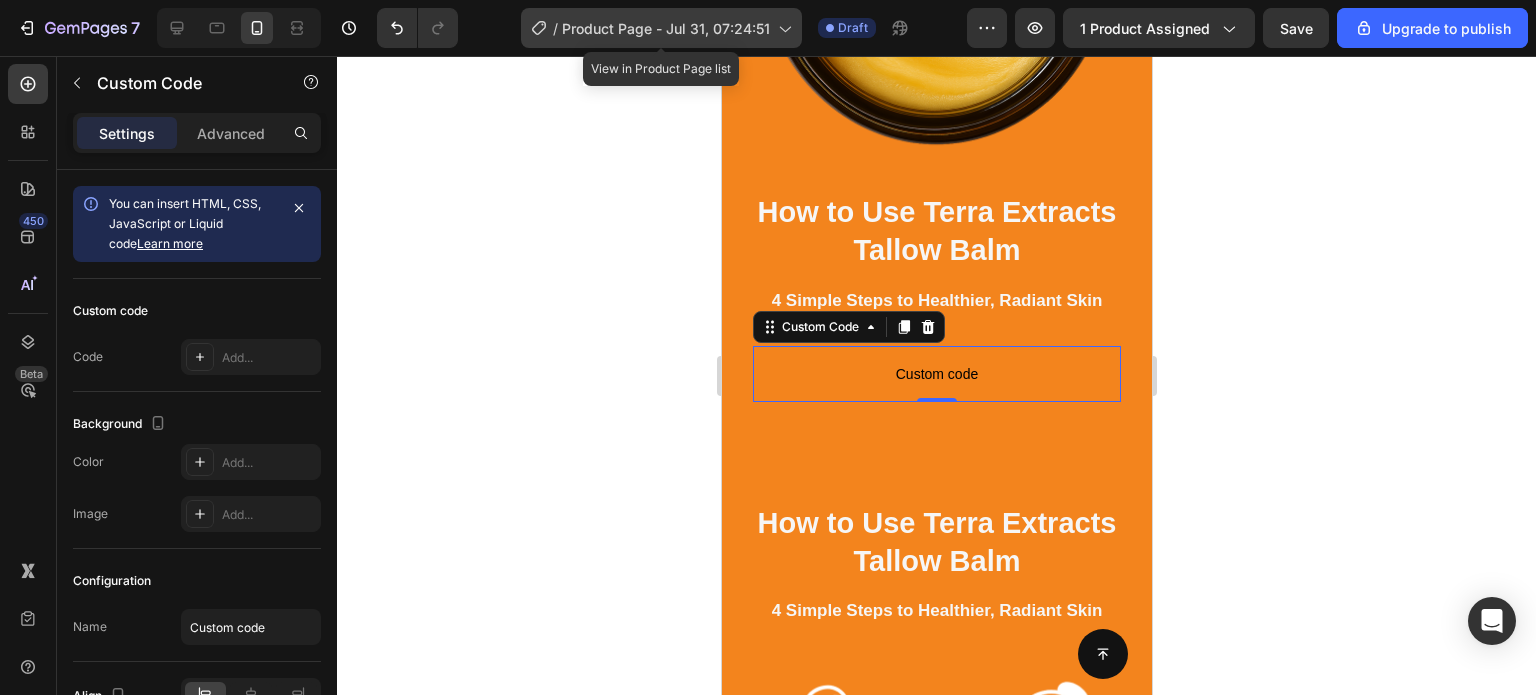 click on "Product Page - Jul 31, 07:24:51" at bounding box center [666, 28] 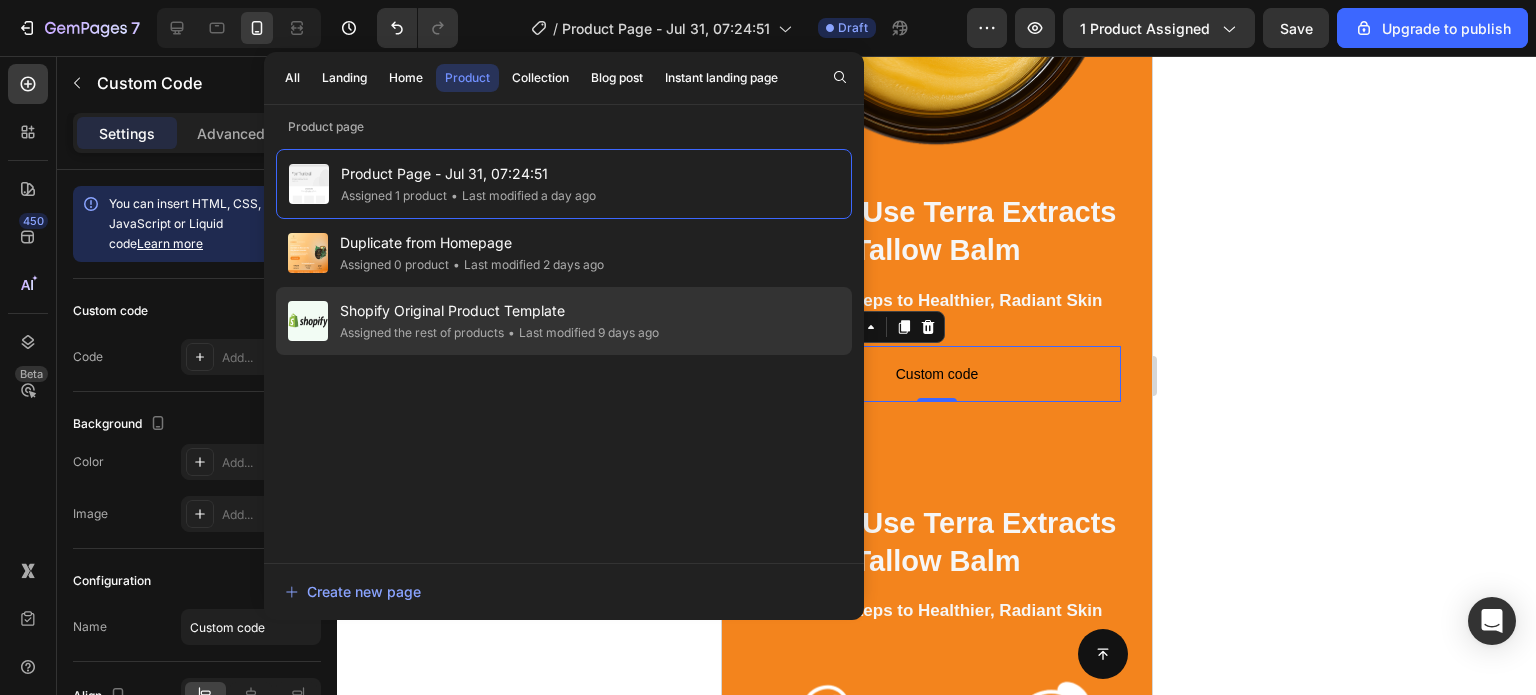 click on "Shopify Original Product Template" at bounding box center [499, 311] 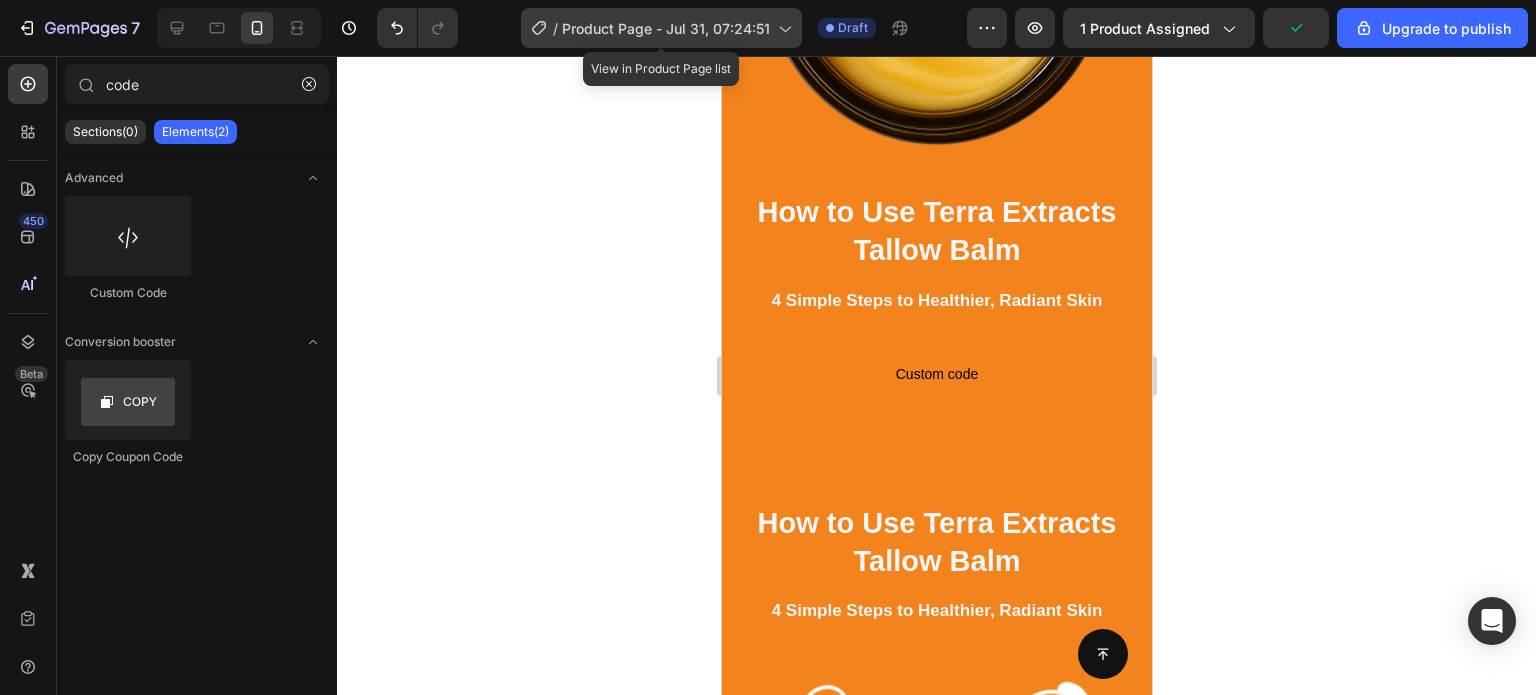 click on "/  Product Page - Jul 31, 07:24:51" 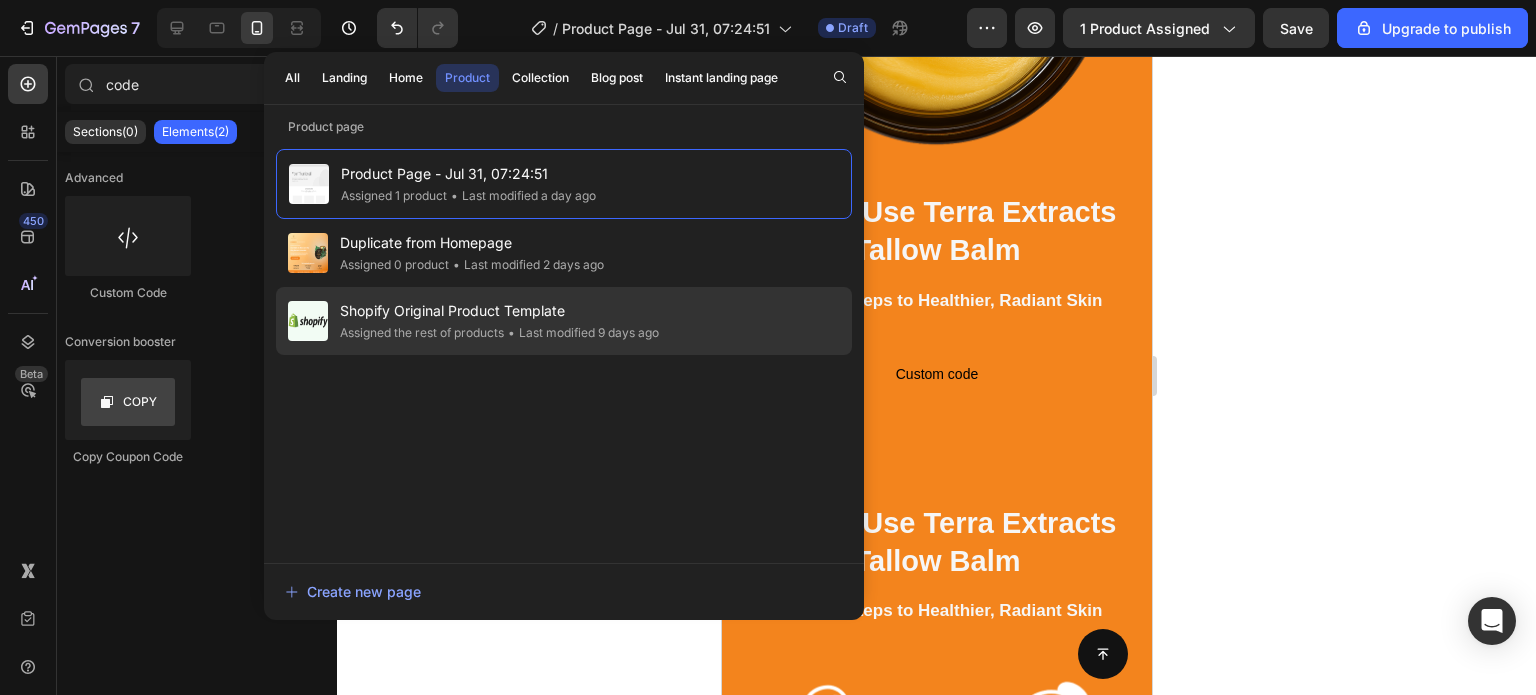 click on "Shopify Original Product Template Assigned the rest of products • Last modified 9 days ago" 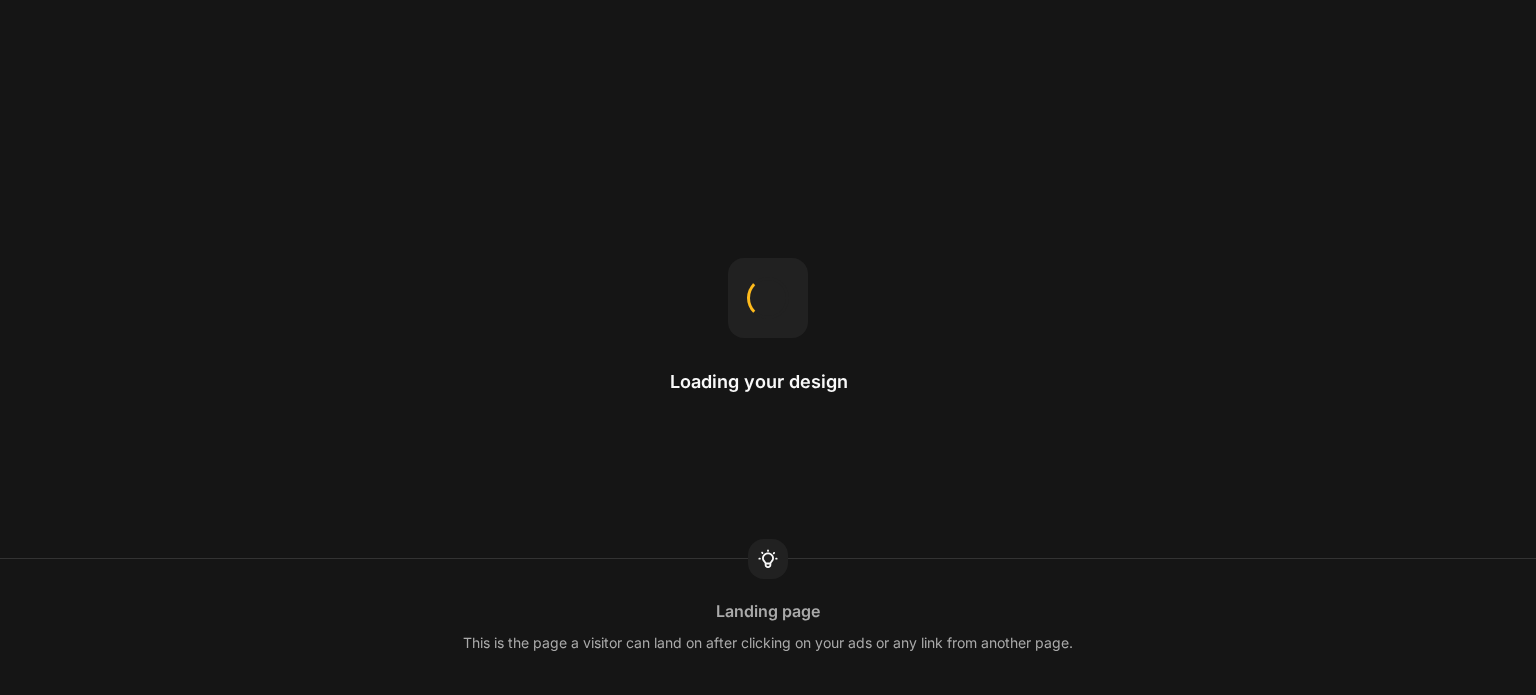 scroll, scrollTop: 0, scrollLeft: 0, axis: both 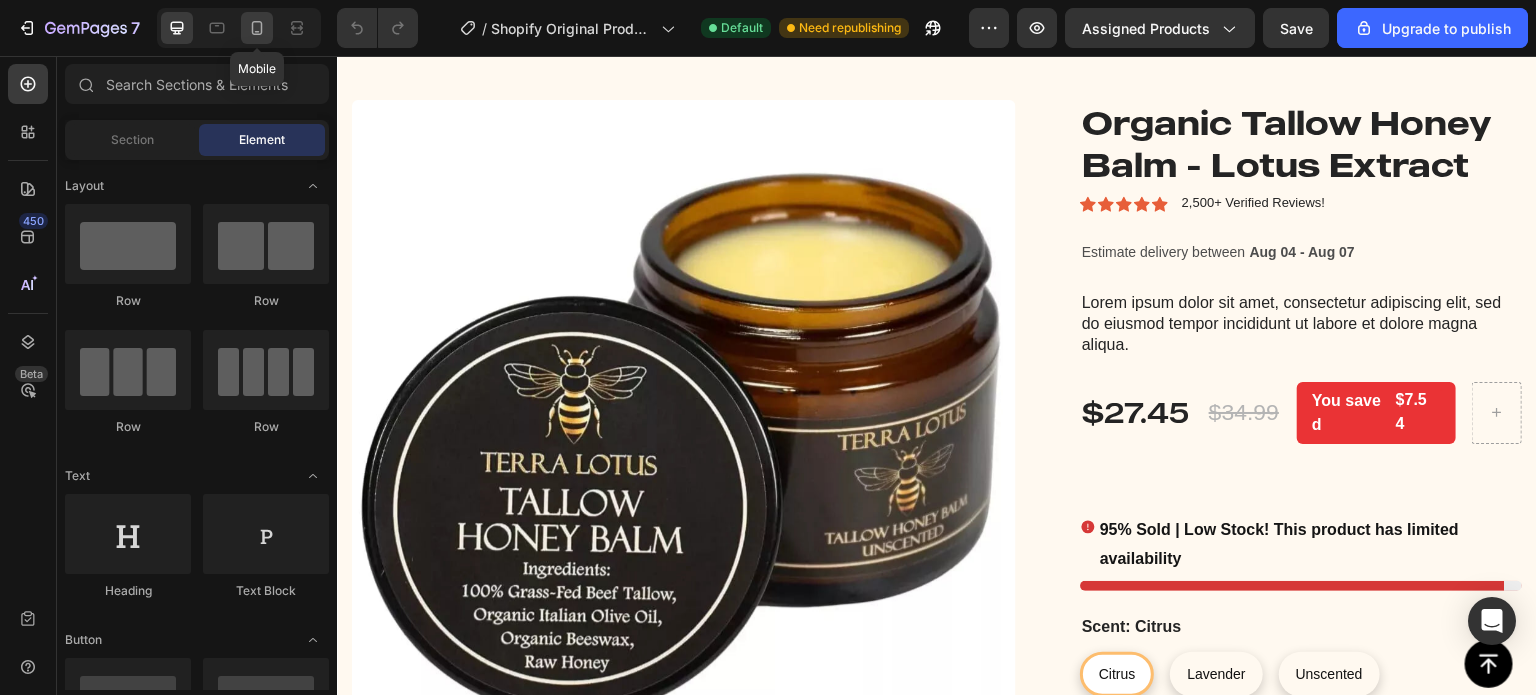 click 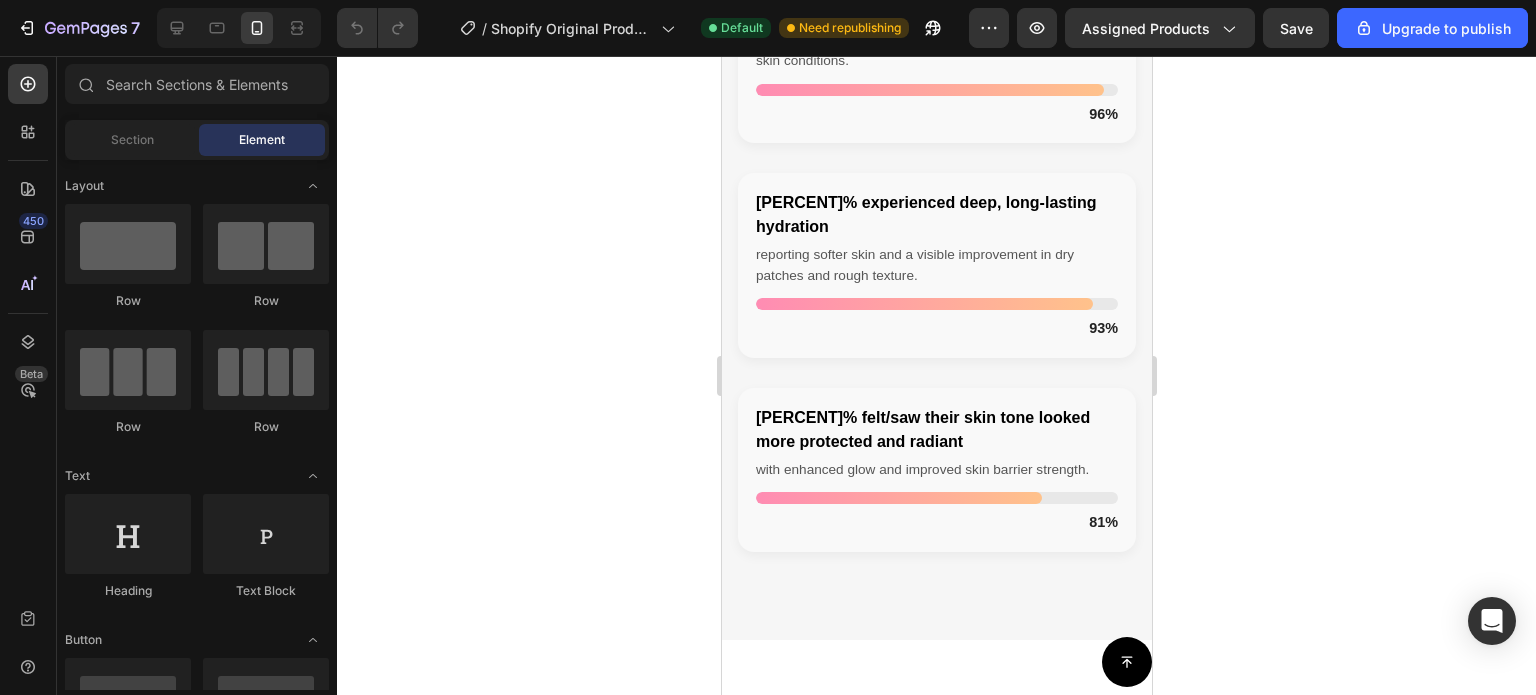 scroll, scrollTop: 5042, scrollLeft: 0, axis: vertical 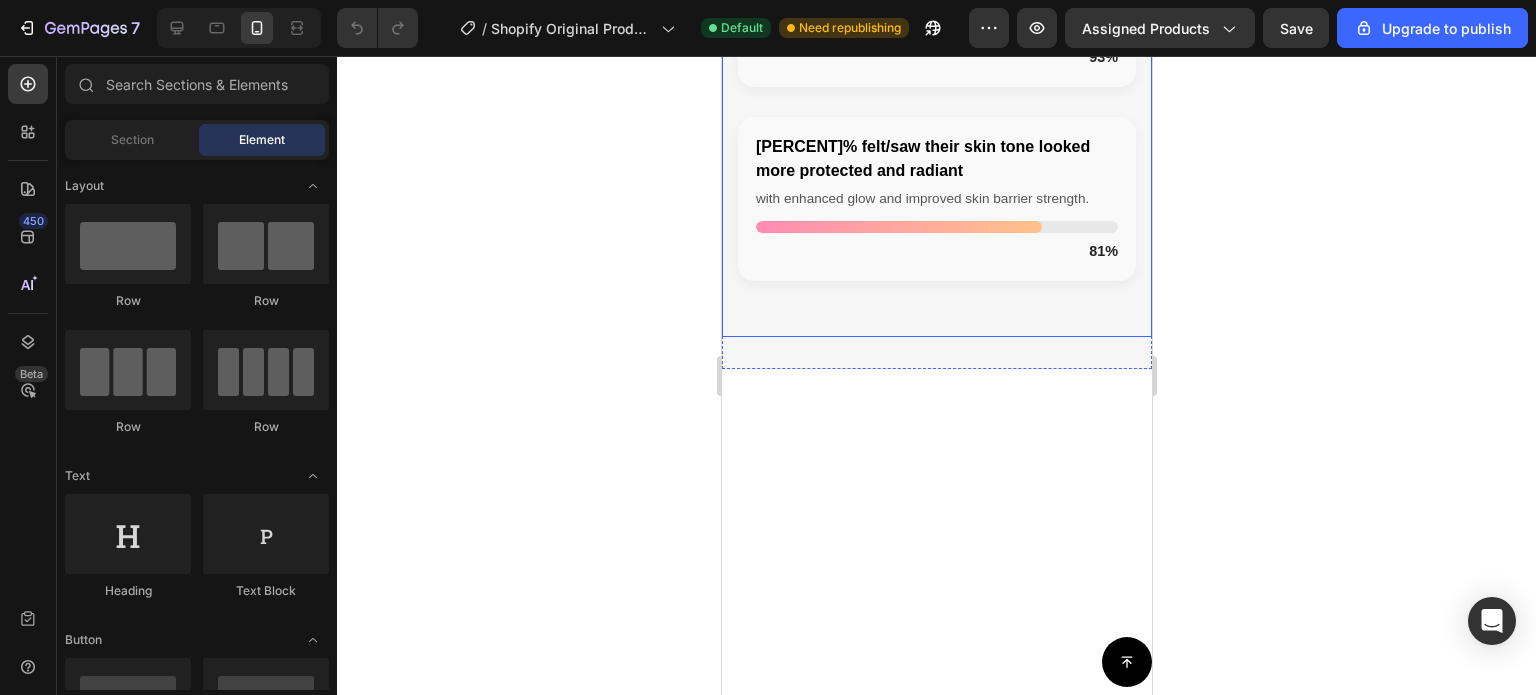 click on "96% said their skin looked calmer and clearer
with noticeable reduction in redness, irritation, and acne skin conditions.
96%
93% experienced deep, long-lasting hydration
reporting softer skin and a visible improvement in dry patches and rough texture.
93%
81% felt/saw their skin tone looked more protected and radiant
with enhanced glow and improved skin barrier strength.
81%" at bounding box center [936, -16] 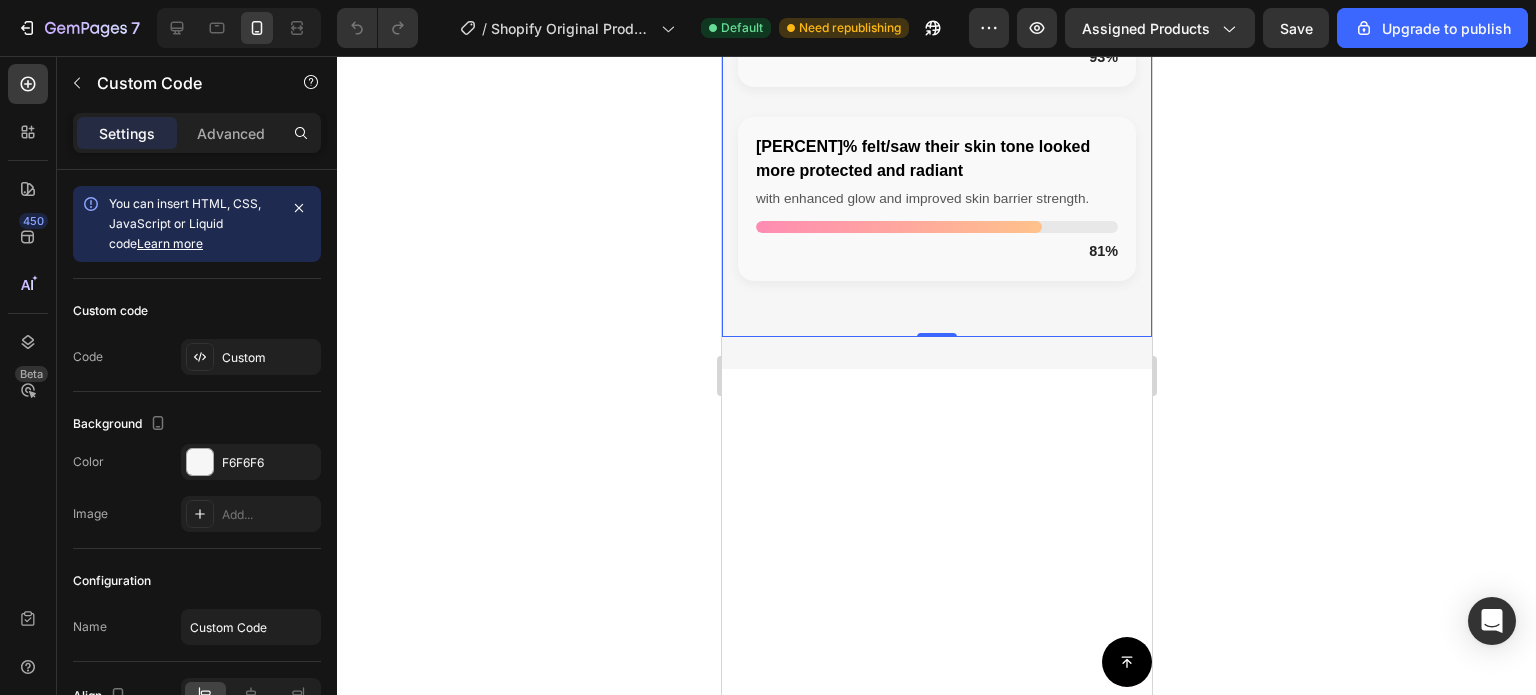 click on "96% said their skin looked calmer and clearer
with noticeable reduction in redness, irritation, and acne skin conditions.
96%
93% experienced deep, long-lasting hydration
reporting softer skin and a visible improvement in dry patches and rough texture.
93%
81% felt/saw their skin tone looked more protected and radiant
with enhanced glow and improved skin barrier strength.
81%" at bounding box center (936, -16) 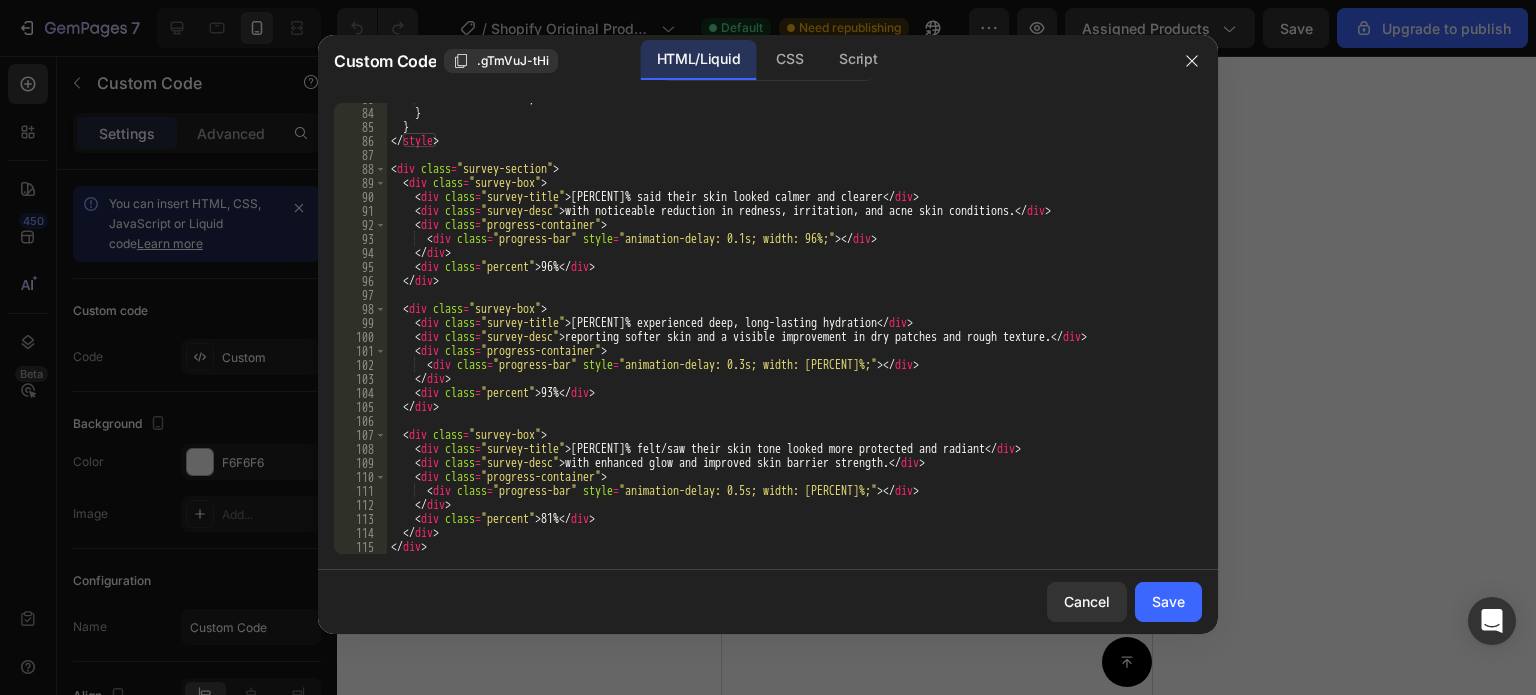 scroll, scrollTop: 1159, scrollLeft: 0, axis: vertical 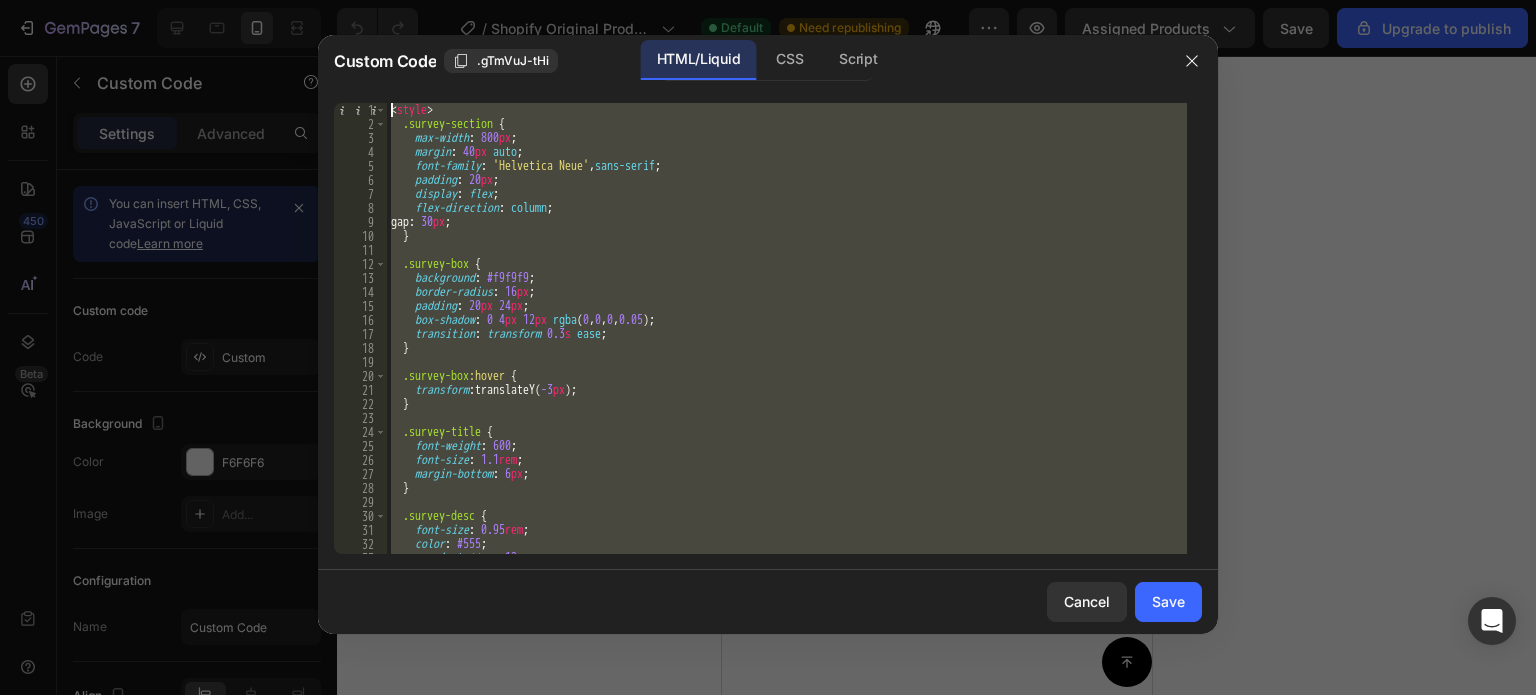 drag, startPoint x: 448, startPoint y: 543, endPoint x: 377, endPoint y: -44, distance: 591.27826 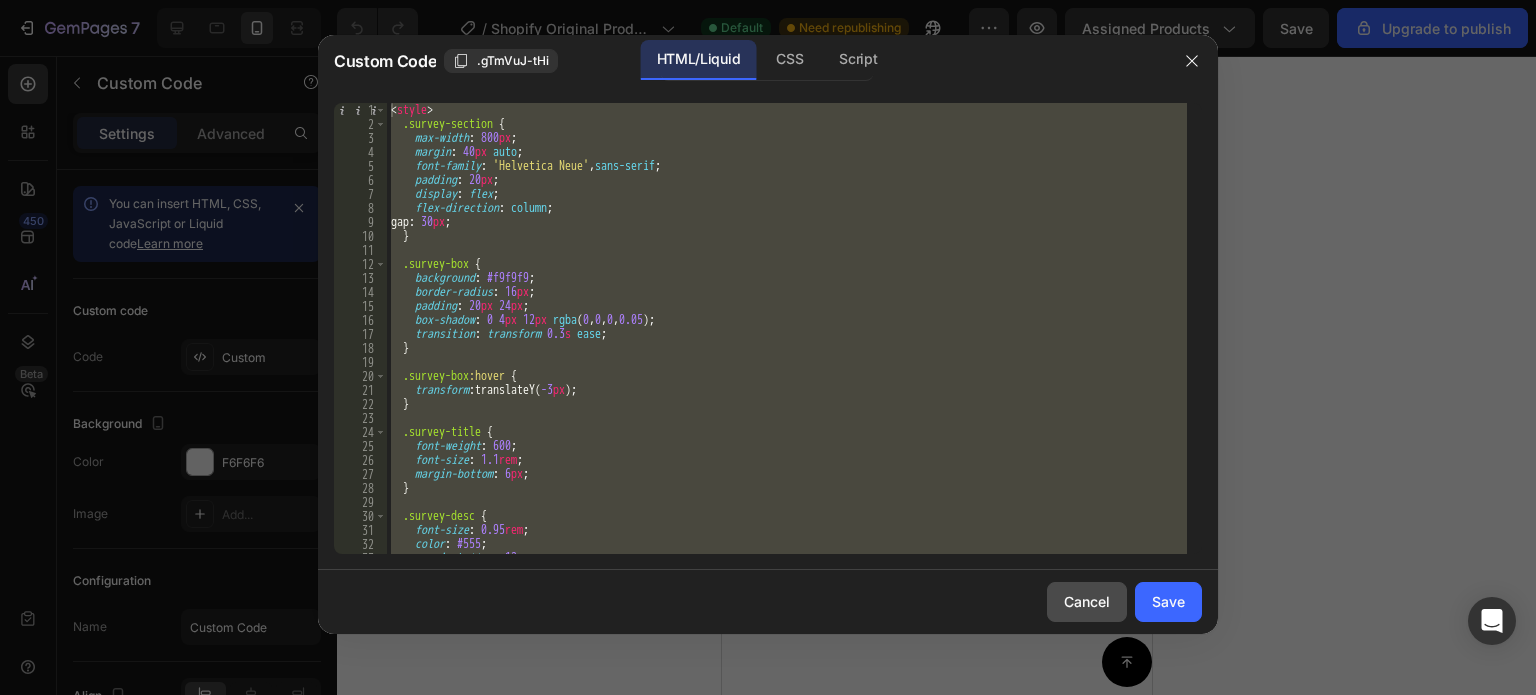 click on "Cancel" at bounding box center [1087, 601] 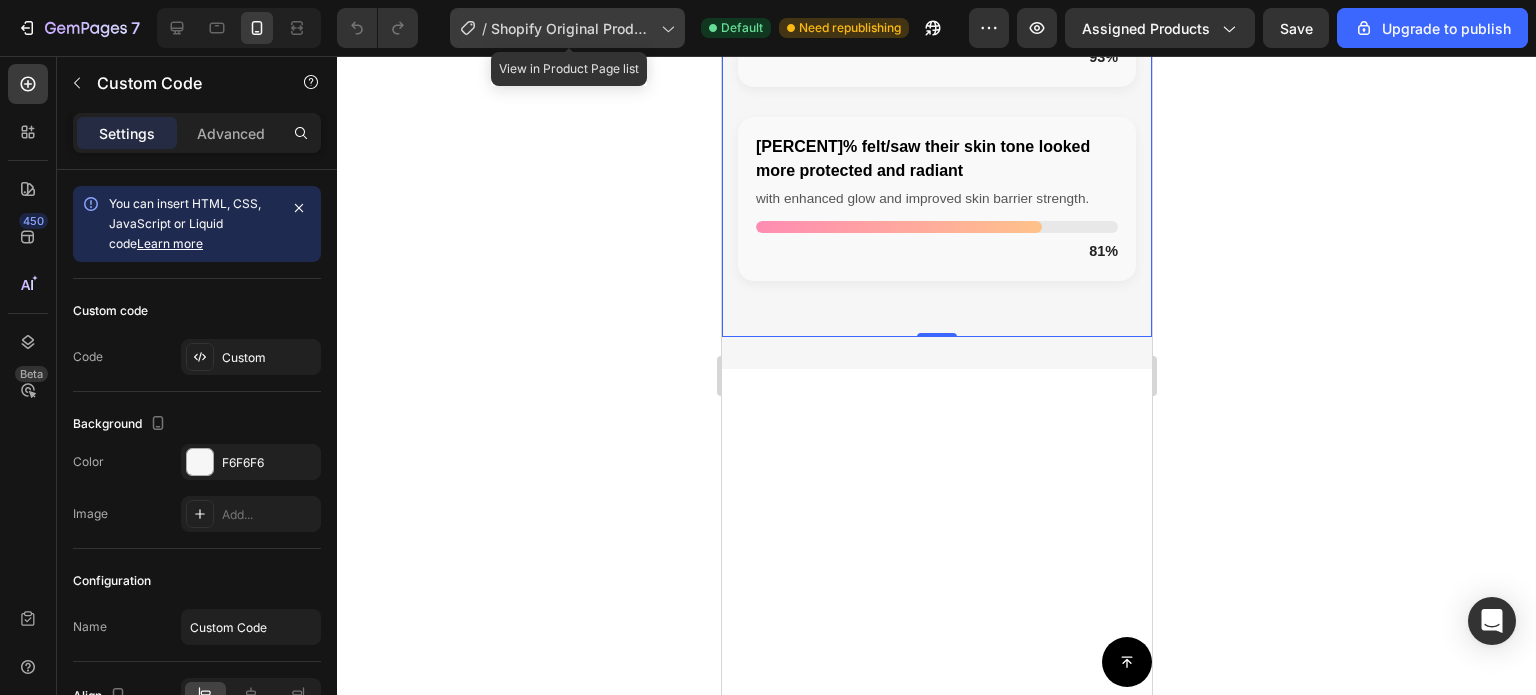 click on "Shopify Original Product Template" at bounding box center [572, 28] 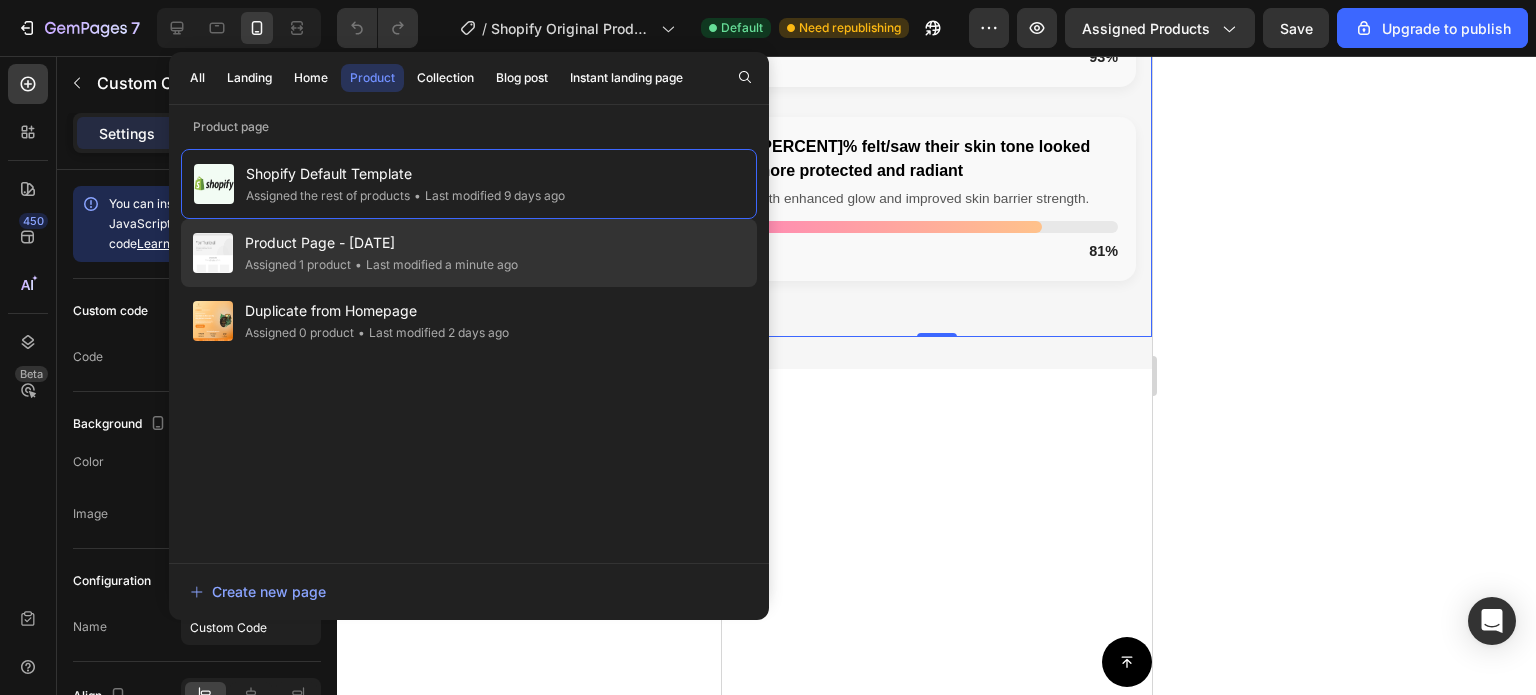 click on "Product Page - Jul 31, 07:24:51 Assigned 1 product • Last modified a minute ago" 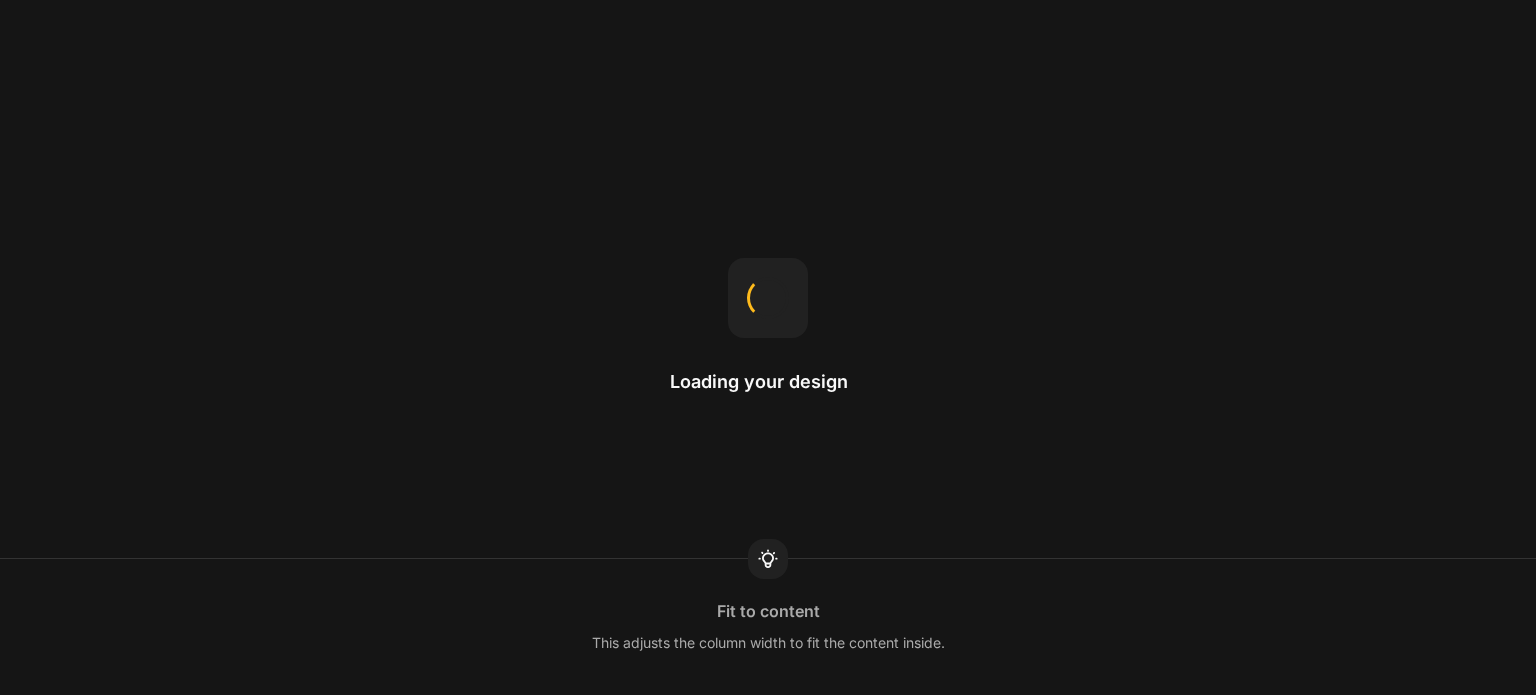 scroll, scrollTop: 0, scrollLeft: 0, axis: both 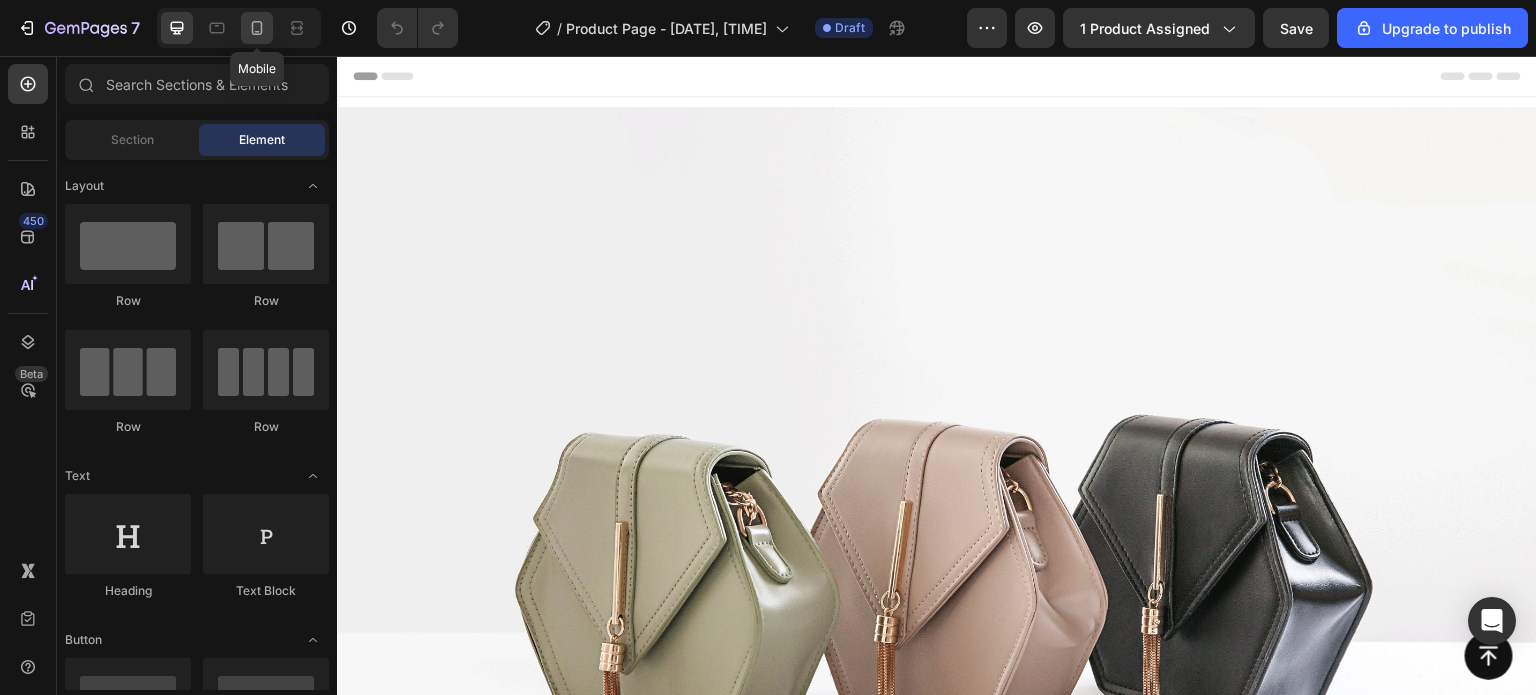 click 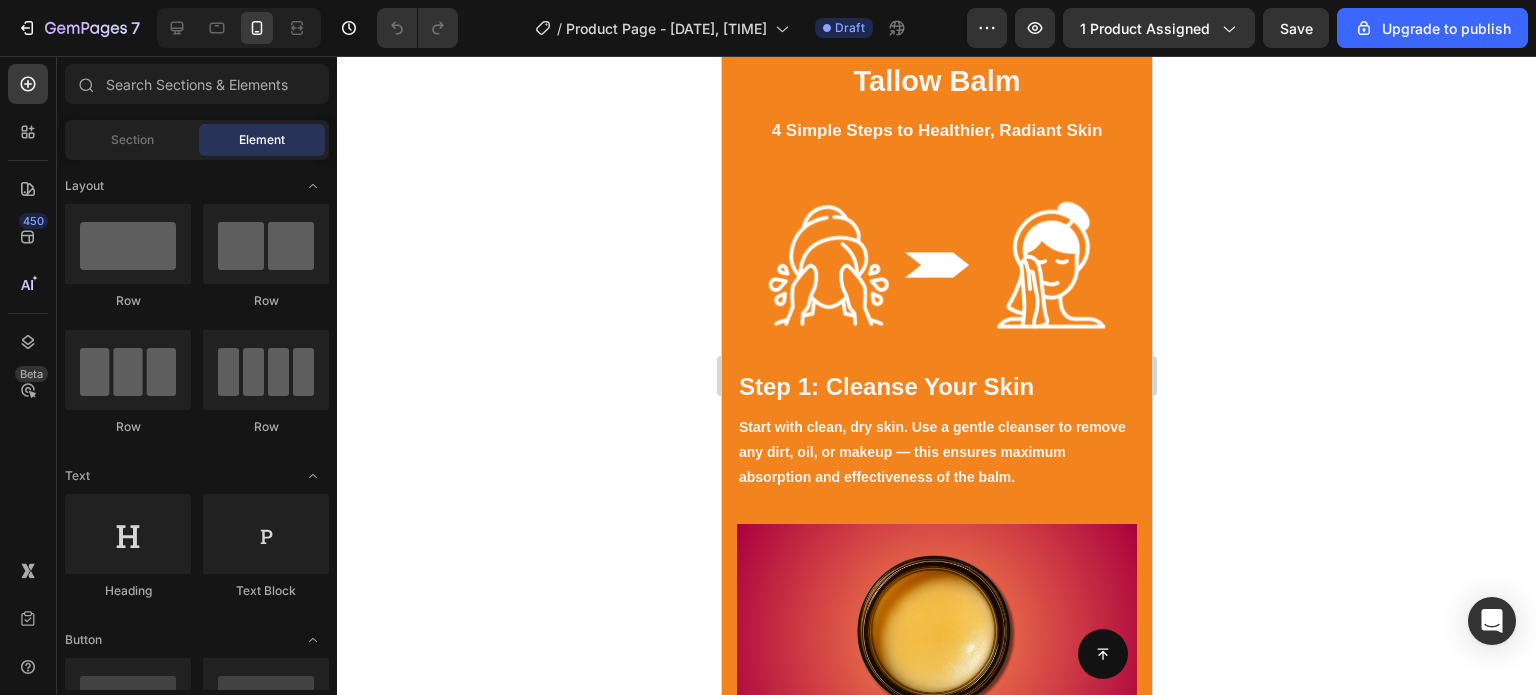 scroll, scrollTop: 3378, scrollLeft: 0, axis: vertical 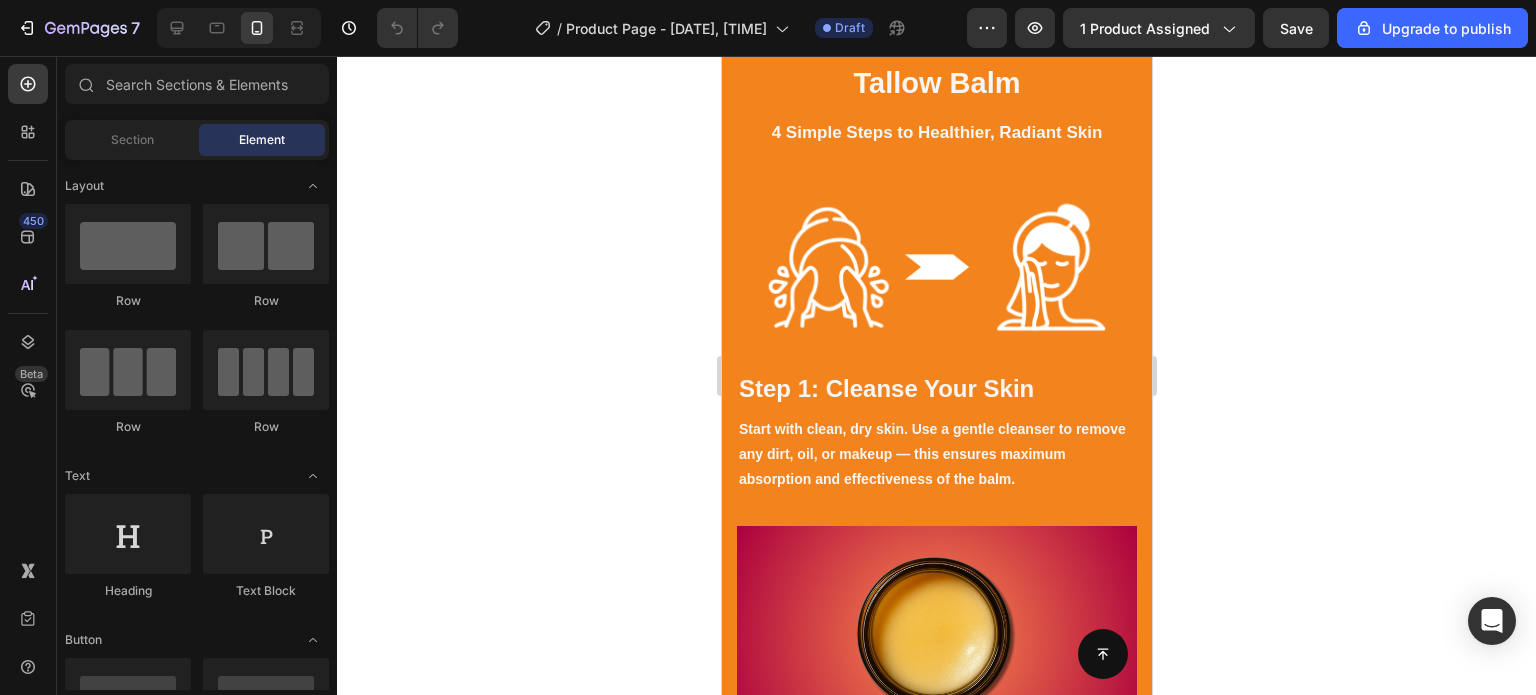 click on "Custom code" at bounding box center [936, -104] 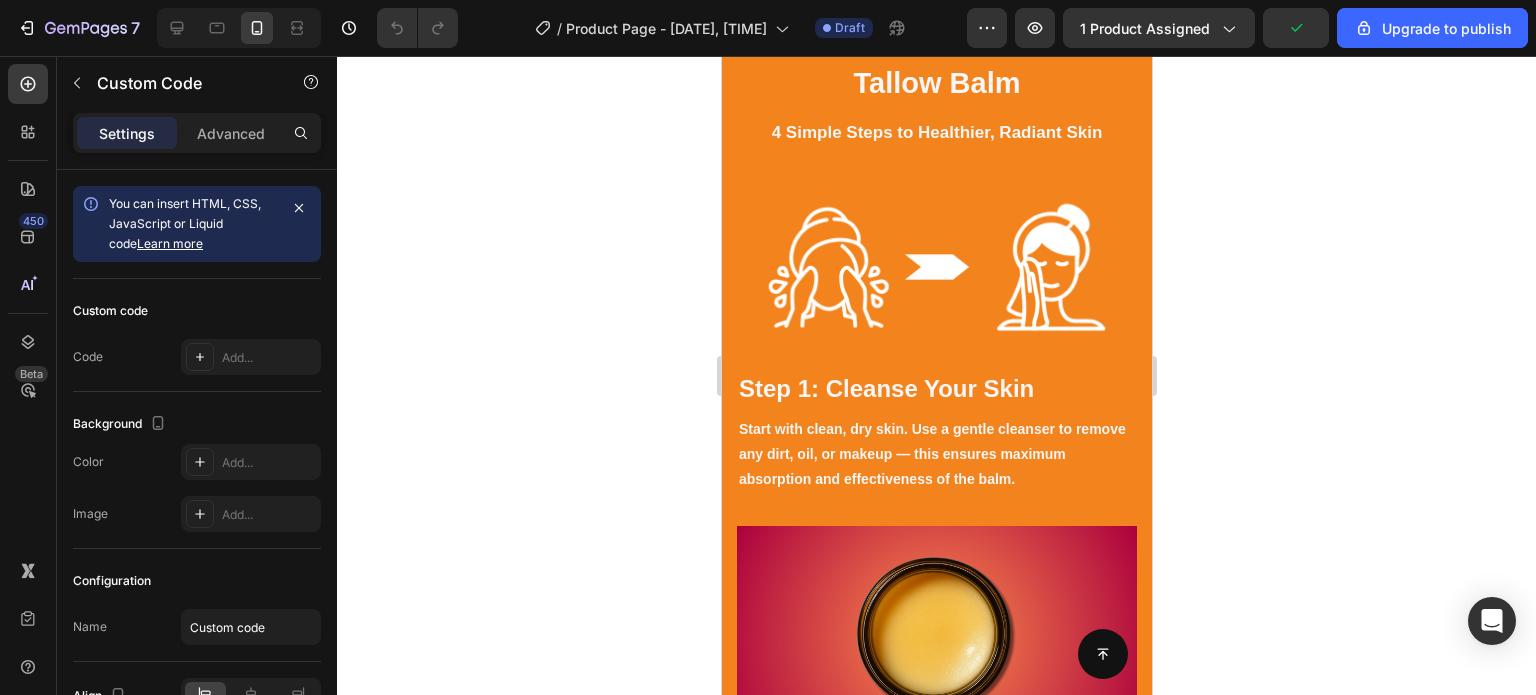 click on "Custom code" at bounding box center [936, -104] 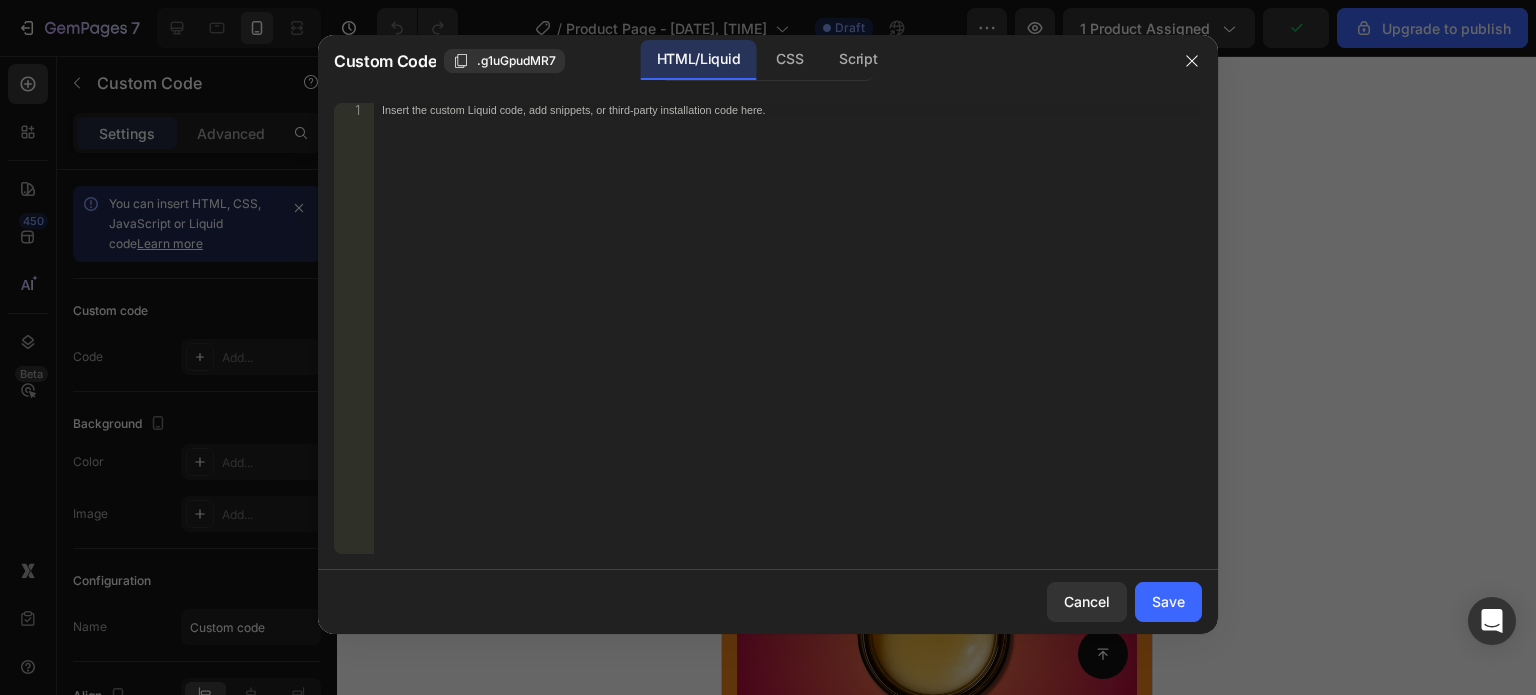click on "Insert the custom Liquid code, add snippets, or third-party installation code here." at bounding box center (788, 342) 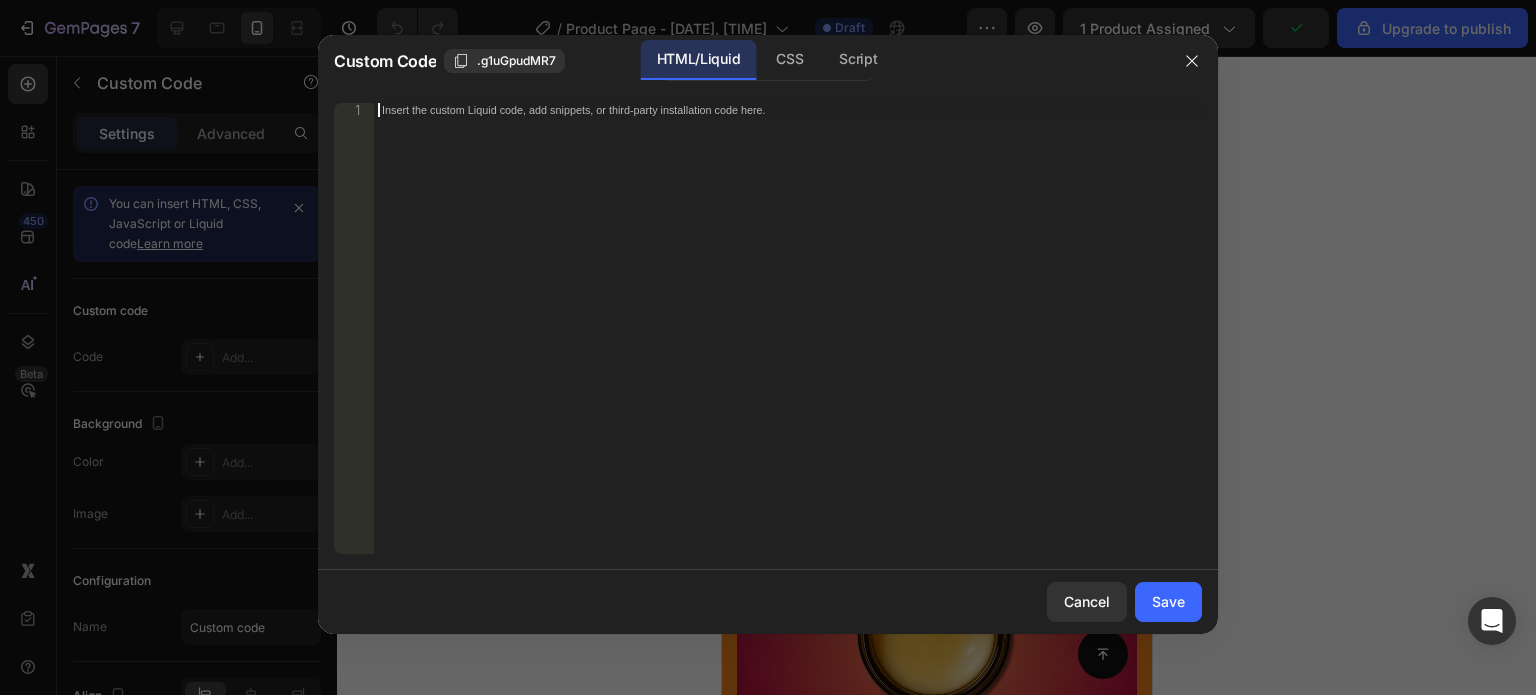 paste on "</div>" 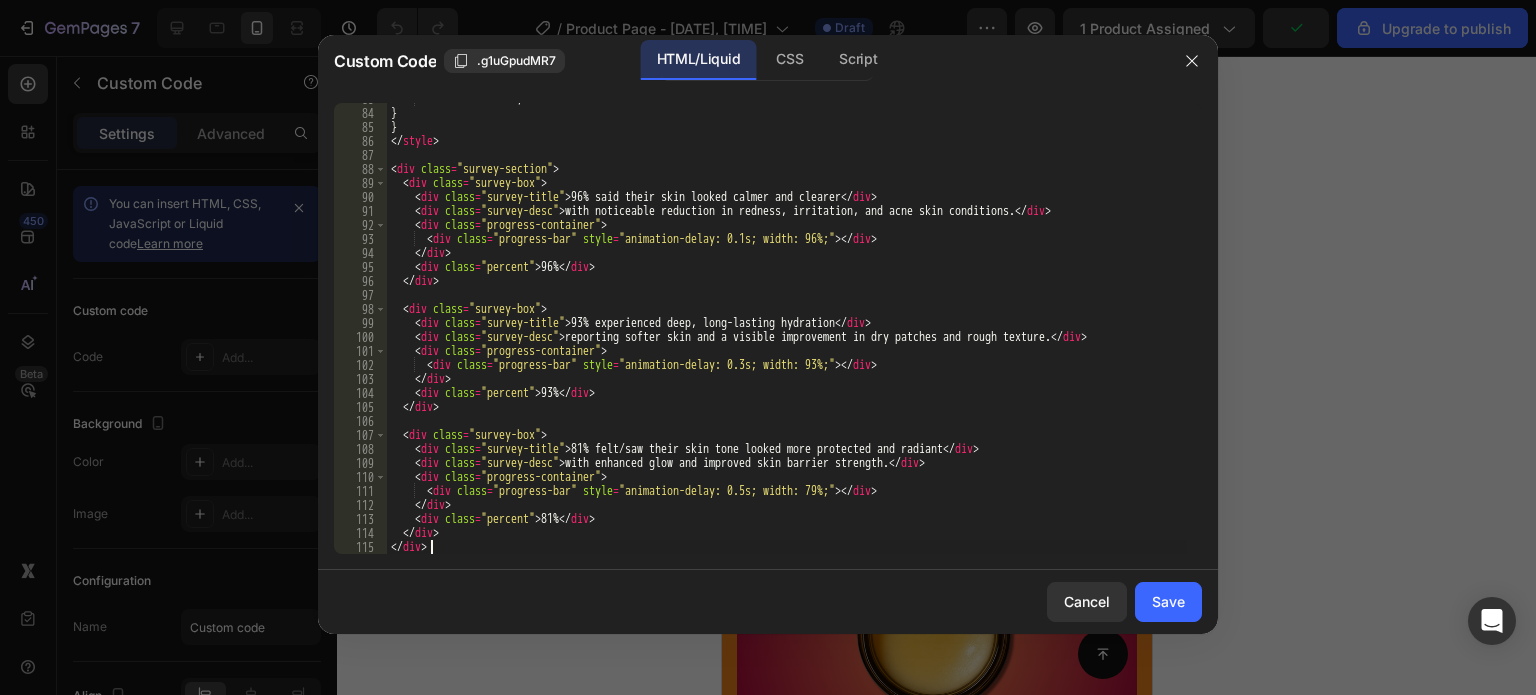 scroll, scrollTop: 1159, scrollLeft: 0, axis: vertical 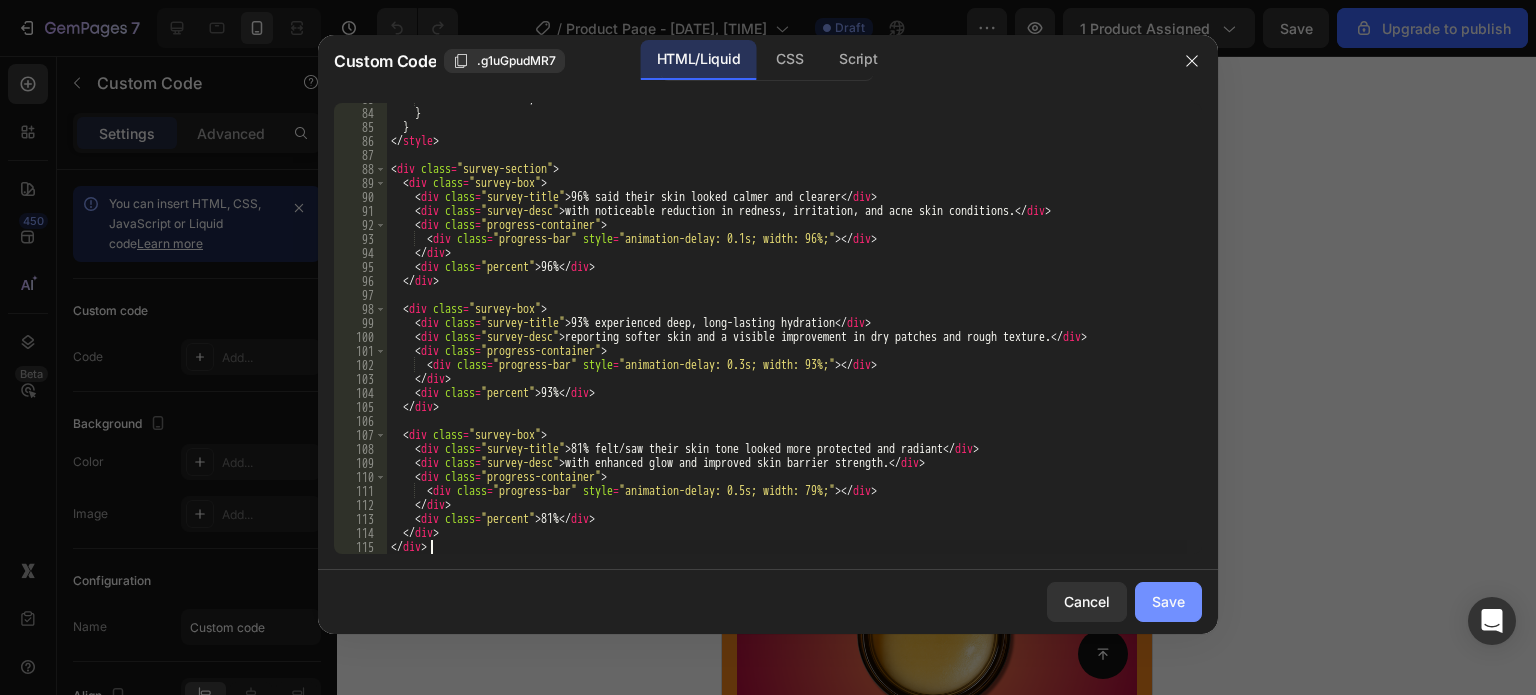 click on "Save" at bounding box center (1168, 601) 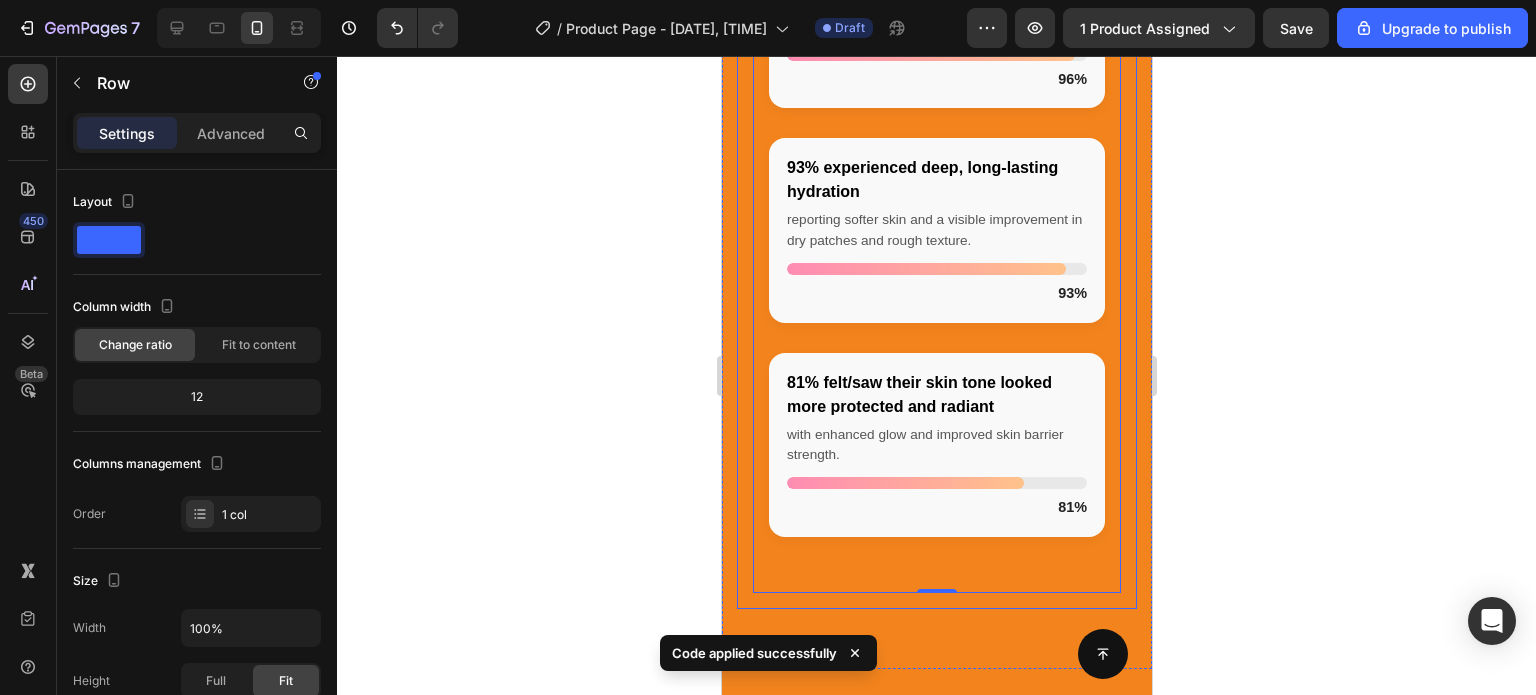 click on "96% said their skin looked calmer and clearer
with noticeable reduction in redness, irritation, and acne skin conditions.
96%
93% experienced deep, long-lasting hydration
reporting softer skin and a visible improvement in dry patches and rough texture.
93%
81% felt/saw their skin tone looked more protected and radiant
with enhanced glow and improved skin barrier strength.
81%
Custom Code   0 Row" at bounding box center (936, 230) 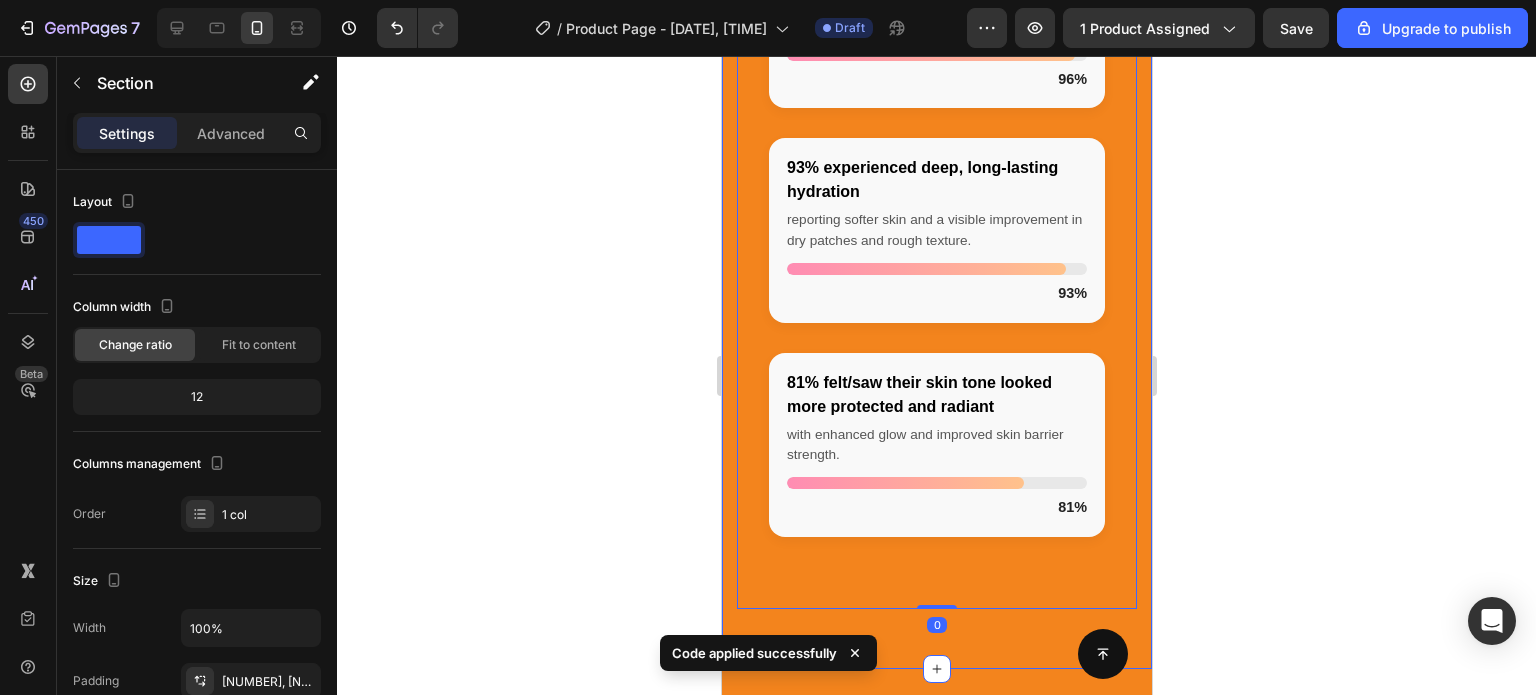 click on "How to Use Terra Extracts Tallow Balm Heading 4 Simple Steps to Healthier, Radiant Skin Text block Row Row
96% said their skin looked calmer and clearer
with noticeable reduction in redness, irritation, and acne skin conditions.
96%
93% experienced deep, long-lasting hydration
reporting softer skin and a visible improvement in dry patches and rough texture.
93%
81% felt/saw their skin tone looked more protected and radiant
with enhanced glow and improved skin barrier strength.
81%
Custom Code Row   0 Section 7" at bounding box center [936, 179] 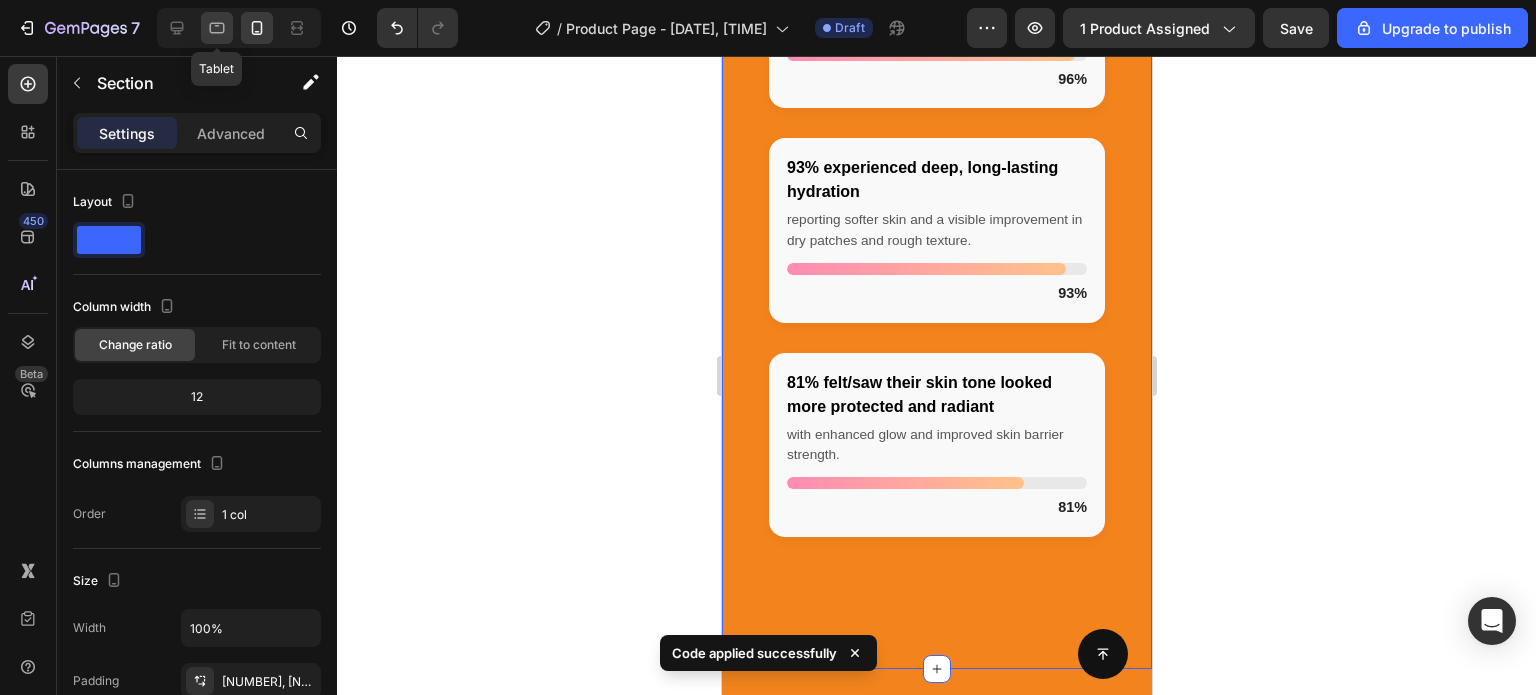 click 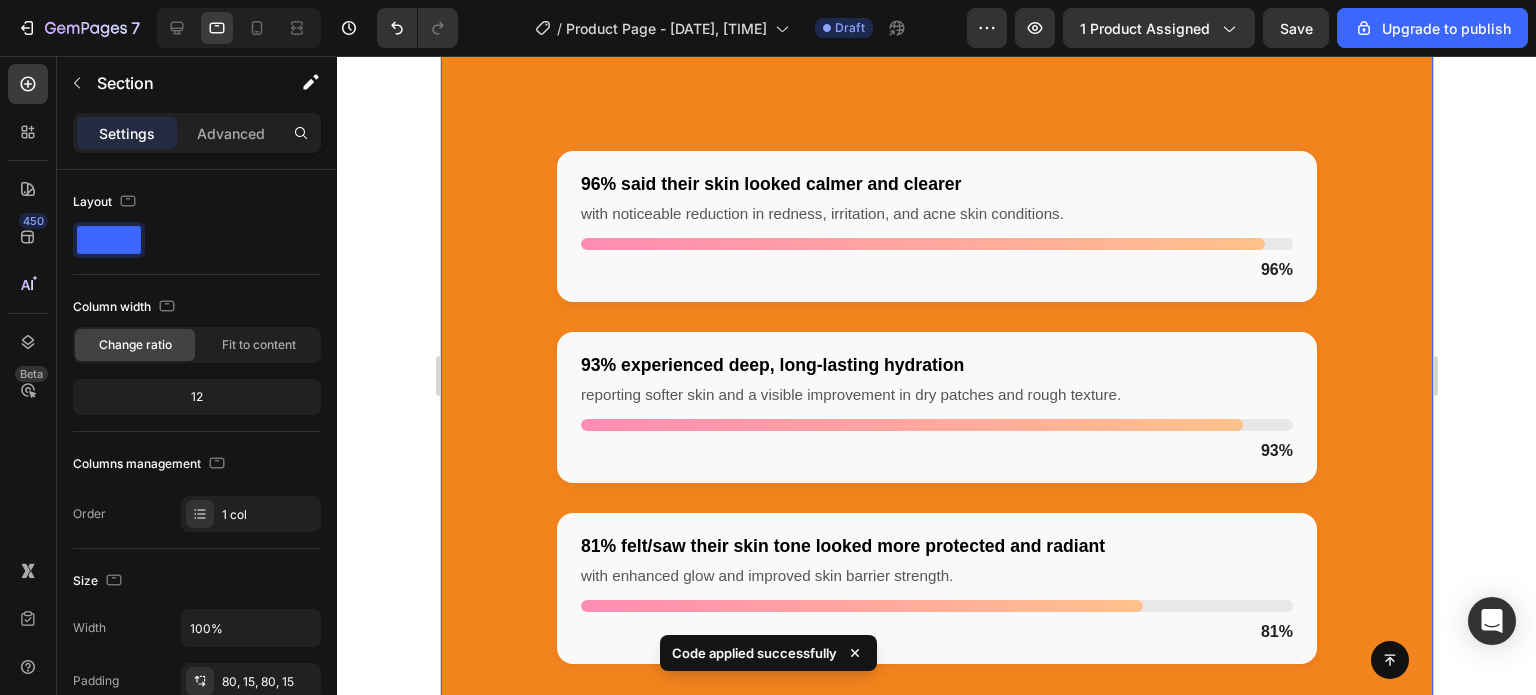 scroll, scrollTop: 3482, scrollLeft: 0, axis: vertical 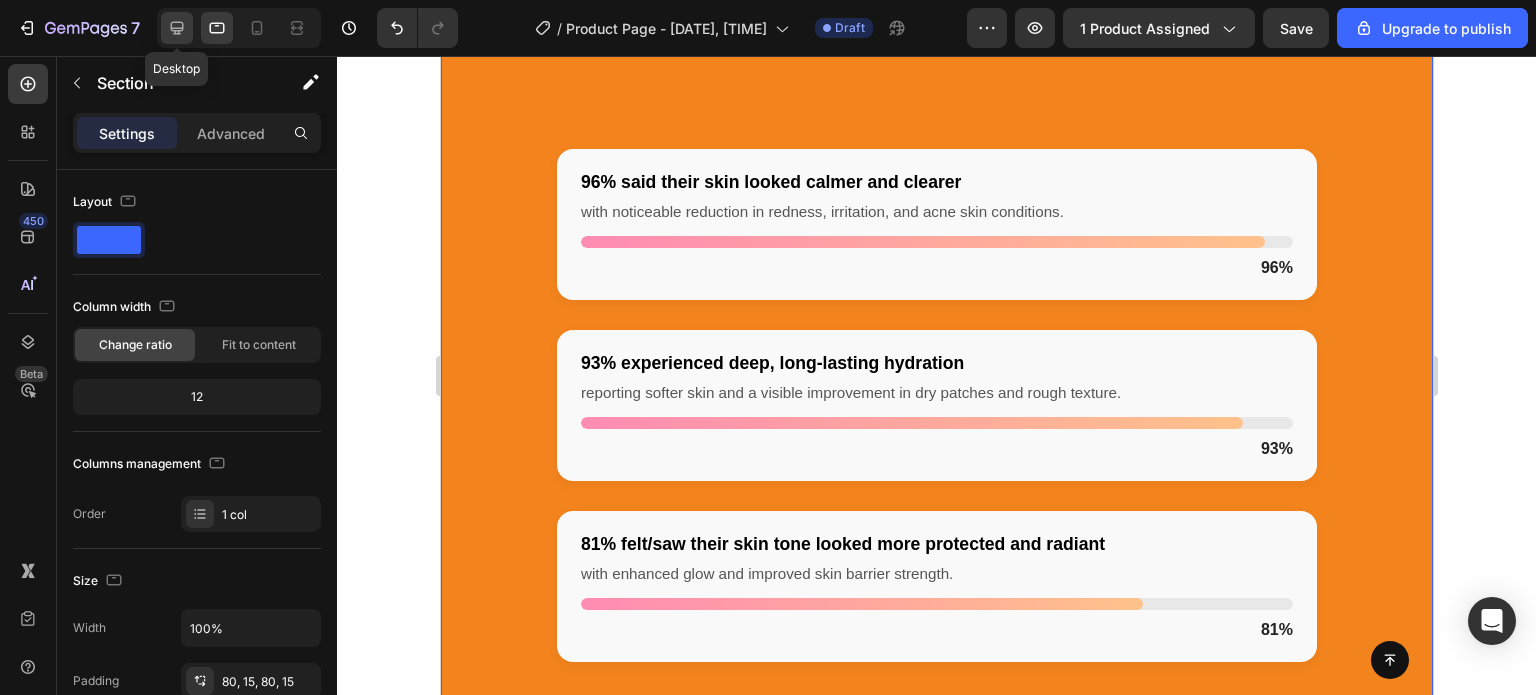 click 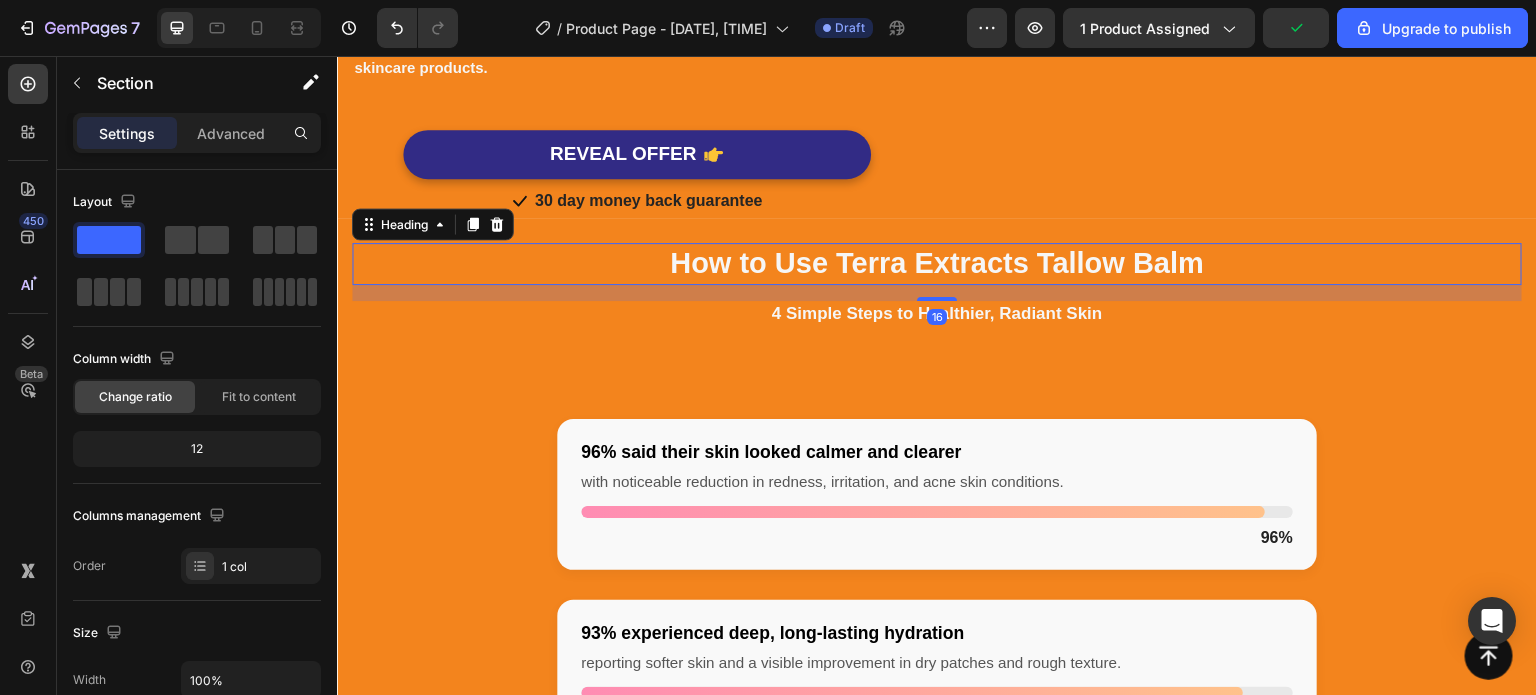 click on "How to Use Terra Extracts Tallow Balm" at bounding box center (937, 264) 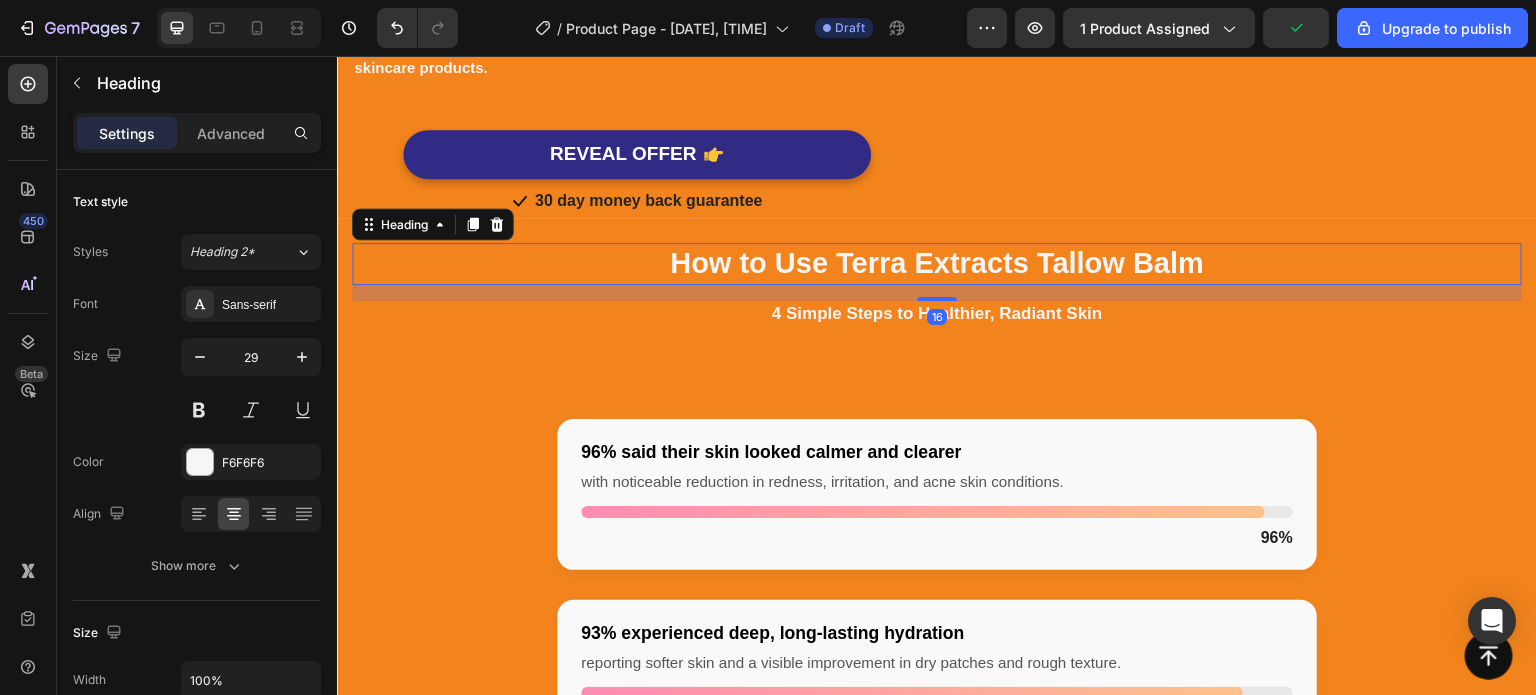 scroll, scrollTop: 2543, scrollLeft: 0, axis: vertical 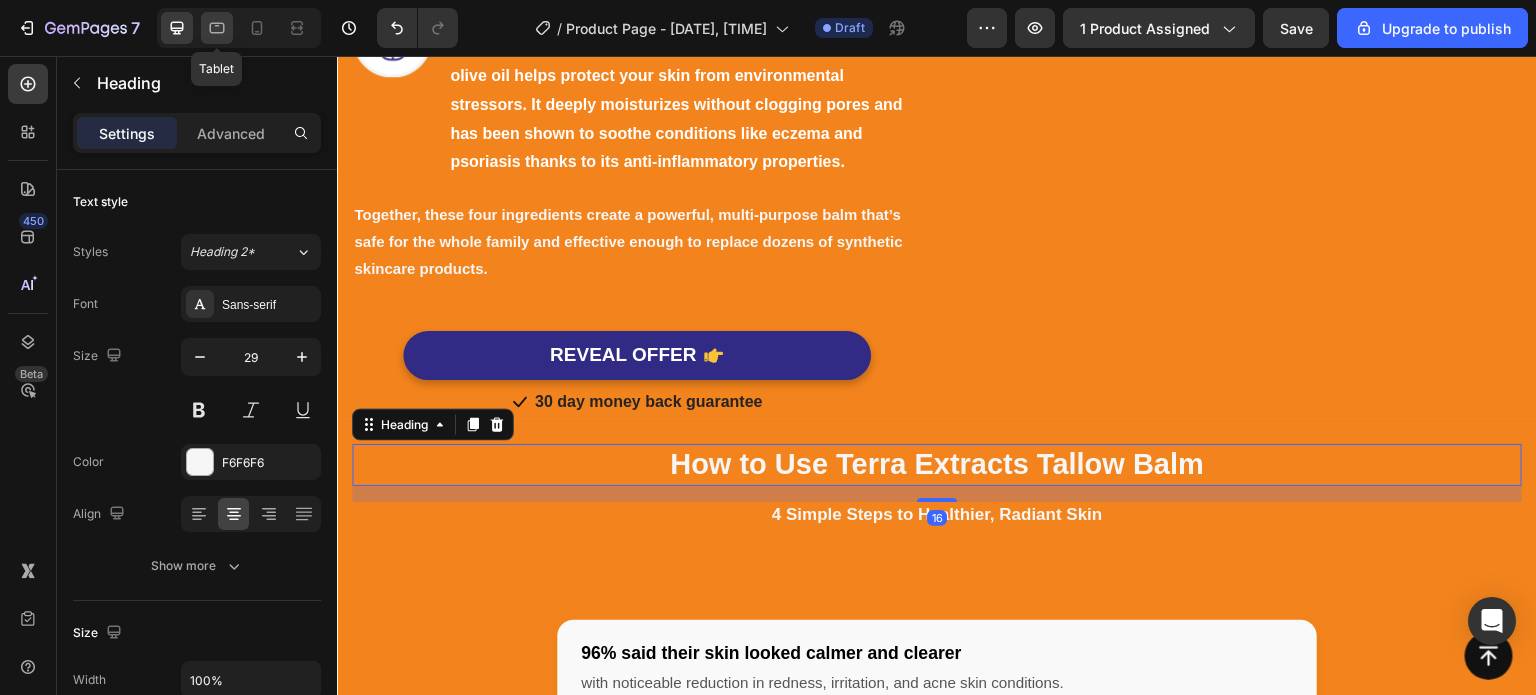 click 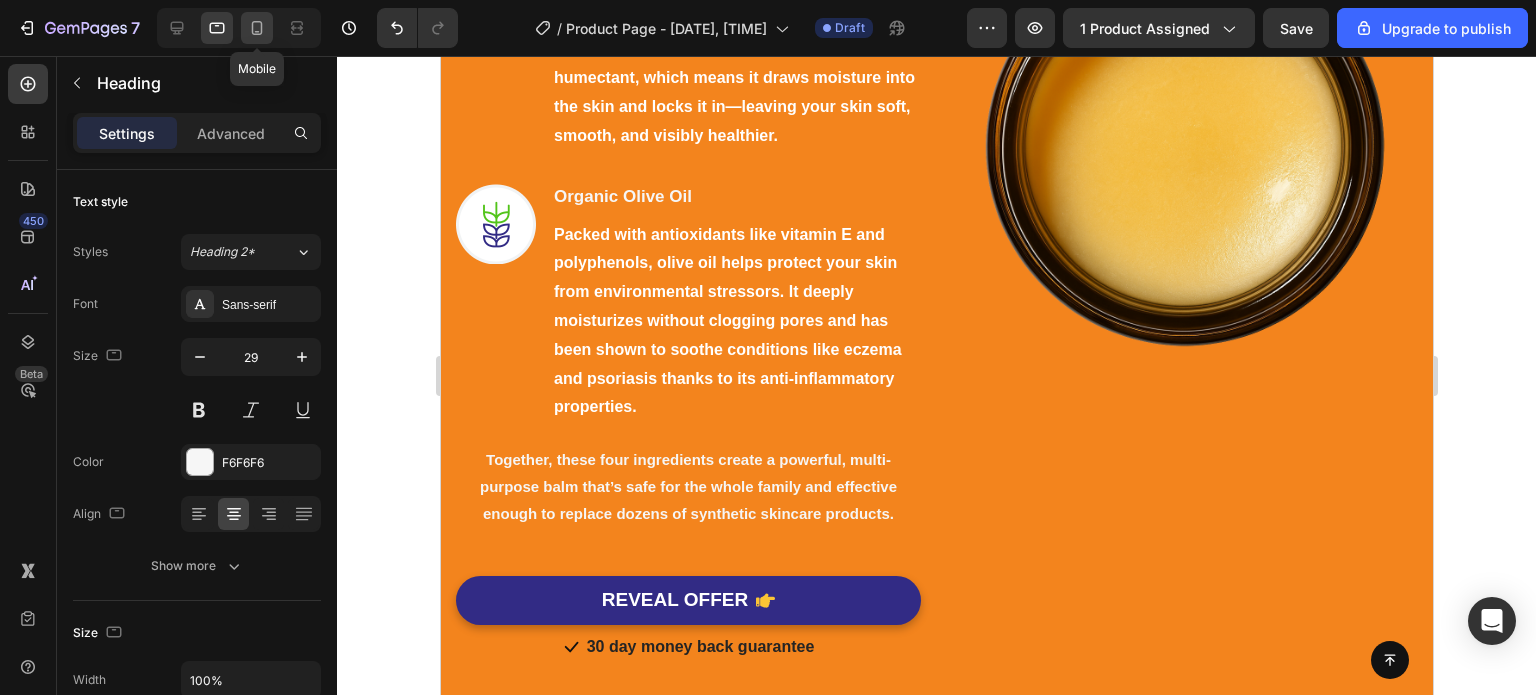 click 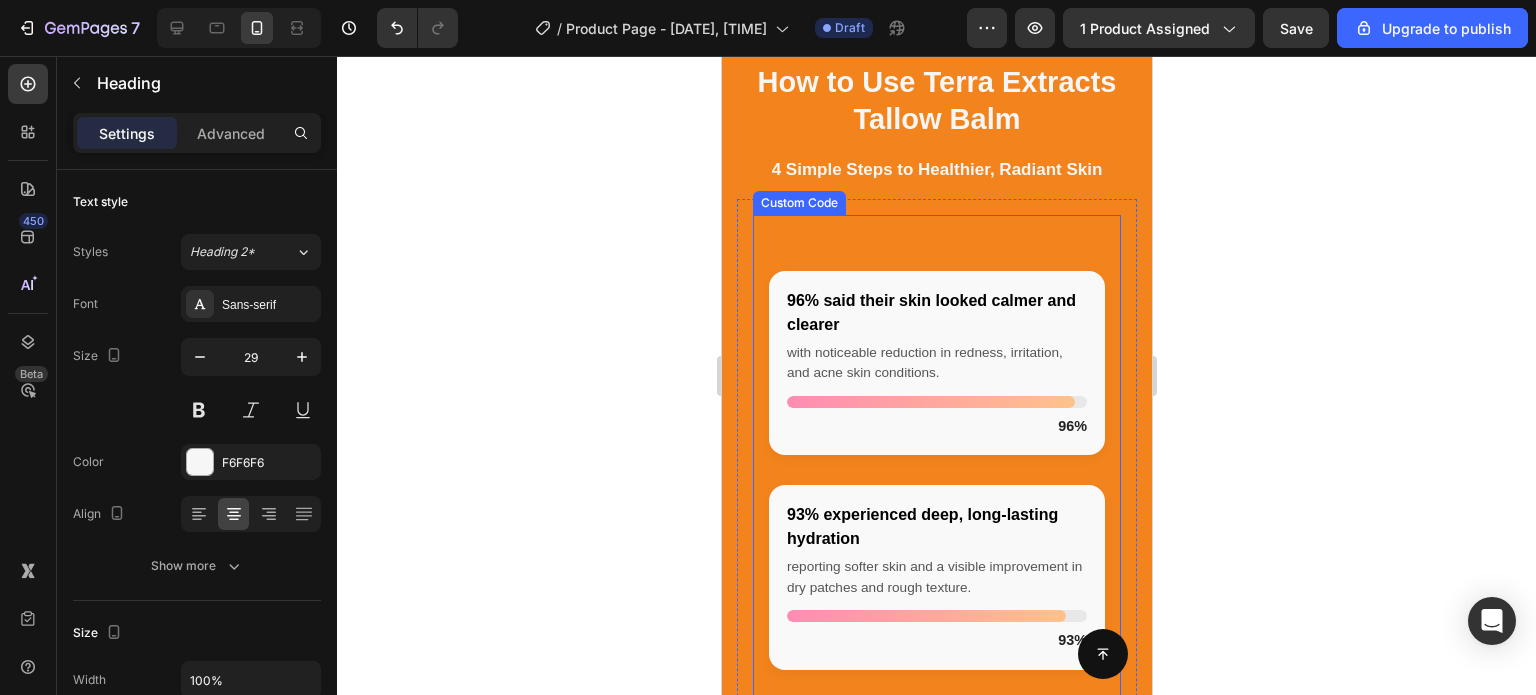 scroll, scrollTop: 3401, scrollLeft: 0, axis: vertical 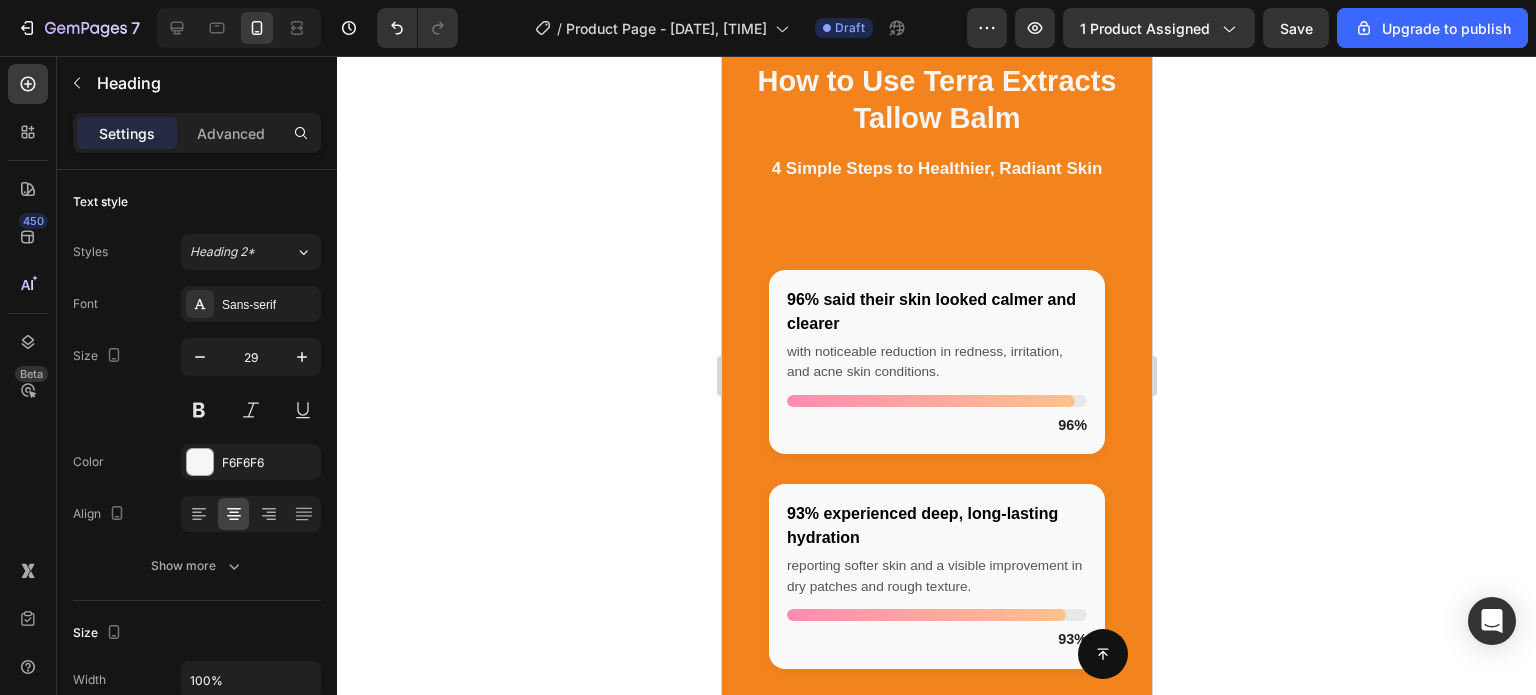 click on "How to Use Terra Extracts Tallow Balm" at bounding box center (936, 100) 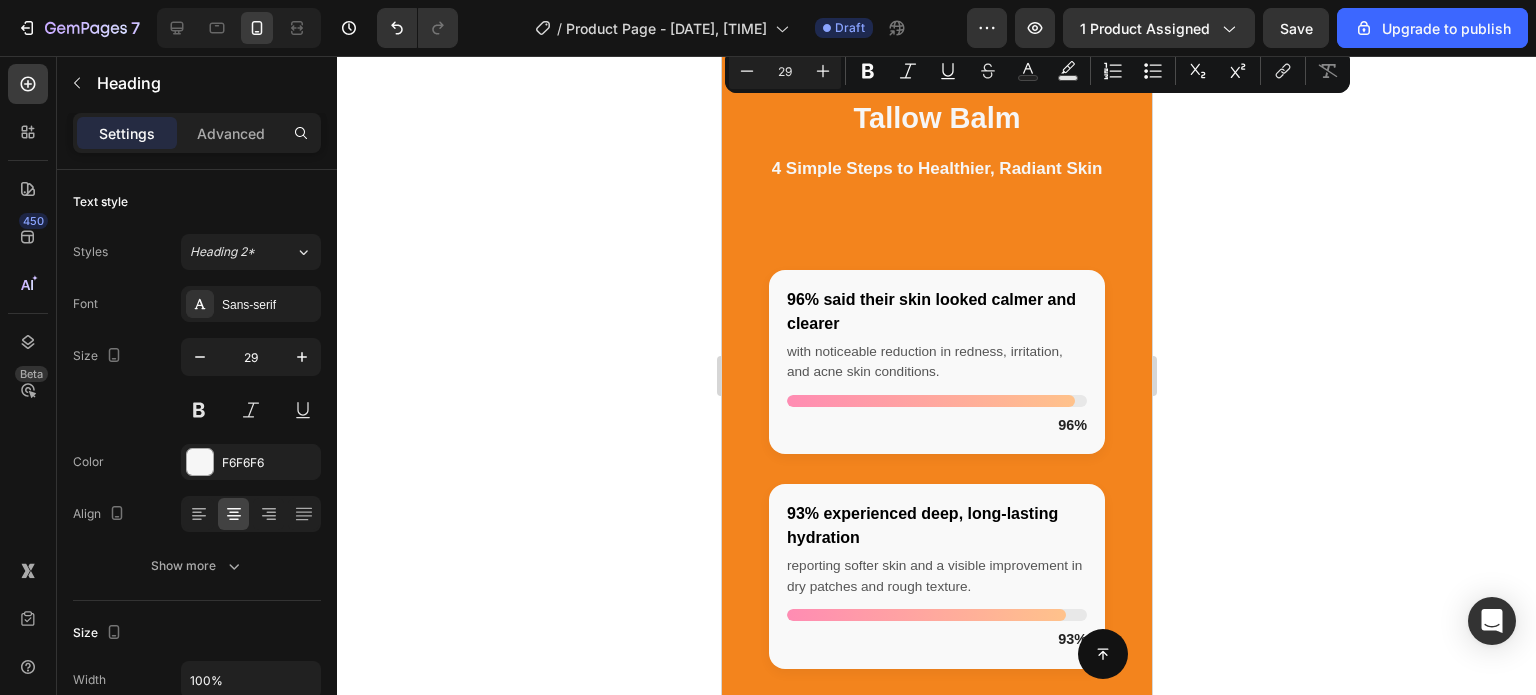 click 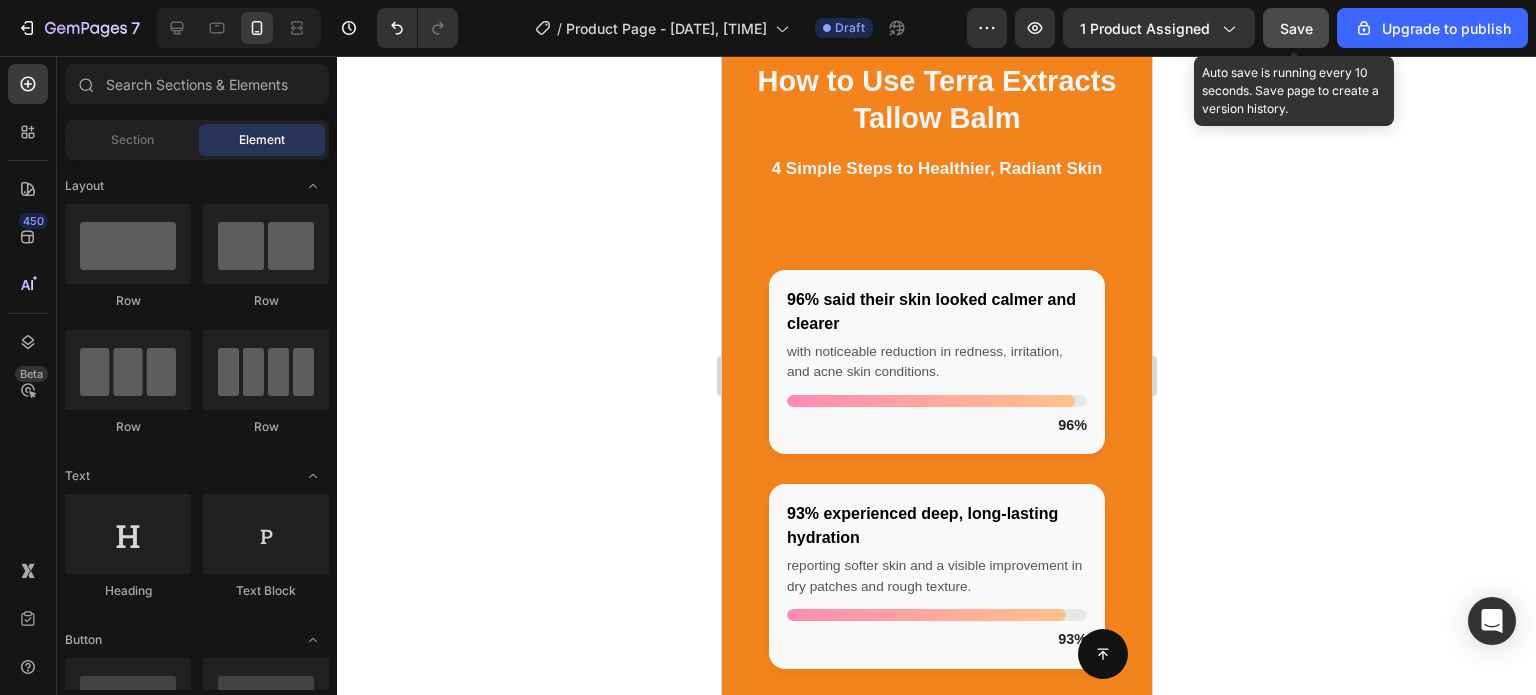 click on "Save" 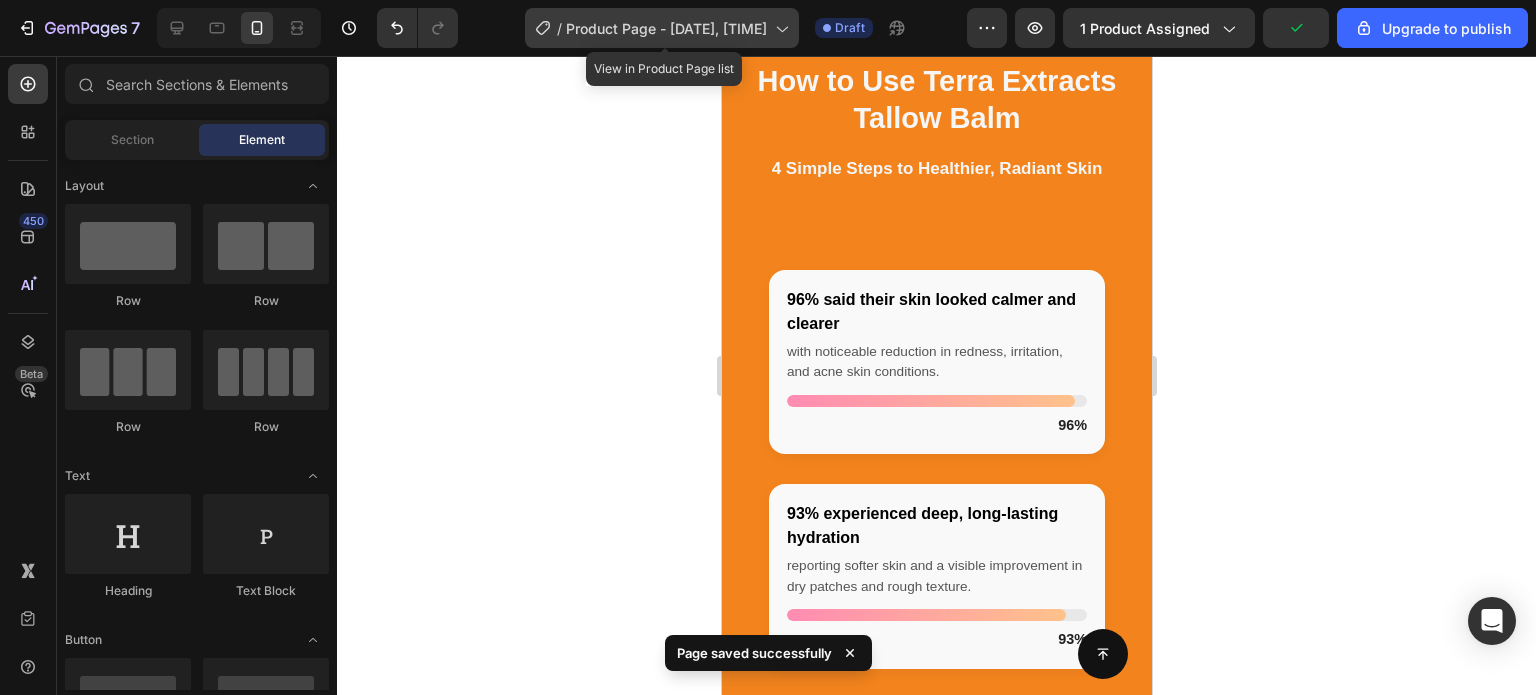 click on "Product Page - Jul 31, 07:24:51" at bounding box center [666, 28] 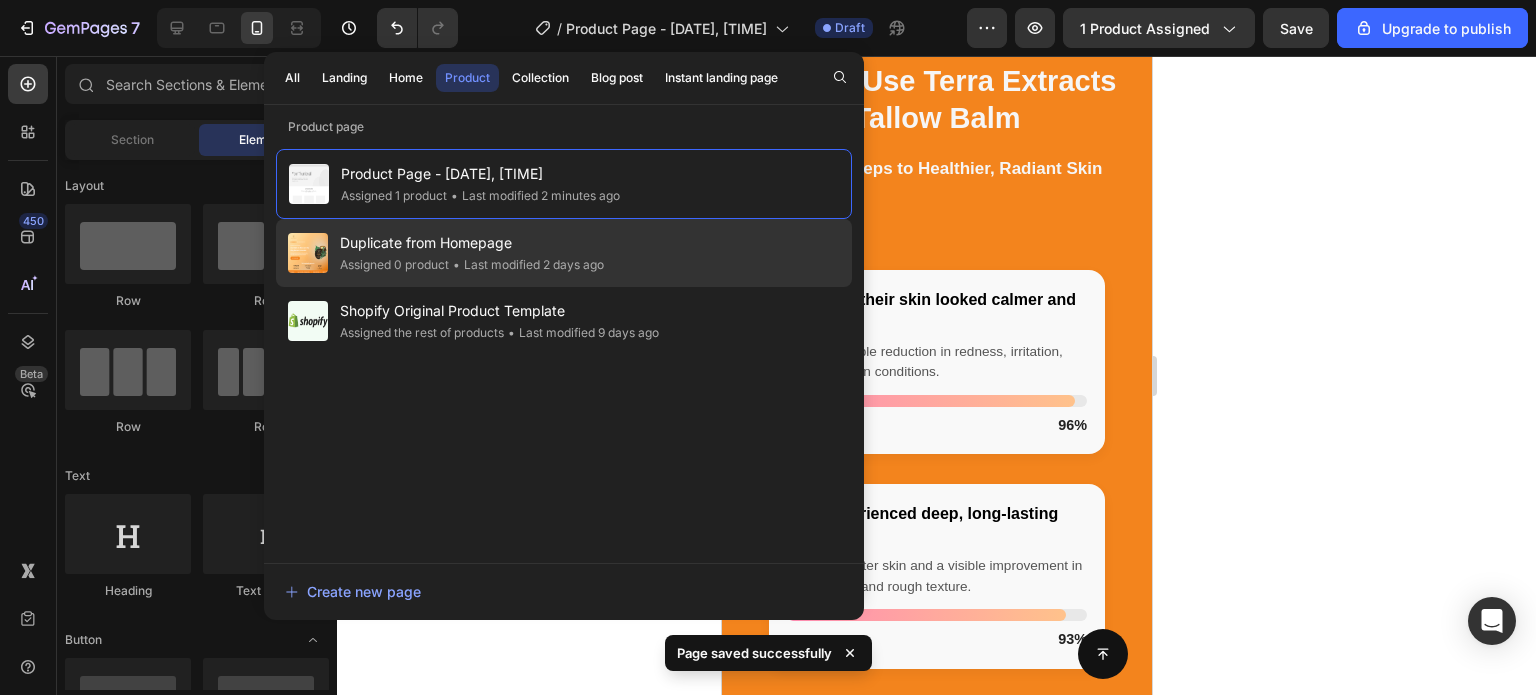 click on "• Last modified 2 days ago" 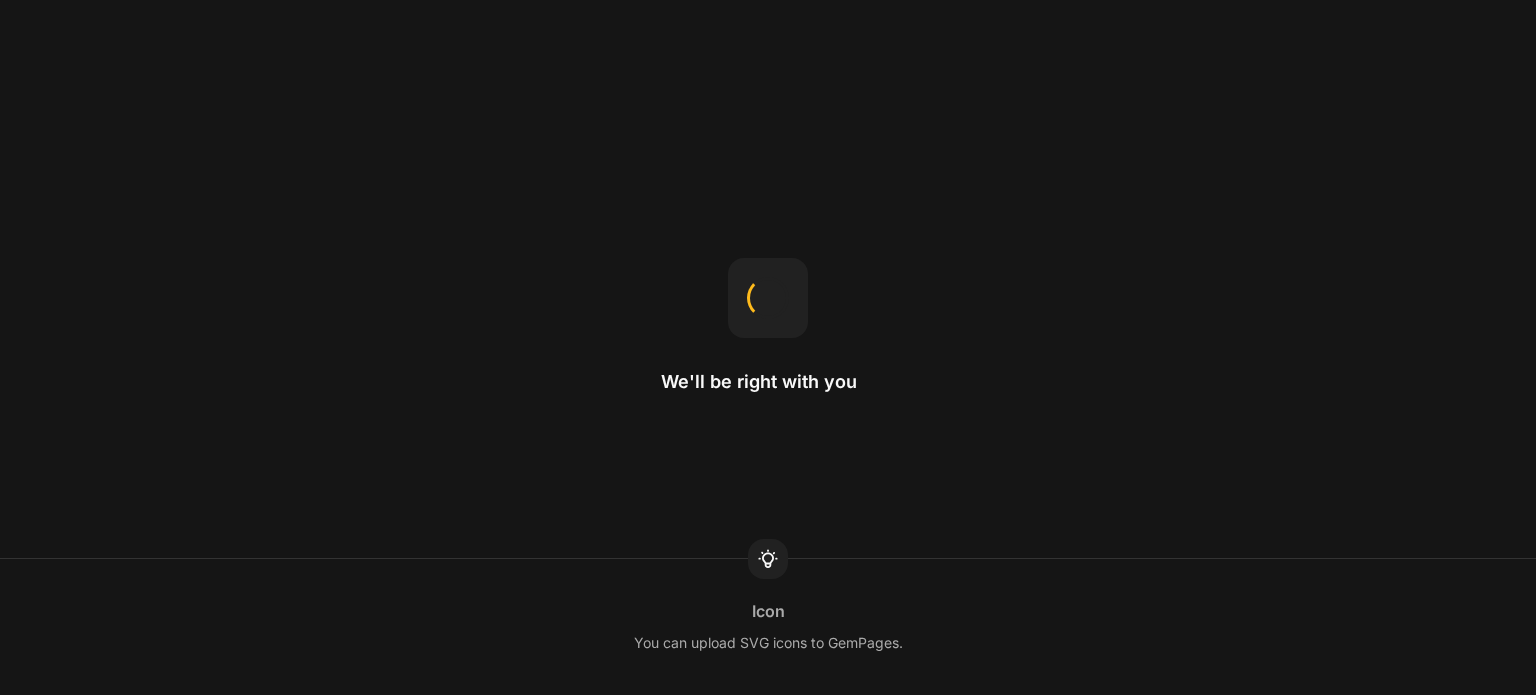 scroll, scrollTop: 0, scrollLeft: 0, axis: both 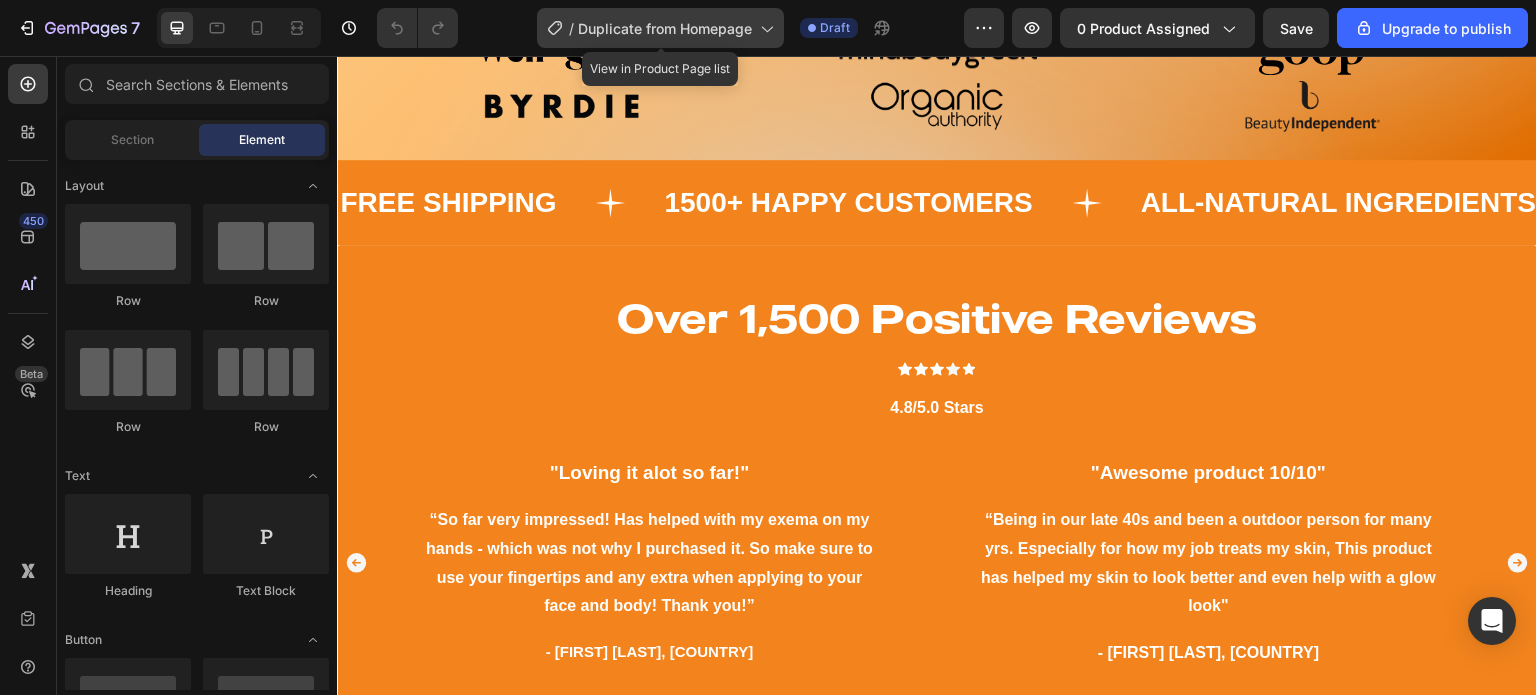 click on "Duplicate from Homepage" at bounding box center [665, 28] 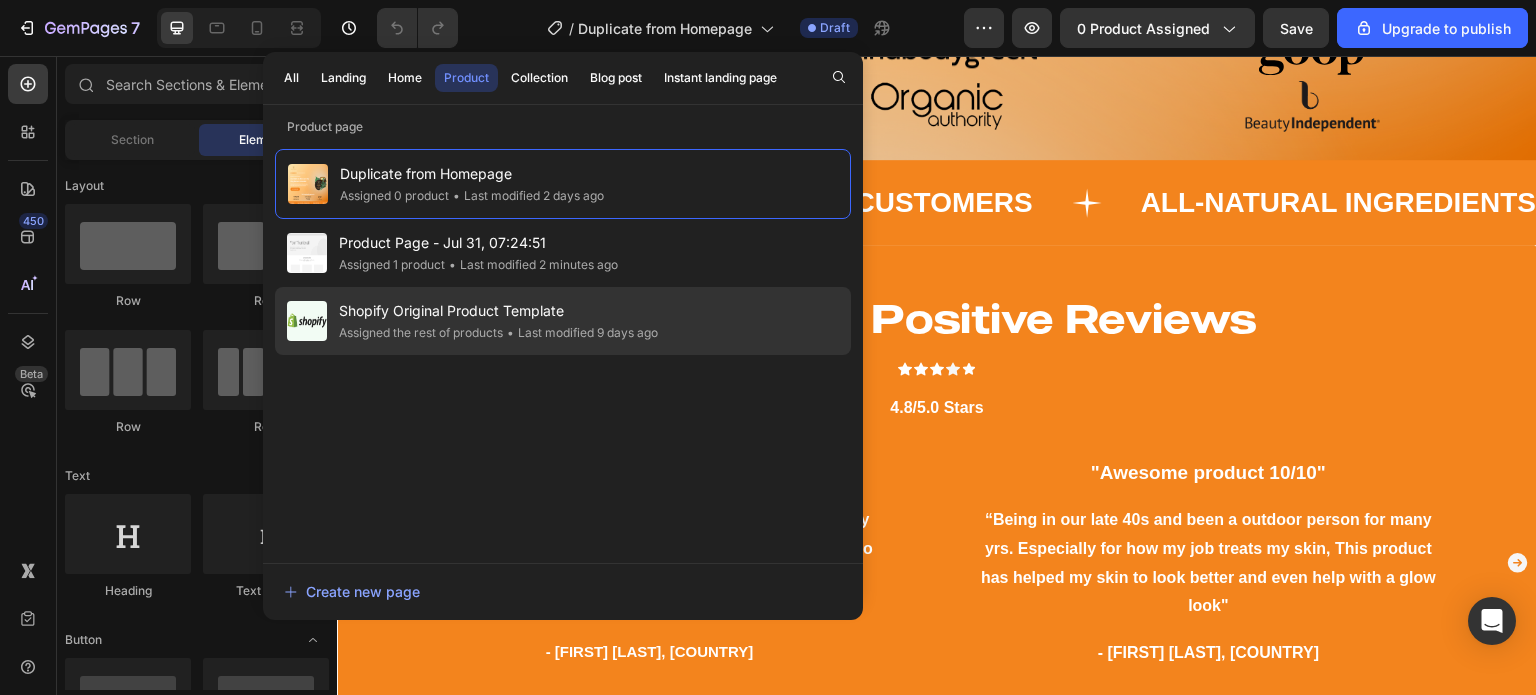 click on "Shopify Original Product Template" at bounding box center [498, 311] 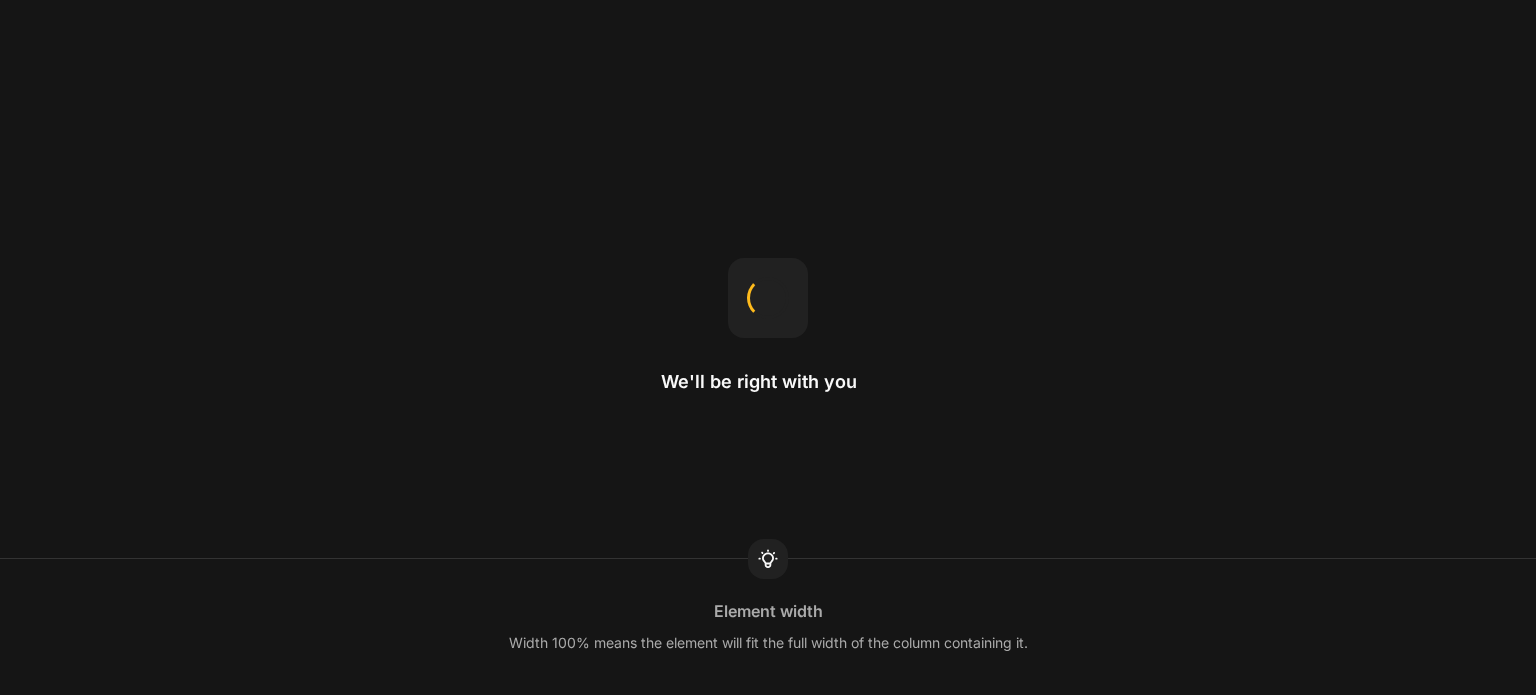scroll, scrollTop: 0, scrollLeft: 0, axis: both 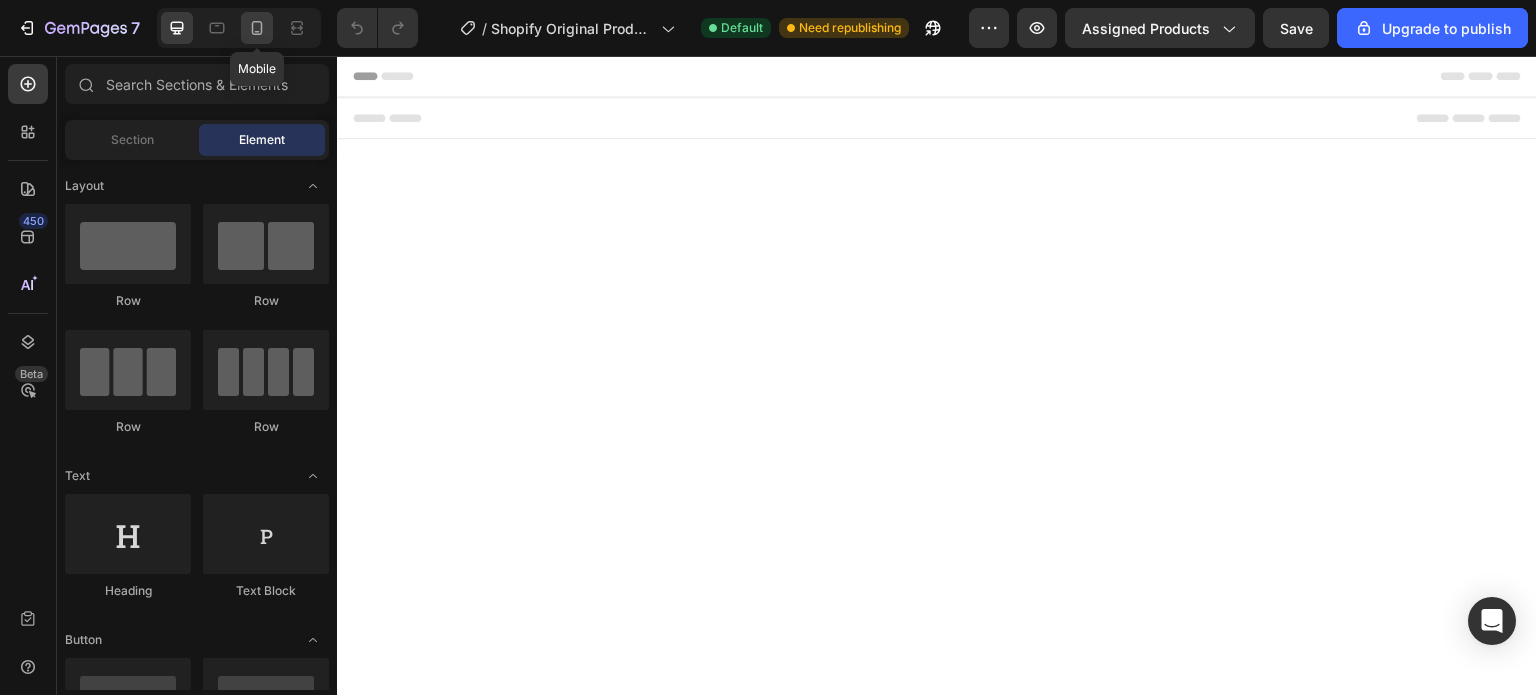 click 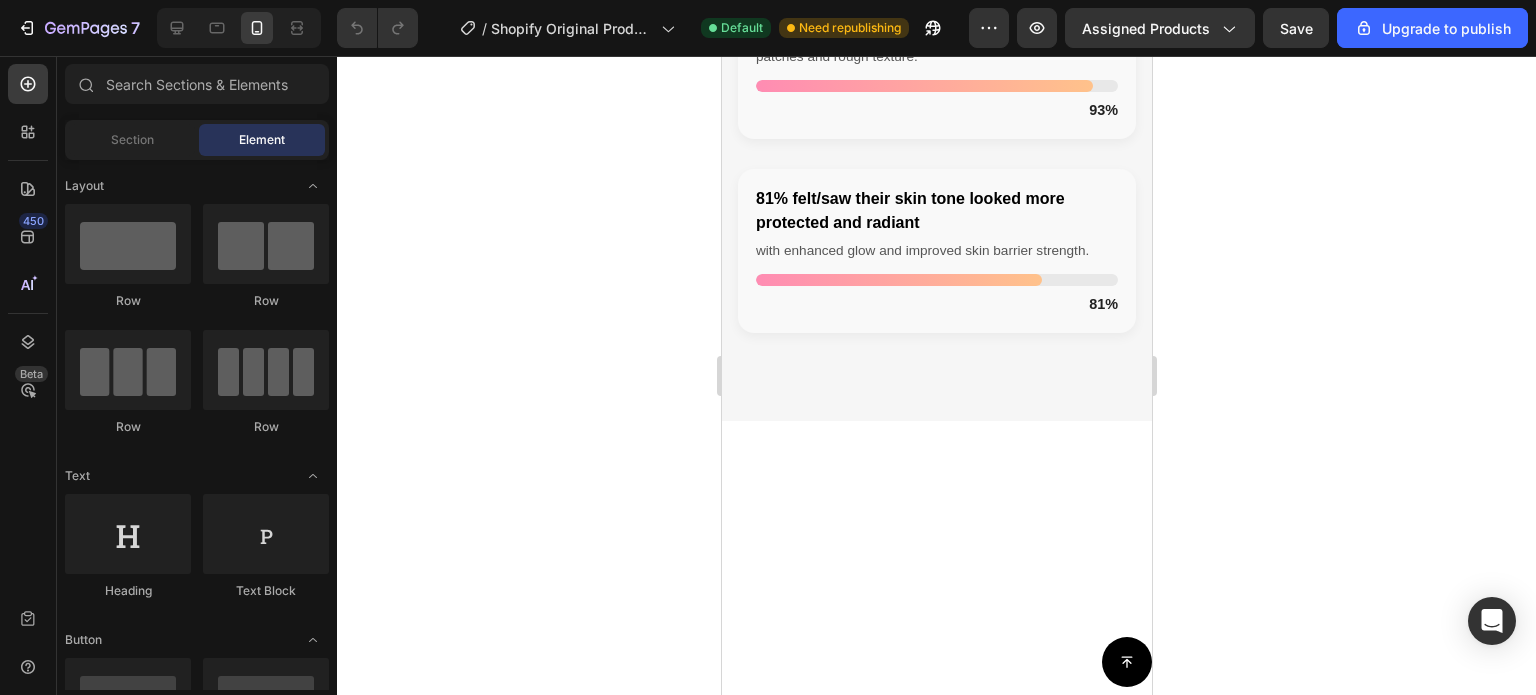 scroll, scrollTop: 4160, scrollLeft: 0, axis: vertical 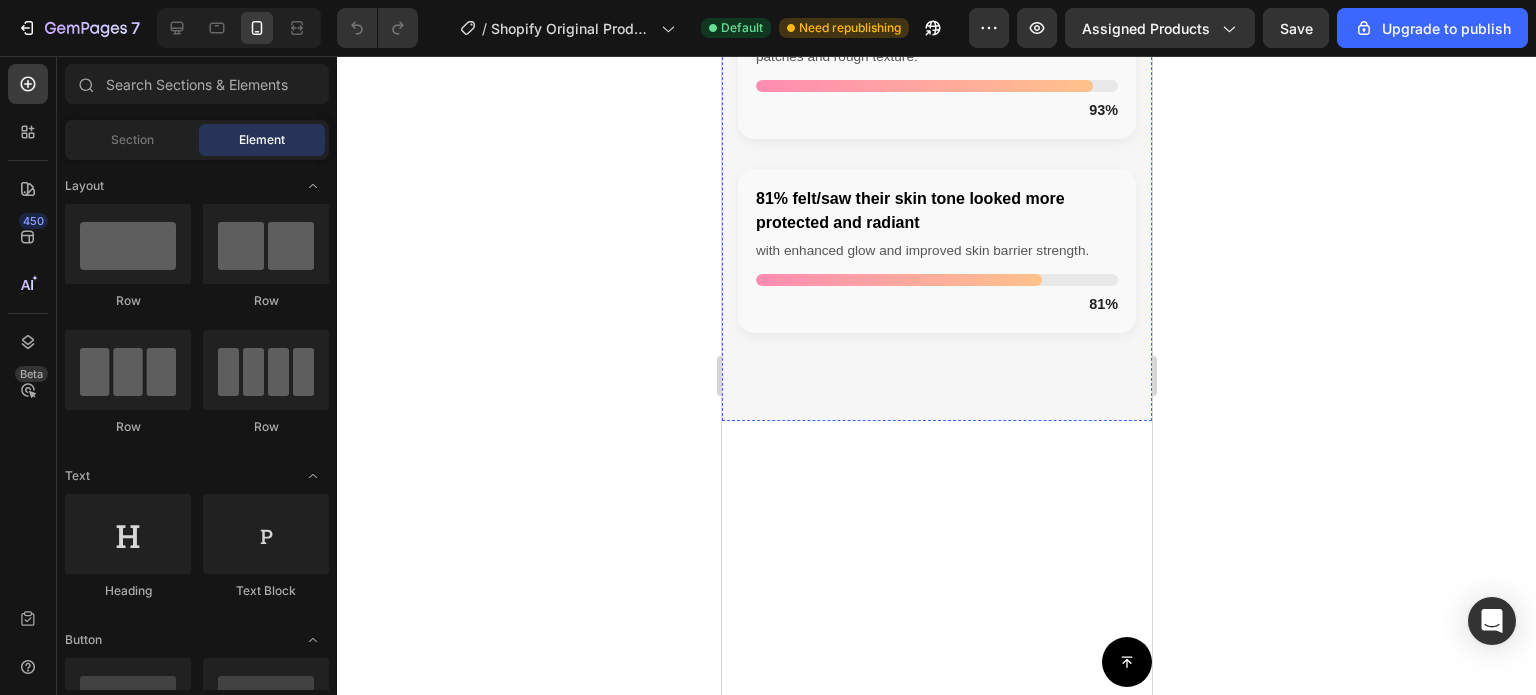 click on "Between [MONTH] and [MONTH] [YEAR], we asked our customers what they thought" at bounding box center [936, -347] 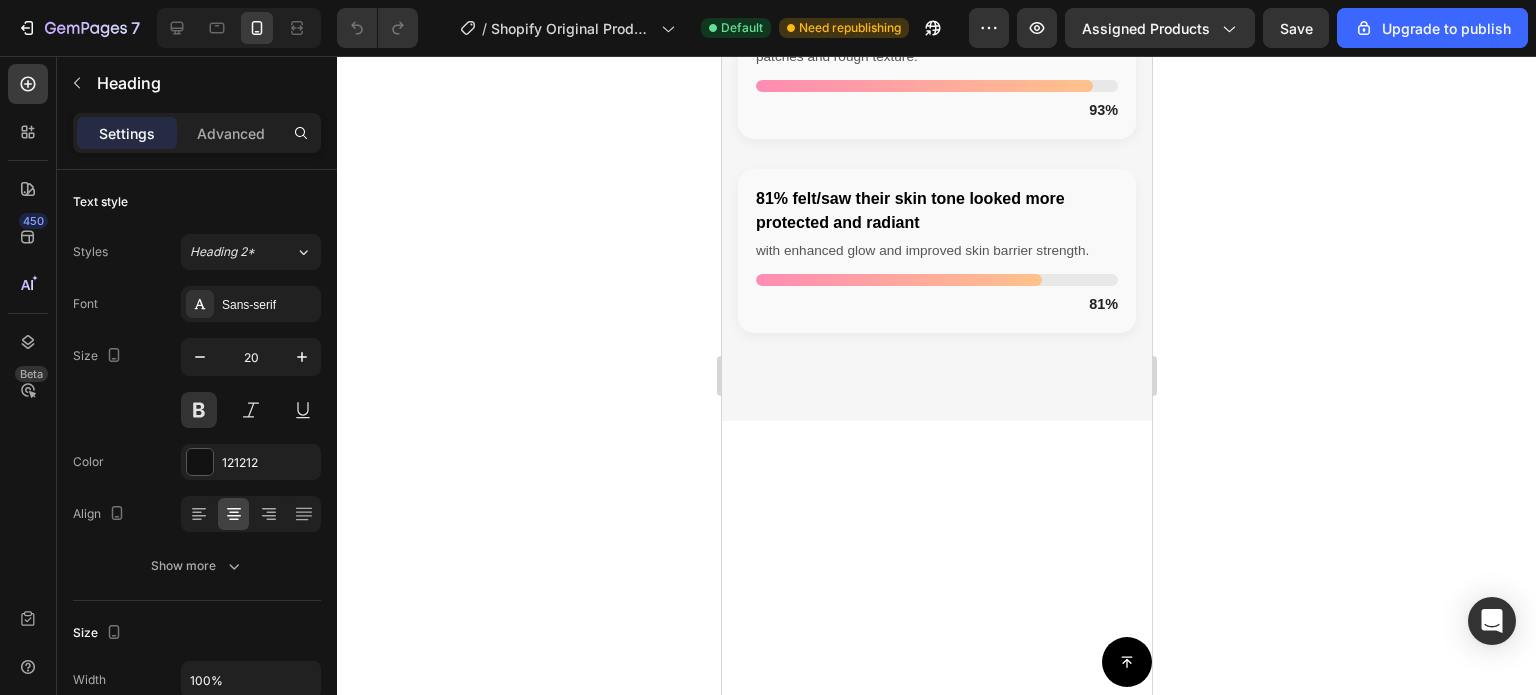 click on "Between [MONTH] and [MONTH] [YEAR], we asked our customers what they thought" at bounding box center (936, -347) 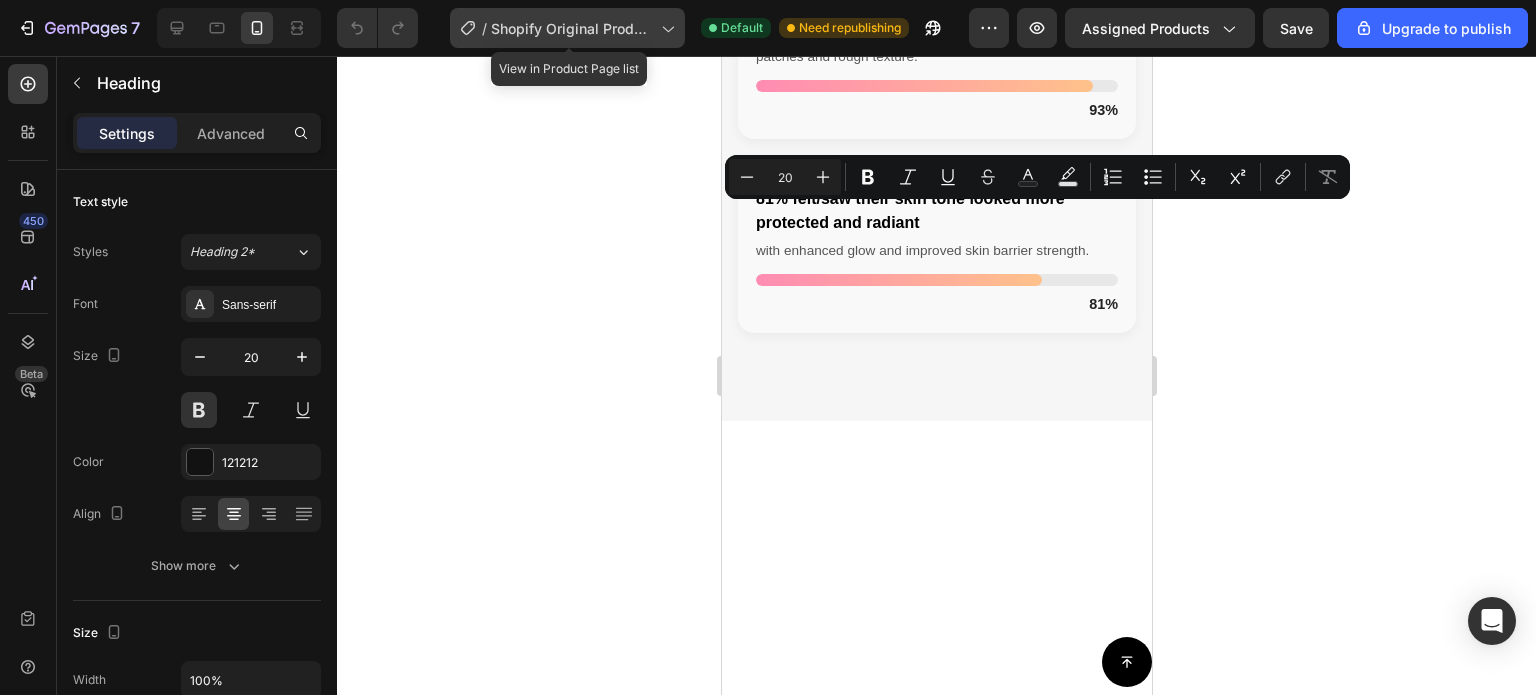 click on "Shopify Original Product Template" at bounding box center (572, 28) 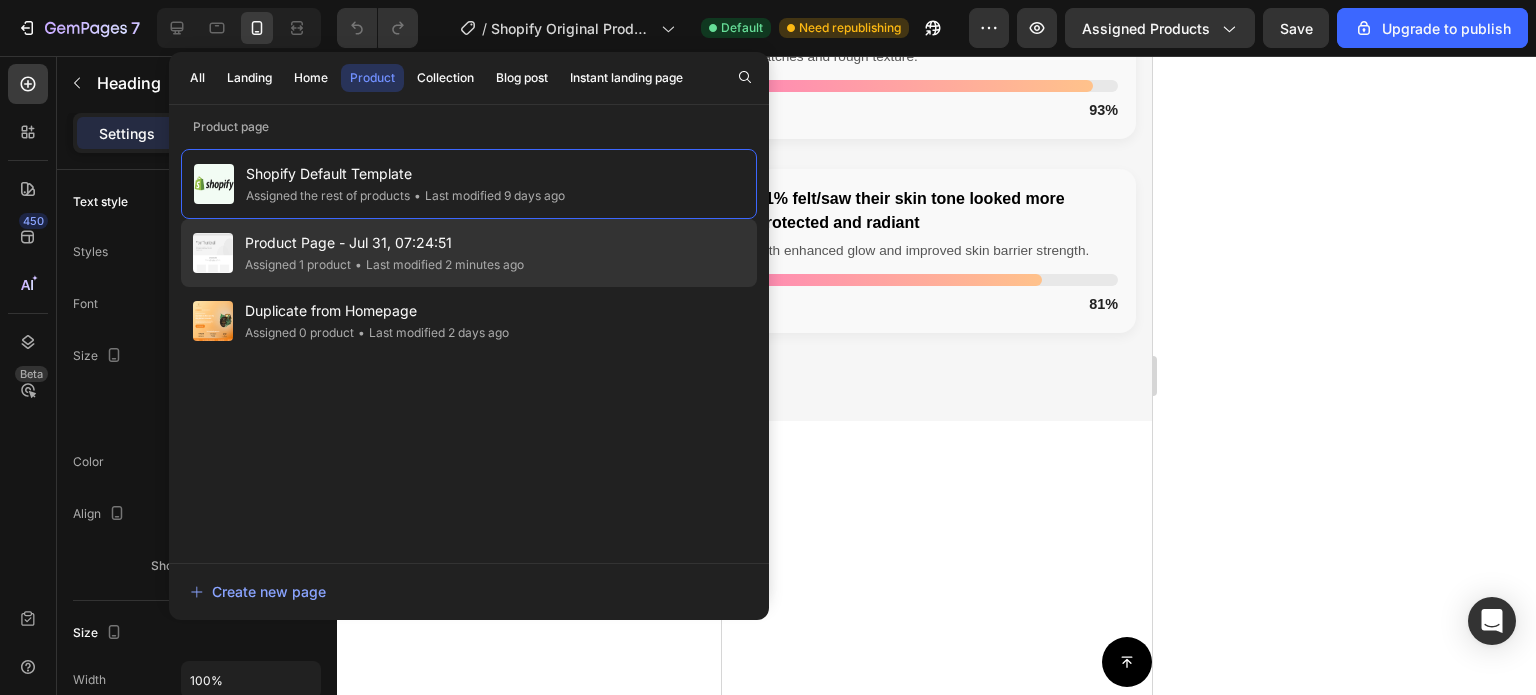 click on "Product Page - [DATE], [TIME] Assigned 1 product • Last modified [DURATION] ago" 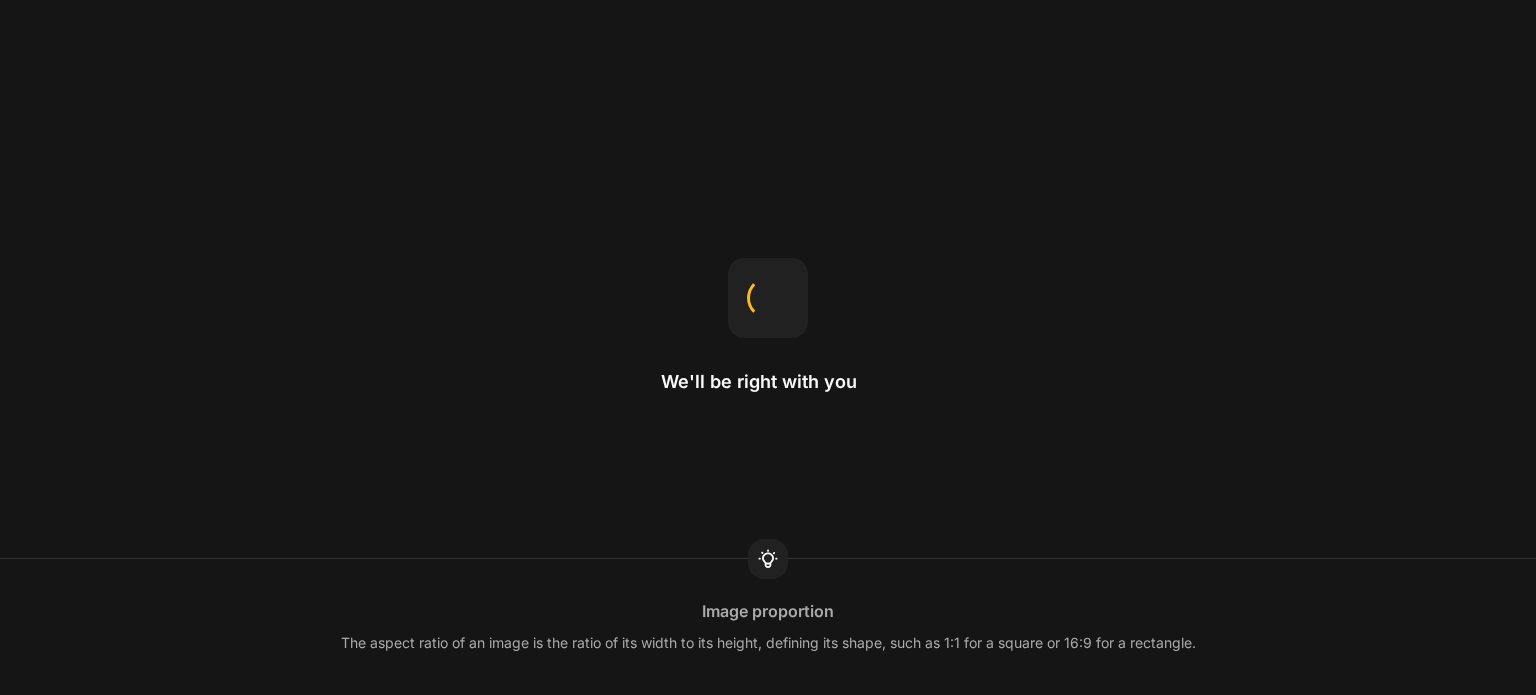 scroll, scrollTop: 0, scrollLeft: 0, axis: both 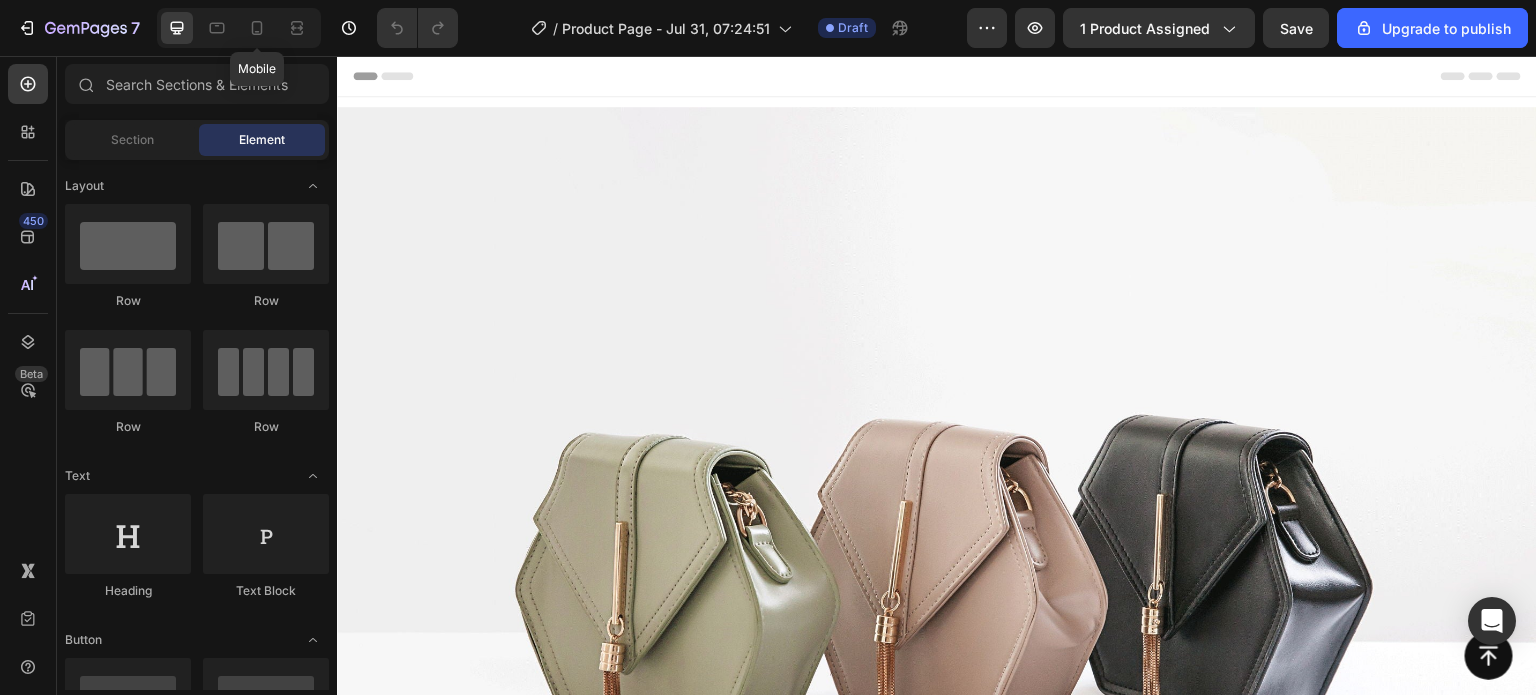 drag, startPoint x: 244, startPoint y: 34, endPoint x: 692, endPoint y: 229, distance: 488.59903 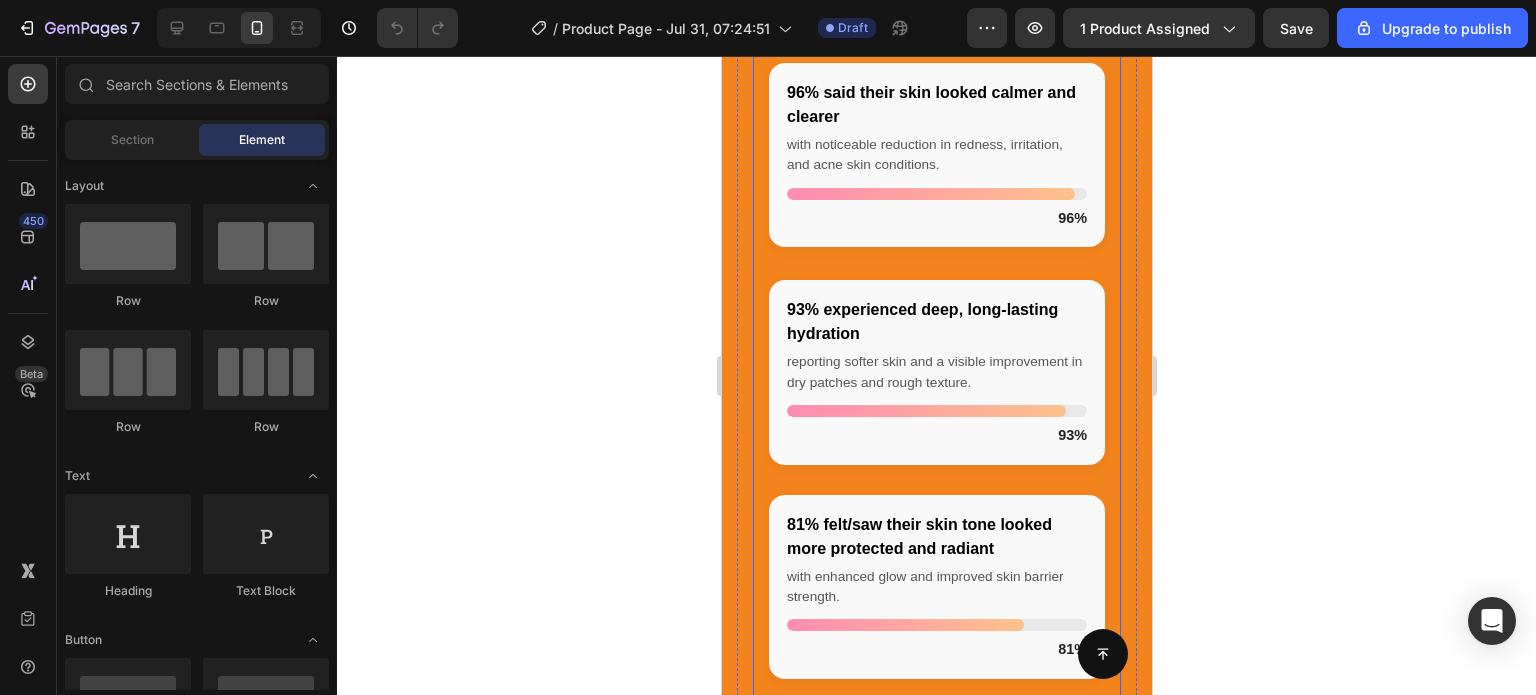scroll, scrollTop: 3232, scrollLeft: 0, axis: vertical 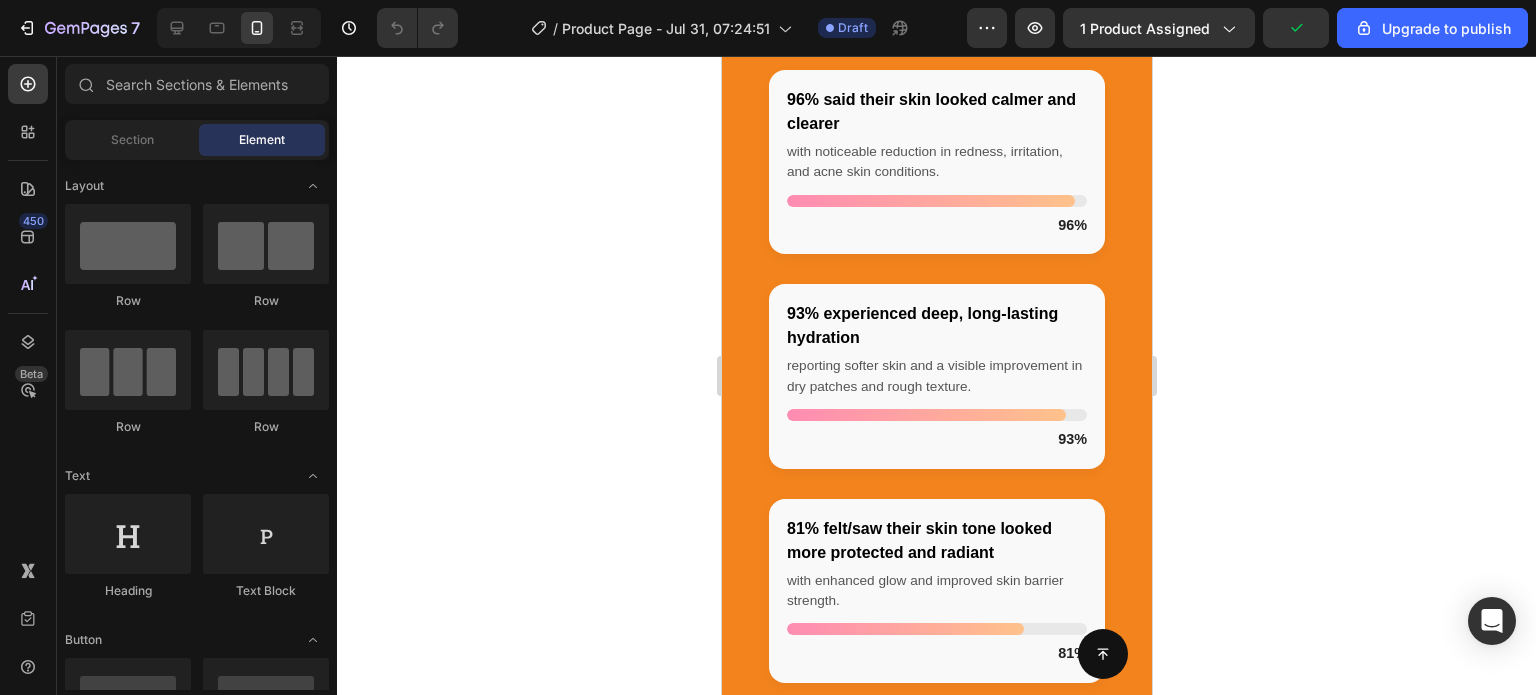 click on "How to Use Terra Extracts Tallow Balm" at bounding box center [936, -101] 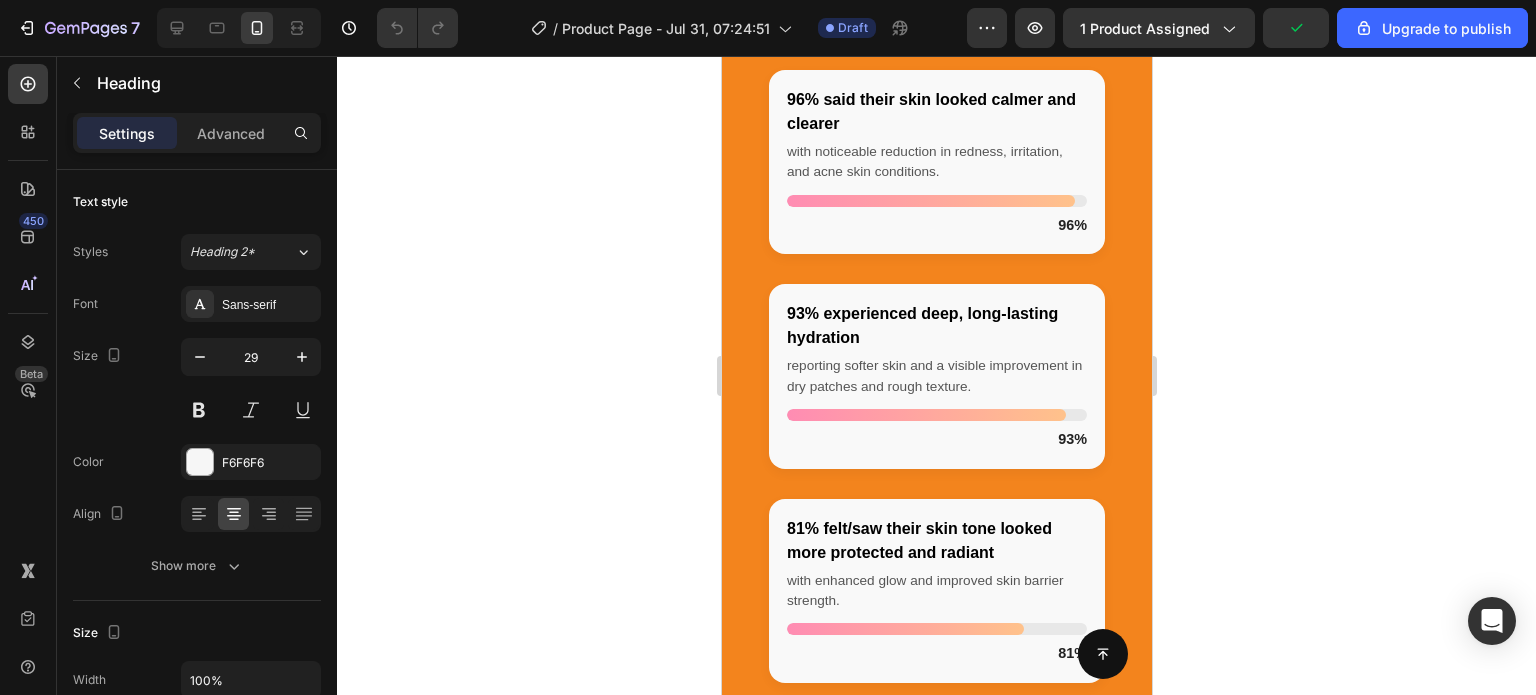 click on "How to Use Terra Extracts Tallow Balm" at bounding box center (936, -101) 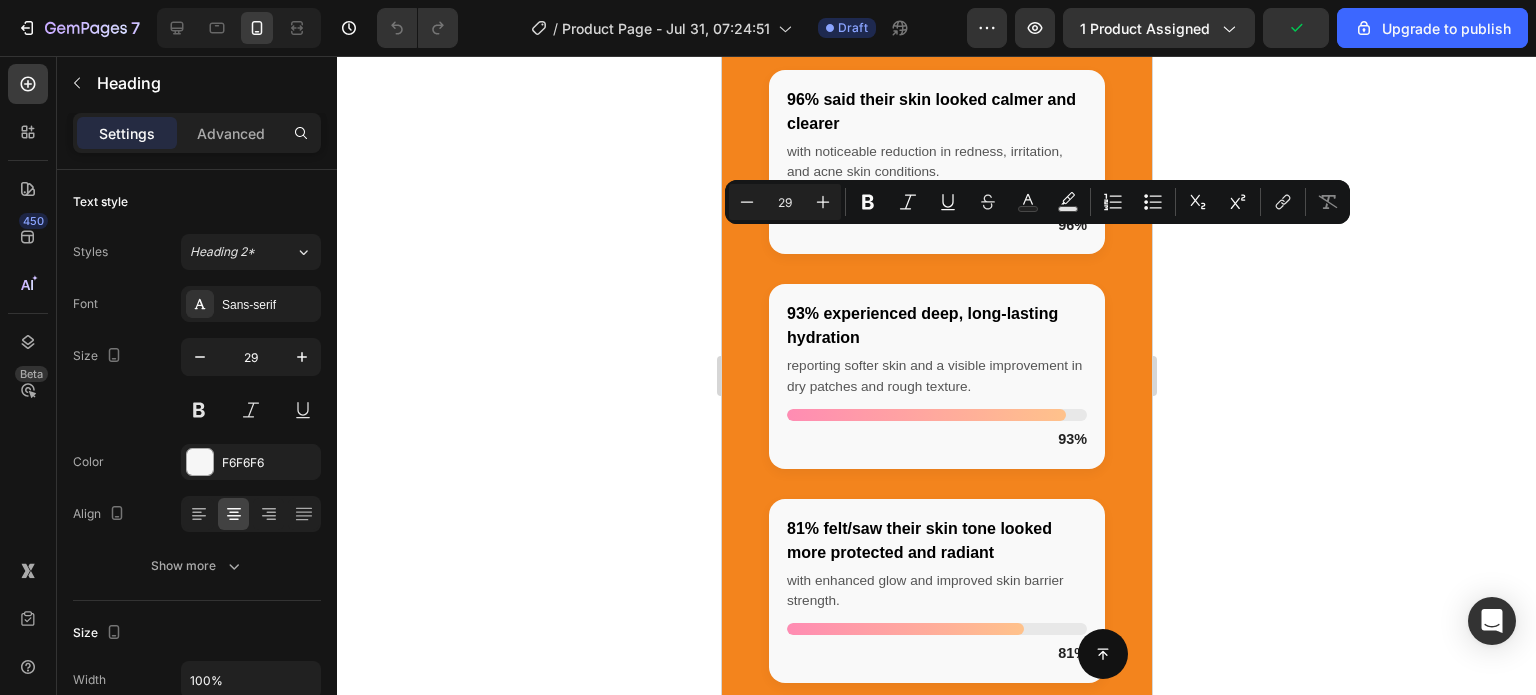 click on "How to Use Terra Extracts Tallow Balm" at bounding box center [936, -101] 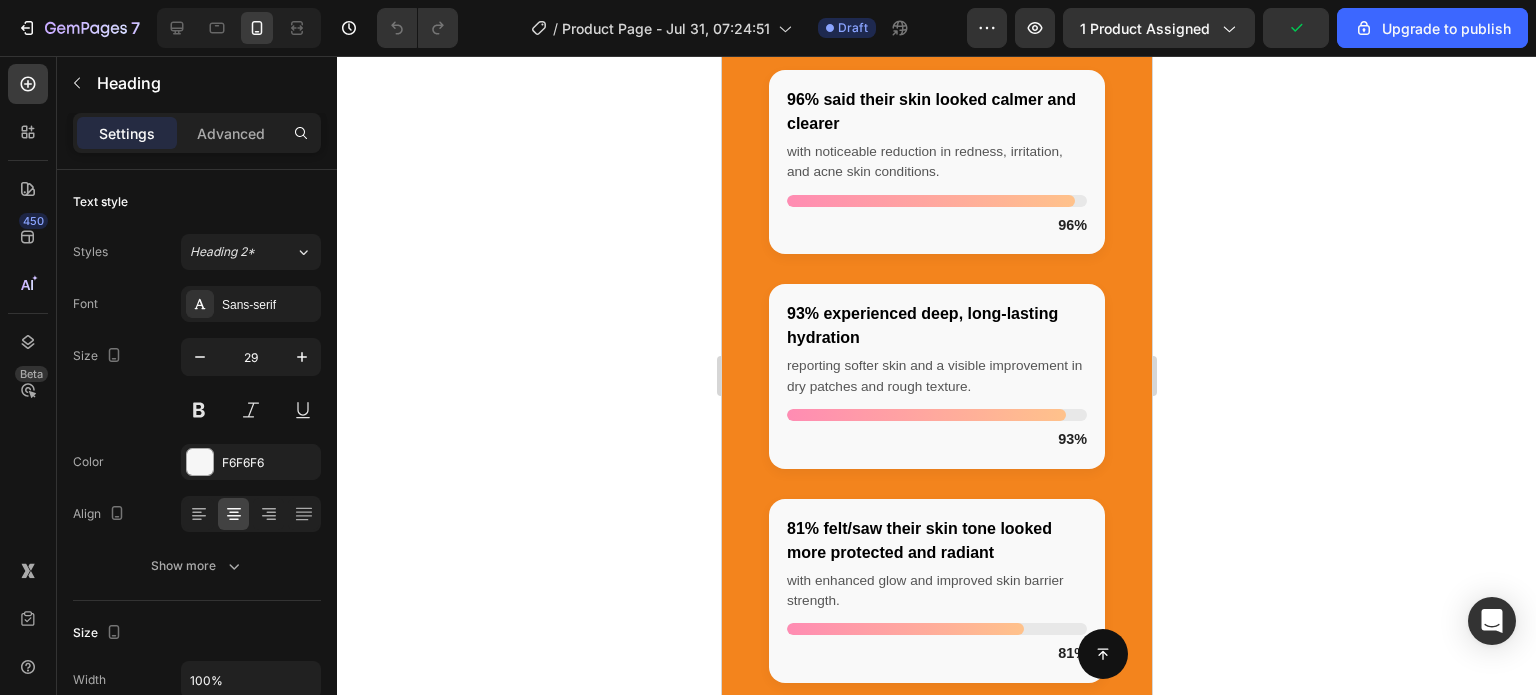 click on "How to Use Terra Extracts Tallow Balm" at bounding box center (936, -101) 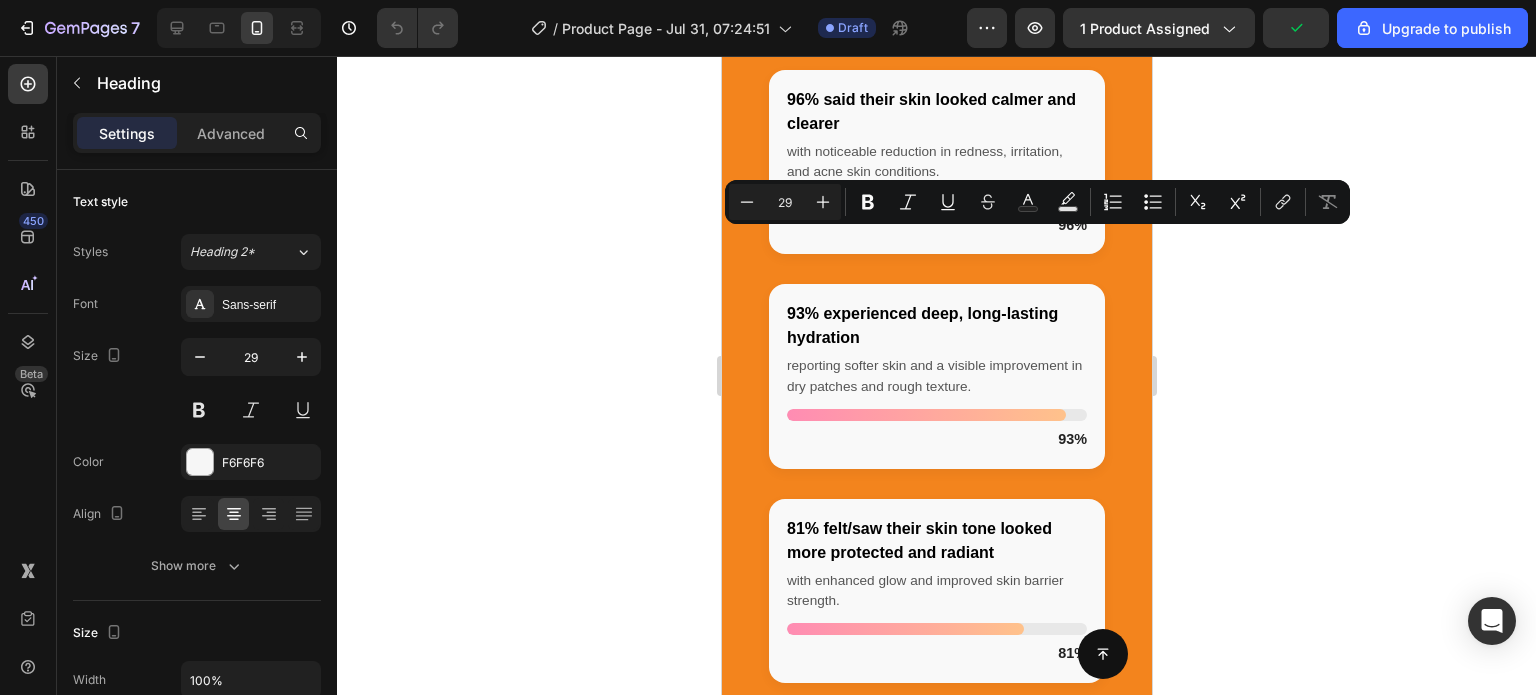 click on "How to Use Terra Extracts Tallow Balm" at bounding box center [936, -101] 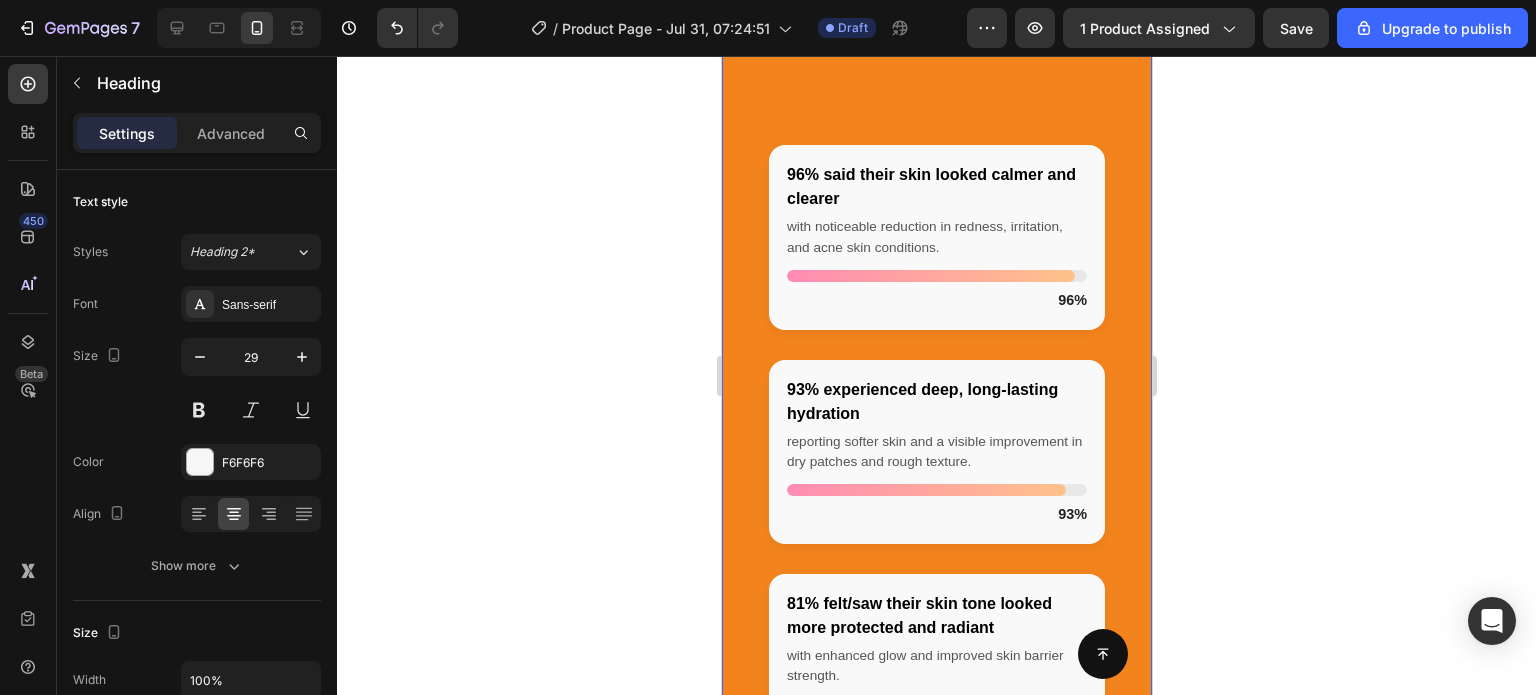 click on "Between [MONTH] and [MONTH] [YEAR], we asked our customers what they thought Heading   16 4 Simple Steps to Healthier, Radiant Skin Text block Row Row
96% said their skin looked calmer and clearer
with noticeable reduction in redness, irritation, and acne skin conditions.
96%
93% experienced deep, long-lasting hydration
reporting softer skin and a visible improvement in dry patches and rough texture.
93%
81% felt/saw their skin tone looked more protected and radiant
with enhanced glow and improved skin barrier strength.
81%
Custom Code Row Section 7" at bounding box center [936, 362] 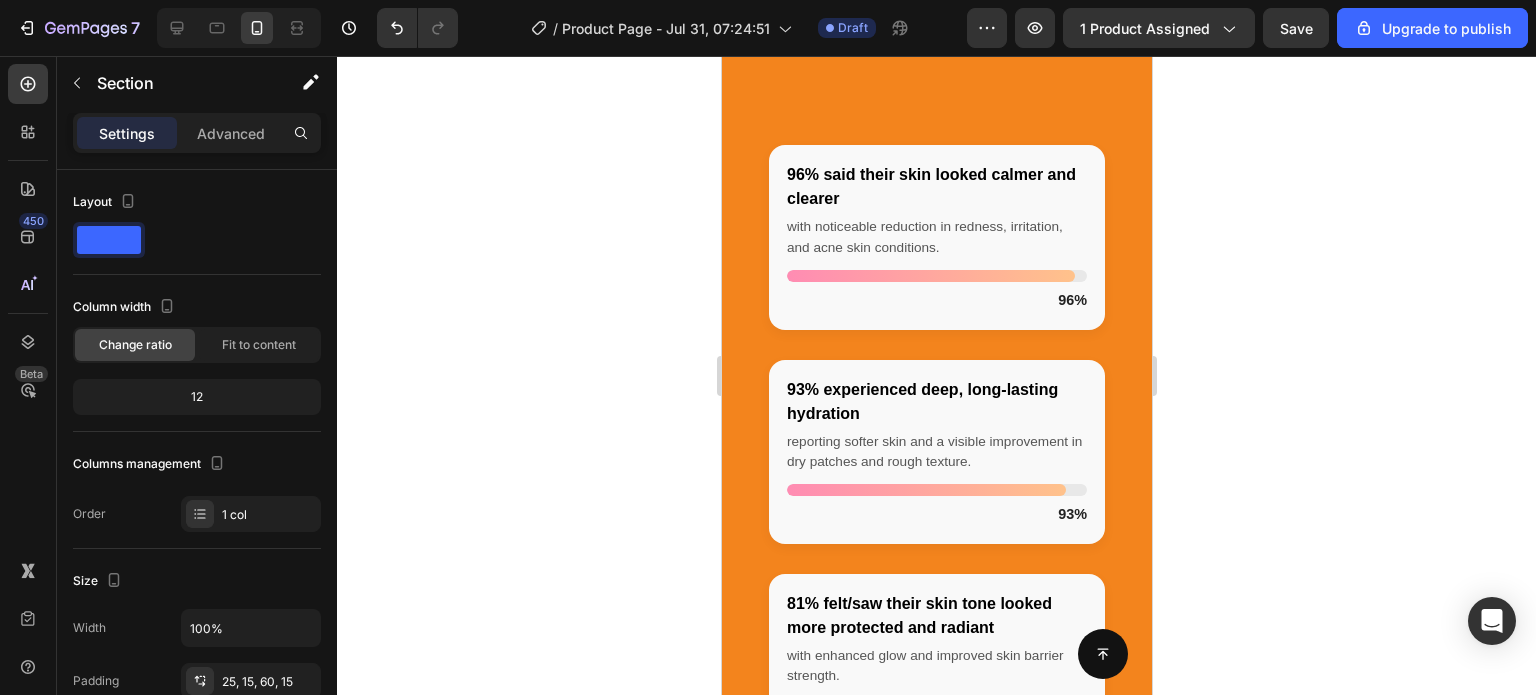 click on "Between January and May 2025, we asked our customers what they thought" at bounding box center (936, -63) 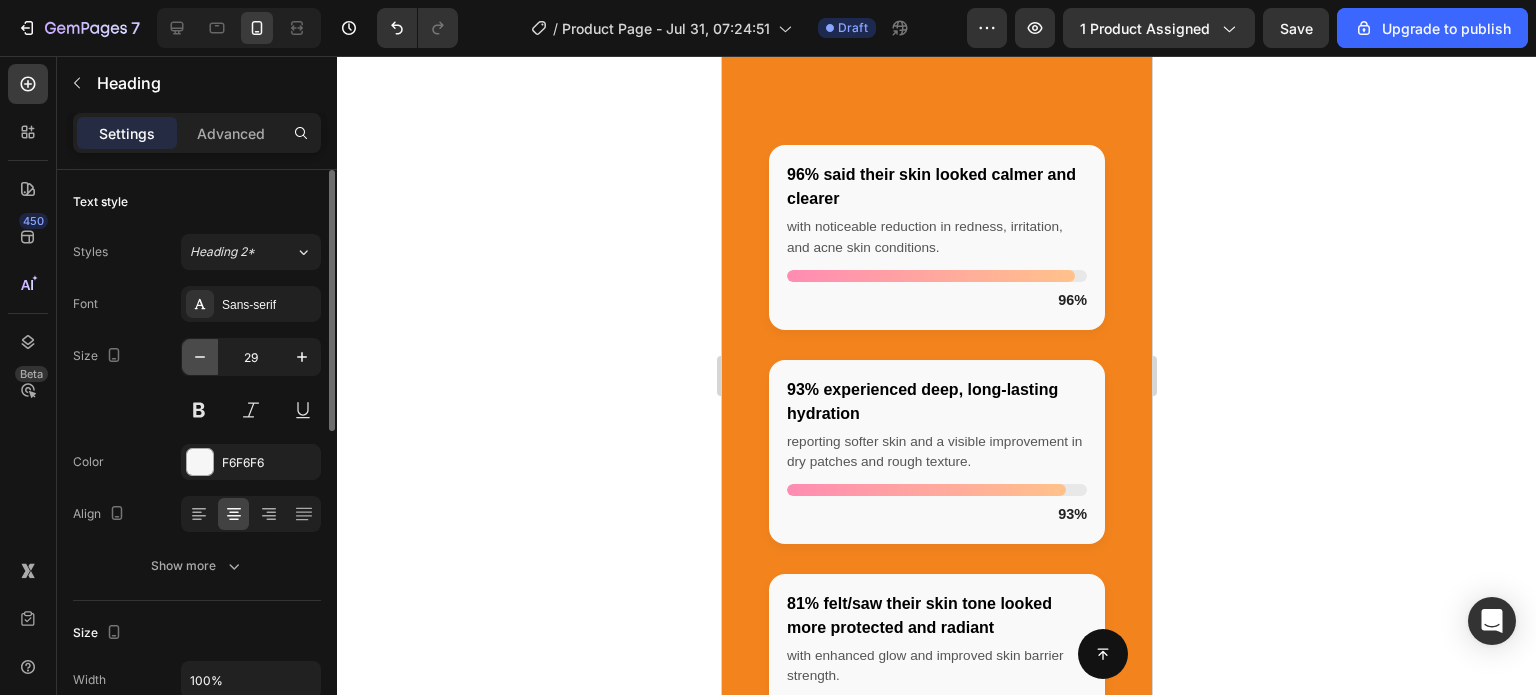 click at bounding box center [200, 357] 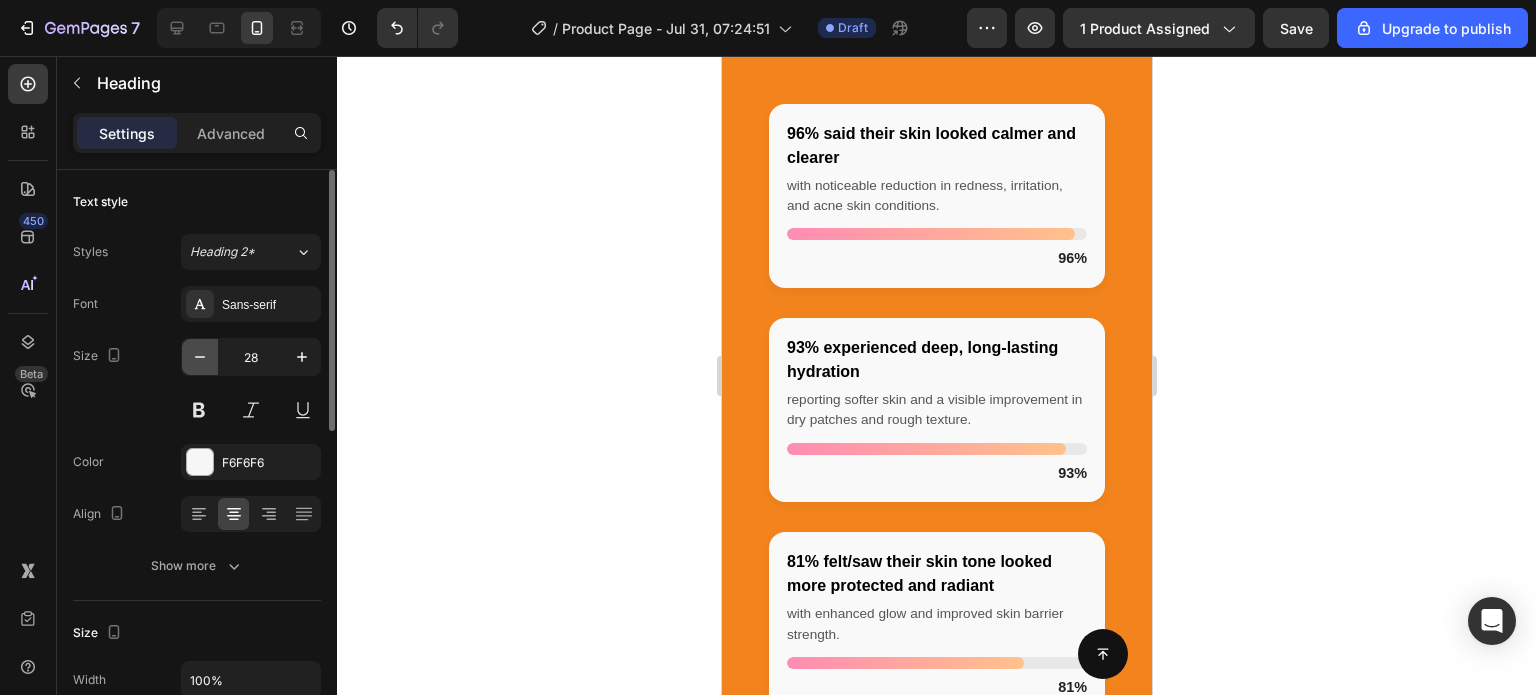 click at bounding box center [200, 357] 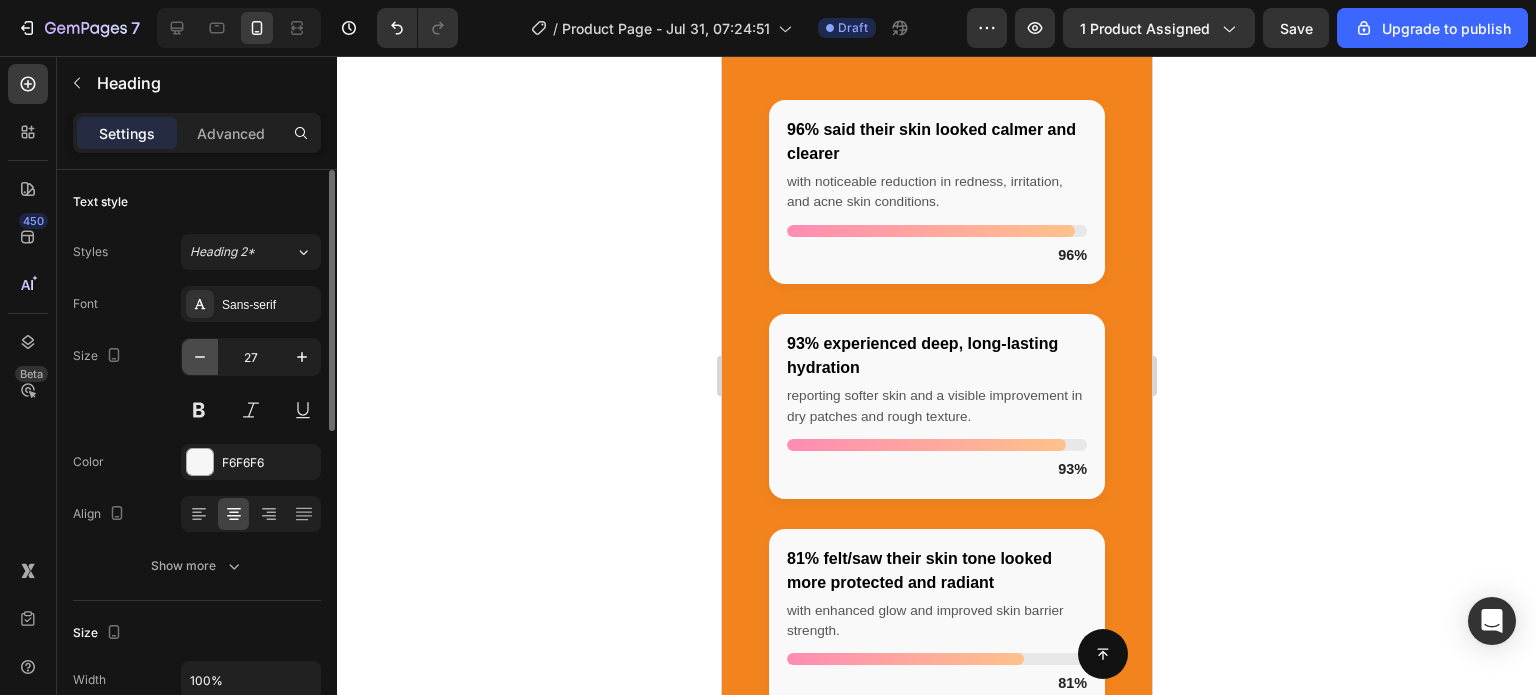 click at bounding box center (200, 357) 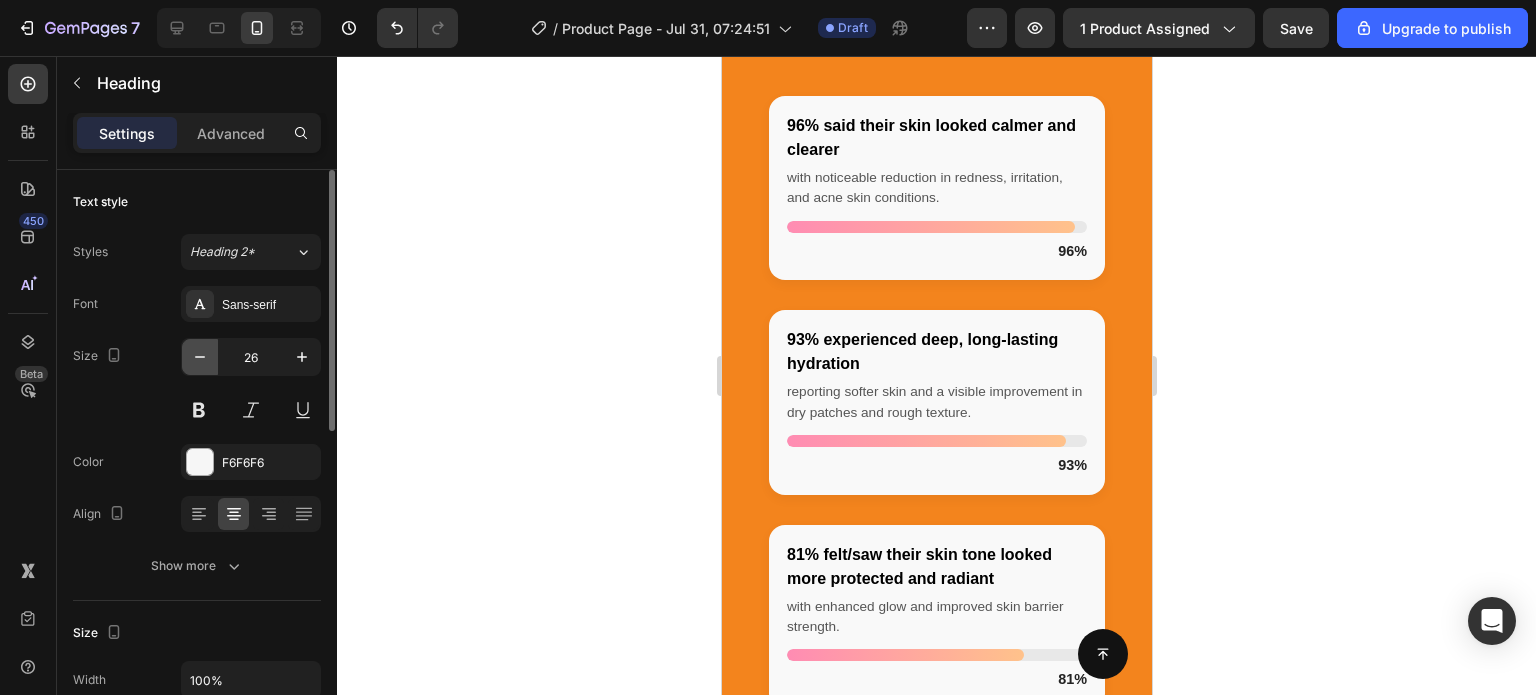 click at bounding box center (200, 357) 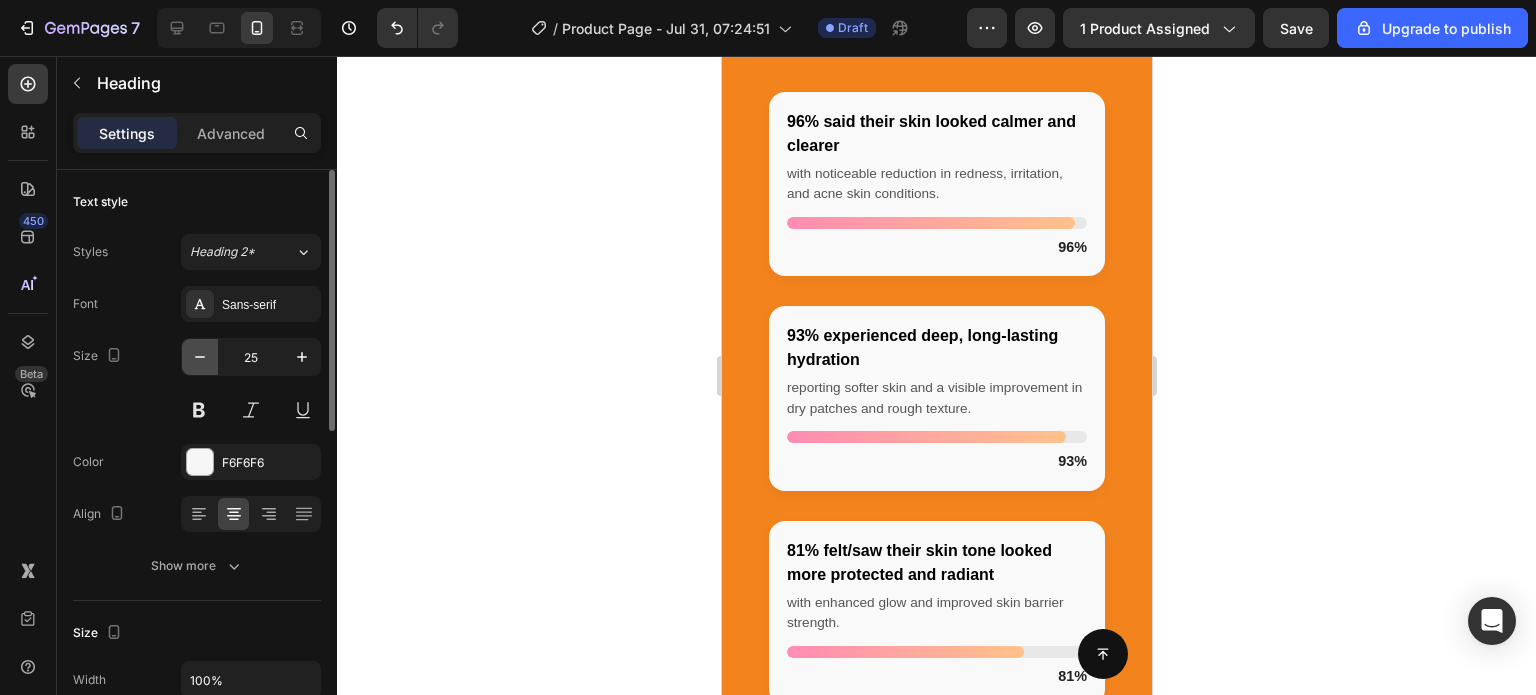 click 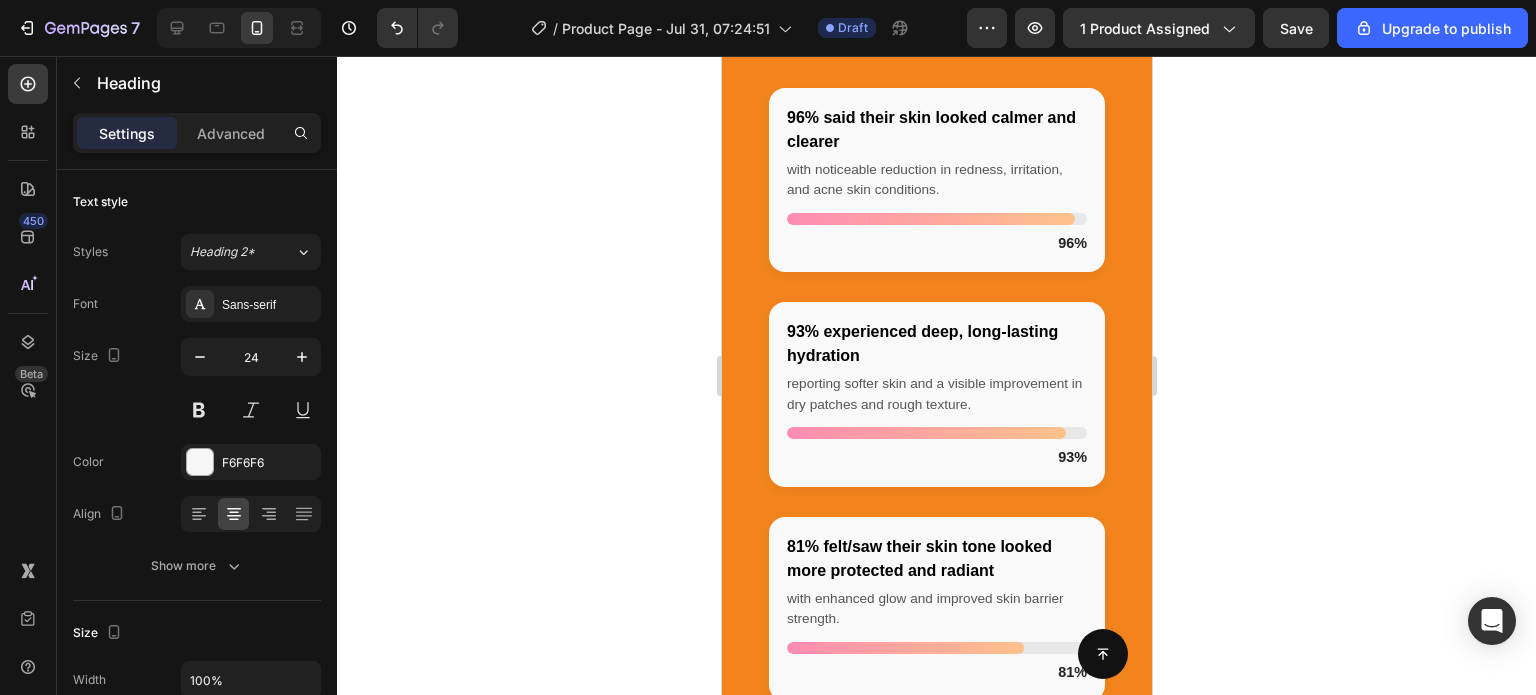 click 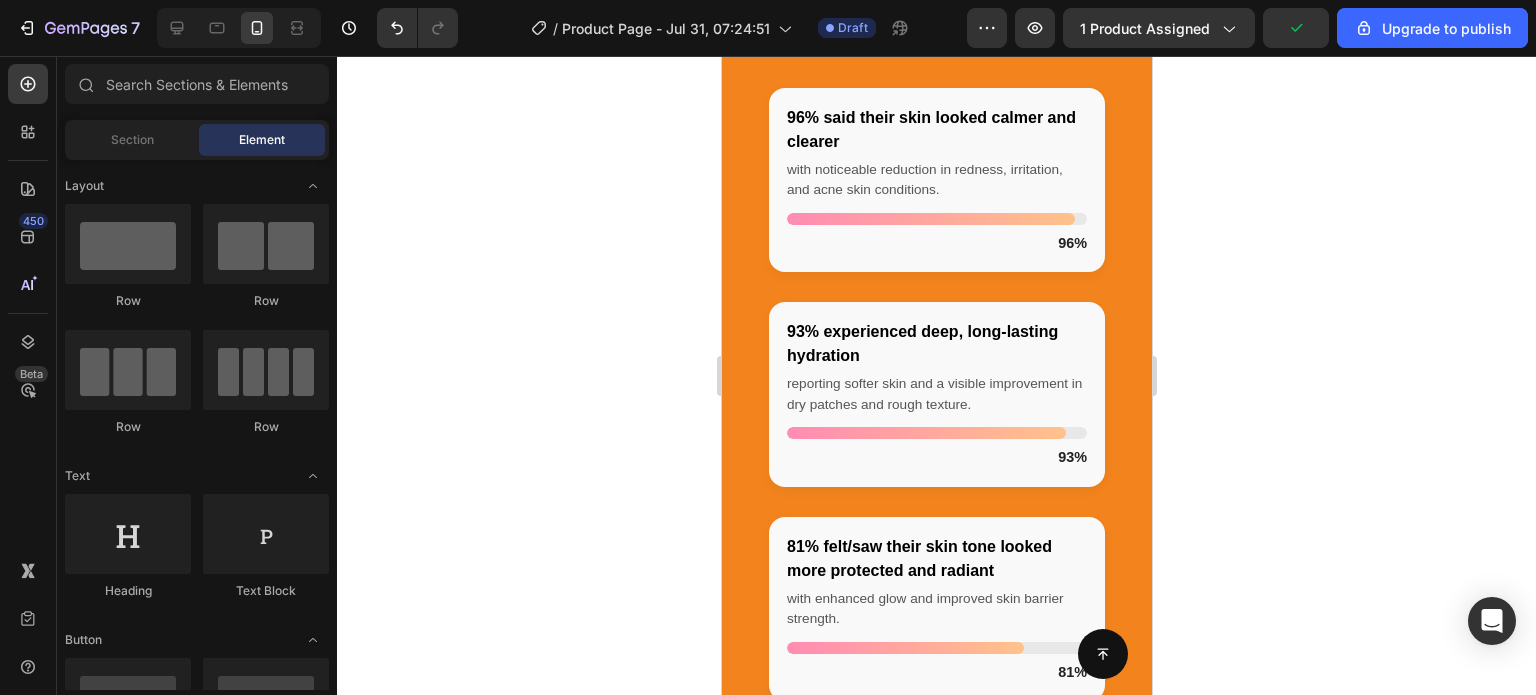click on "Between January and May 2025, we asked our customers what they thought" at bounding box center (936, -91) 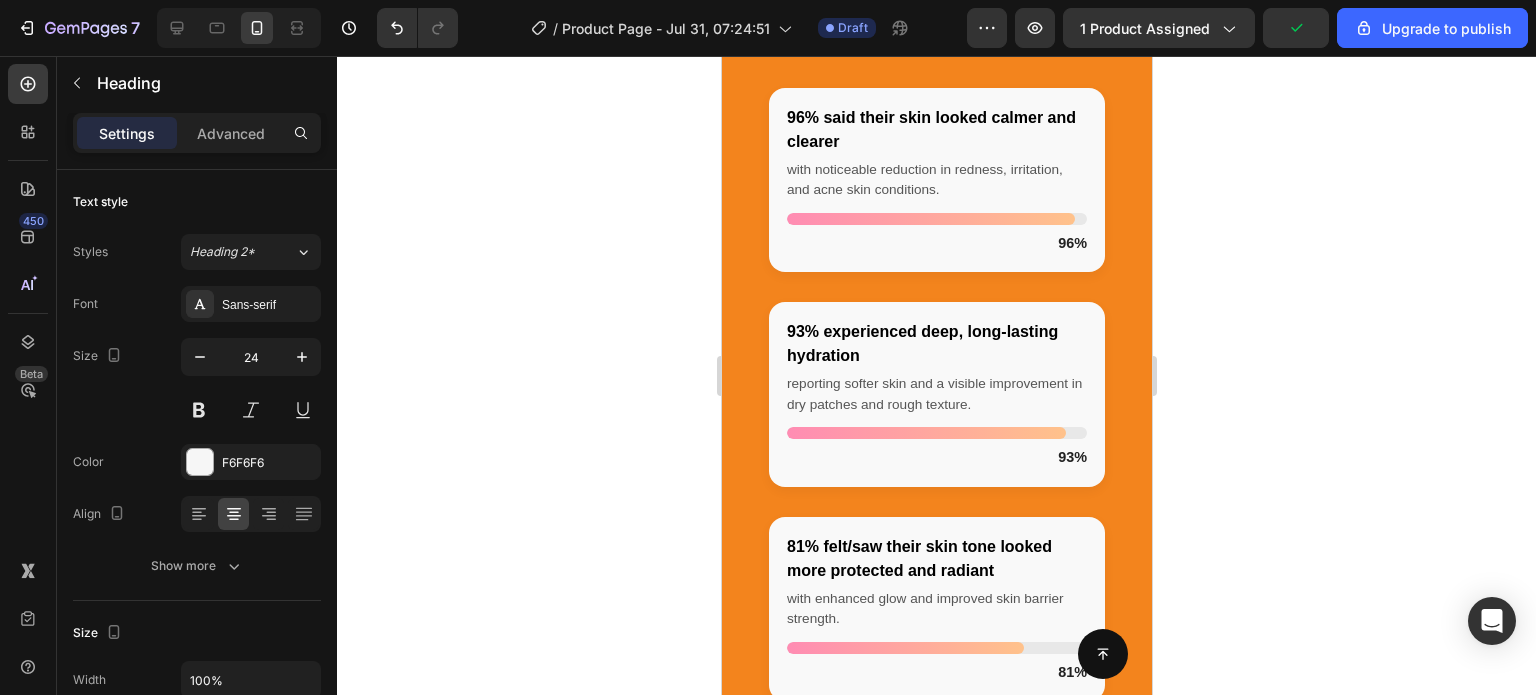 click on "Between January and May 2025, we asked our customers what they thought" at bounding box center [936, -91] 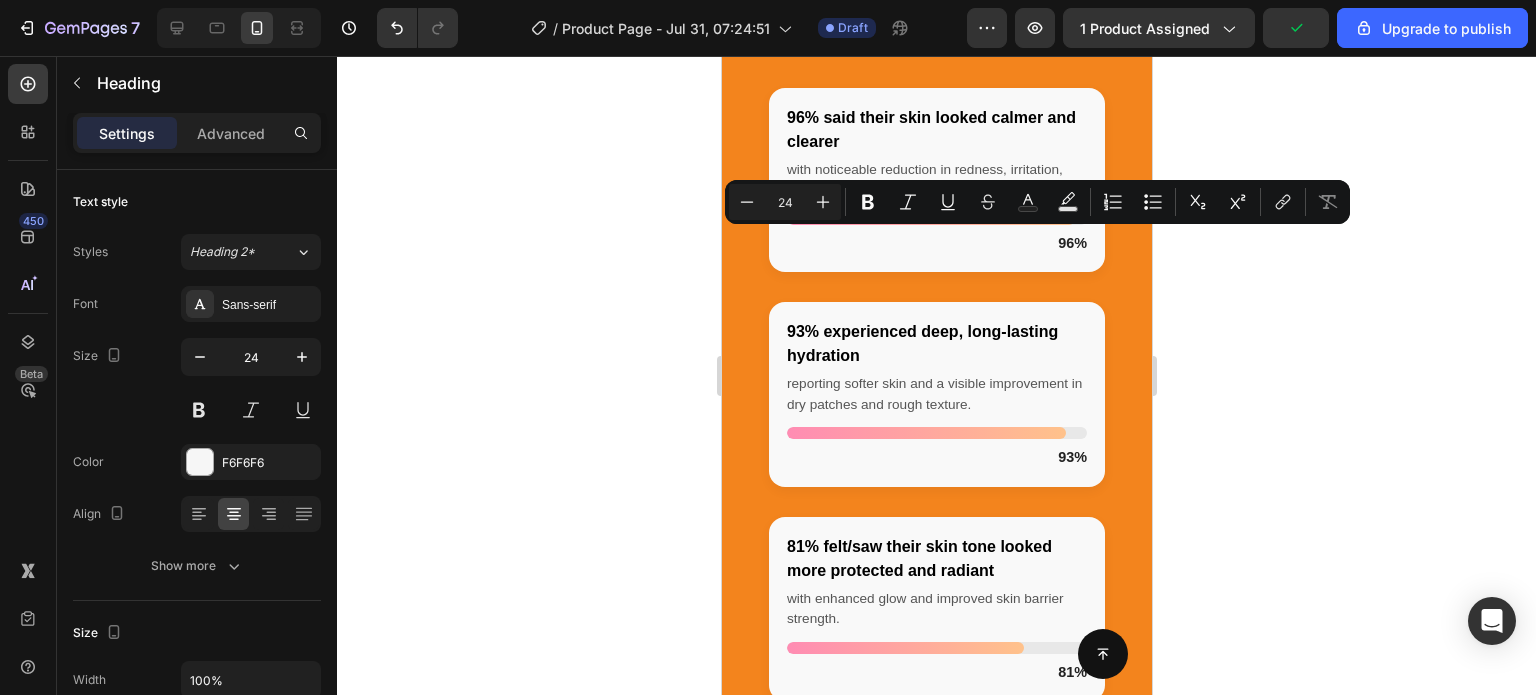 click on "Between January and May 2025, we asked our customers what they thought" at bounding box center [936, -91] 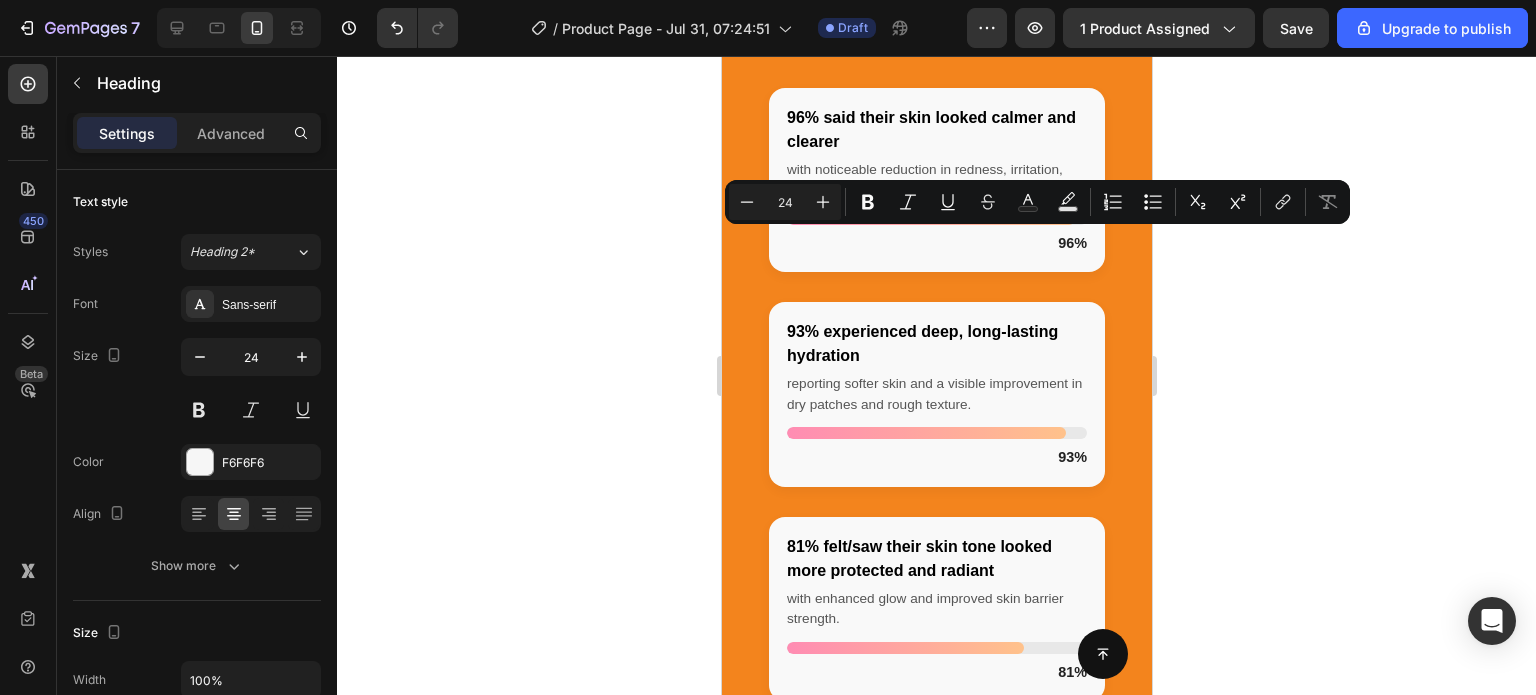 click on "4 Simple Steps to Healthier, Radiant Skin" at bounding box center (936, -14) 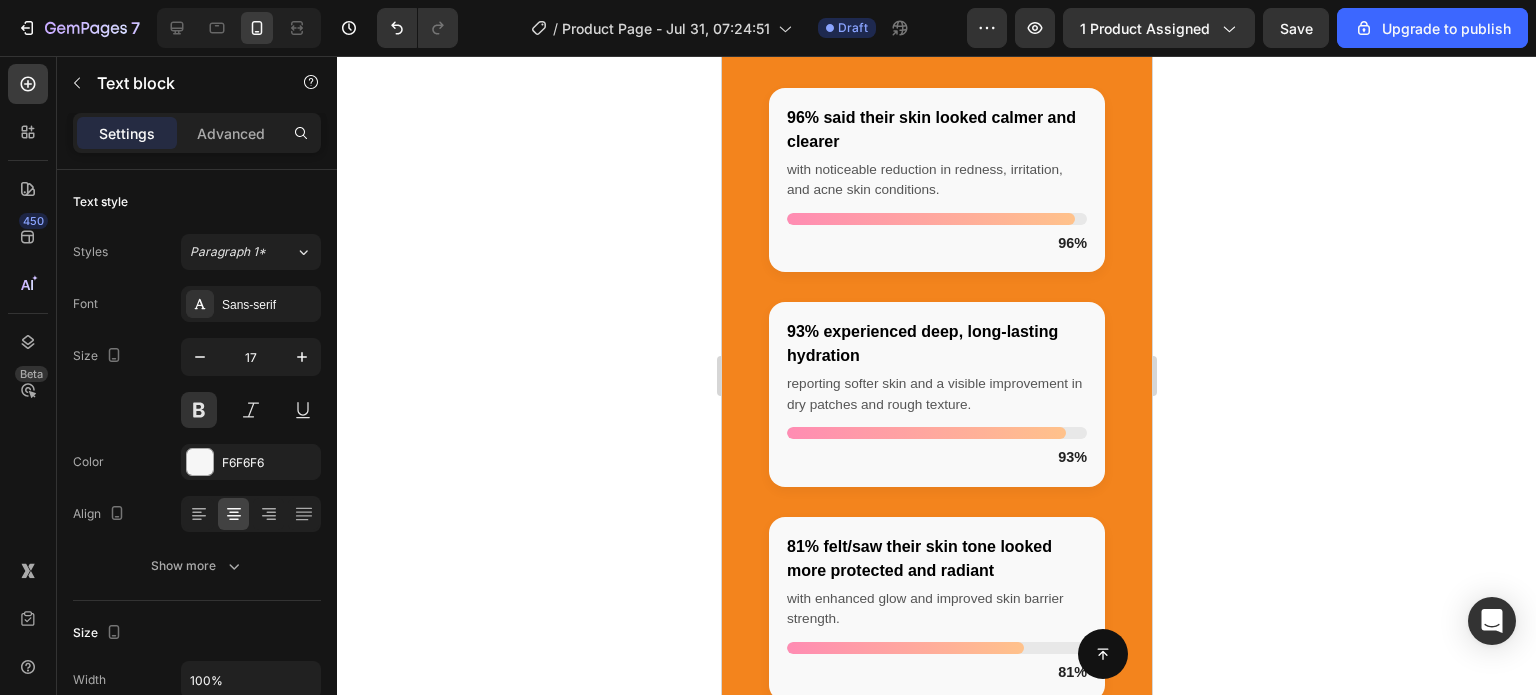 click on "4 Simple Steps to Healthier, Radiant Skin" at bounding box center (936, -14) 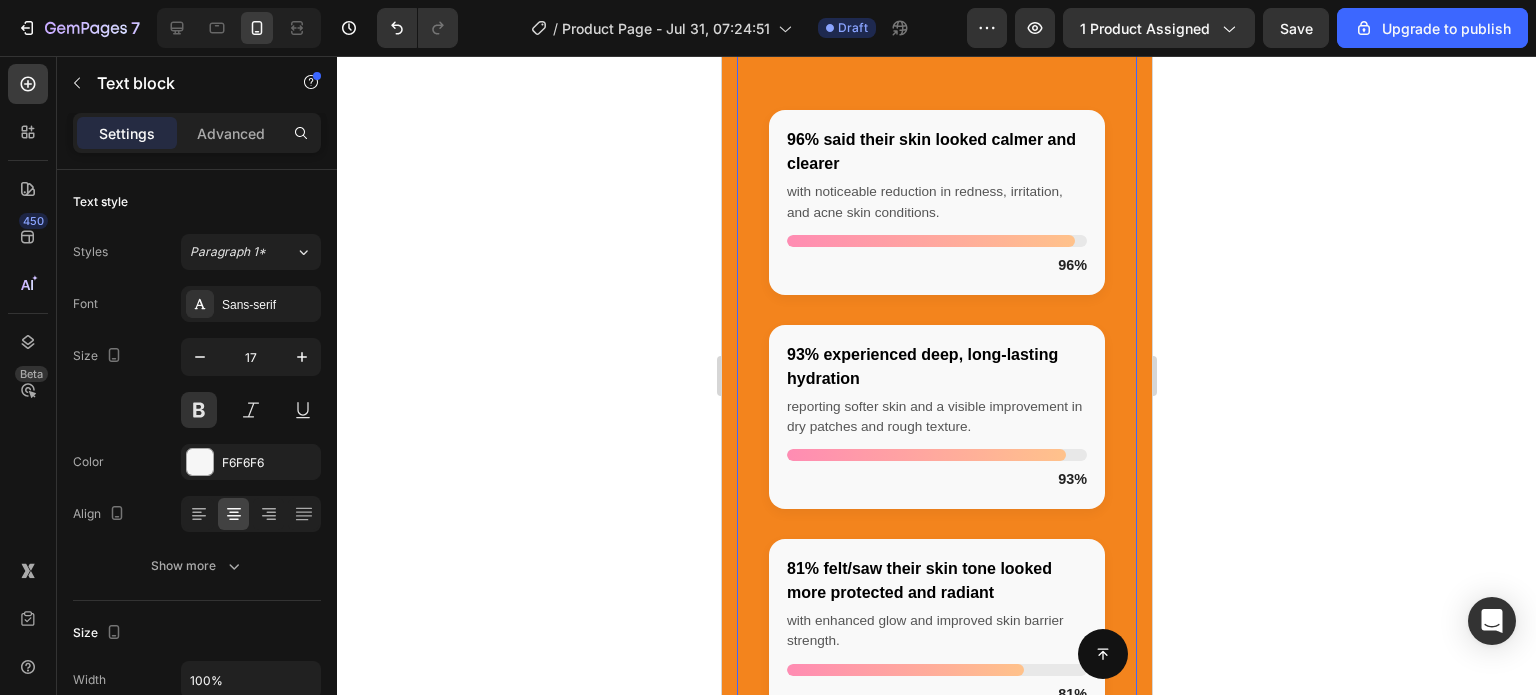 click on "96% said their skin looked calmer and clearer
with noticeable reduction in redness, irritation, and acne skin conditions.
96%
93% experienced deep, long-lasting hydration
reporting softer skin and a visible improvement in dry patches and rough texture.
93%
81% felt/saw their skin tone looked more protected and radiant
with enhanced glow and improved skin barrier strength.
81%
Custom Code Row   0" at bounding box center (936, 416) 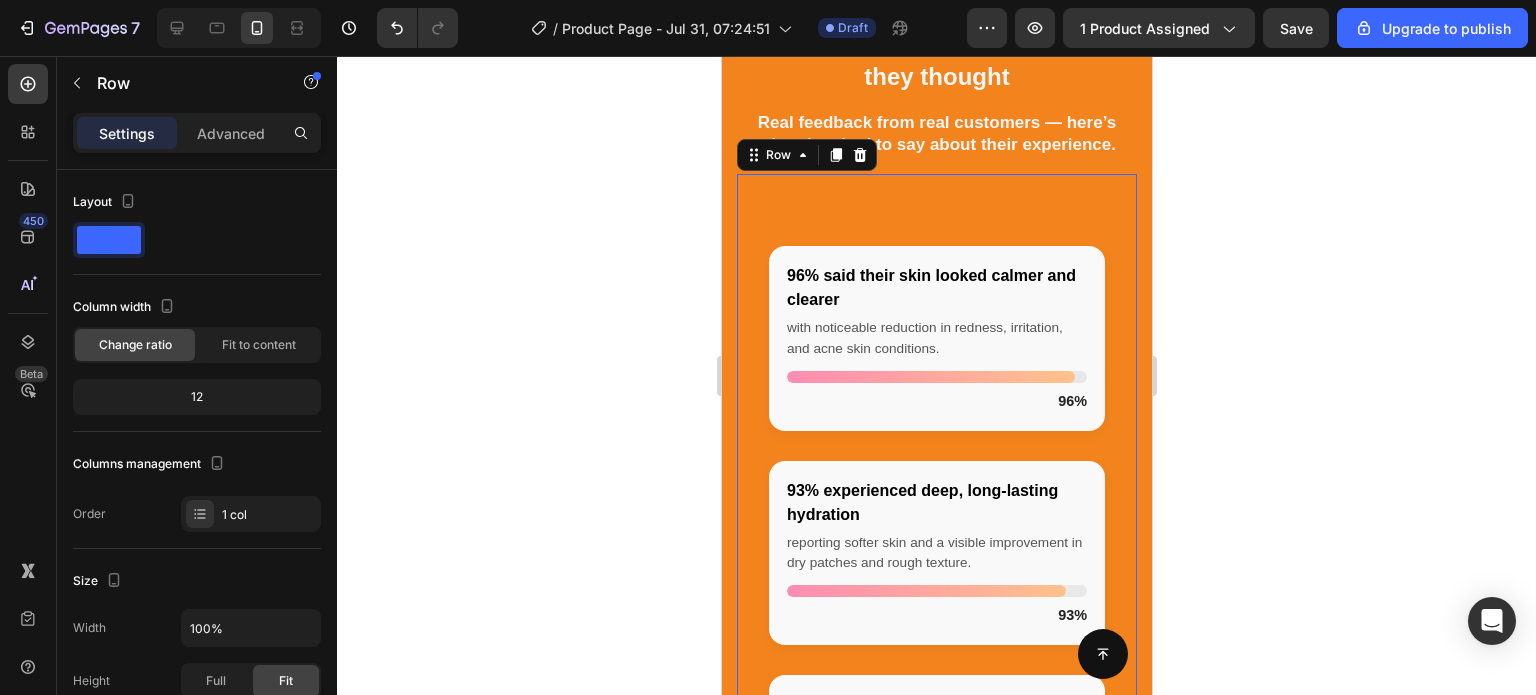 scroll, scrollTop: 3368, scrollLeft: 0, axis: vertical 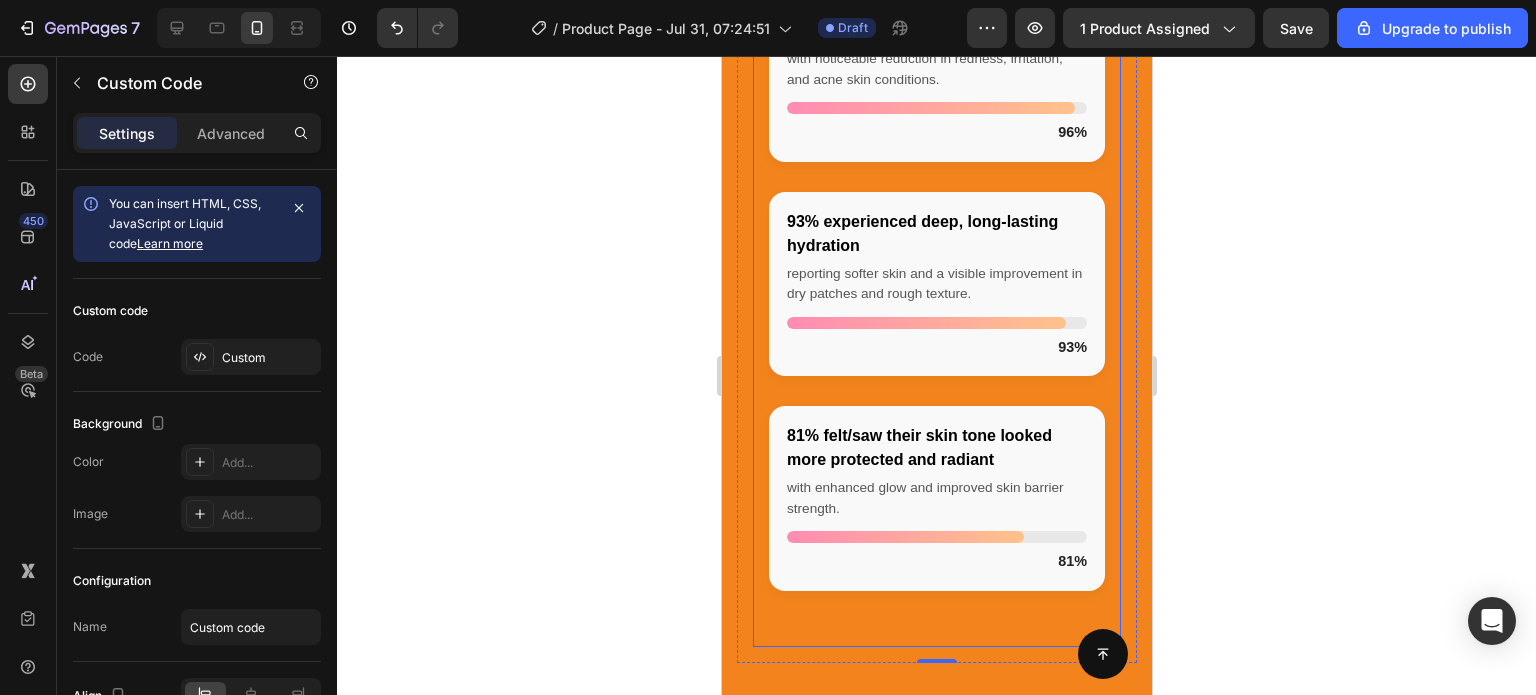 click on "96% said their skin looked calmer and clearer
with noticeable reduction in redness, irritation, and acne skin conditions.
96%
93% experienced deep, long-lasting hydration
reporting softer skin and a visible improvement in dry patches and rough texture.
93%
81% felt/saw their skin tone looked more protected and radiant
with enhanced glow and improved skin barrier strength.
81%" at bounding box center [936, 283] 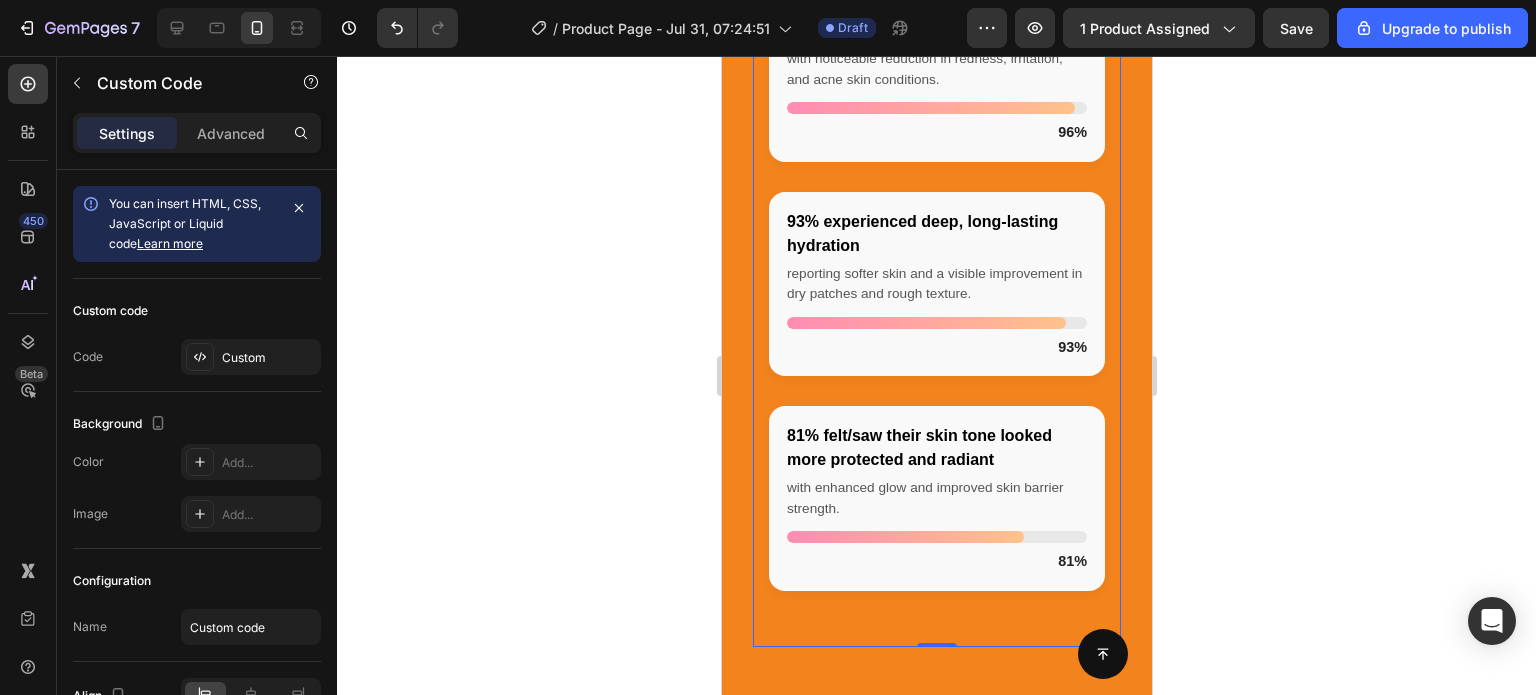 click on "96% said their skin looked calmer and clearer
with noticeable reduction in redness, irritation, and acne skin conditions.
96%
93% experienced deep, long-lasting hydration
reporting softer skin and a visible improvement in dry patches and rough texture.
93%
81% felt/saw their skin tone looked more protected and radiant
with enhanced glow and improved skin barrier strength.
81%" at bounding box center (936, 283) 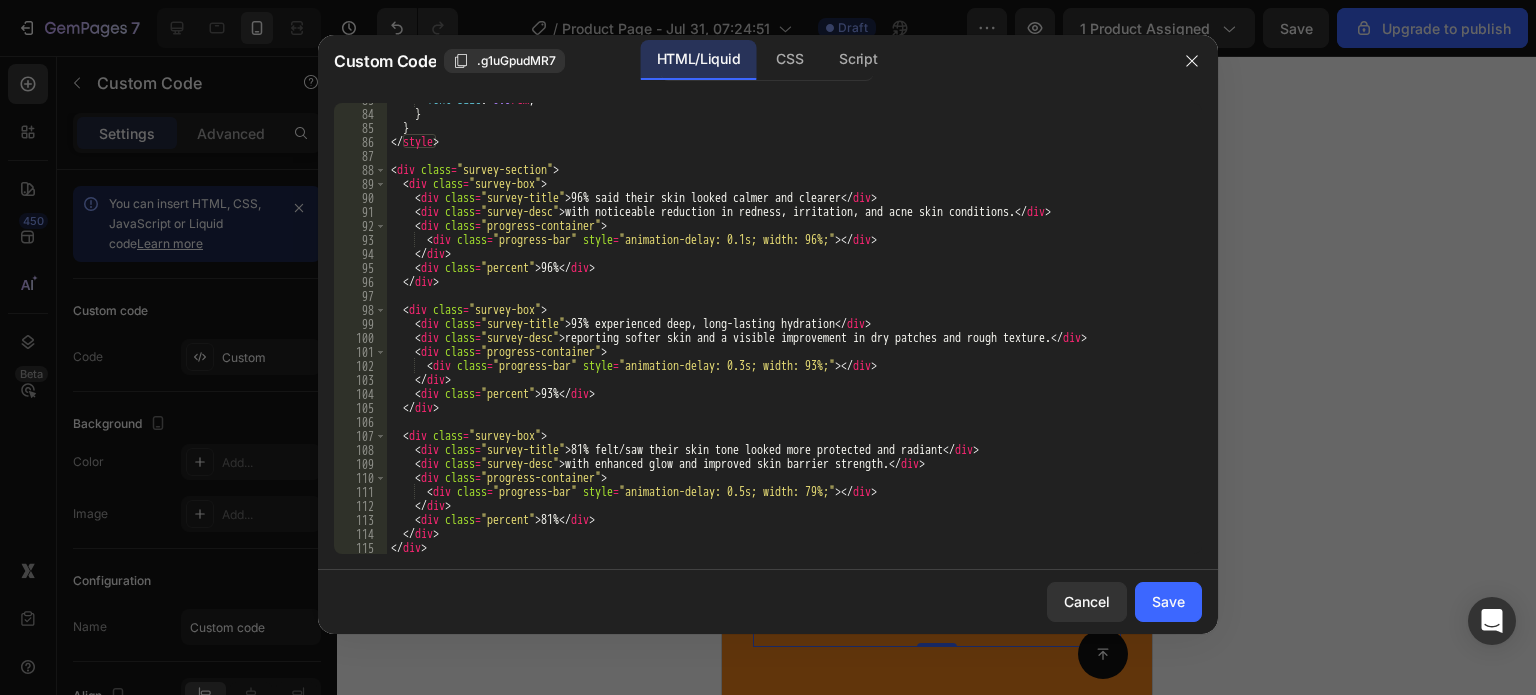 scroll, scrollTop: 1159, scrollLeft: 0, axis: vertical 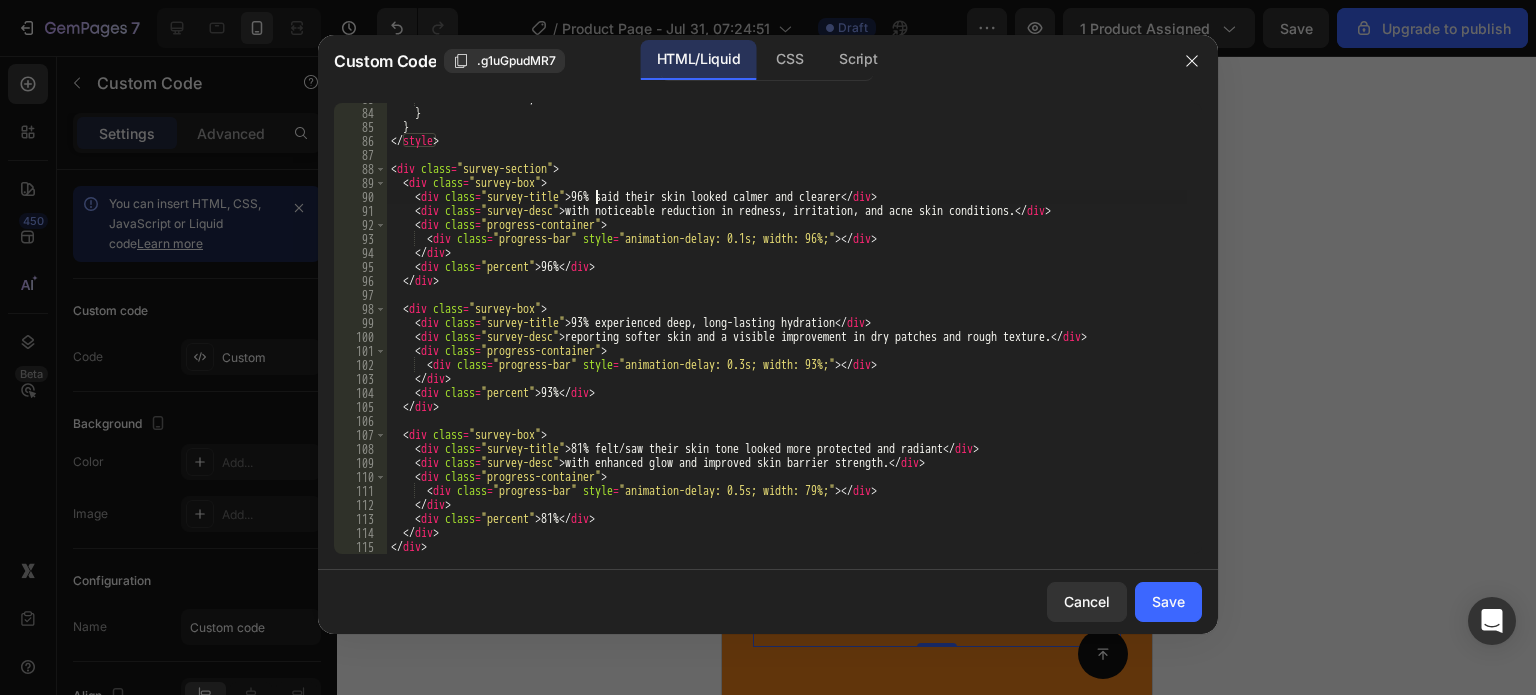 click on "font-size :   0.9 rem ;      }    } </ style > < div   class = "survey-section" >    < div   class = "survey-box" >      < div   class = "survey-title" > 96% said their skin looked calmer and clearer </ div >      < div   class = "survey-desc" > with noticeable reduction in redness, irritation, and acne skin conditions. </ div >      < div   class = "progress-container" >         < div   class = "progress-bar"   style = "animation-delay: 0.1s; width: 96%;" > </ div >      </ div >      < div   class = "percent" > 96% </ div >    </ div >    < div   class = "survey-box" >      < div   class = "survey-title" > 93% experienced deep, long-lasting hydration </ div >      < div   class = "survey-desc" > reporting softer skin and a visible improvement in dry patches and rough texture. </ div >      < div   class = "progress-container" >         < div   class = "progress-bar"   style = "animation-delay: 0.3s; width: 93%;" > </ div >      </ div >      < div   class = "percent" > 93% </ div >    </ div >    <" at bounding box center (787, 331) 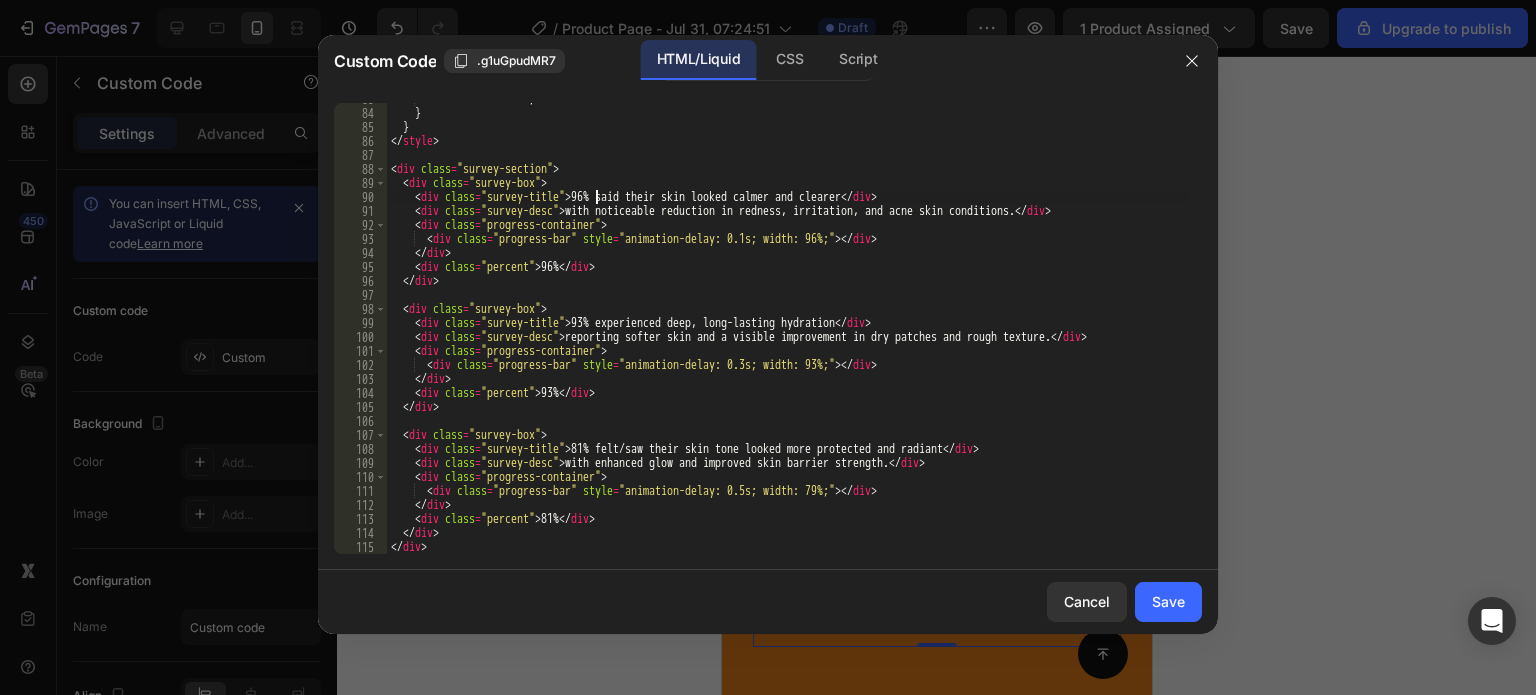 click on "font-size :   0.9 rem ;      }    } </ style > < div   class = "survey-section" >    < div   class = "survey-box" >      < div   class = "survey-title" > 96% said their skin looked calmer and clearer </ div >      < div   class = "survey-desc" > with noticeable reduction in redness, irritation, and acne skin conditions. </ div >      < div   class = "progress-container" >         < div   class = "progress-bar"   style = "animation-delay: 0.1s; width: 96%;" > </ div >      </ div >      < div   class = "percent" > 96% </ div >    </ div >    < div   class = "survey-box" >      < div   class = "survey-title" > 93% experienced deep, long-lasting hydration </ div >      < div   class = "survey-desc" > reporting softer skin and a visible improvement in dry patches and rough texture. </ div >      < div   class = "progress-container" >         < div   class = "progress-bar"   style = "animation-delay: 0.3s; width: 93%;" > </ div >      </ div >      < div   class = "percent" > 93% </ div >    </ div >    <" at bounding box center (787, 331) 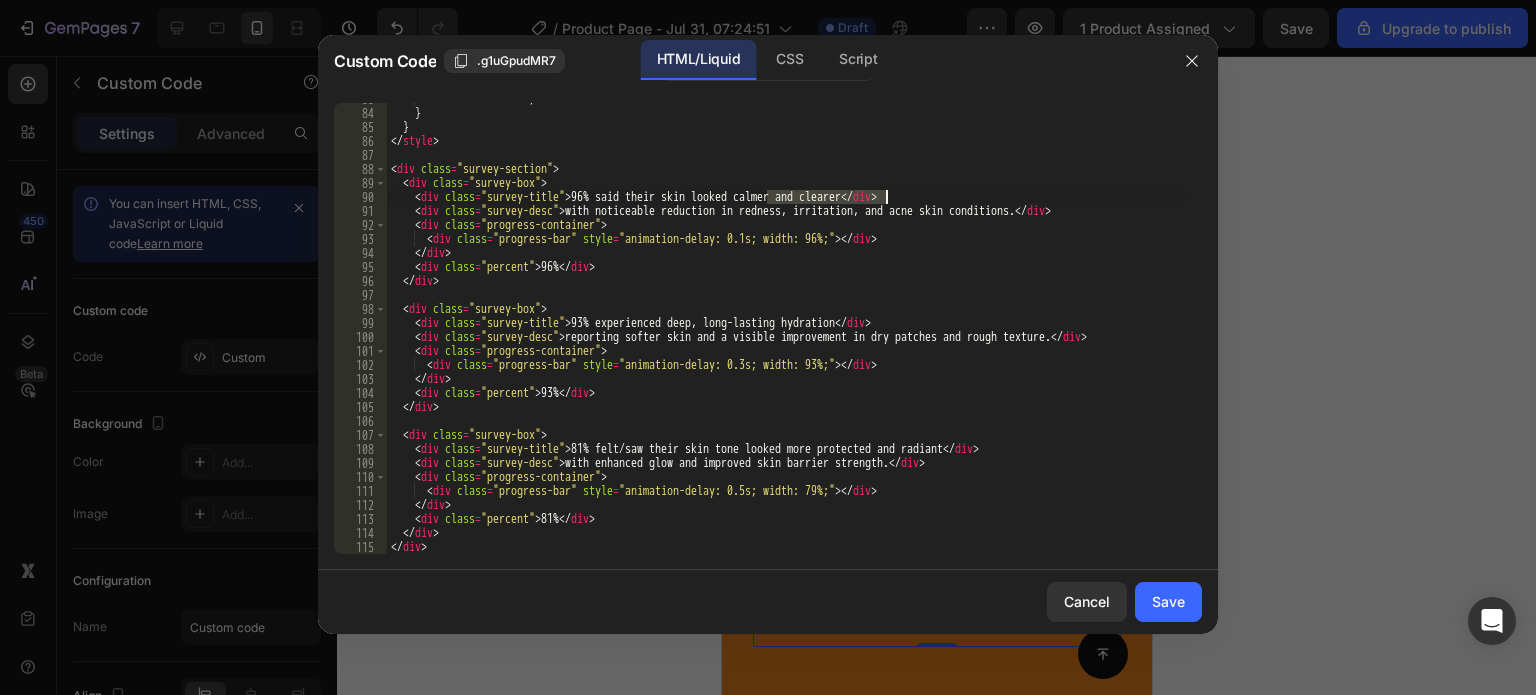 drag, startPoint x: 768, startPoint y: 198, endPoint x: 885, endPoint y: 195, distance: 117.03845 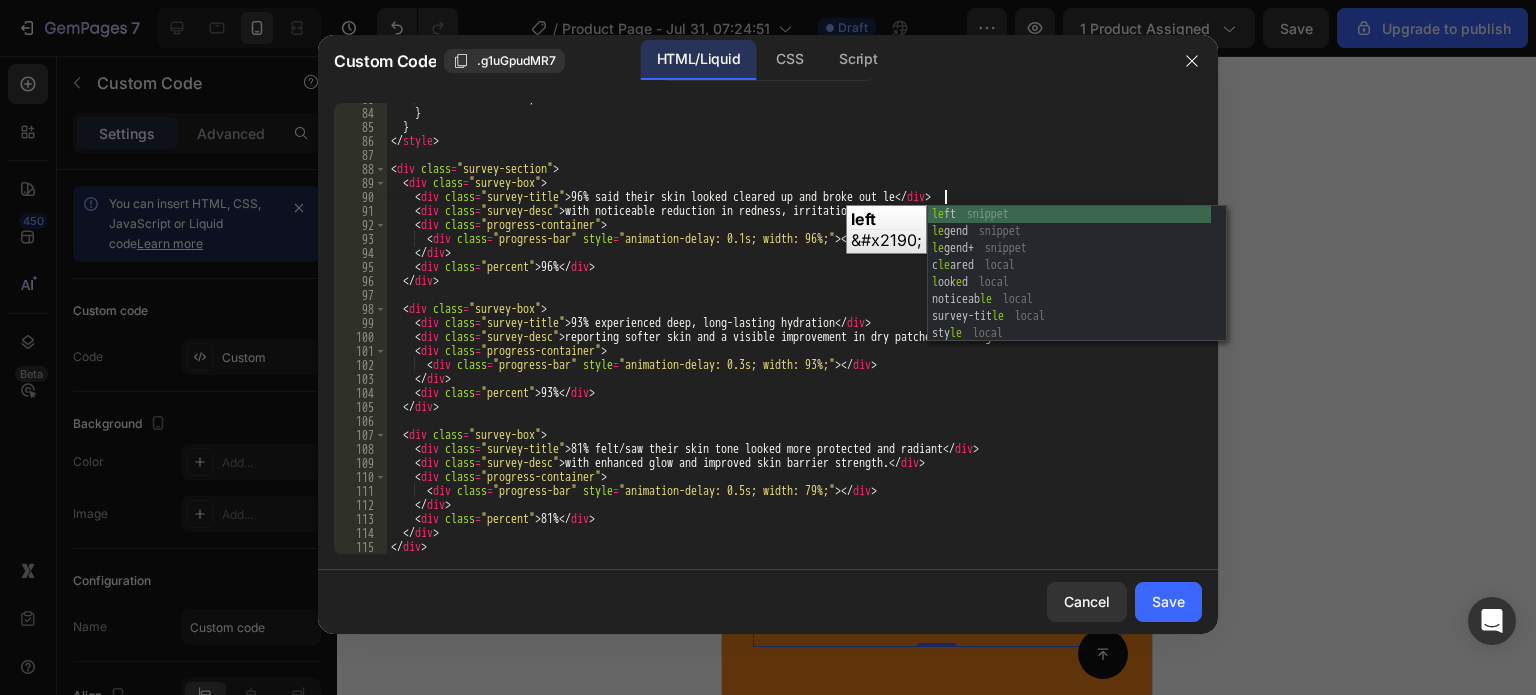 scroll, scrollTop: 0, scrollLeft: 47, axis: horizontal 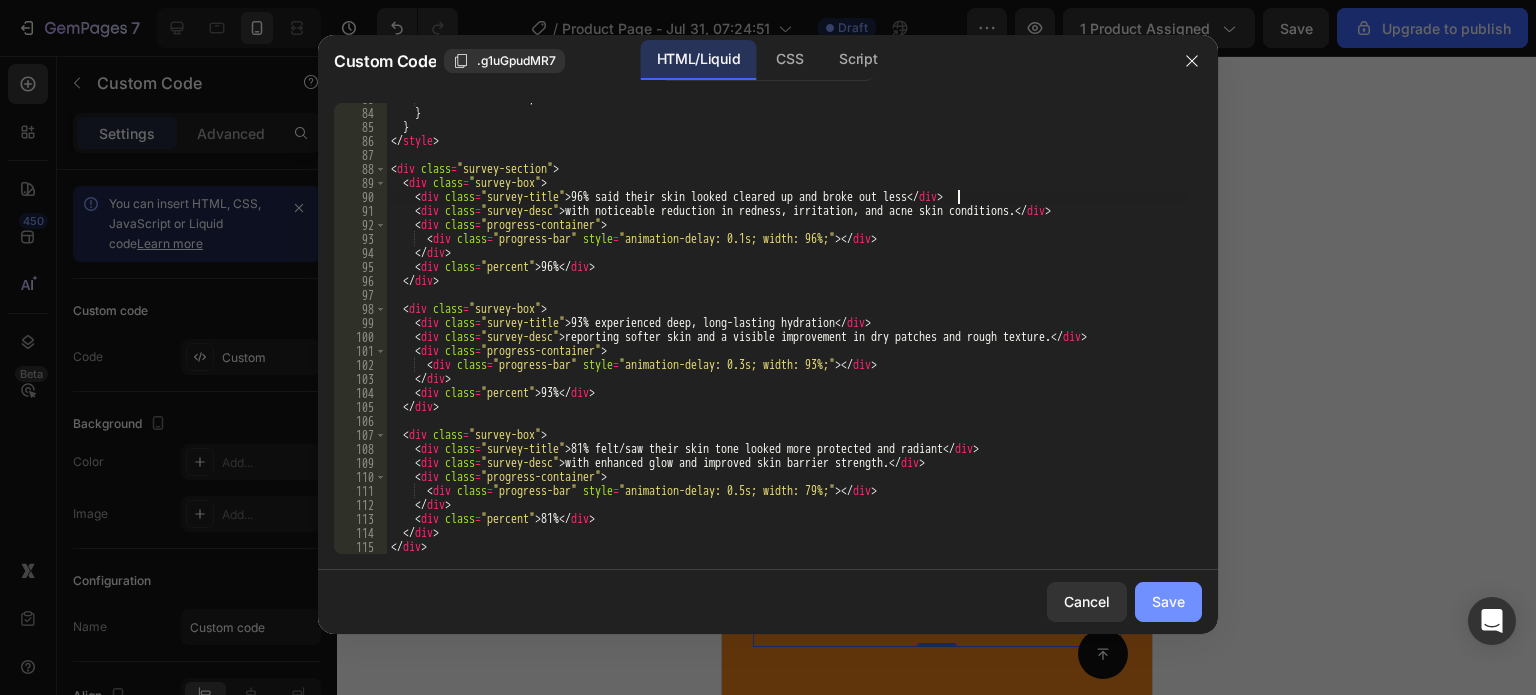 type on "<div class="survey-title">96% said their skin looked cleared up and broke out less</div>" 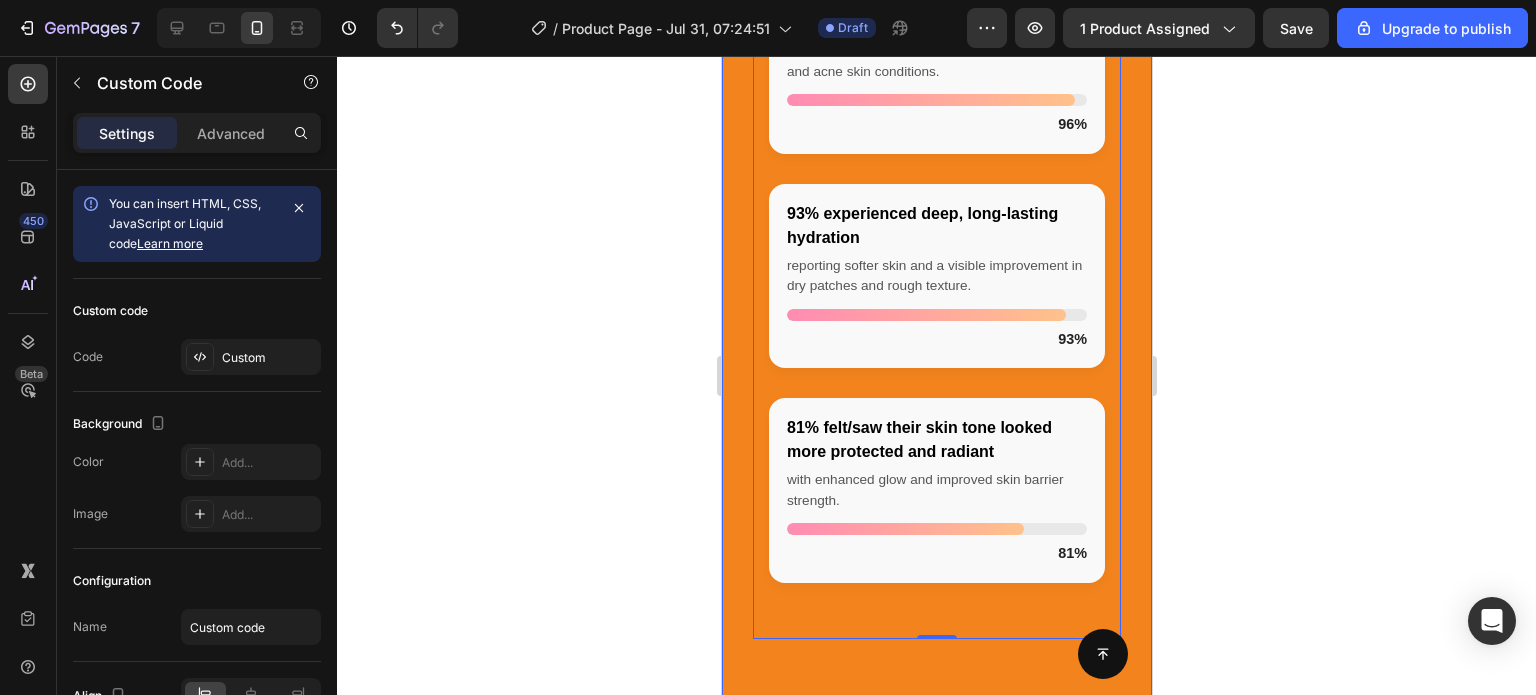 scroll, scrollTop: 3479, scrollLeft: 0, axis: vertical 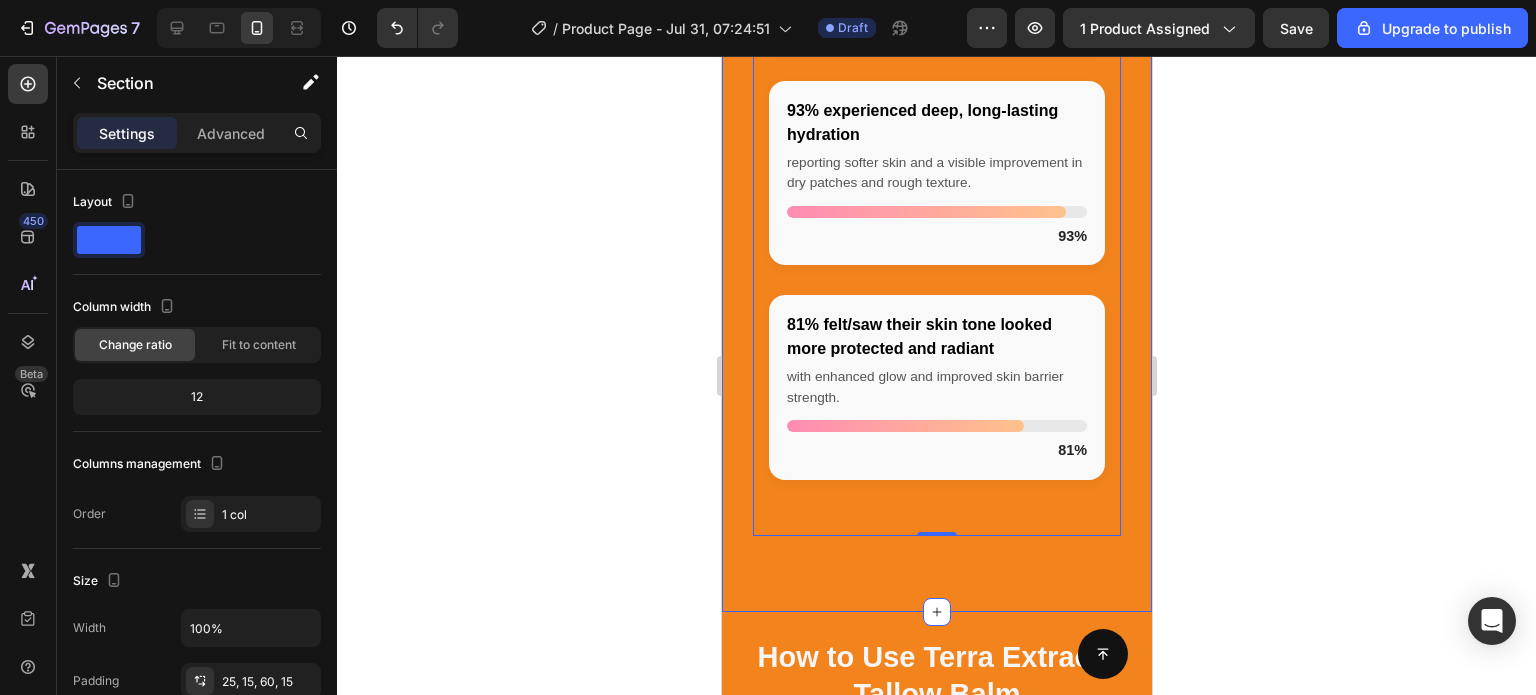 click on "Between January and May 2025, we asked our customers what they thought Heading Real feedback from real customers — here’s what they had to say about their experience. Text block Row Row
96% said their skin looked cleared up and broke out less
with noticeable reduction in redness, irritation, and acne skin conditions.
96%
93% experienced deep, long-lasting hydration
reporting softer skin and a visible improvement in dry patches and rough texture.
93%
81% felt/saw their skin tone looked more protected and radiant
with enhanced glow and improved skin barrier strength.
81%
Custom Code   0 Row Section 7" at bounding box center [936, 102] 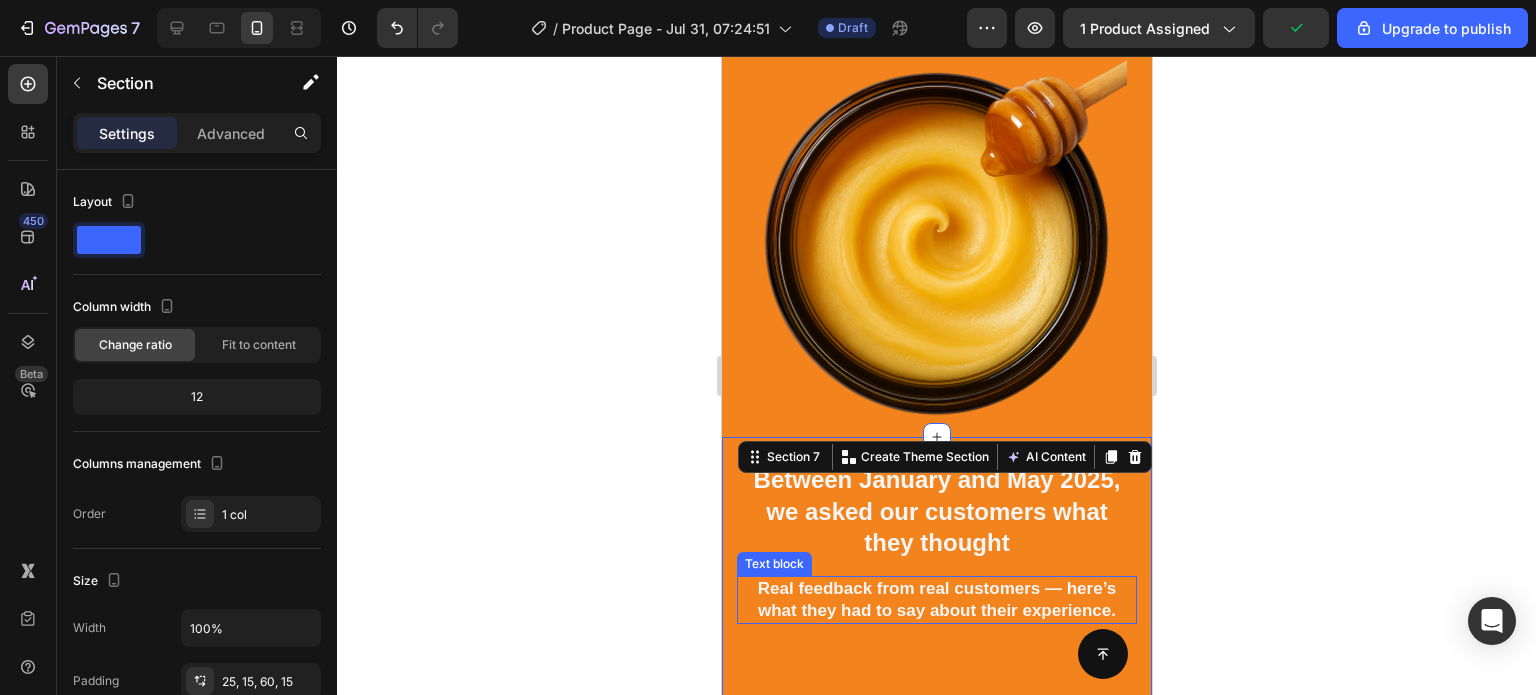 scroll, scrollTop: 3346, scrollLeft: 0, axis: vertical 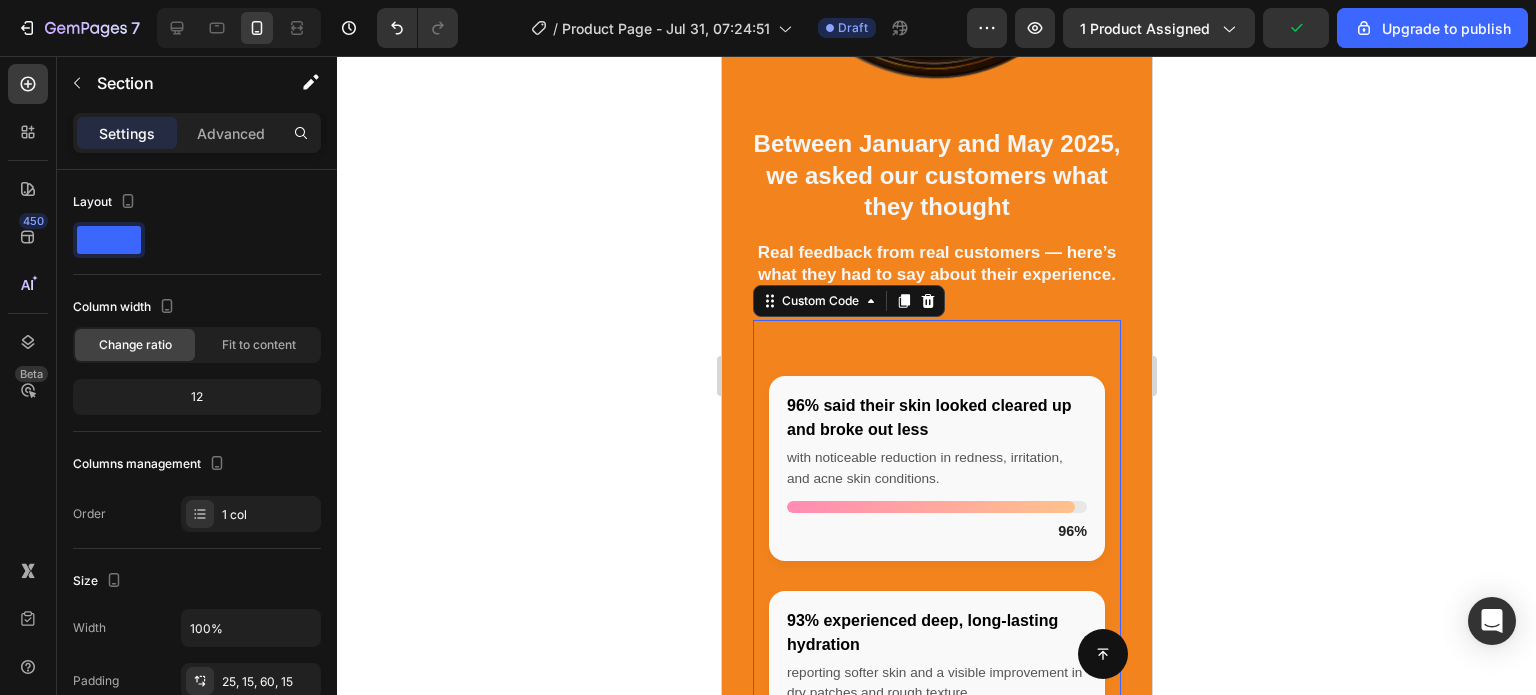 click on "96% said their skin looked cleared up and broke out less
with noticeable reduction in redness, irritation, and acne skin conditions.
96%
93% experienced deep, long-lasting hydration
reporting softer skin and a visible improvement in dry patches and rough texture.
93%
81% felt/saw their skin tone looked more protected and radiant
with enhanced glow and improved skin barrier strength.
81%
Custom Code   0" at bounding box center [936, 682] 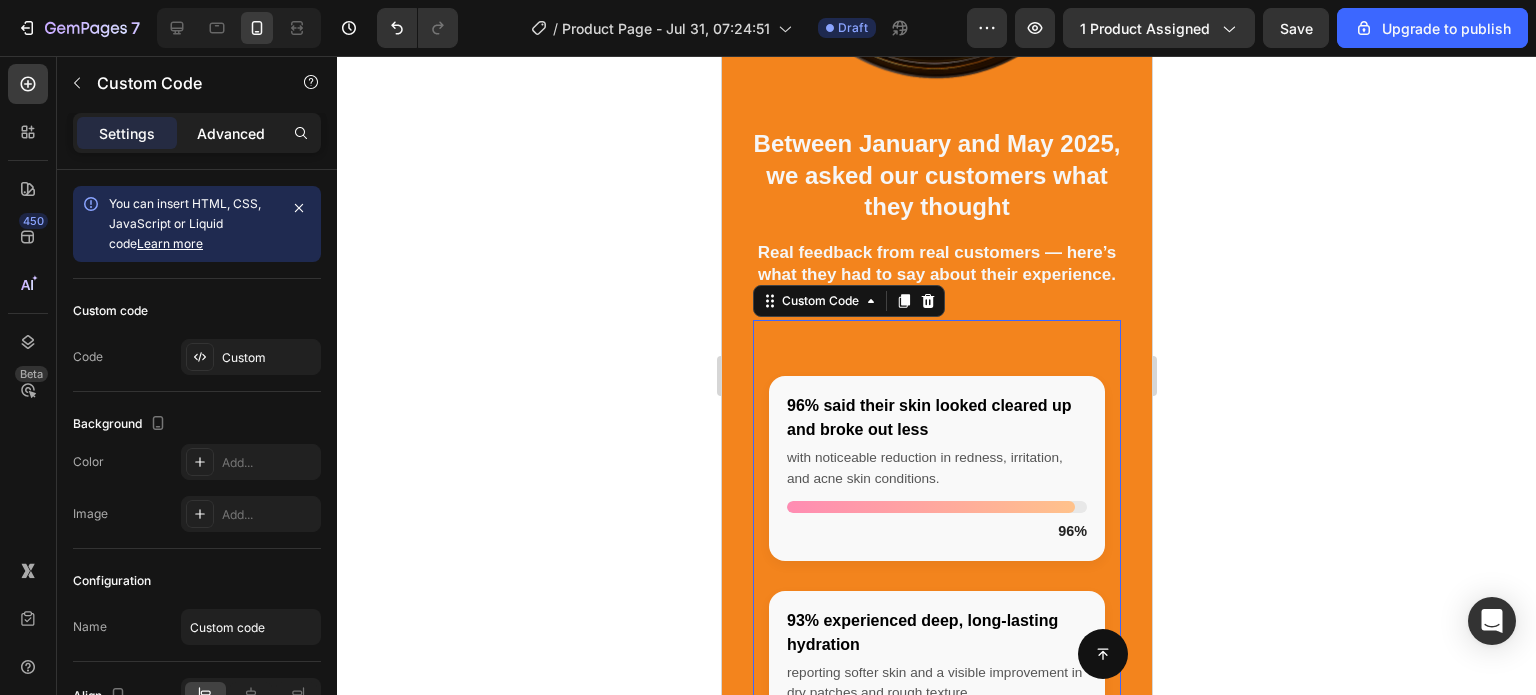 click on "Advanced" at bounding box center [231, 133] 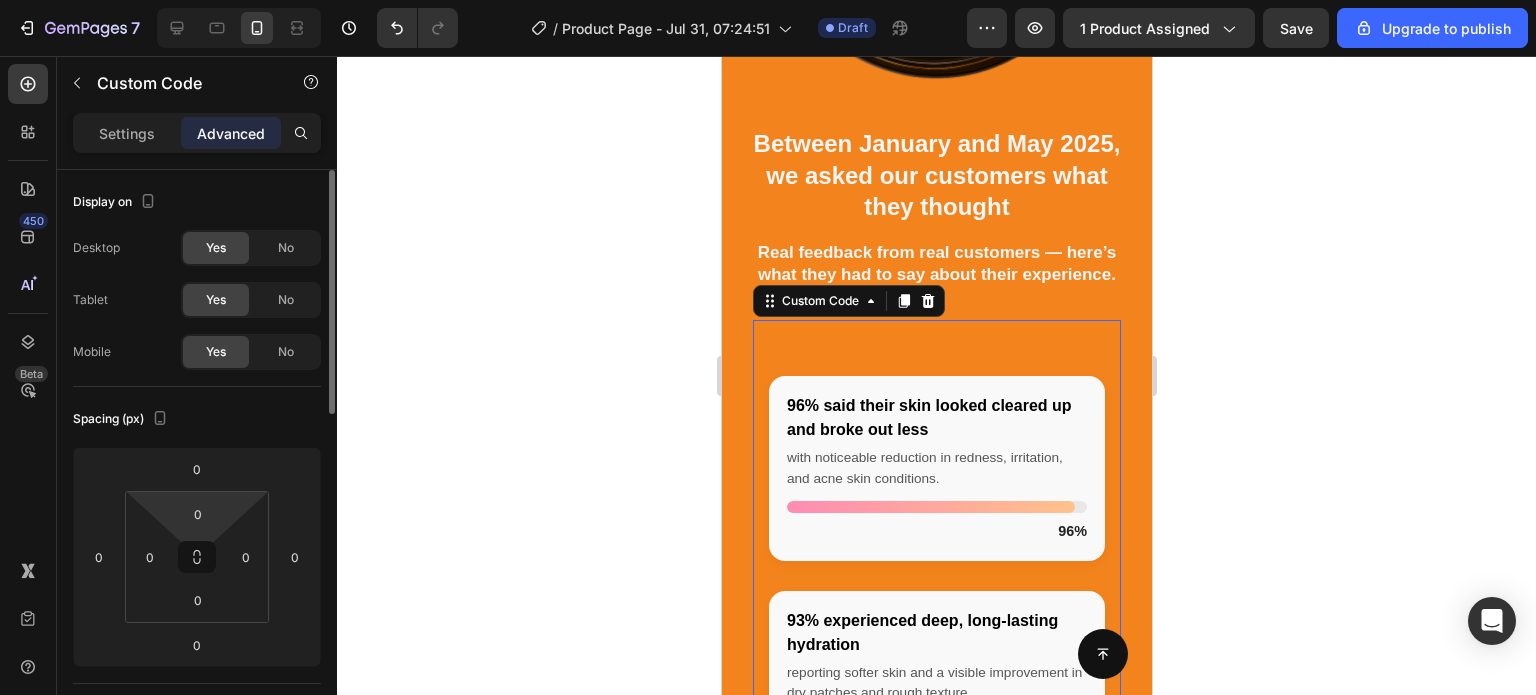click on "7   /  Product Page - Jul 31, 07:24:51 Draft Preview 1 product assigned  Save  Upgrade to publish 450 Beta Sections(18) Elements(84) Section Element Hero Section Product Detail Brands Trusted Badges Guarantee Product Breakdown How to use Testimonials Compare Bundle FAQs Social Proof Brand Story Product List Collection Blog List Contact Sticky Add to Cart Custom Footer Browse Library 450 Layout
Row
Row
Row
Row Text
Heading
Text Block Button
Button
Button Media
Image
Image" at bounding box center (768, 0) 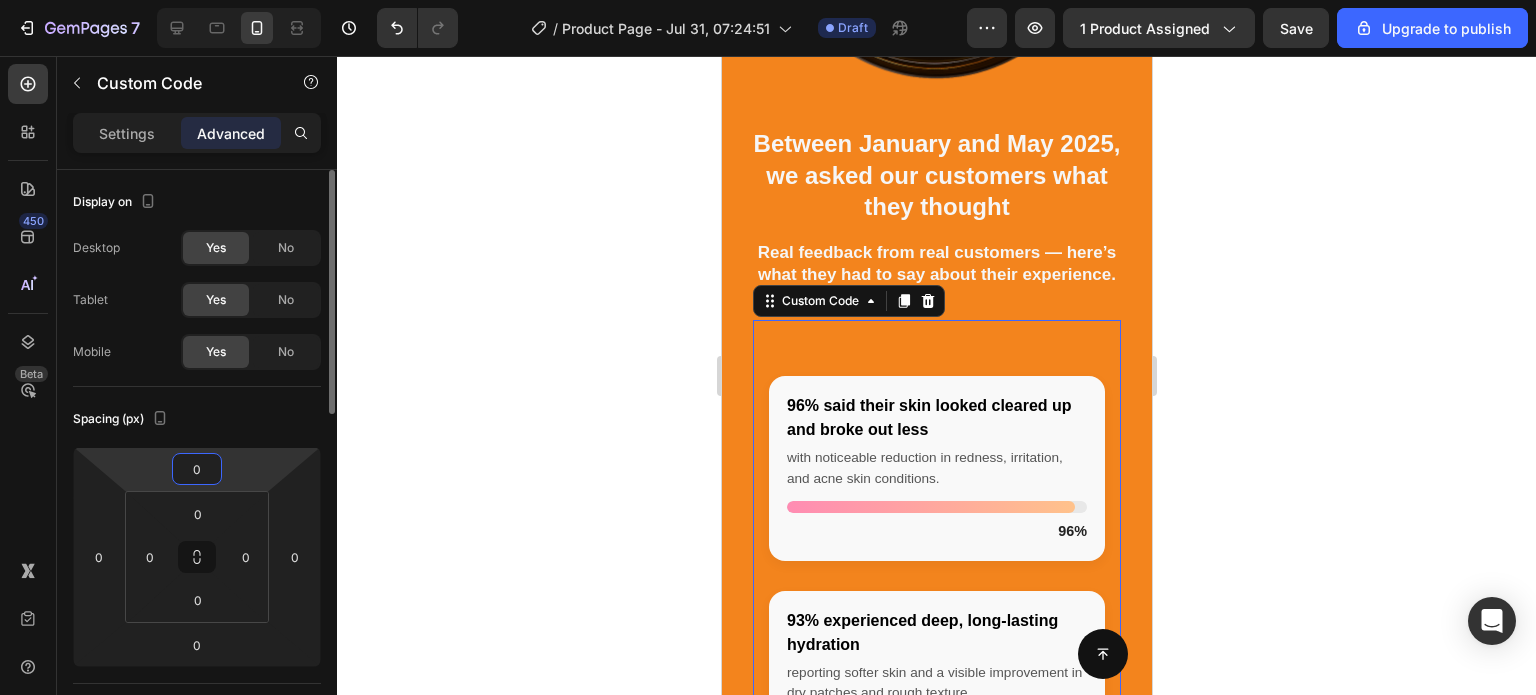click on "0" at bounding box center (197, 469) 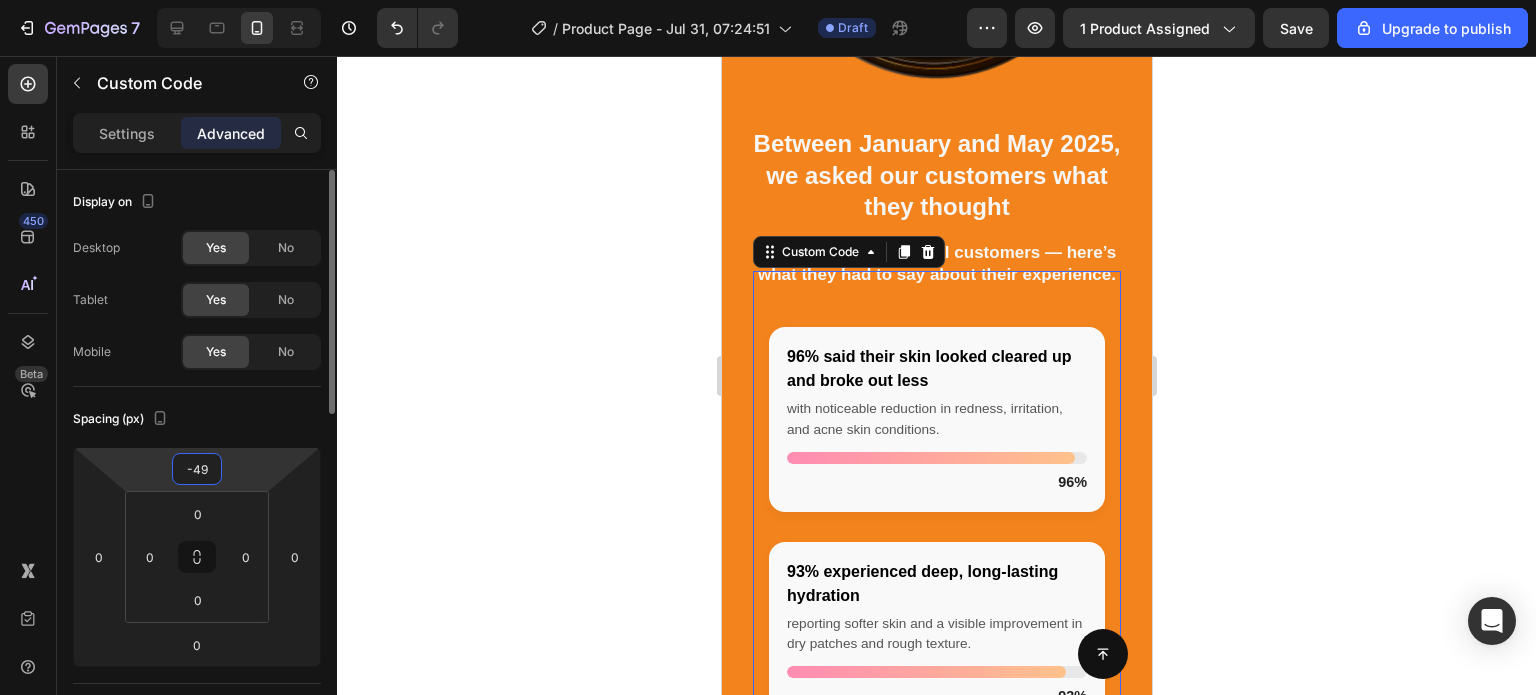 type on "-50" 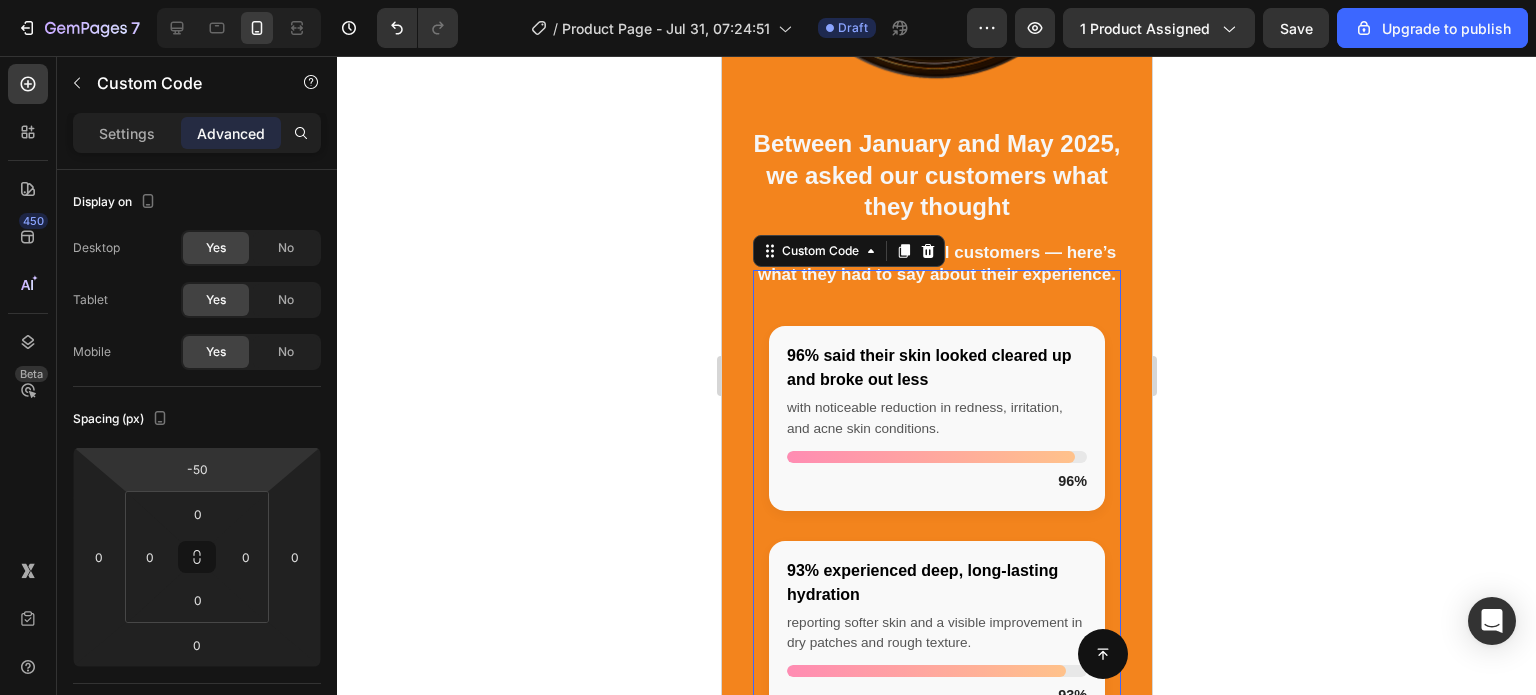 click 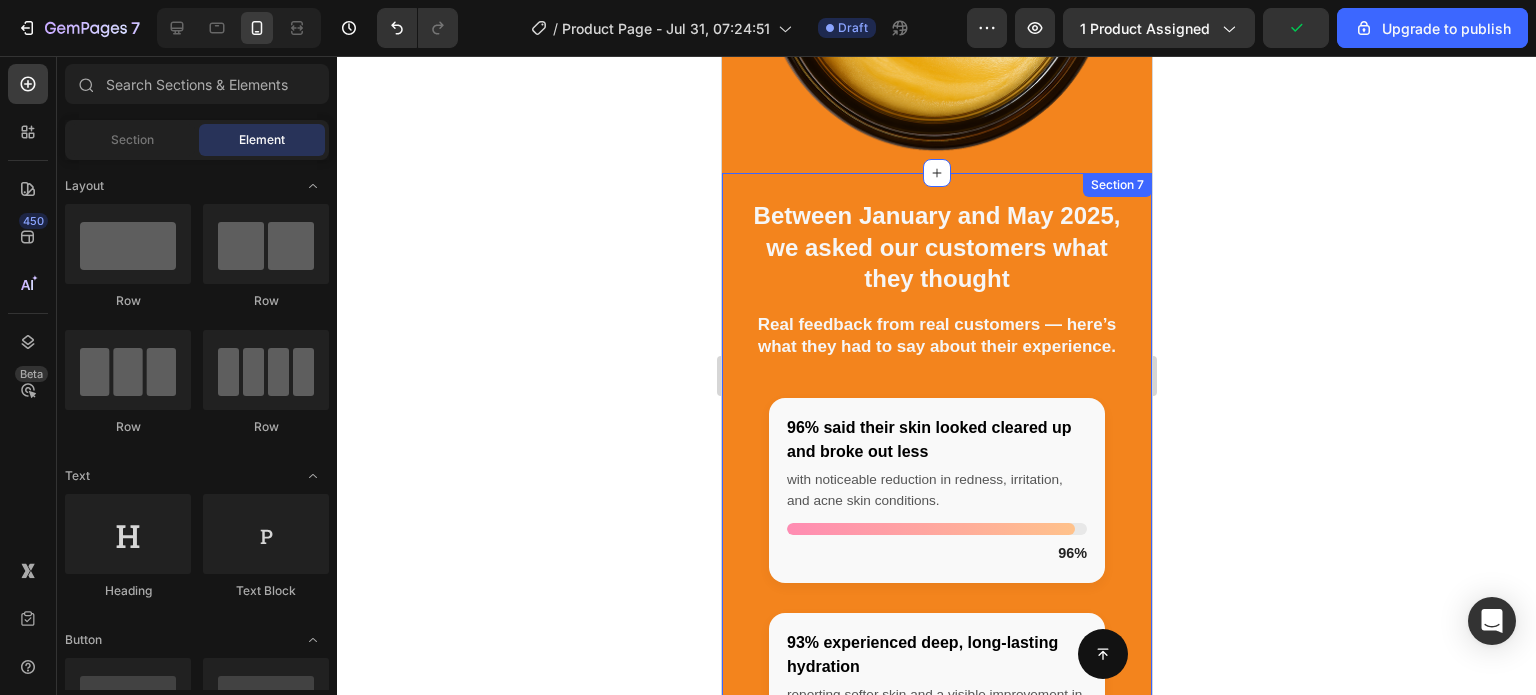 scroll, scrollTop: 3286, scrollLeft: 0, axis: vertical 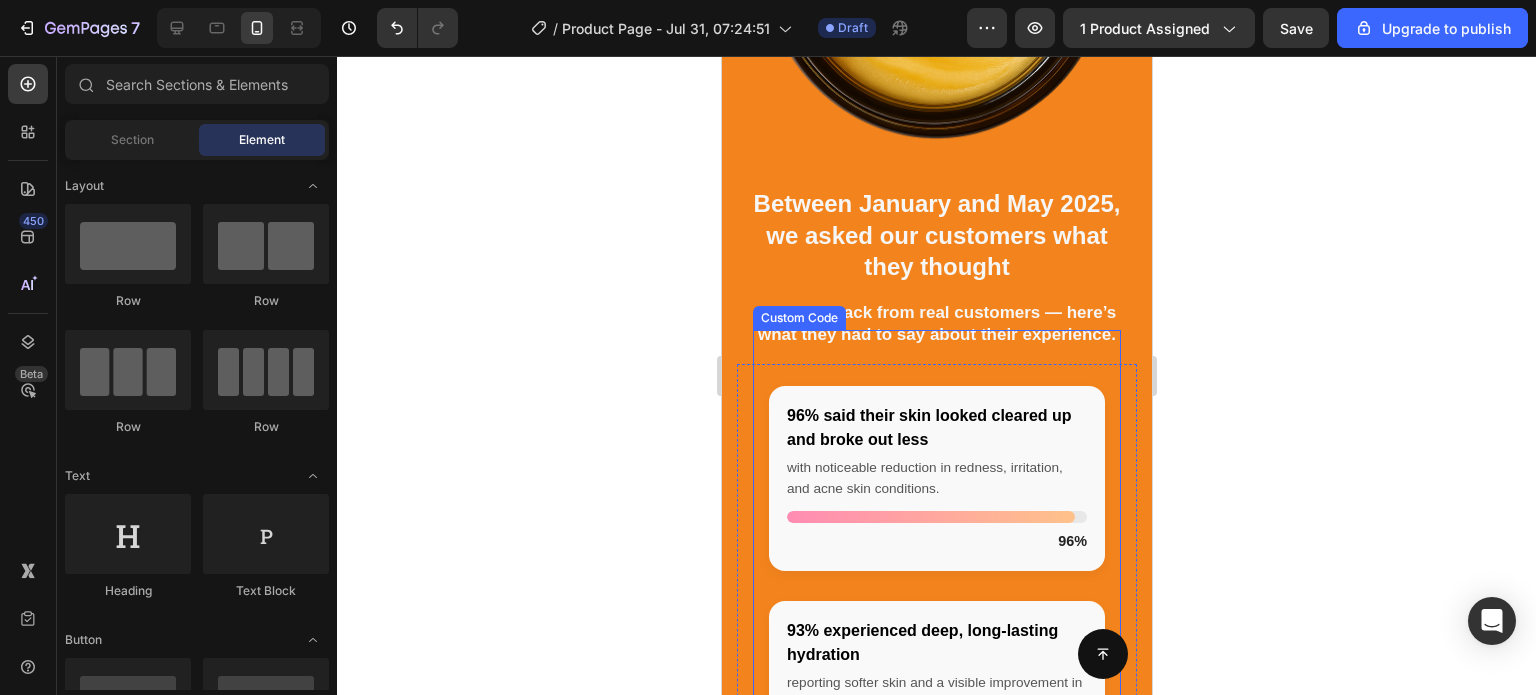 click on "96% said their skin looked cleared up and broke out less
with noticeable reduction in redness, irritation, and acne skin conditions.
96%
93% experienced deep, long-lasting hydration
reporting softer skin and a visible improvement in dry patches and rough texture.
93%
81% felt/saw their skin tone looked more protected and radiant
with enhanced glow and improved skin barrier strength.
81%" at bounding box center (936, 692) 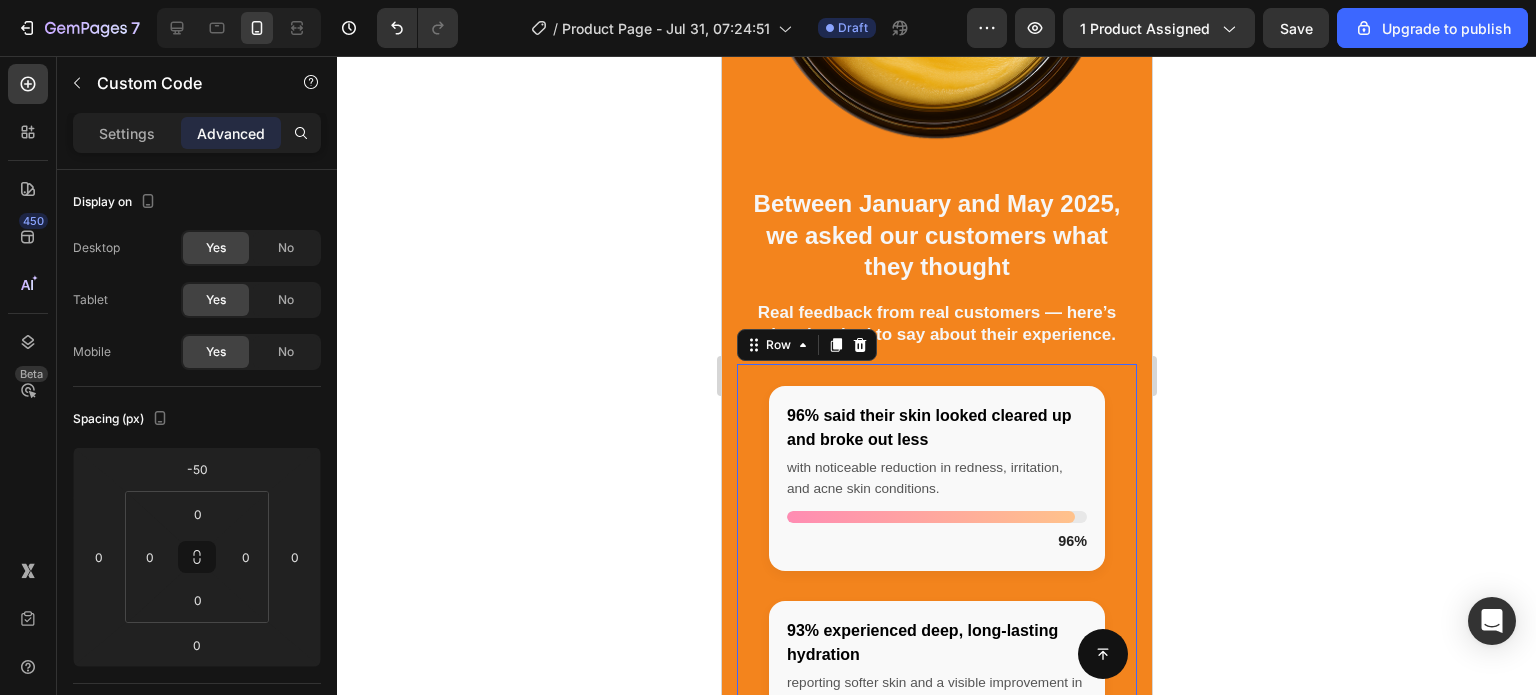 click on "96% said their skin looked cleared up and broke out less
with noticeable reduction in redness, irritation, and acne skin conditions.
96%
93% experienced deep, long-lasting hydration
reporting softer skin and a visible improvement in dry patches and rough texture.
93%
81% felt/saw their skin tone looked more protected and radiant
with enhanced glow and improved skin barrier strength.
81%
Custom Code Row   0" at bounding box center [936, 717] 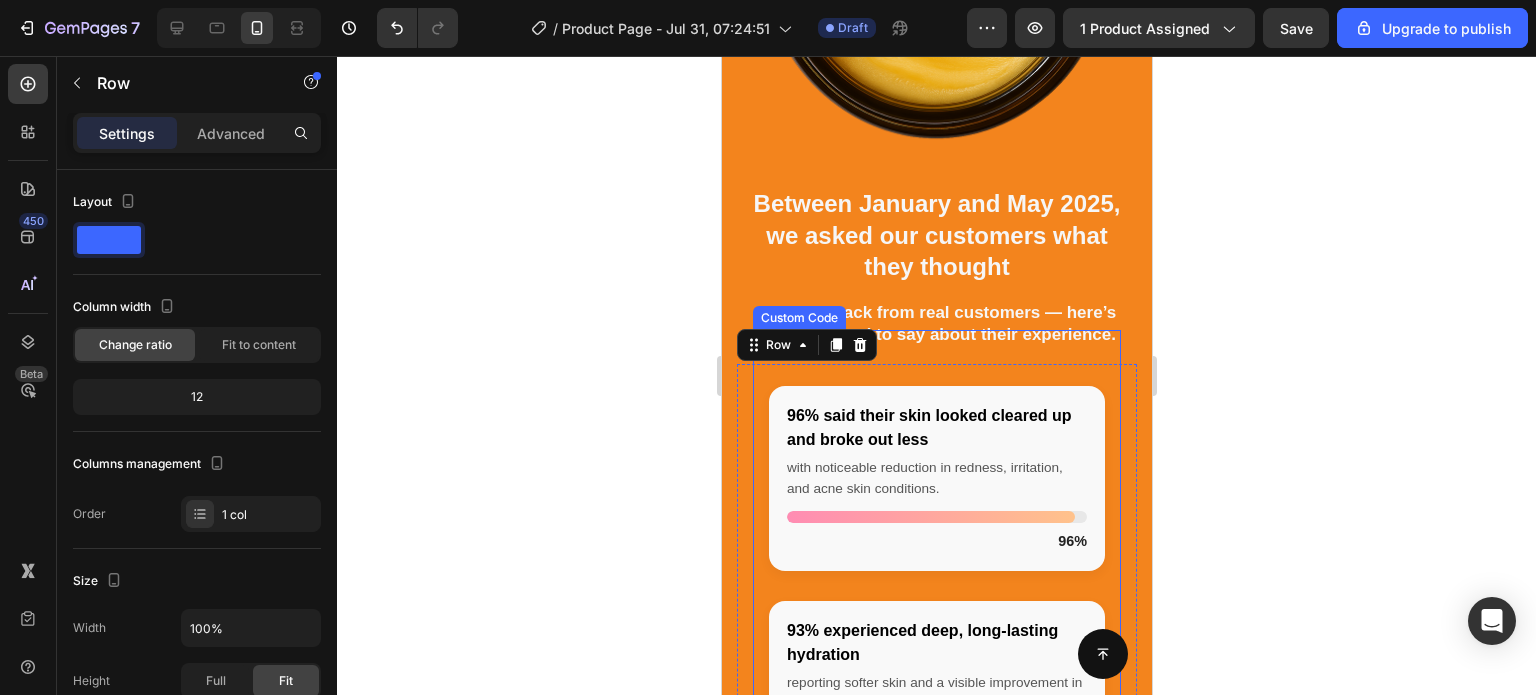 click on "96% said their skin looked cleared up and broke out less
with noticeable reduction in redness, irritation, and acne skin conditions.
96%
93% experienced deep, long-lasting hydration
reporting softer skin and a visible improvement in dry patches and rough texture.
93%
81% felt/saw their skin tone looked more protected and radiant
with enhanced glow and improved skin barrier strength.
81%" at bounding box center [936, 692] 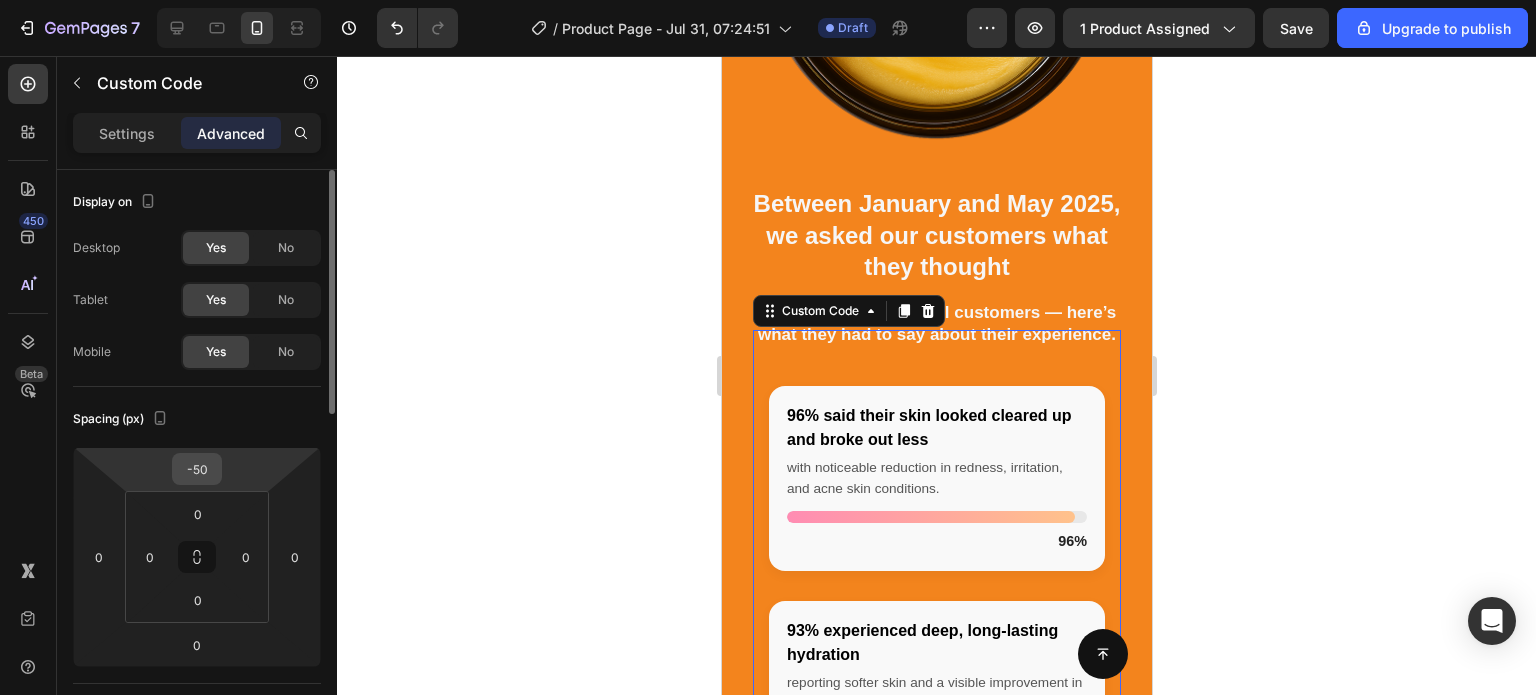 click on "-50" at bounding box center (197, 469) 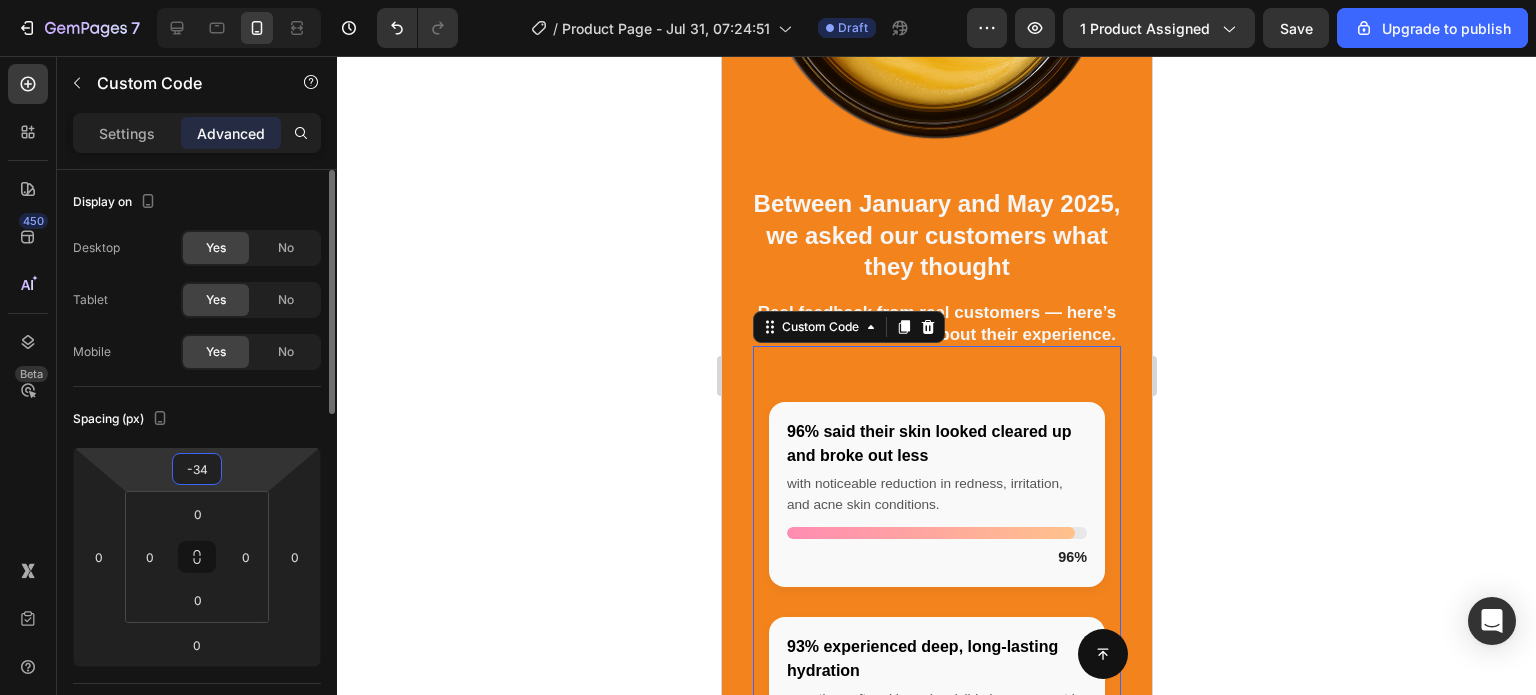 type on "-35" 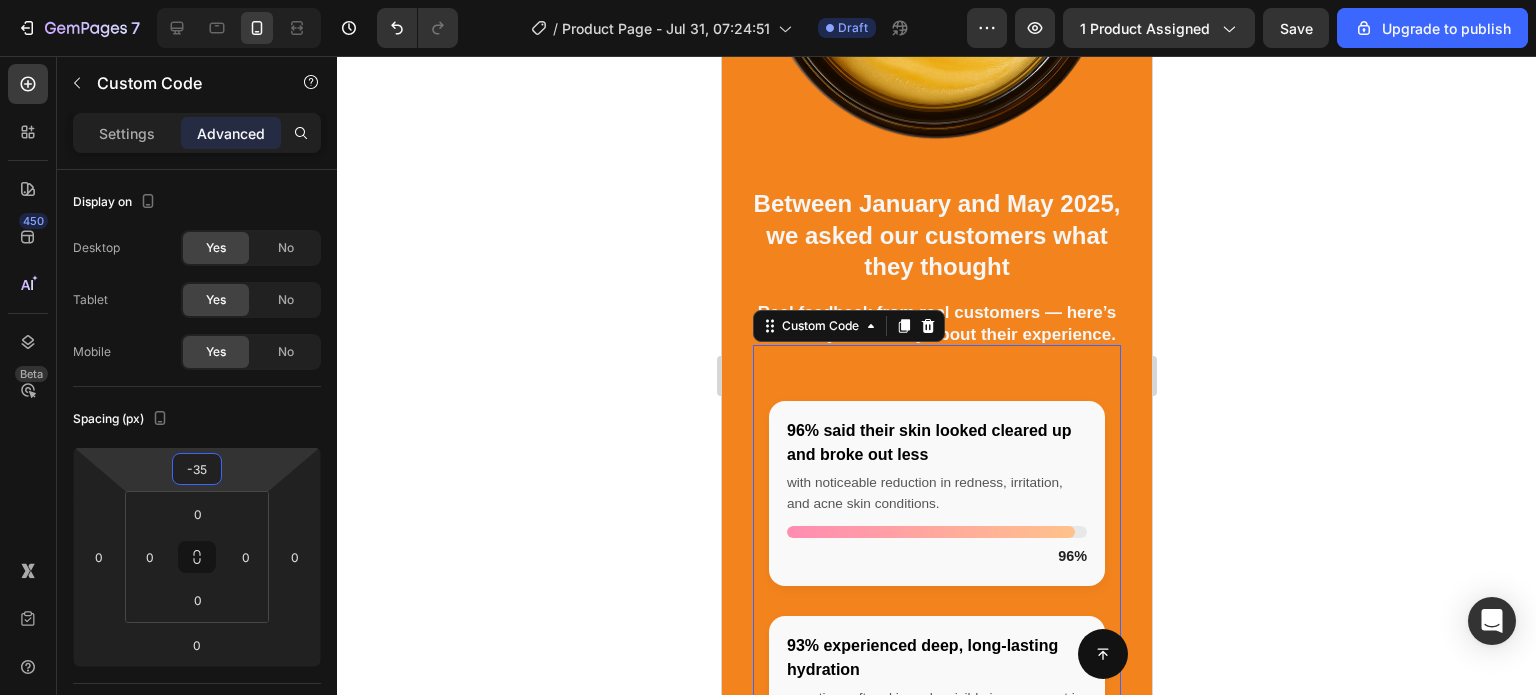 click 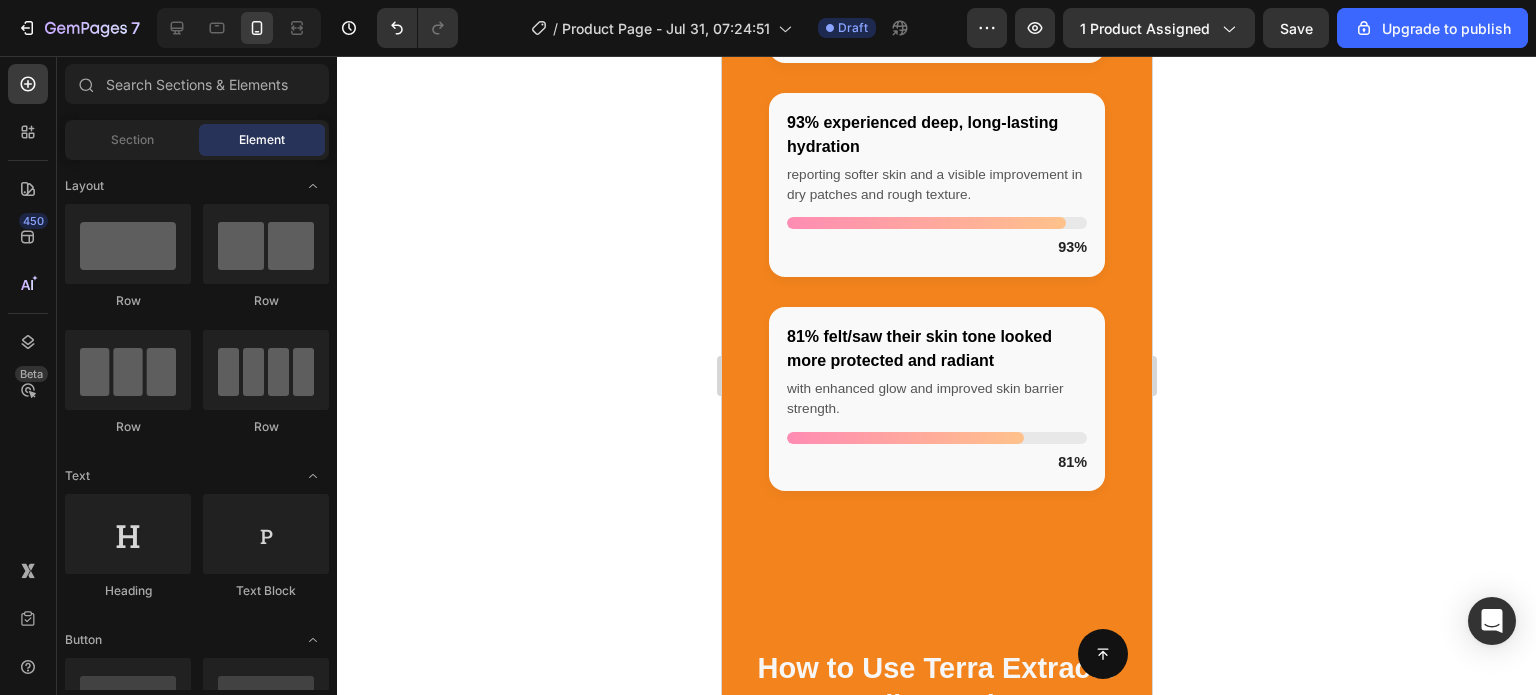 scroll, scrollTop: 3868, scrollLeft: 0, axis: vertical 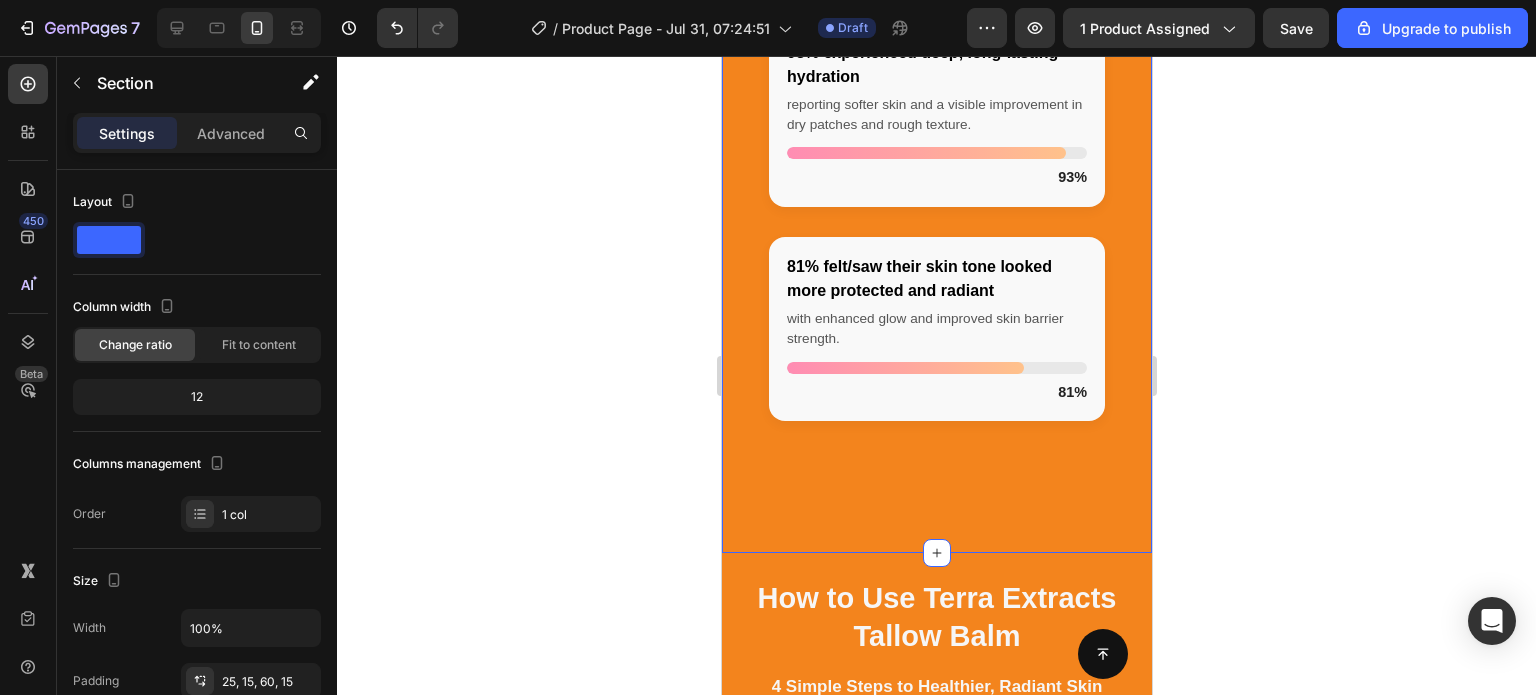 click on "Between January and May 2025, we asked our customers what they thought Heading Real feedback from real customers — here’s what they had to say about their experience. Text block Row Row
96% said their skin looked cleared up and broke out less
with noticeable reduction in redness, irritation, and acne skin conditions.
96%
93% experienced deep, long-lasting hydration
reporting softer skin and a visible improvement in dry patches and rough texture.
93%
81% felt/saw their skin tone looked more protected and radiant
with enhanced glow and improved skin barrier strength.
81%
Custom Code Row Section 7" at bounding box center [936, 61] 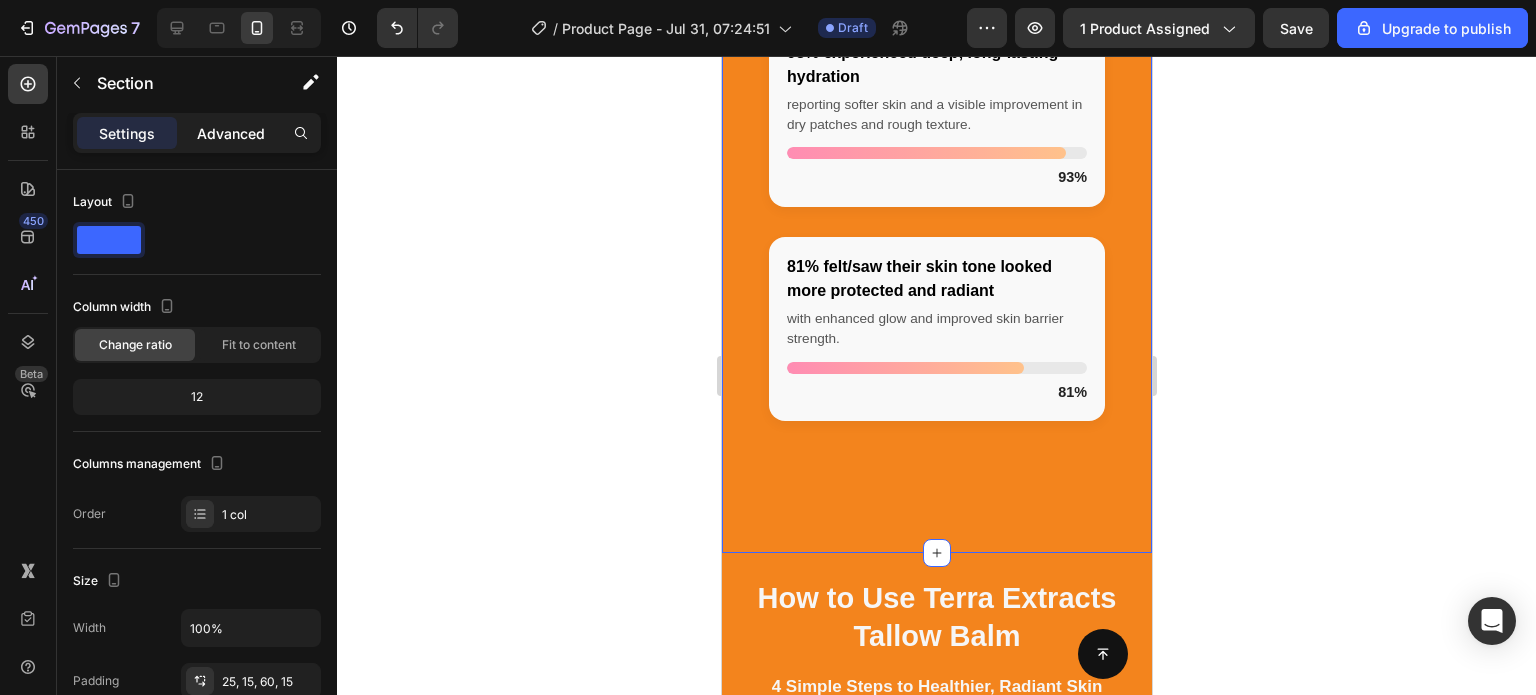 click on "Advanced" at bounding box center (231, 133) 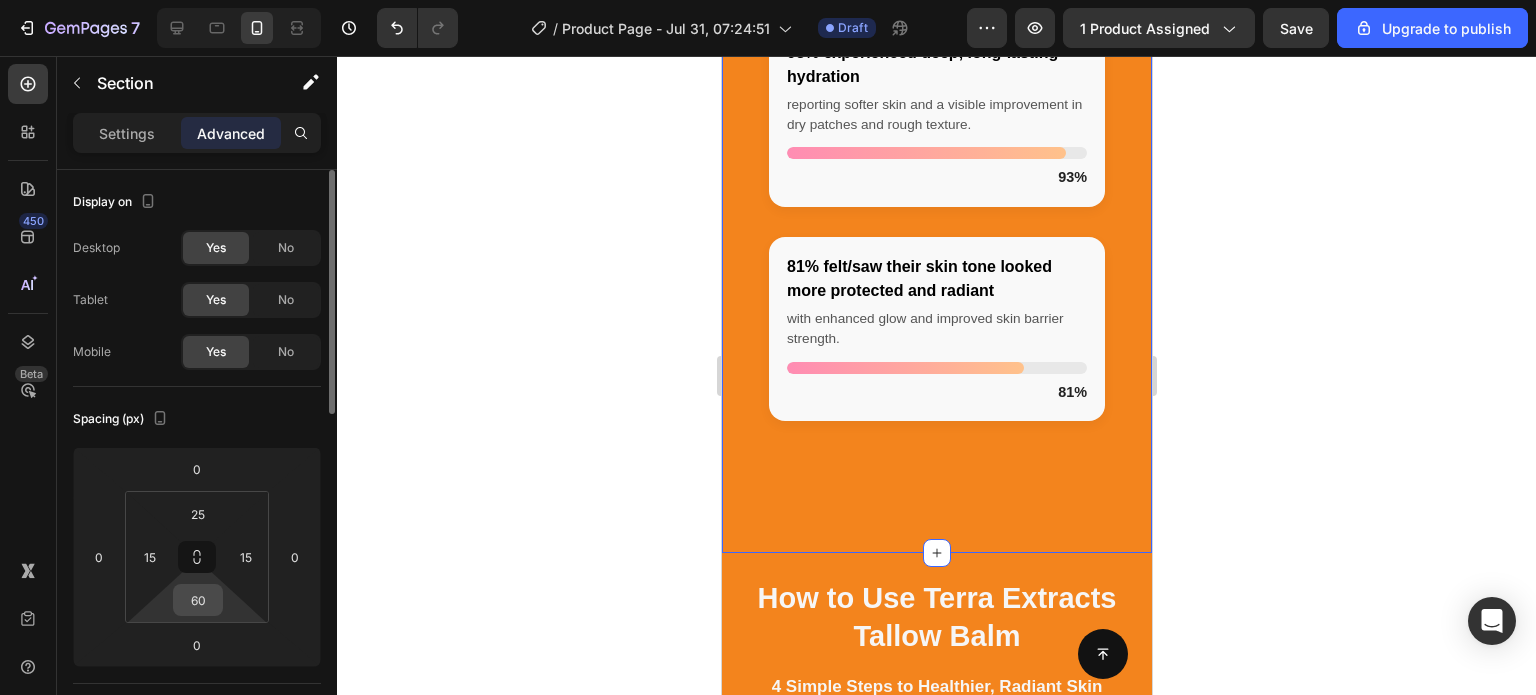 click on "60" at bounding box center [198, 600] 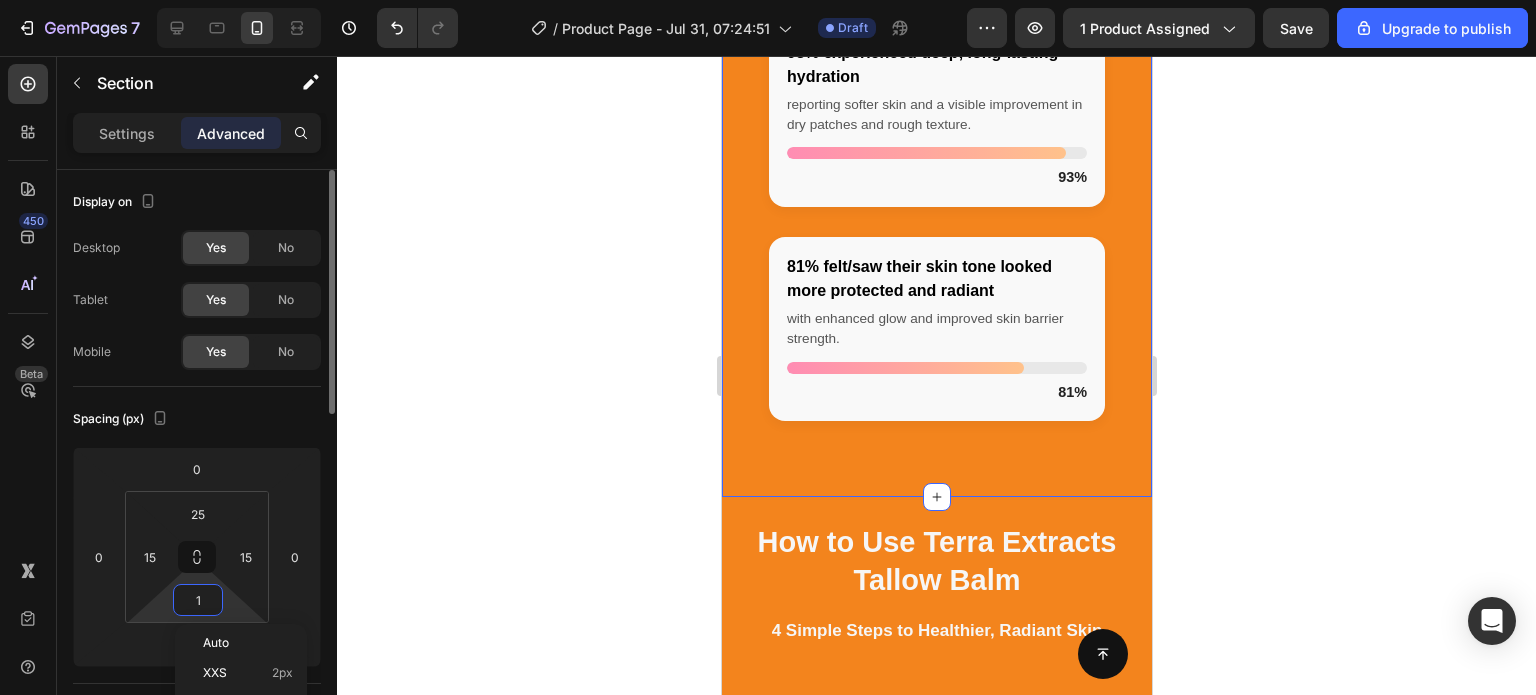 type on "0" 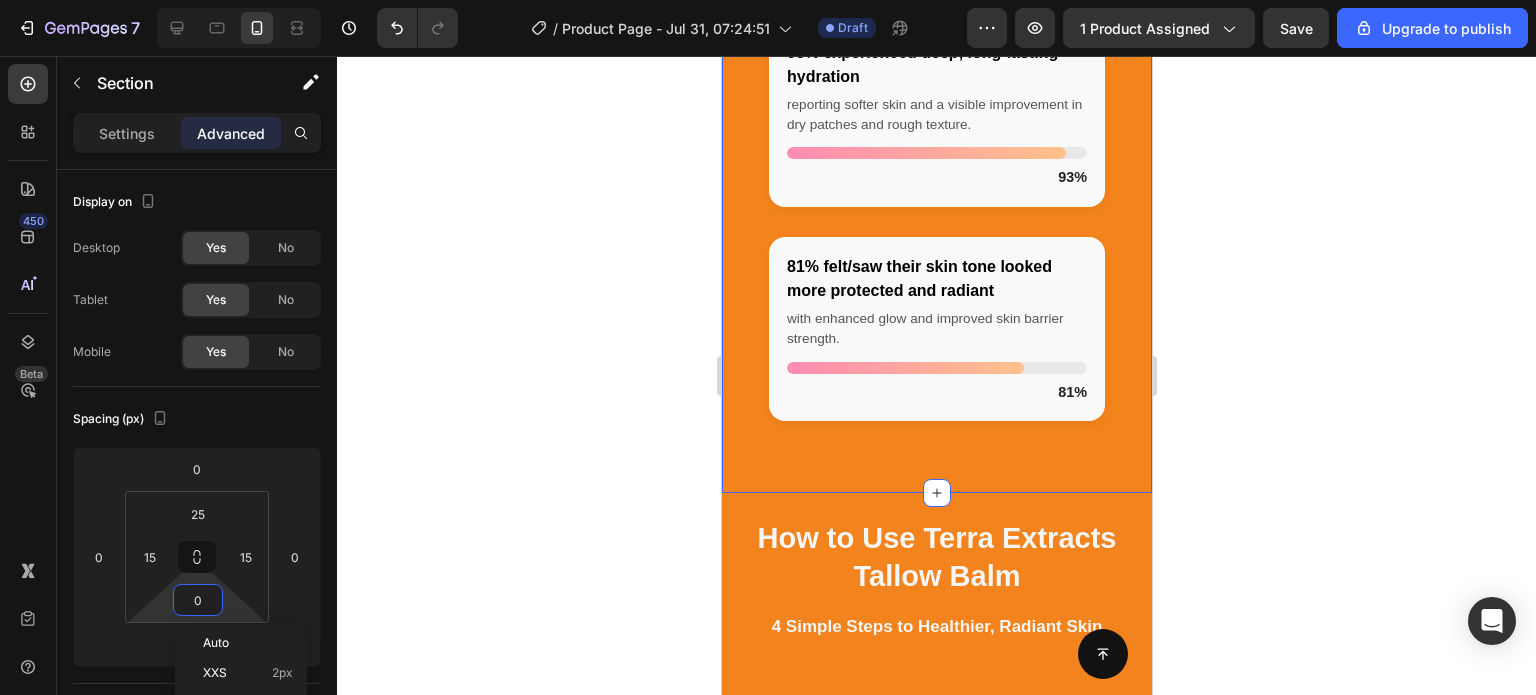 click 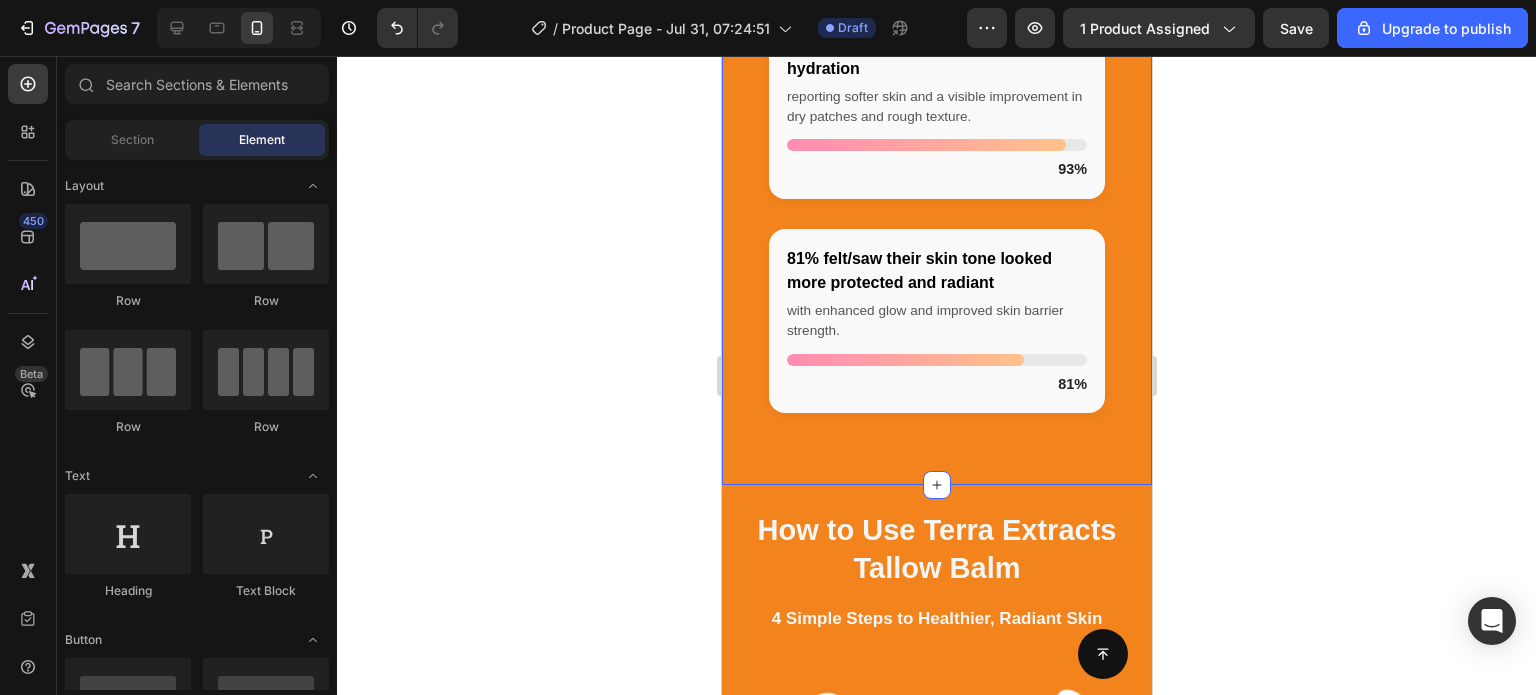 scroll, scrollTop: 3879, scrollLeft: 0, axis: vertical 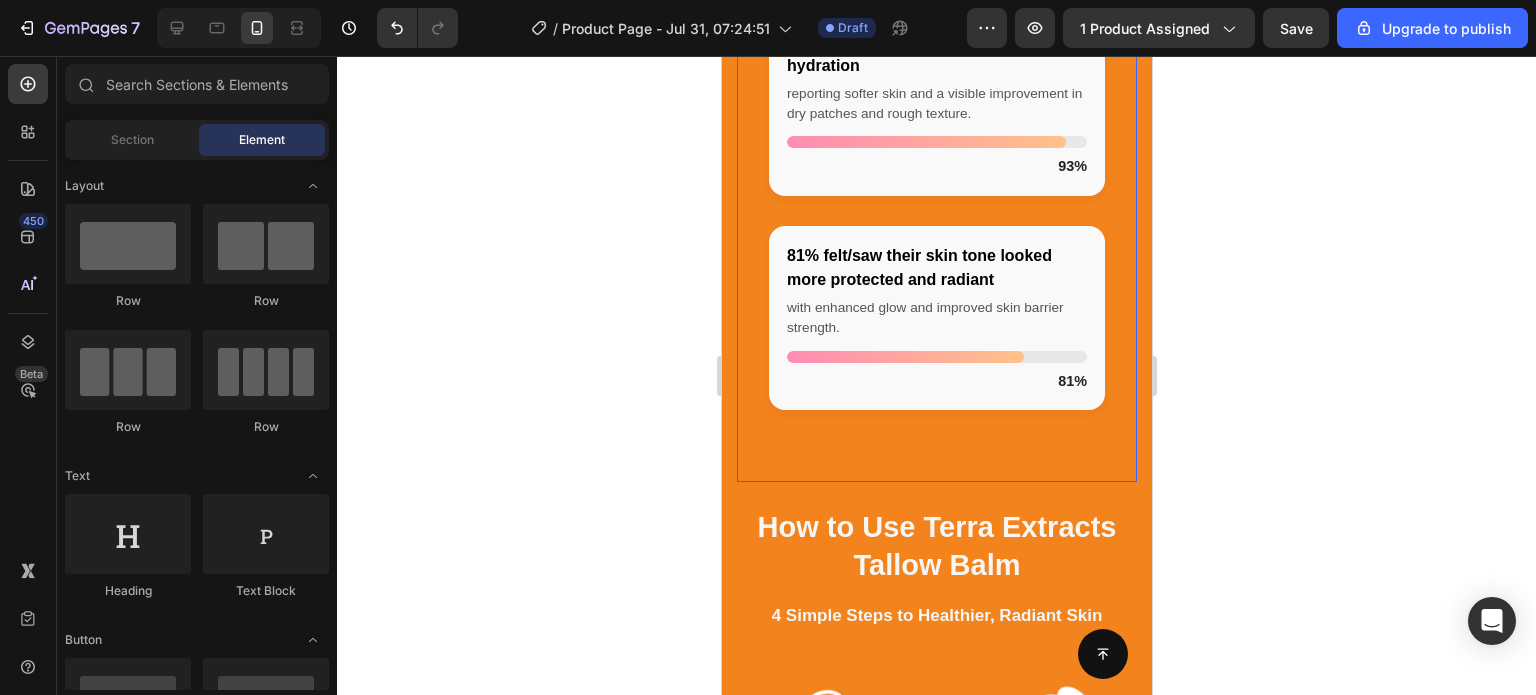 click on "96% said their skin looked cleared up and broke out less
with noticeable reduction in redness, irritation, and acne skin conditions.
96%
93% experienced deep, long-lasting hydration
reporting softer skin and a visible improvement in dry patches and rough texture.
93%
81% felt/saw their skin tone looked more protected and radiant
with enhanced glow and improved skin barrier strength.
81%
Custom Code Row   0" at bounding box center (936, 121) 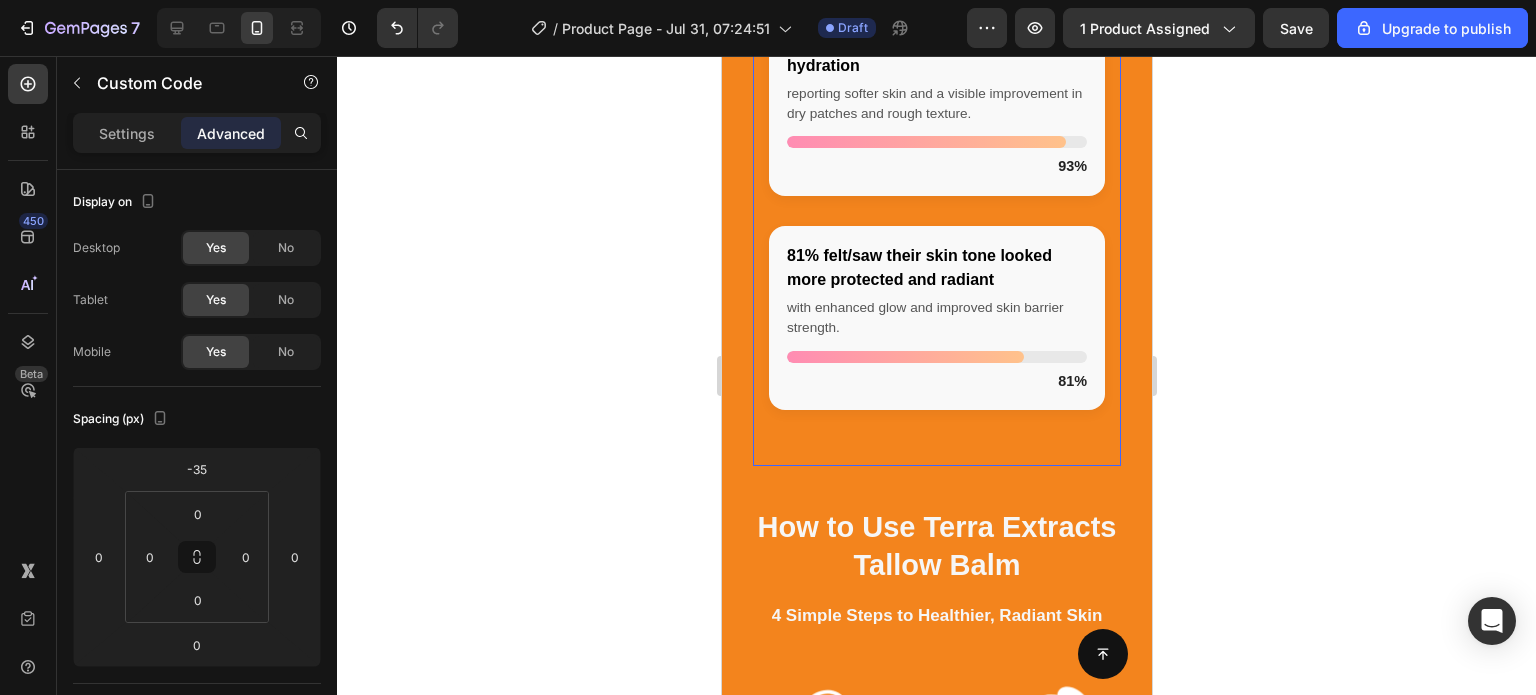 click on "96% said their skin looked cleared up and broke out less
with noticeable reduction in redness, irritation, and acne skin conditions.
96%
93% experienced deep, long-lasting hydration
reporting softer skin and a visible improvement in dry patches and rough texture.
93%
81% felt/saw their skin tone looked more protected and radiant
with enhanced glow and improved skin barrier strength.
81%
Custom Code   0" at bounding box center [936, 103] 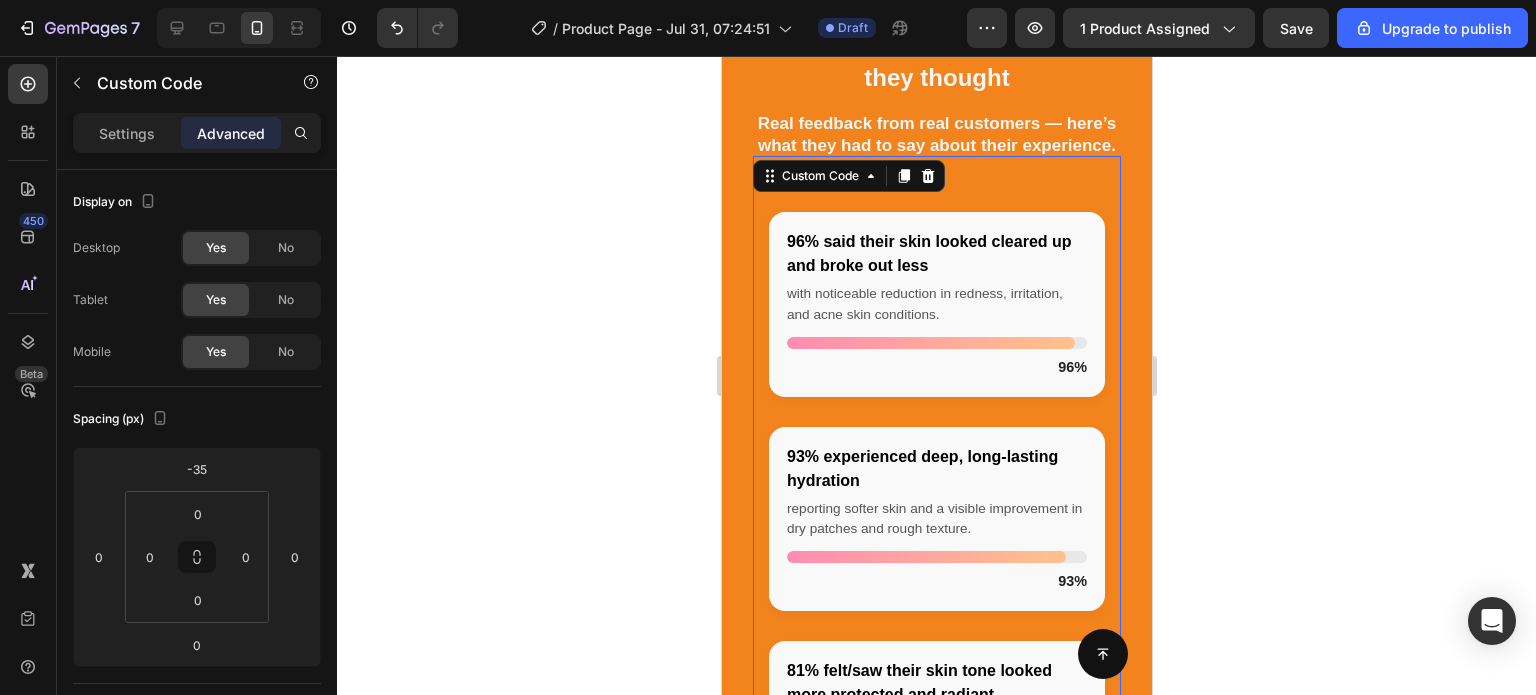 scroll, scrollTop: 3464, scrollLeft: 0, axis: vertical 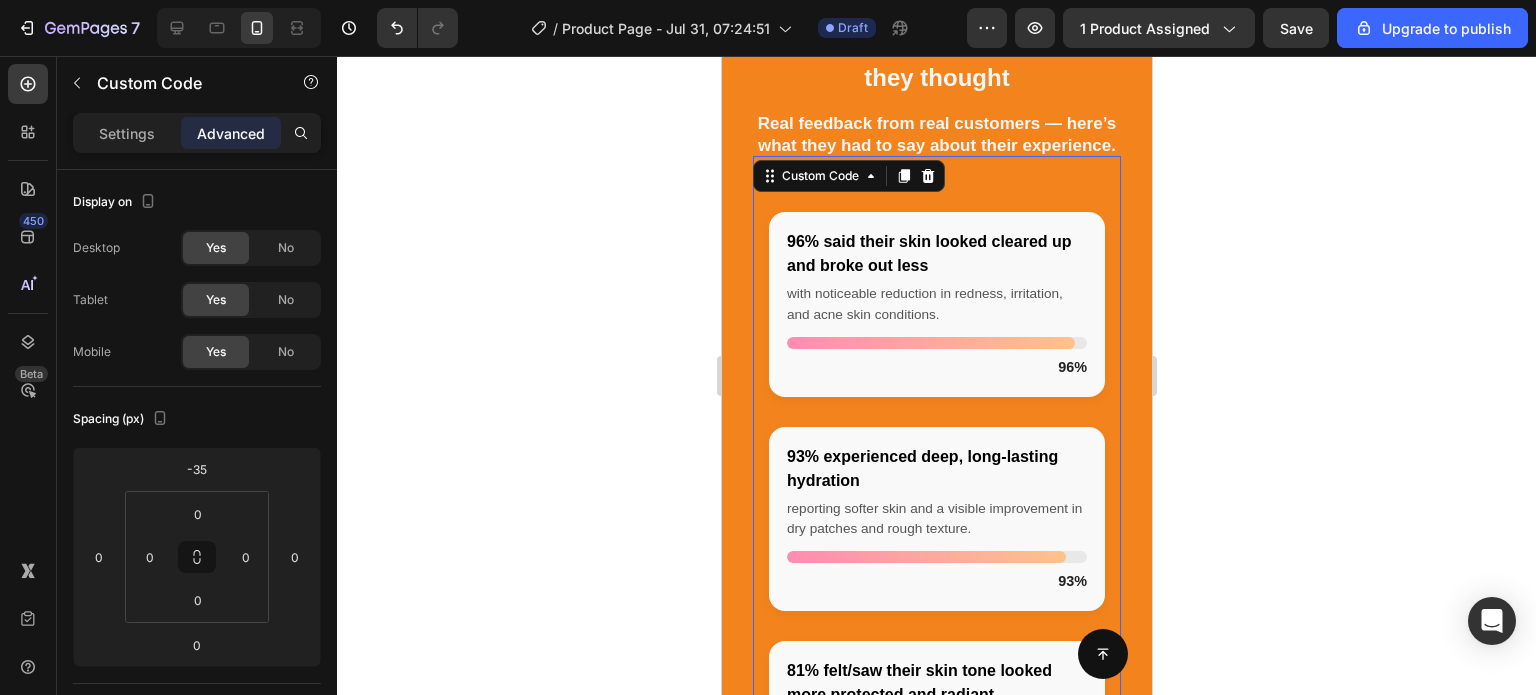 click 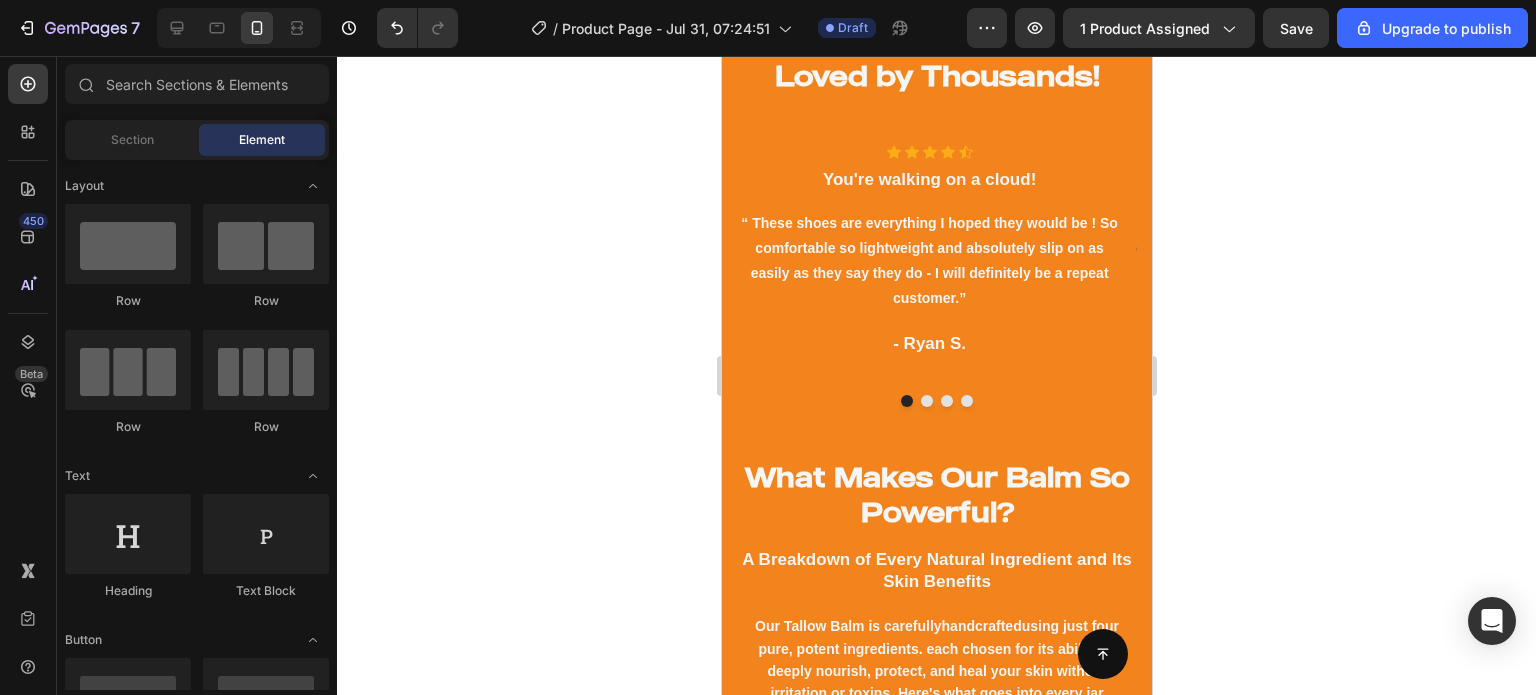 scroll, scrollTop: 1338, scrollLeft: 0, axis: vertical 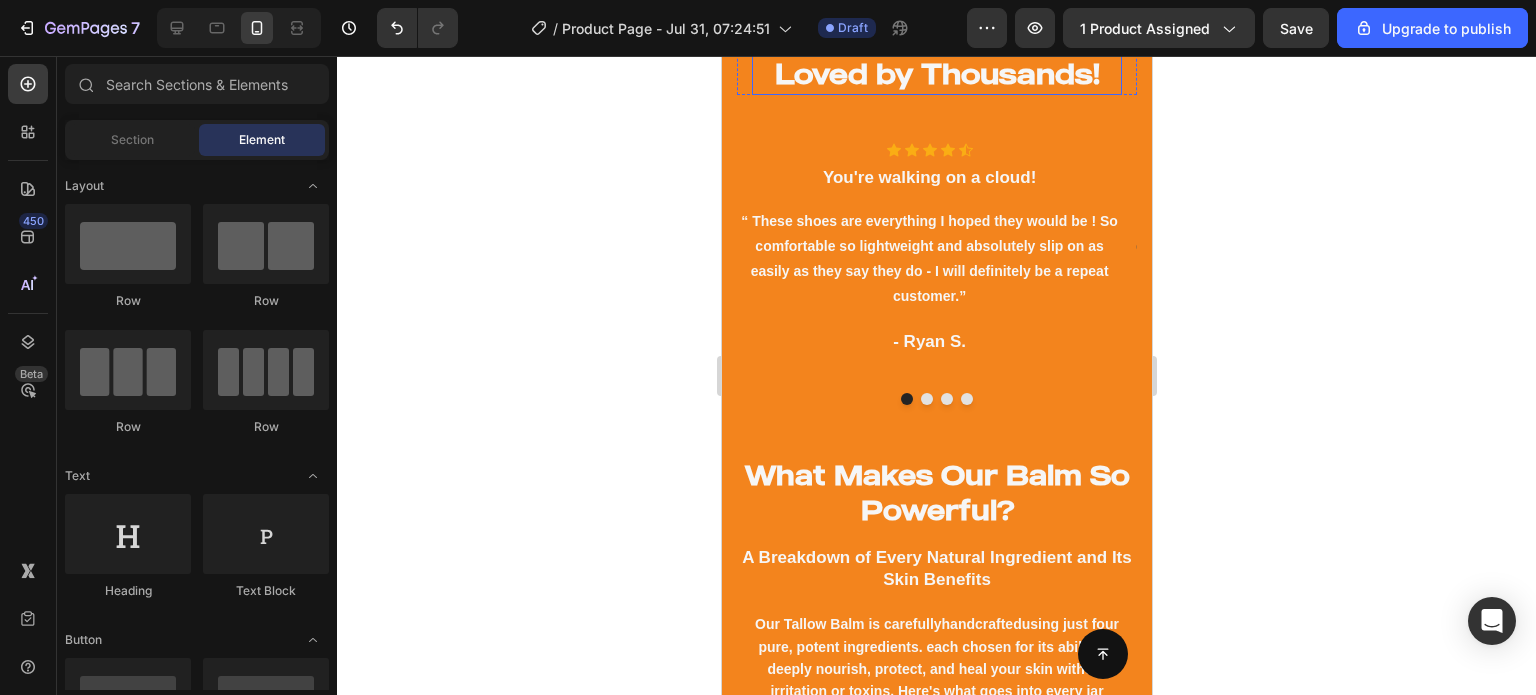 click on "Loved by Thousands!" at bounding box center [936, 74] 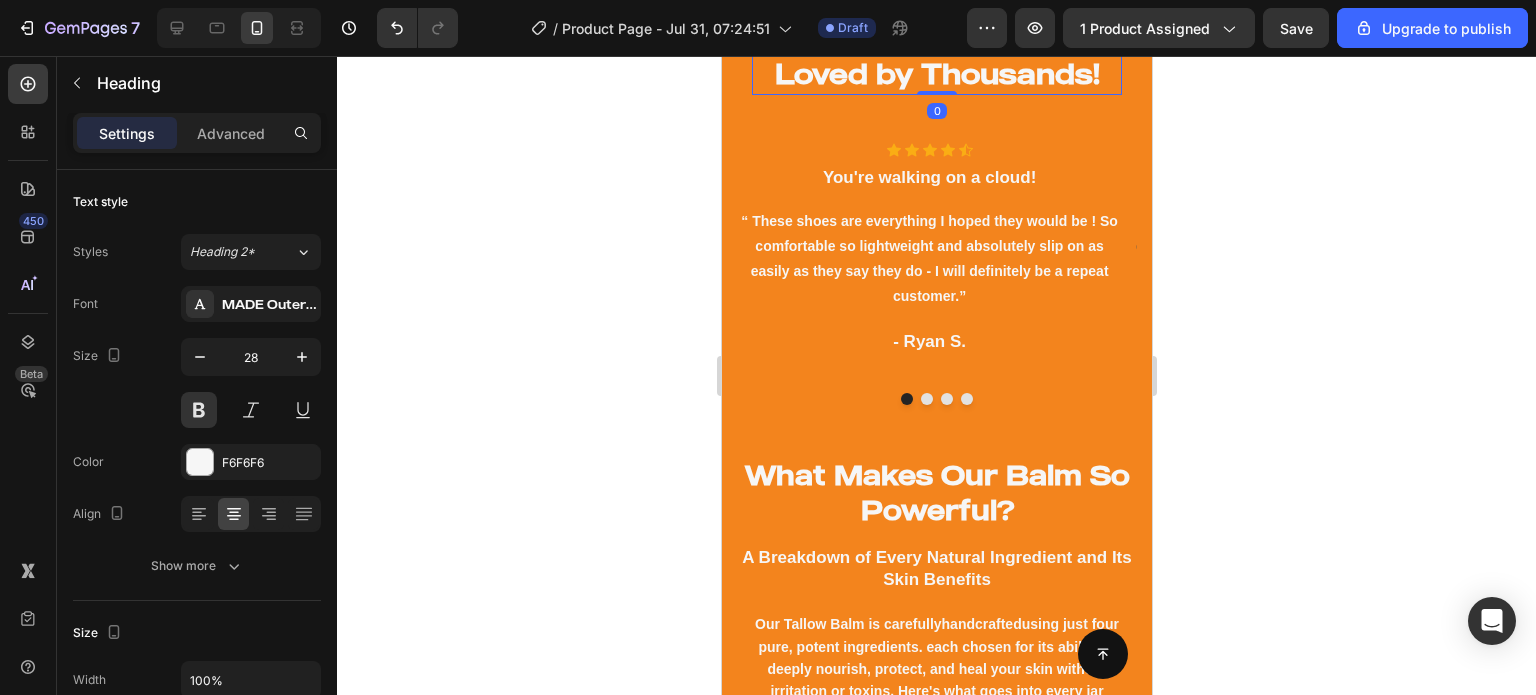 click on "Loved by Thousands!" at bounding box center (936, 74) 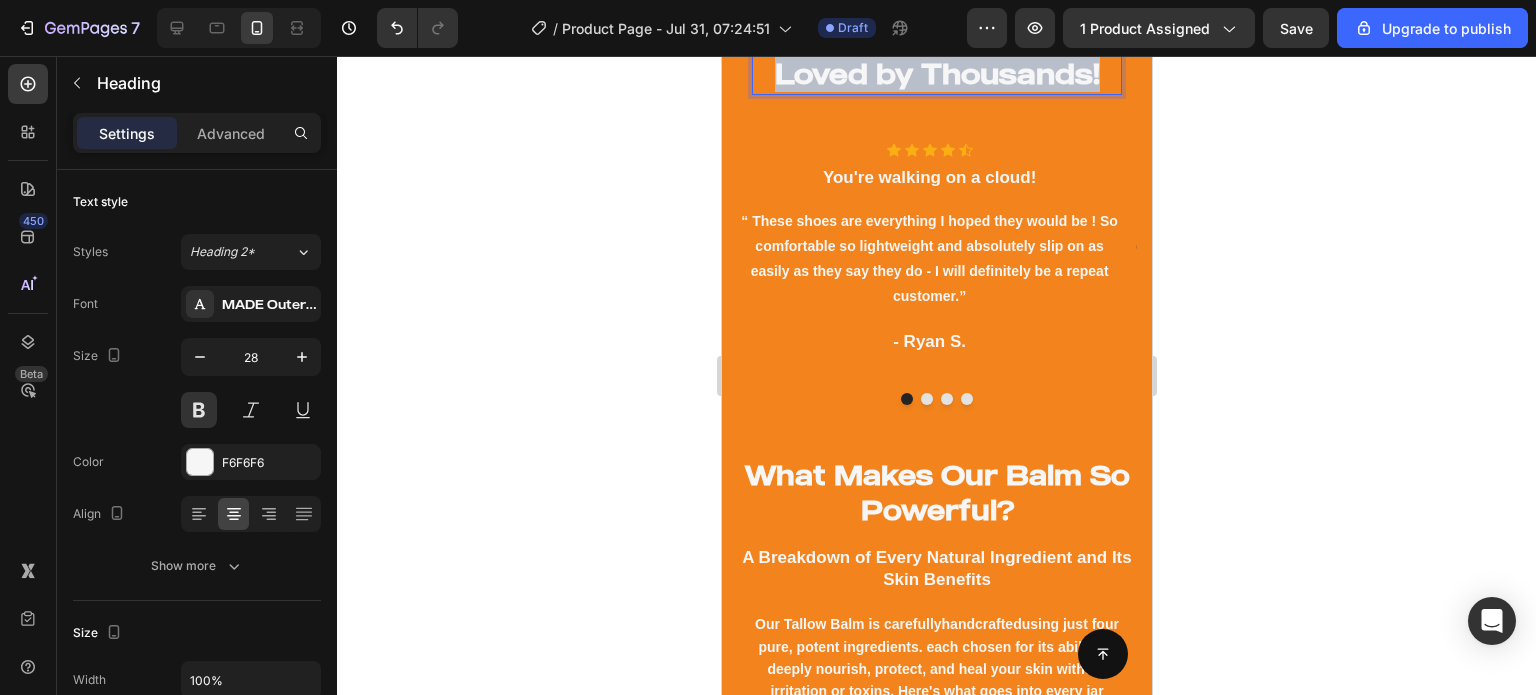 click on "Loved by Thousands!" at bounding box center [936, 74] 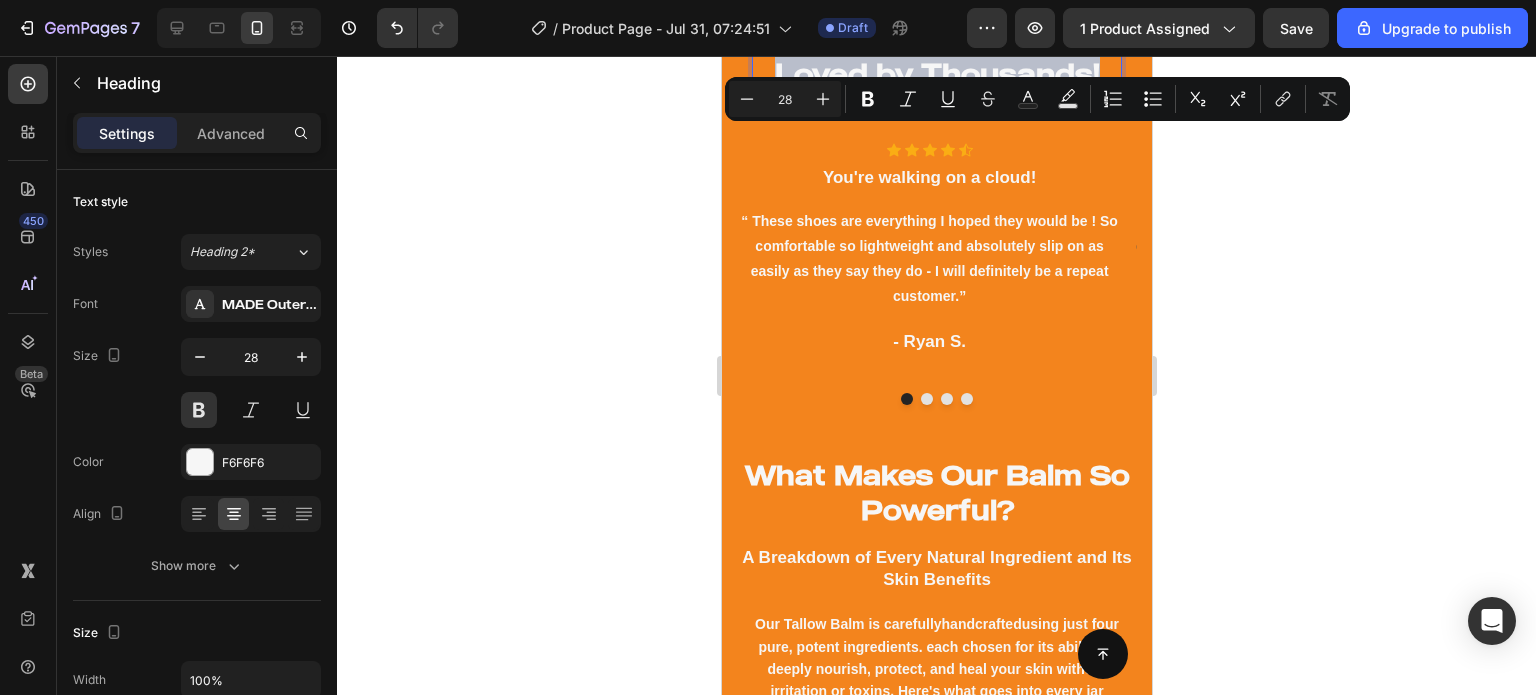 click on "Loved by Thousands!" at bounding box center (936, 74) 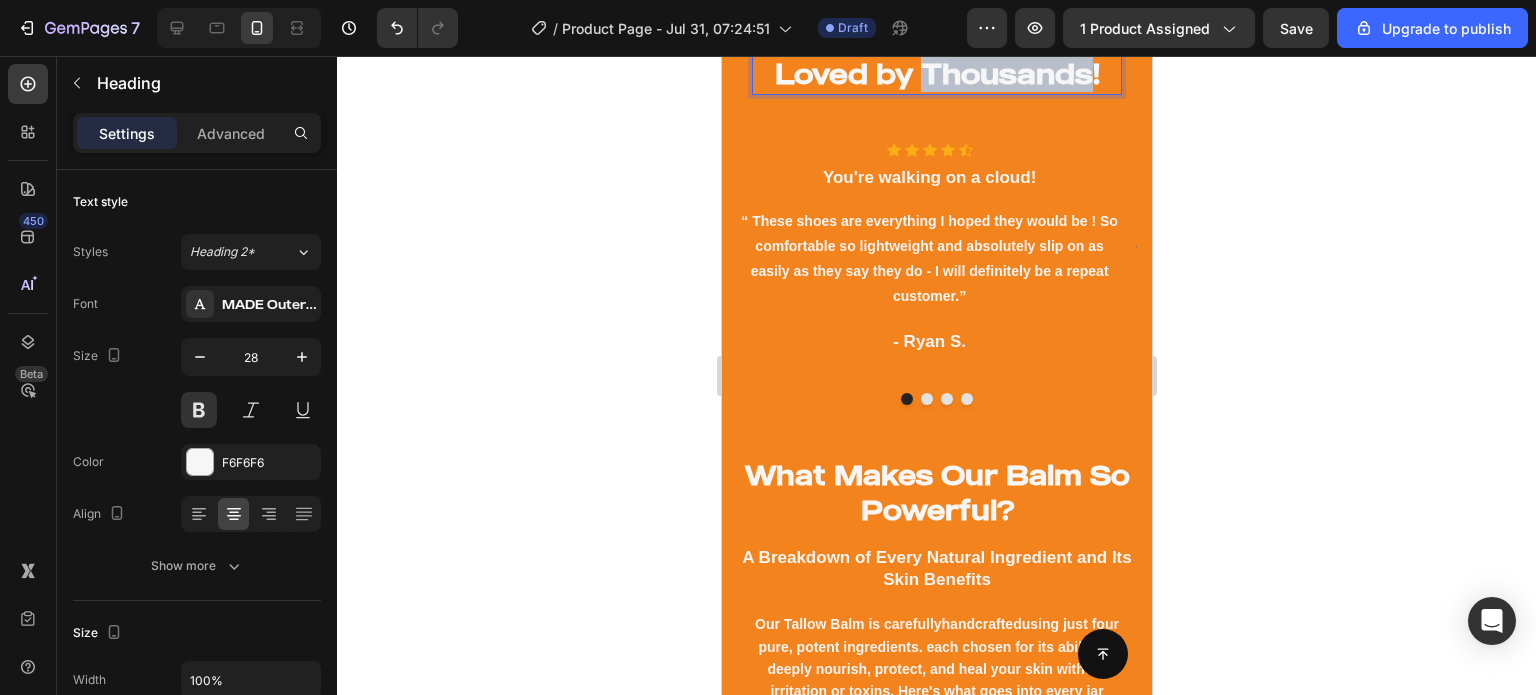 click on "Loved by Thousands!" at bounding box center (936, 74) 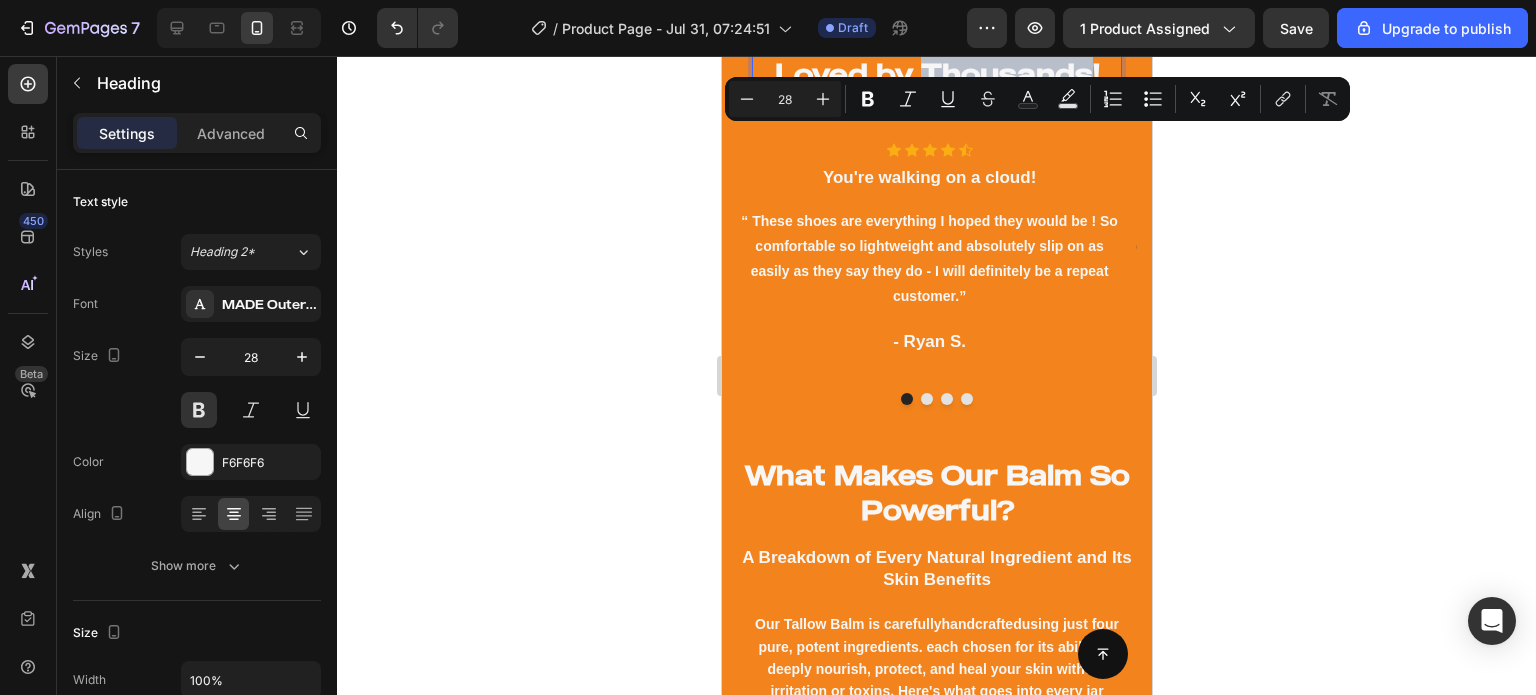 copy on "Thousands" 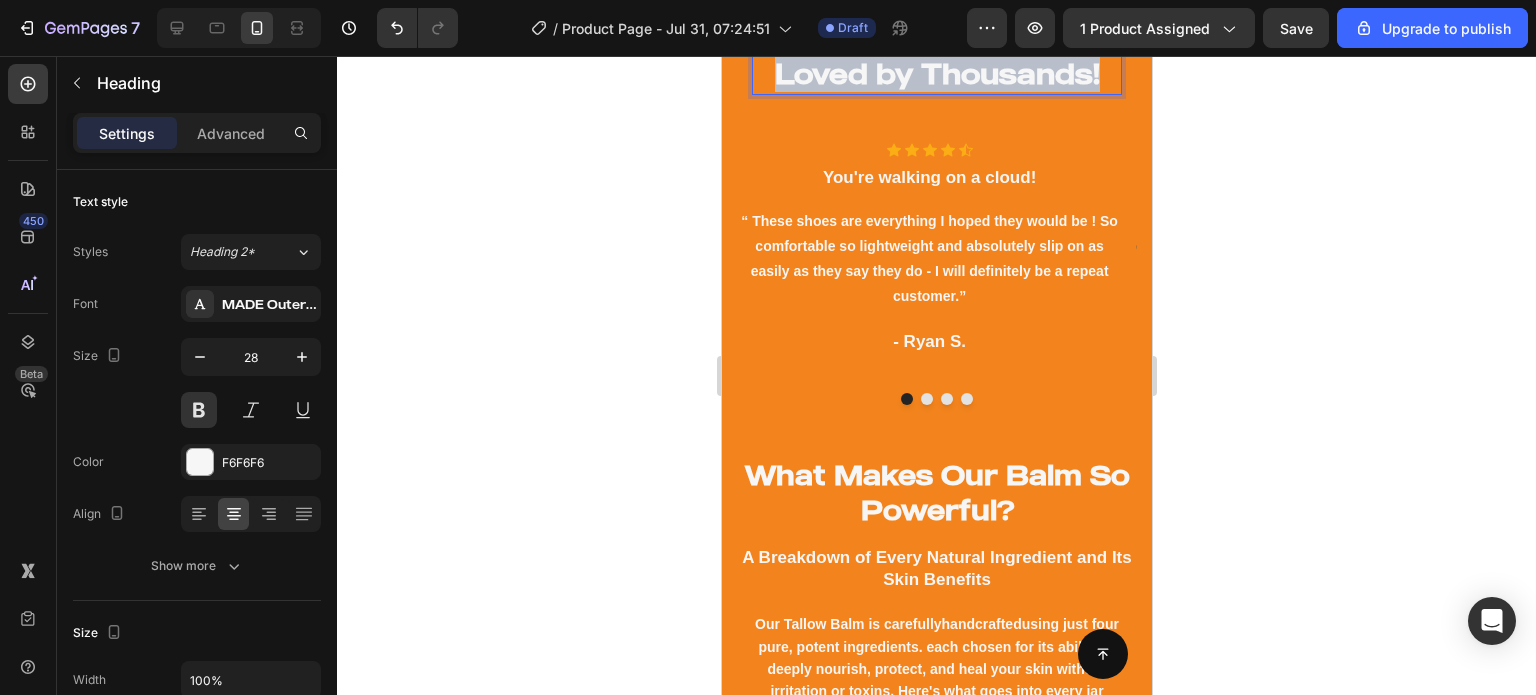 click on "Loved by Thousands!" at bounding box center [936, 74] 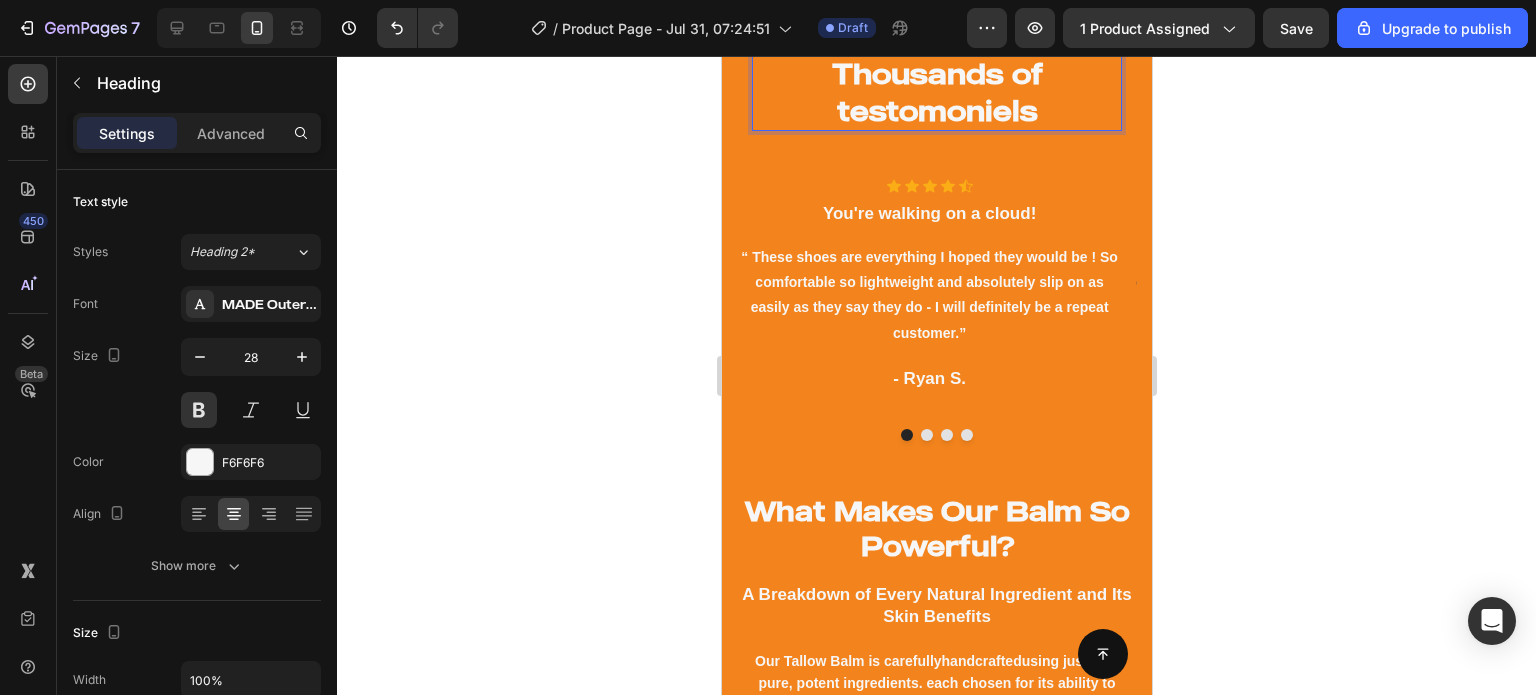 click on "Thousands of testomoniels" at bounding box center [936, 92] 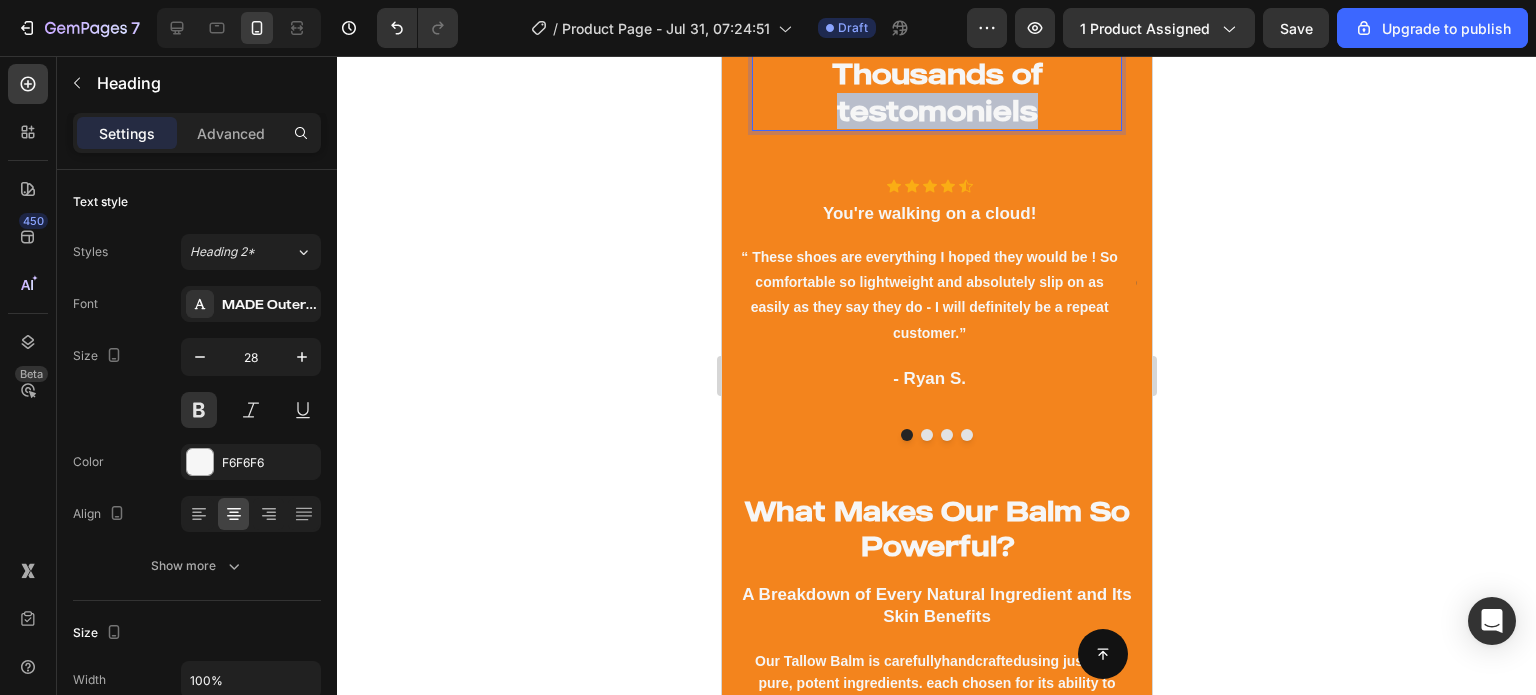 click on "Thousands of testomoniels" at bounding box center (936, 92) 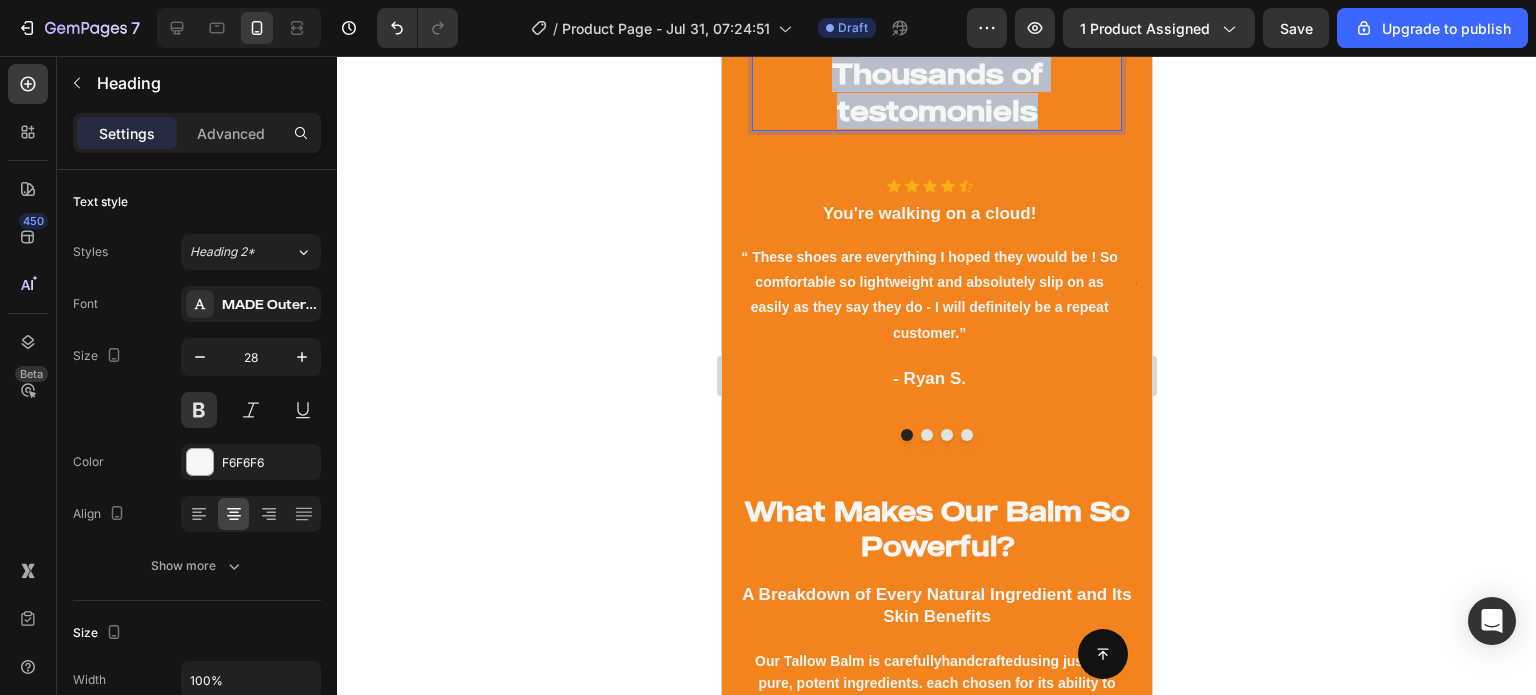 click on "Thousands of testomoniels" at bounding box center [936, 92] 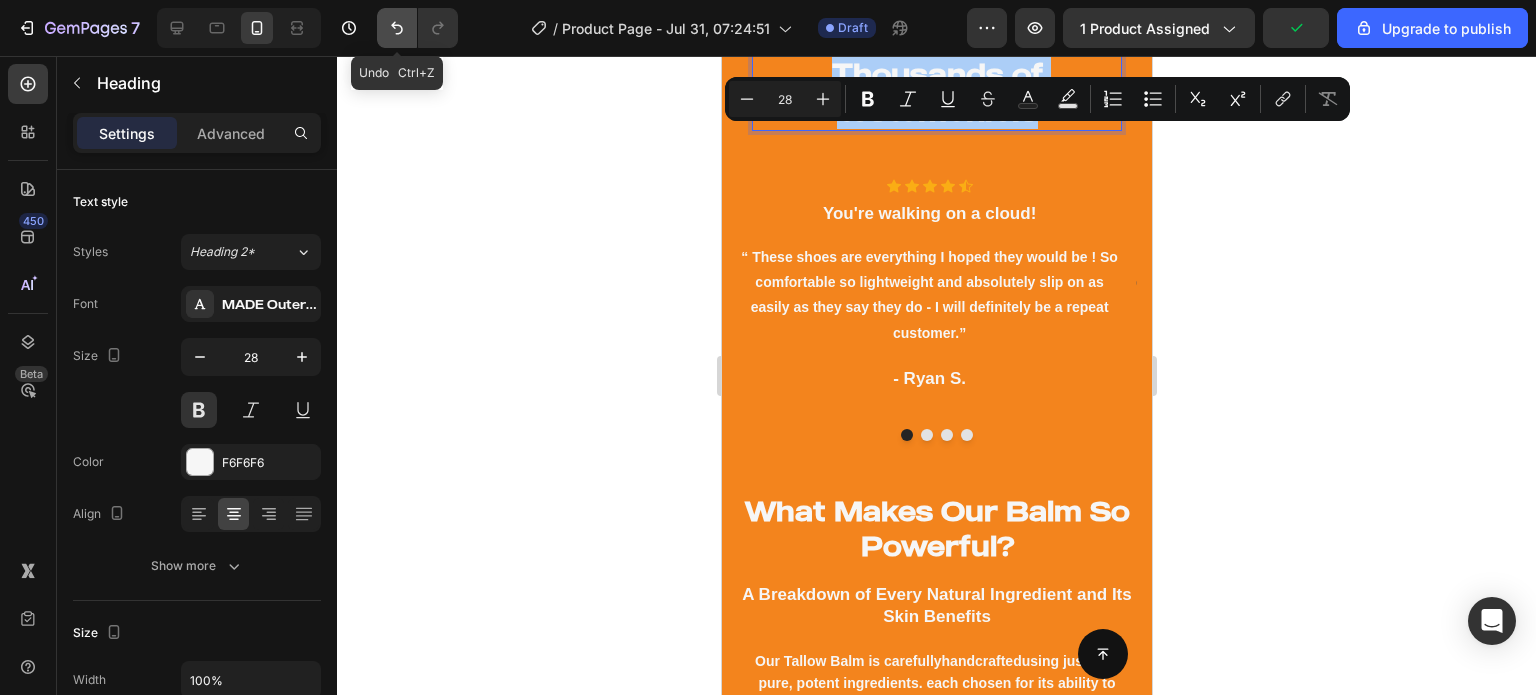 click 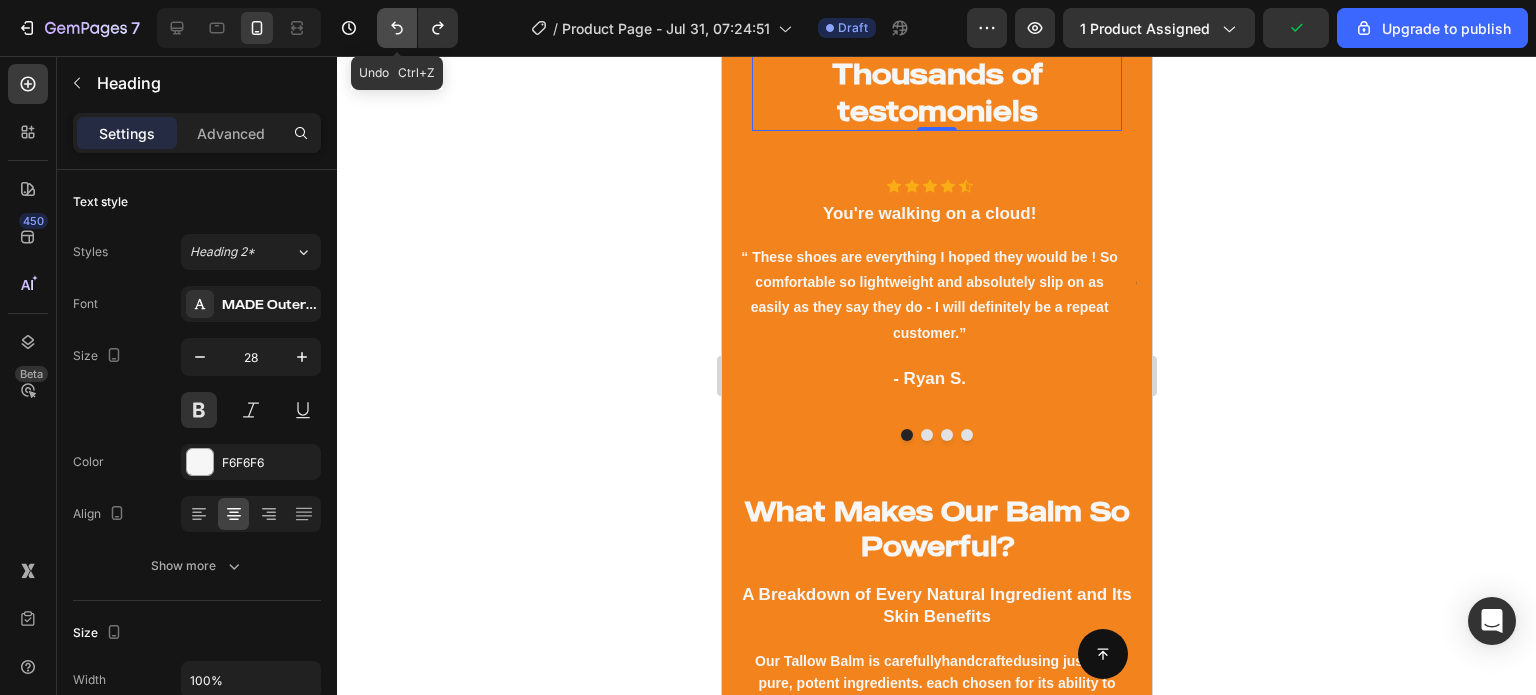 click 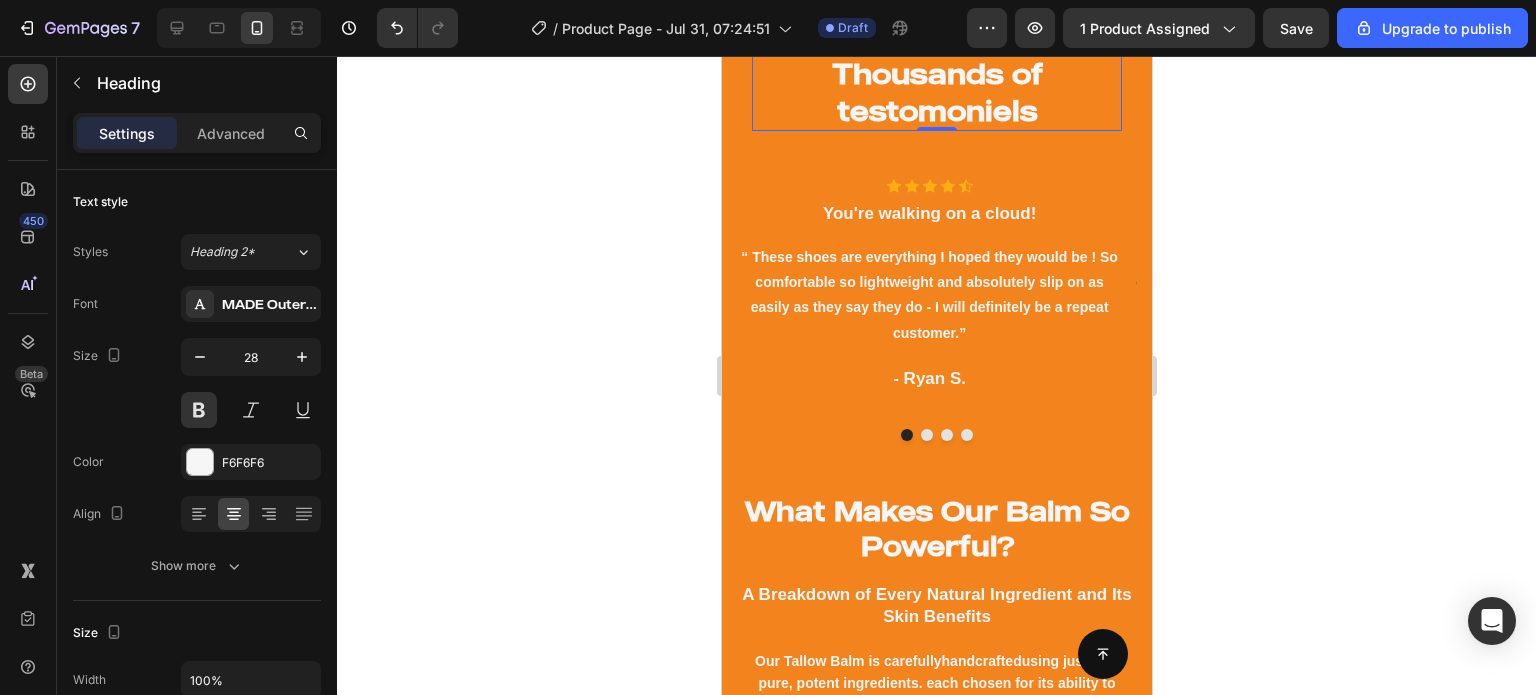 click on "Thousands of testomoniels" at bounding box center (936, 92) 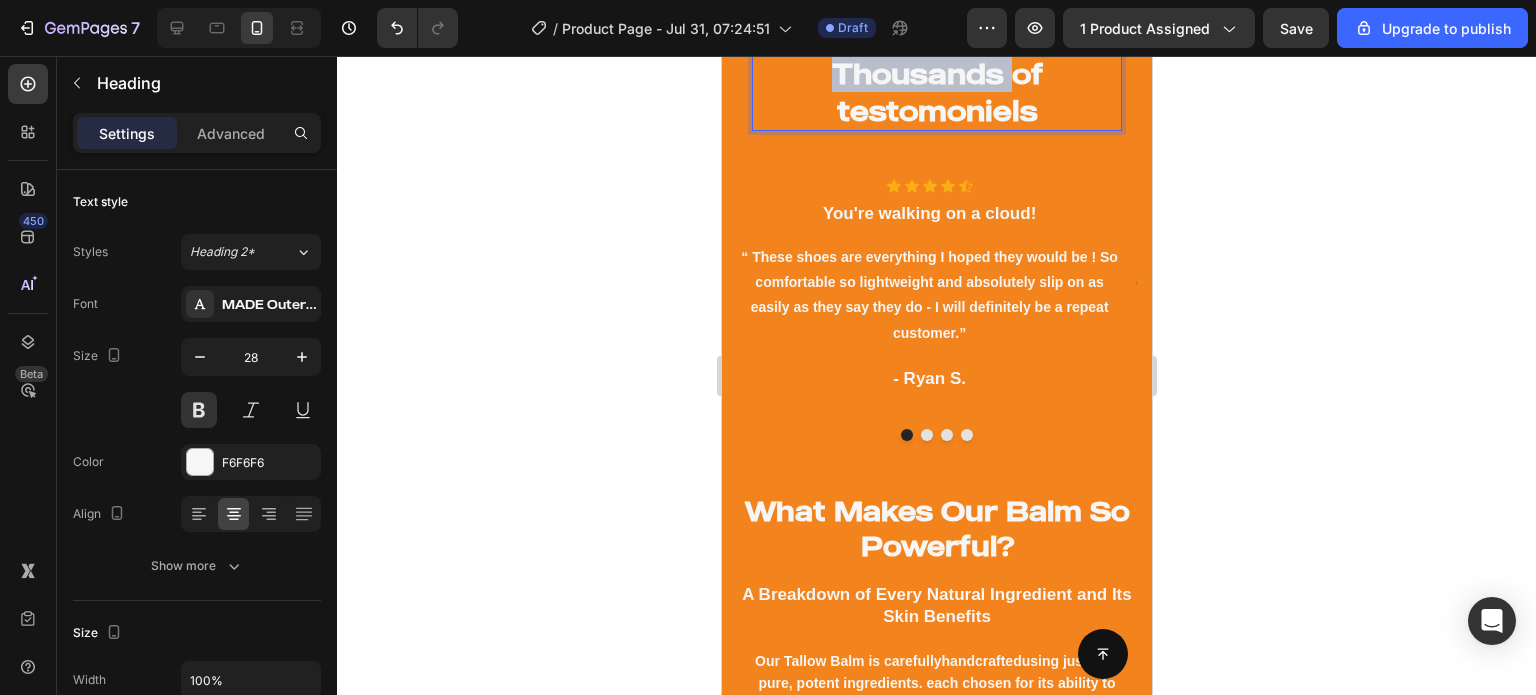 click on "Thousands of testomoniels" at bounding box center (936, 92) 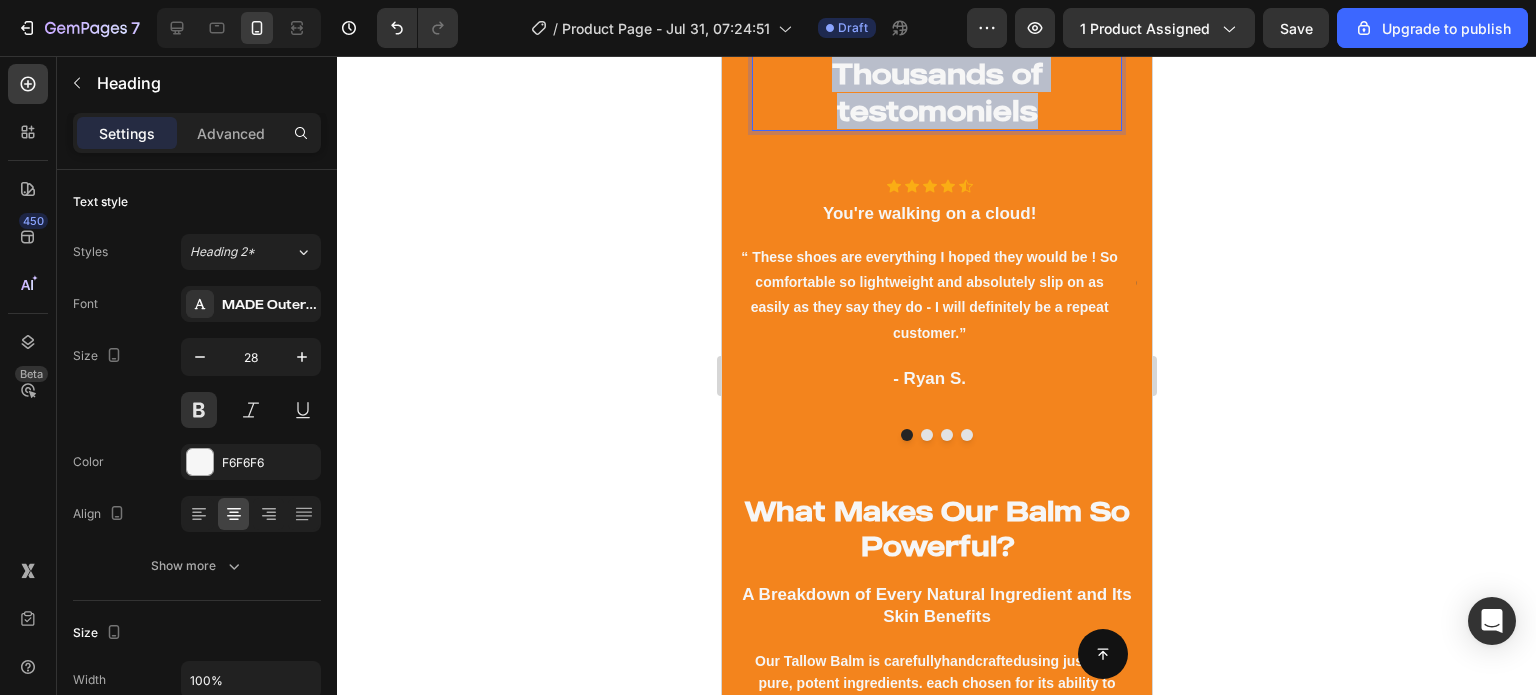 click on "Thousands of testomoniels" at bounding box center [936, 92] 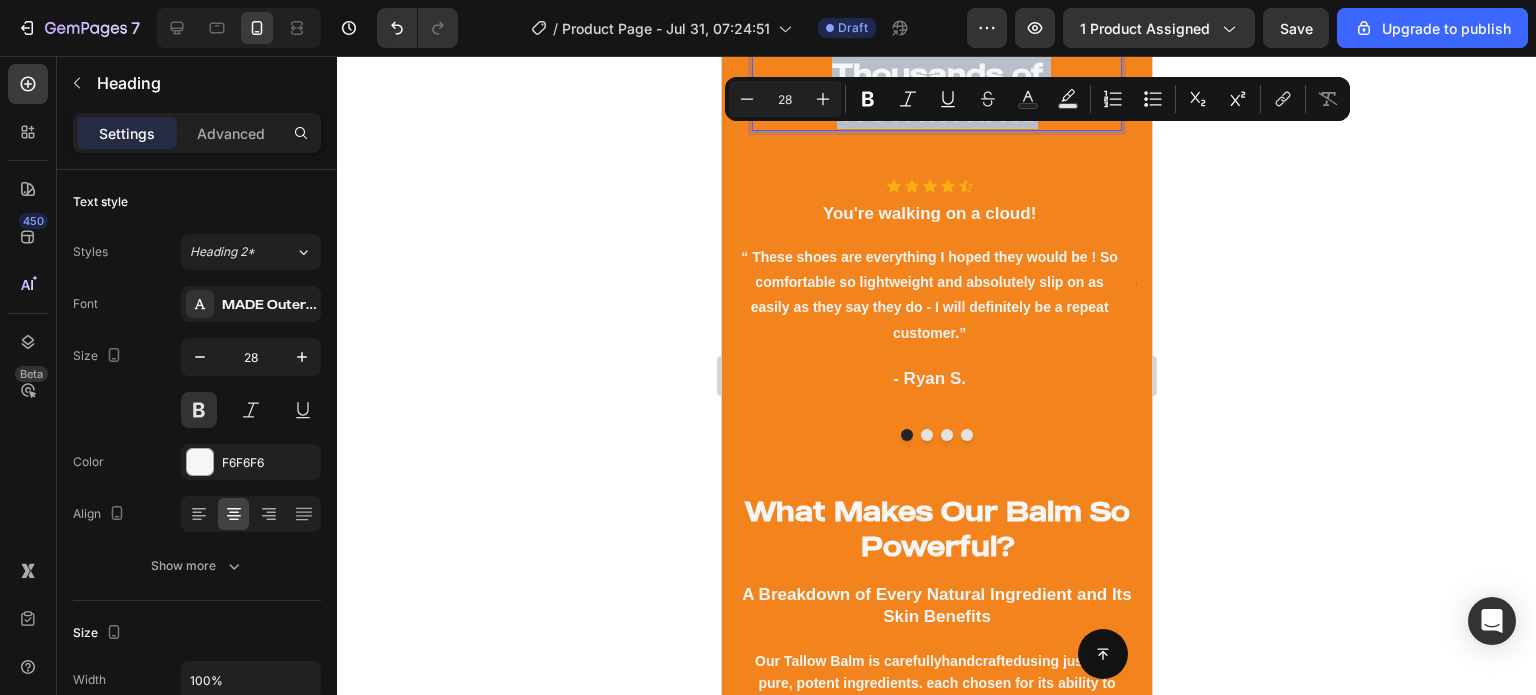 click on "Thousands of testomoniels" at bounding box center [936, 92] 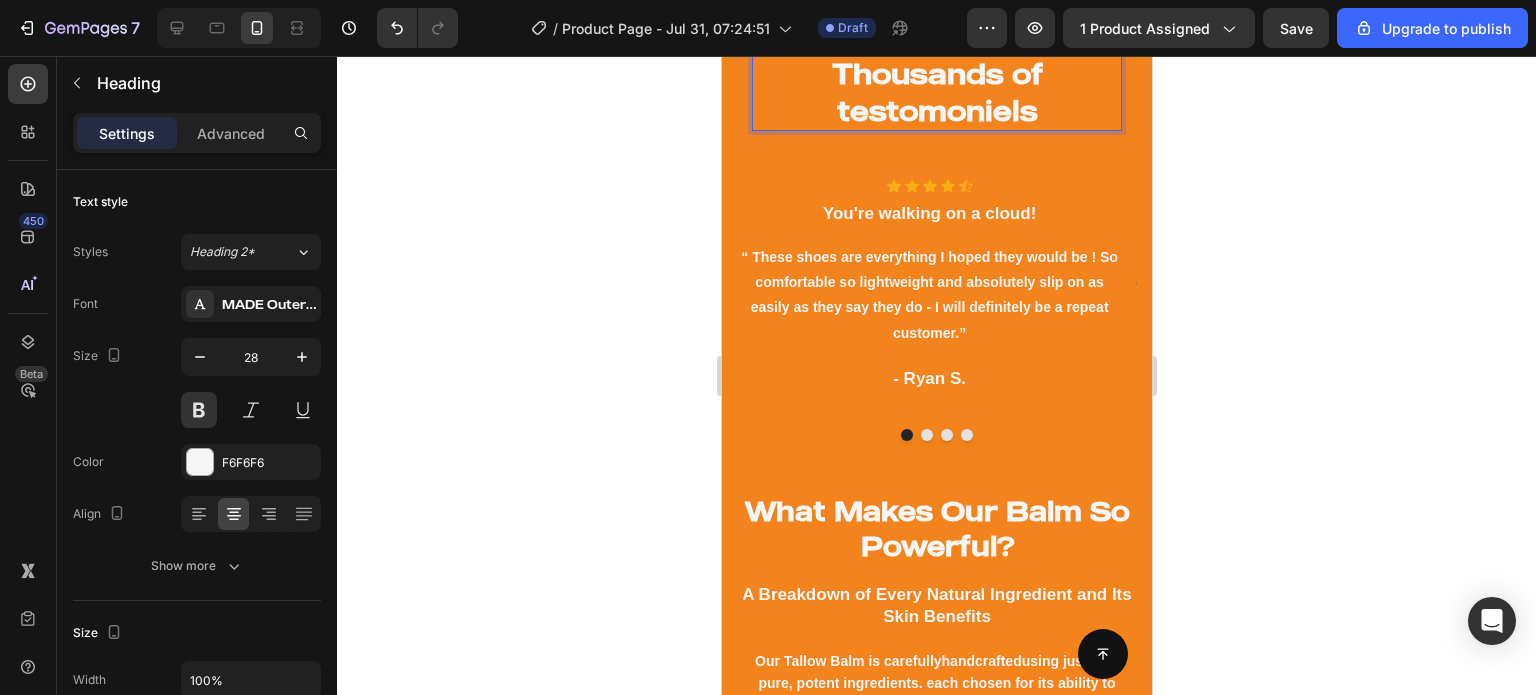 click on "Thousands of testomoniels" at bounding box center (936, 92) 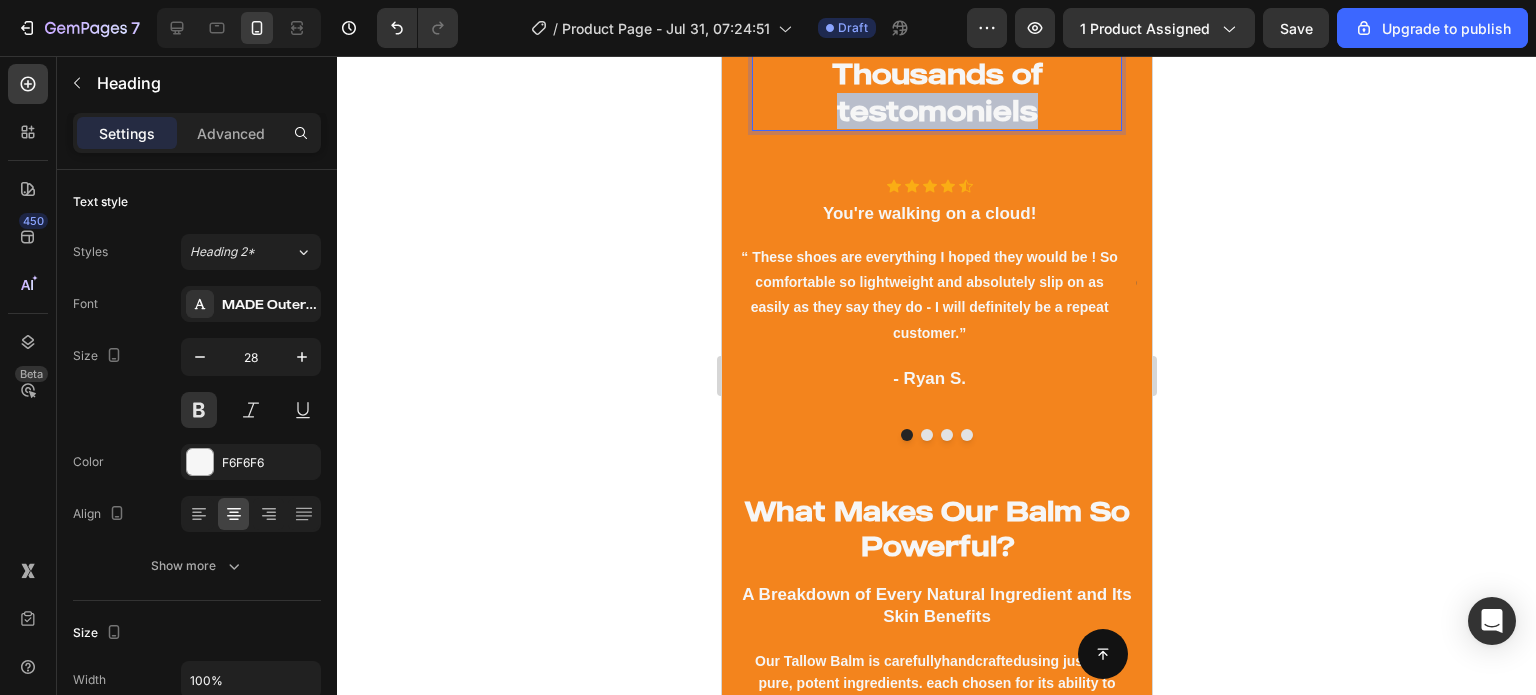 click on "Thousands of testomoniels" at bounding box center (936, 92) 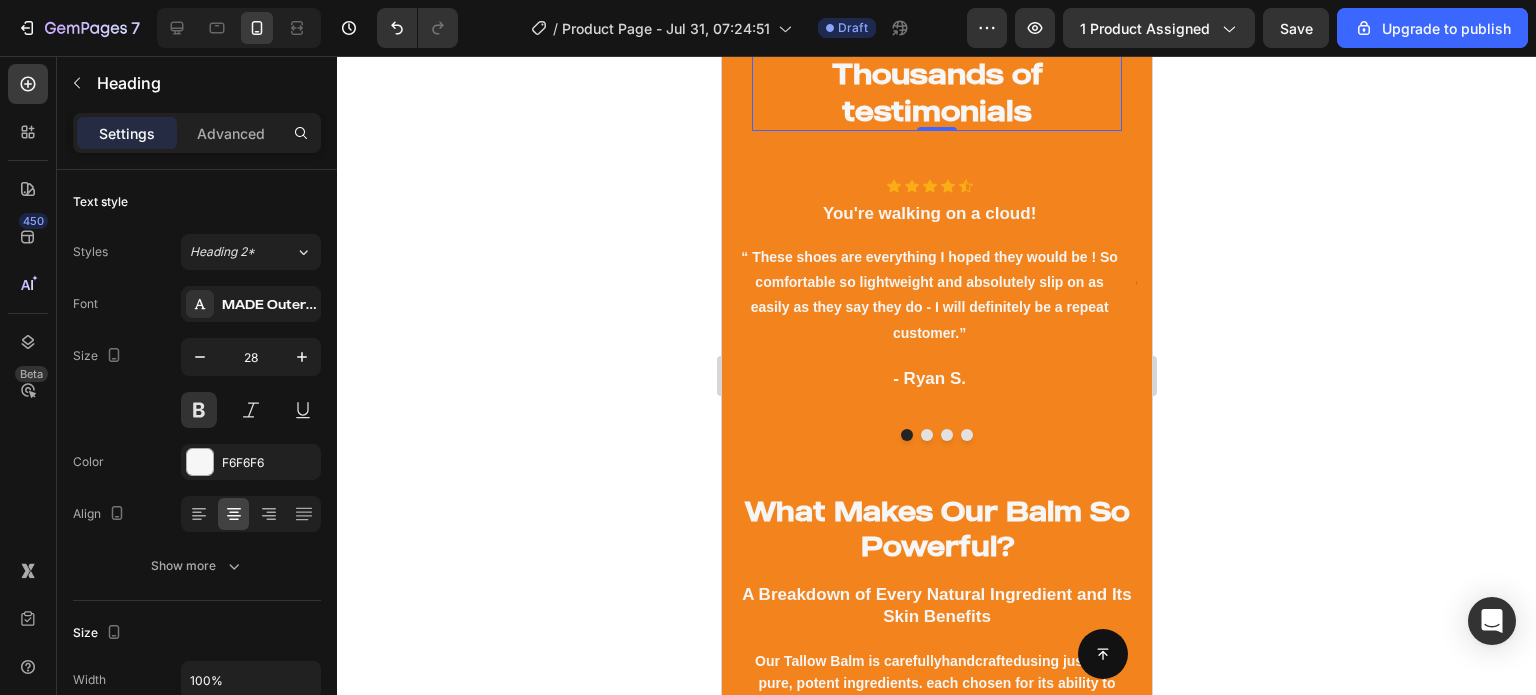 click 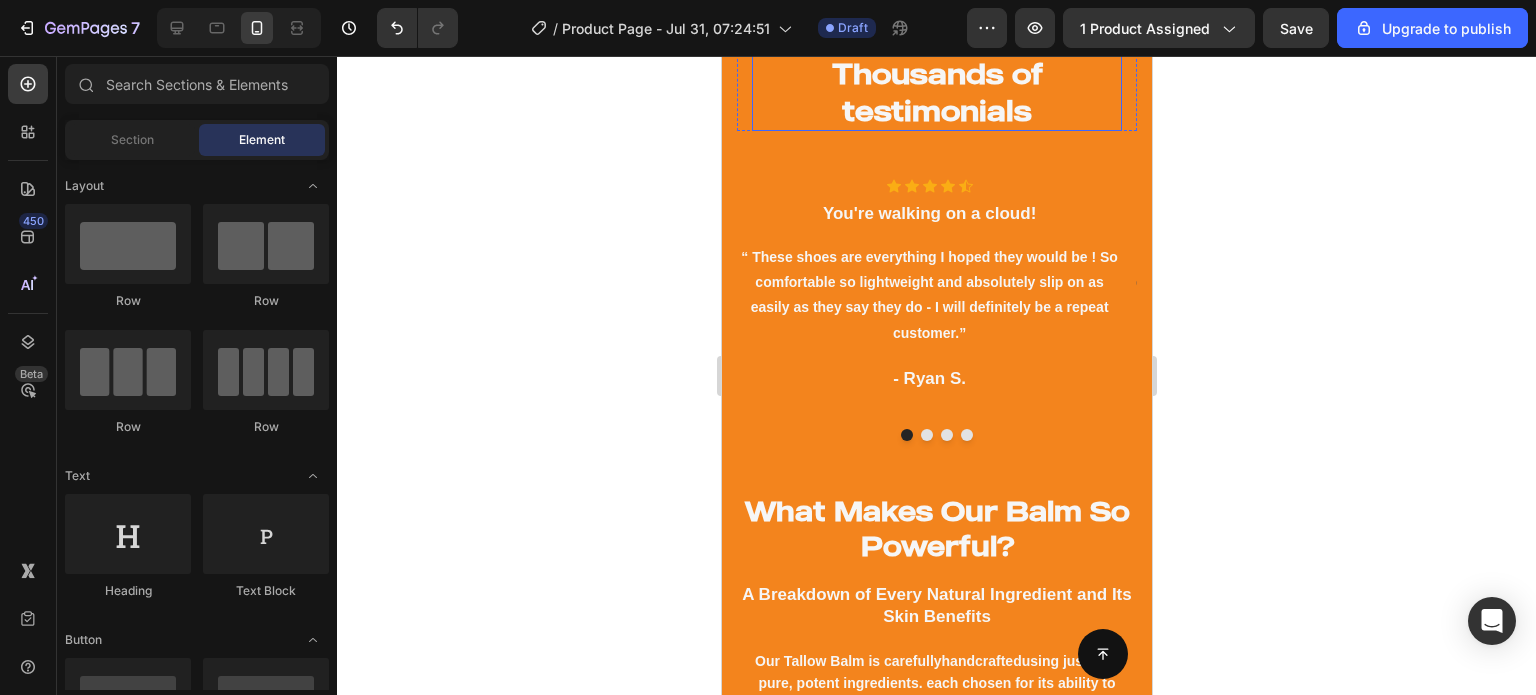 click on "Thousands of testimonials" at bounding box center [936, 92] 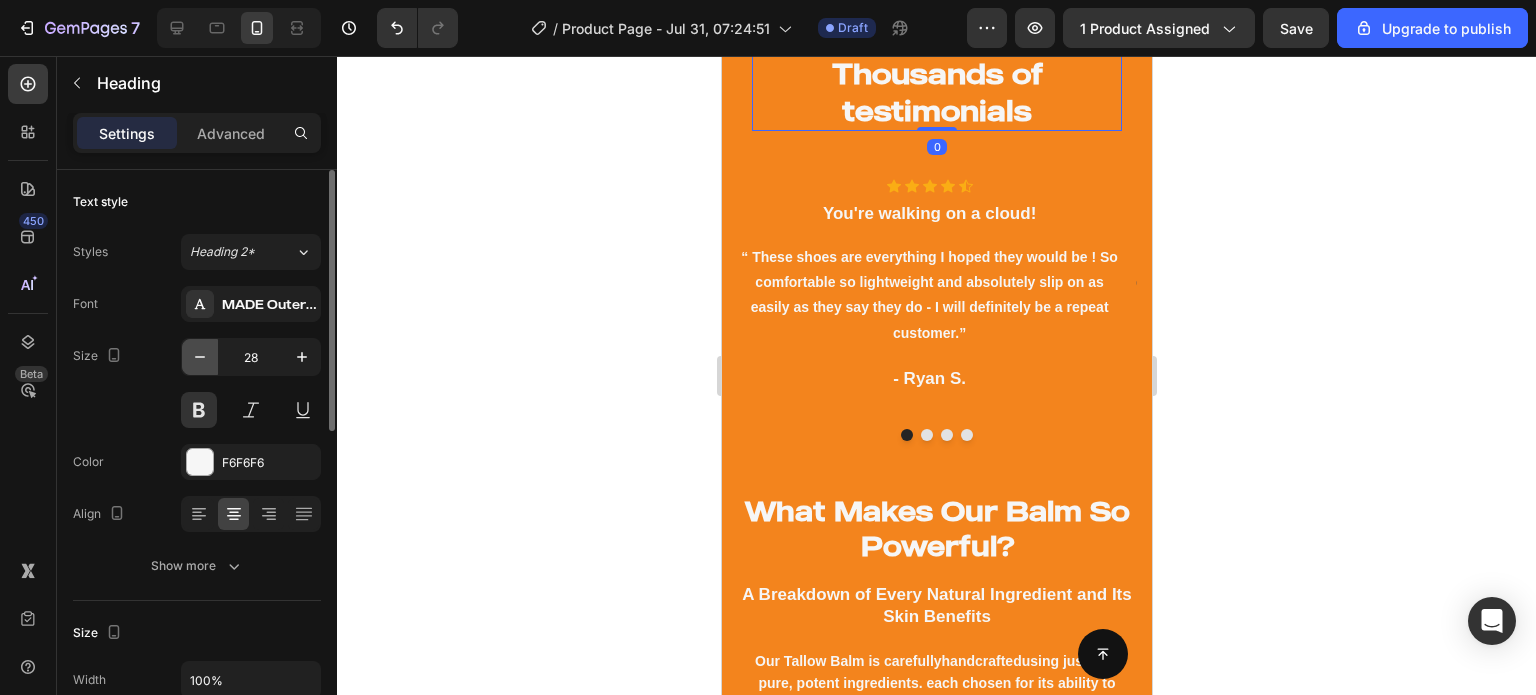 click 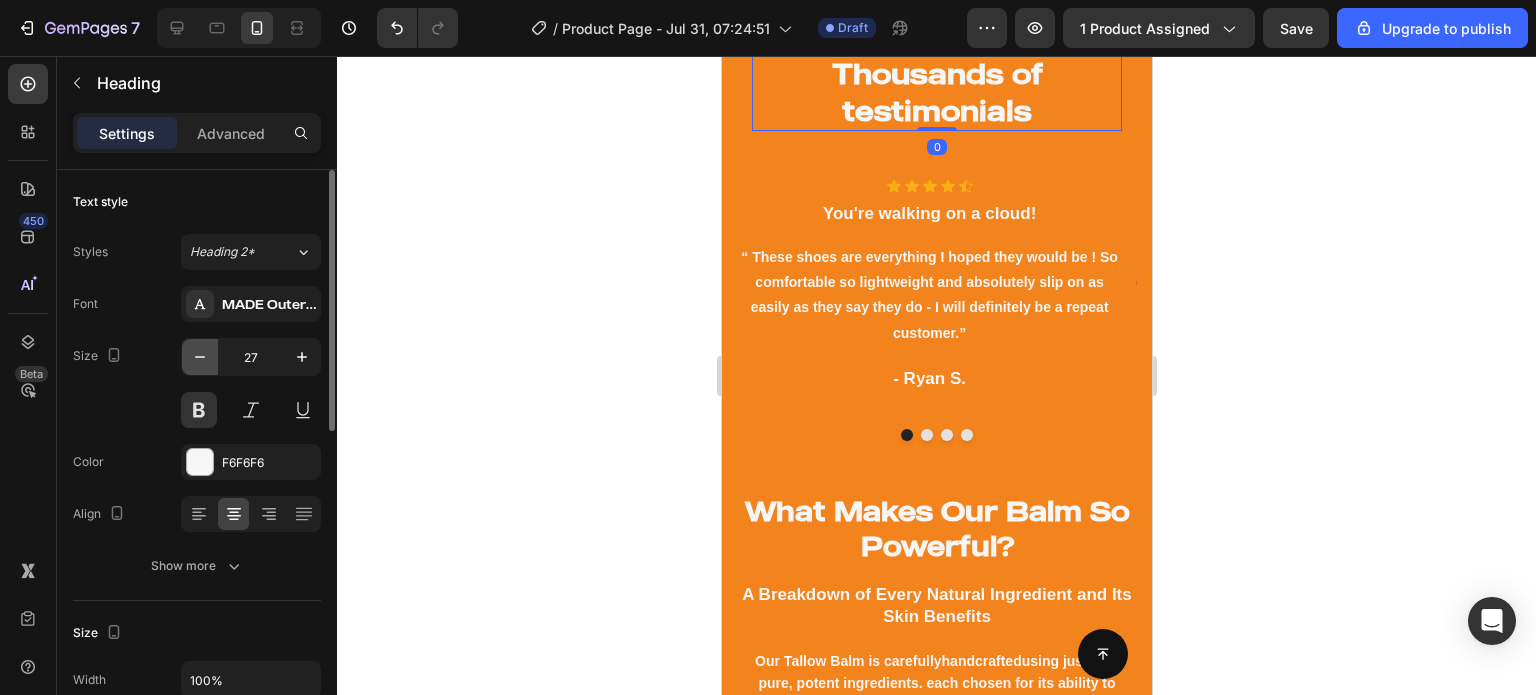 click 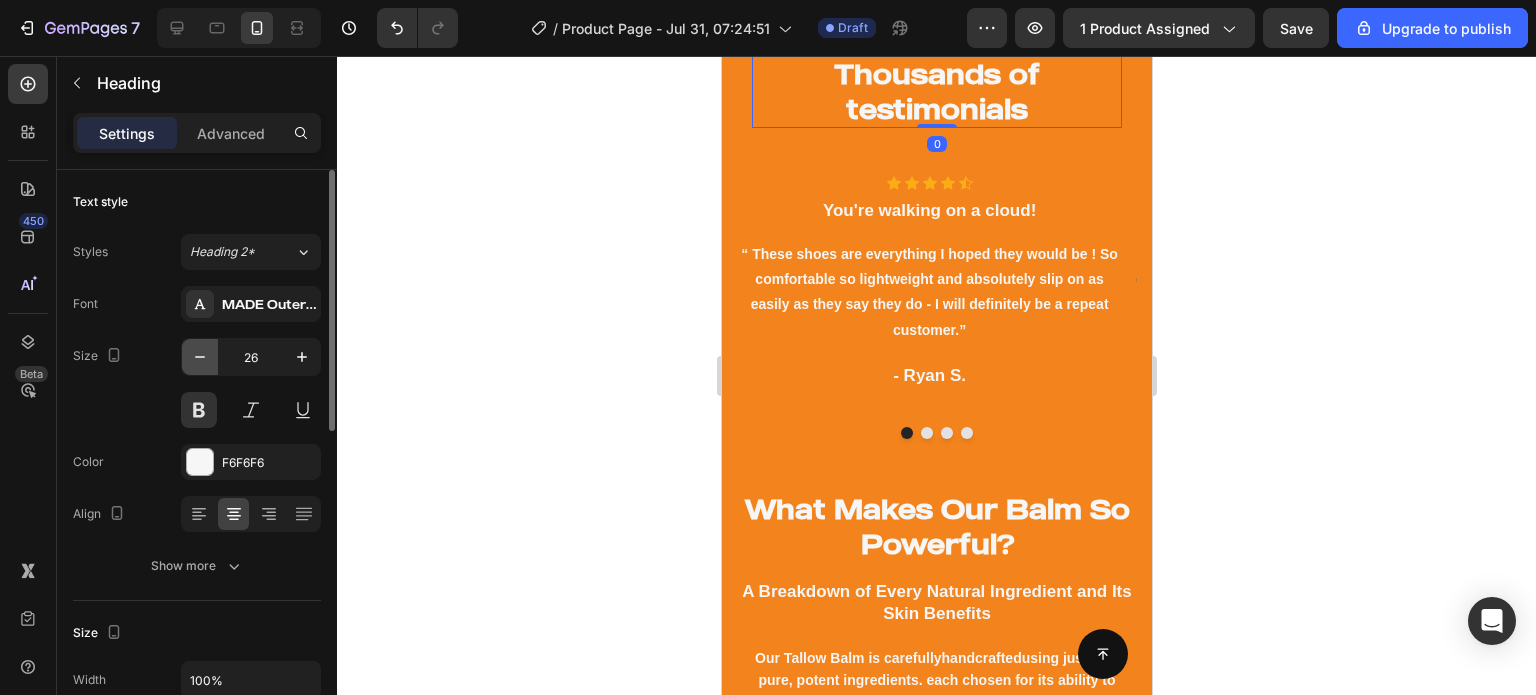click 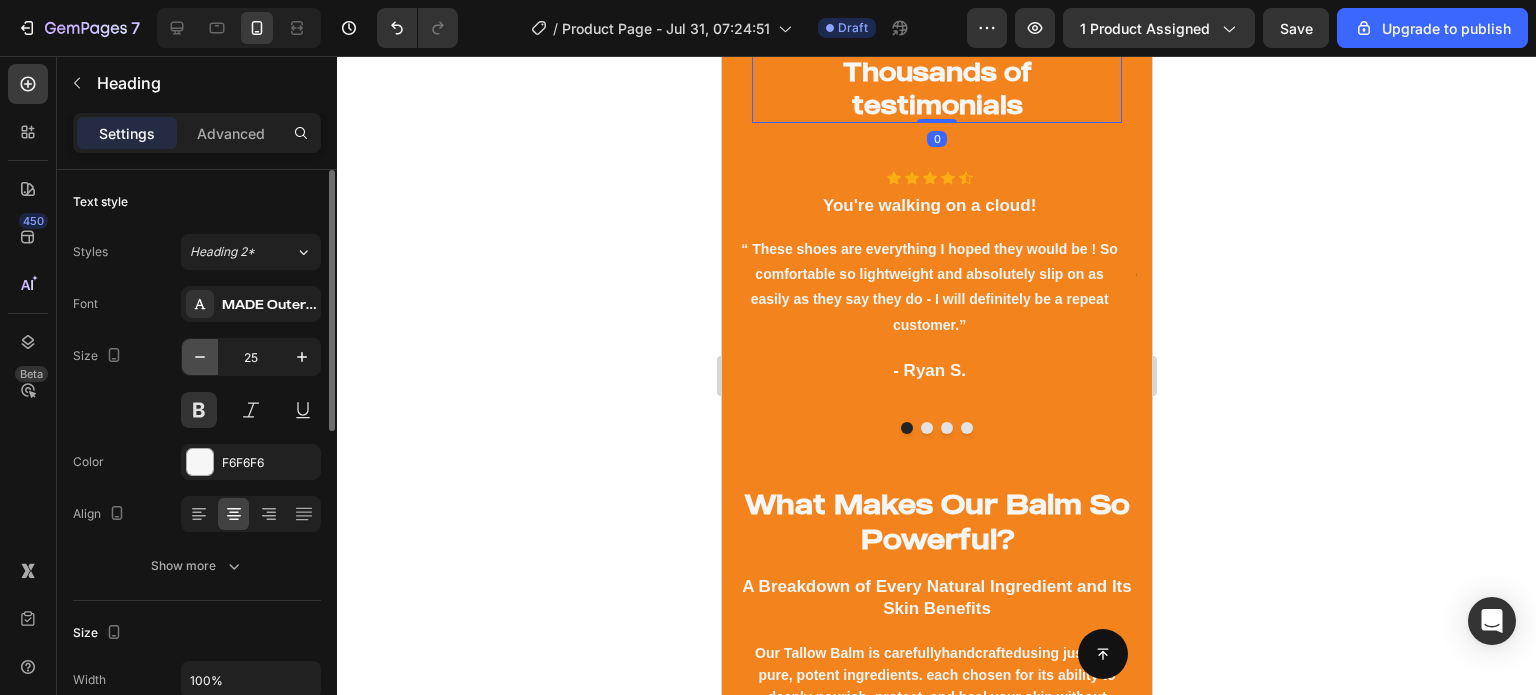 click 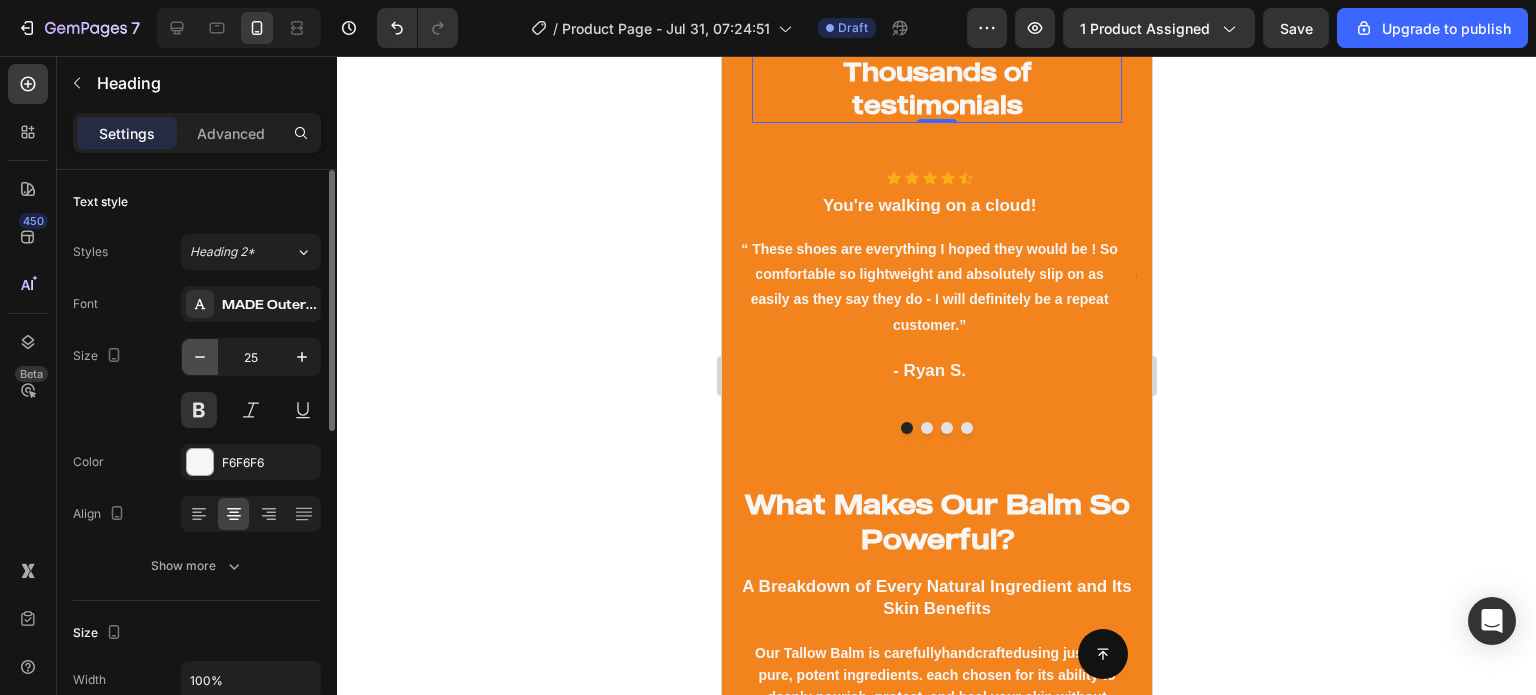 type on "24" 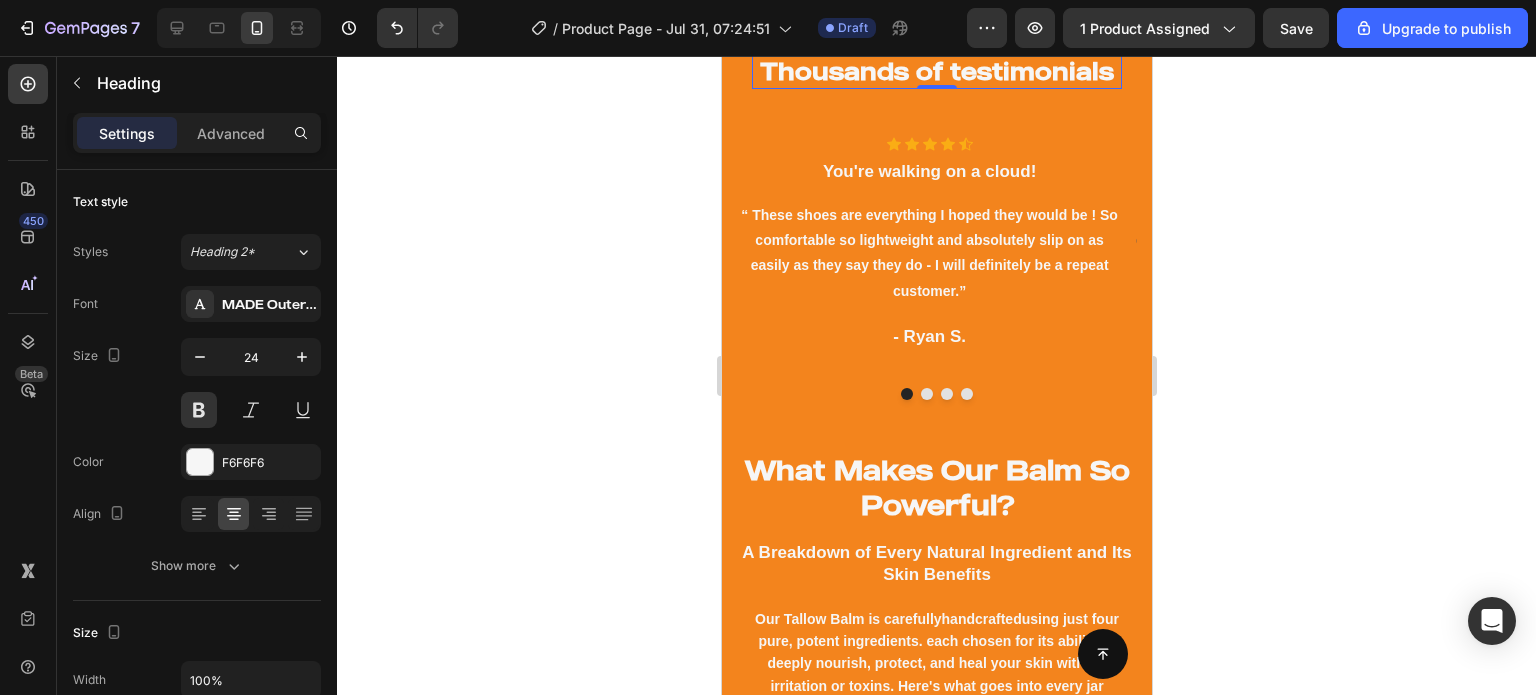 click 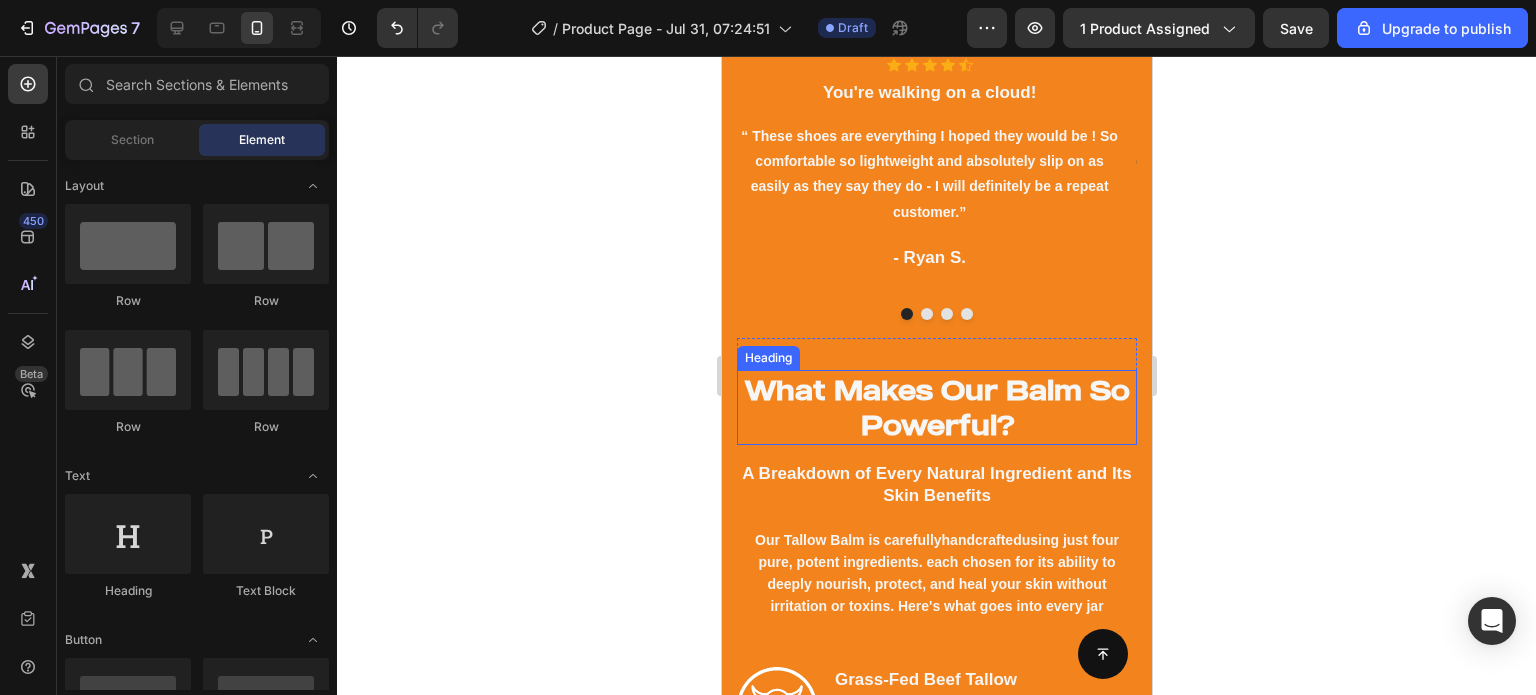 click on "What Makes Our Balm So Powerful?" at bounding box center (936, 407) 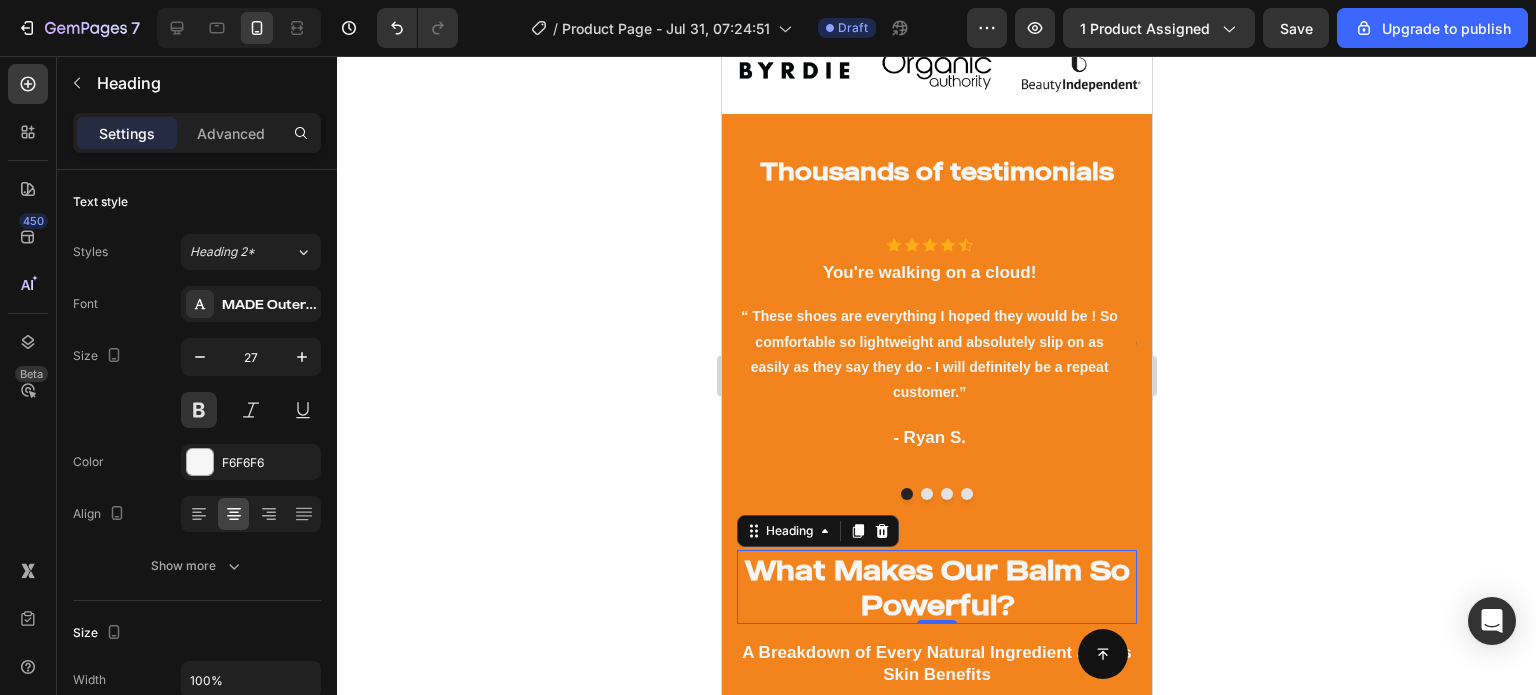 scroll, scrollTop: 1312, scrollLeft: 0, axis: vertical 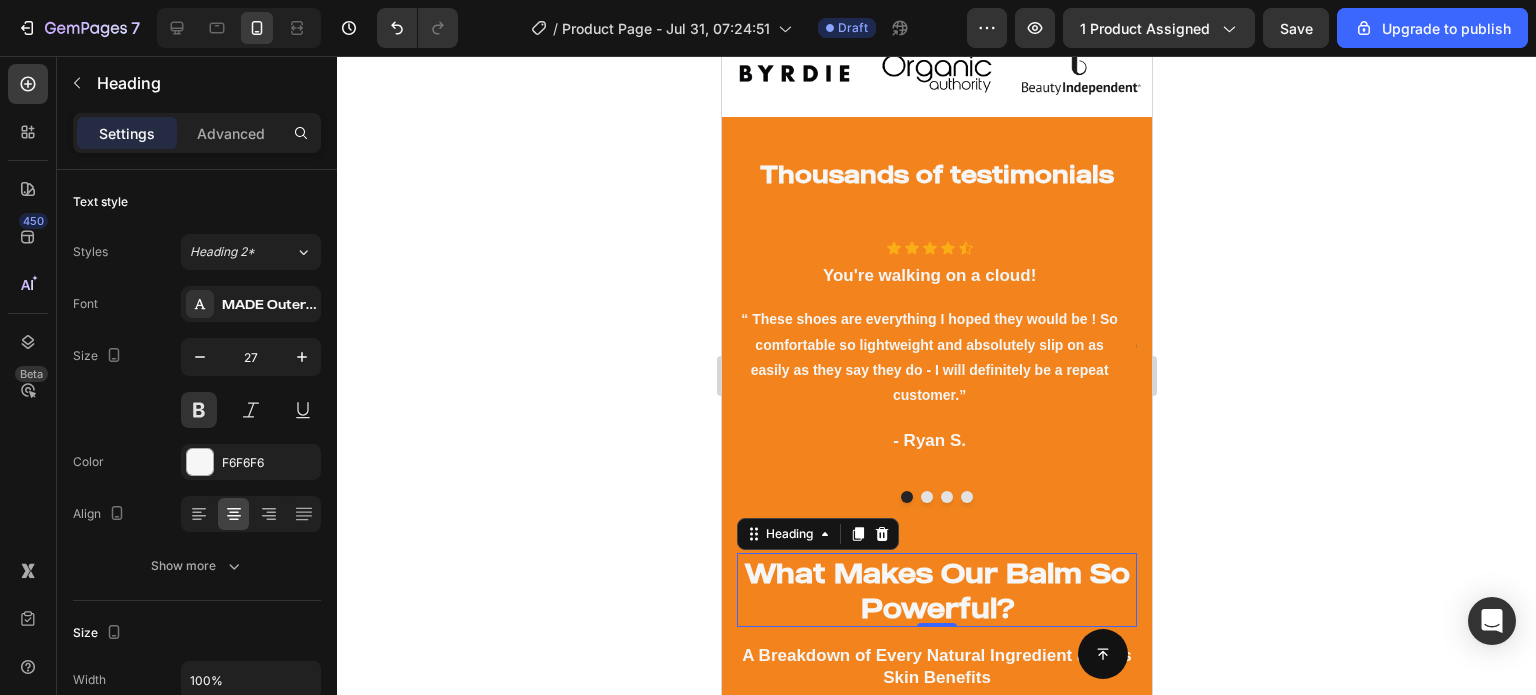 click on "- Ryan S." at bounding box center [928, 440] 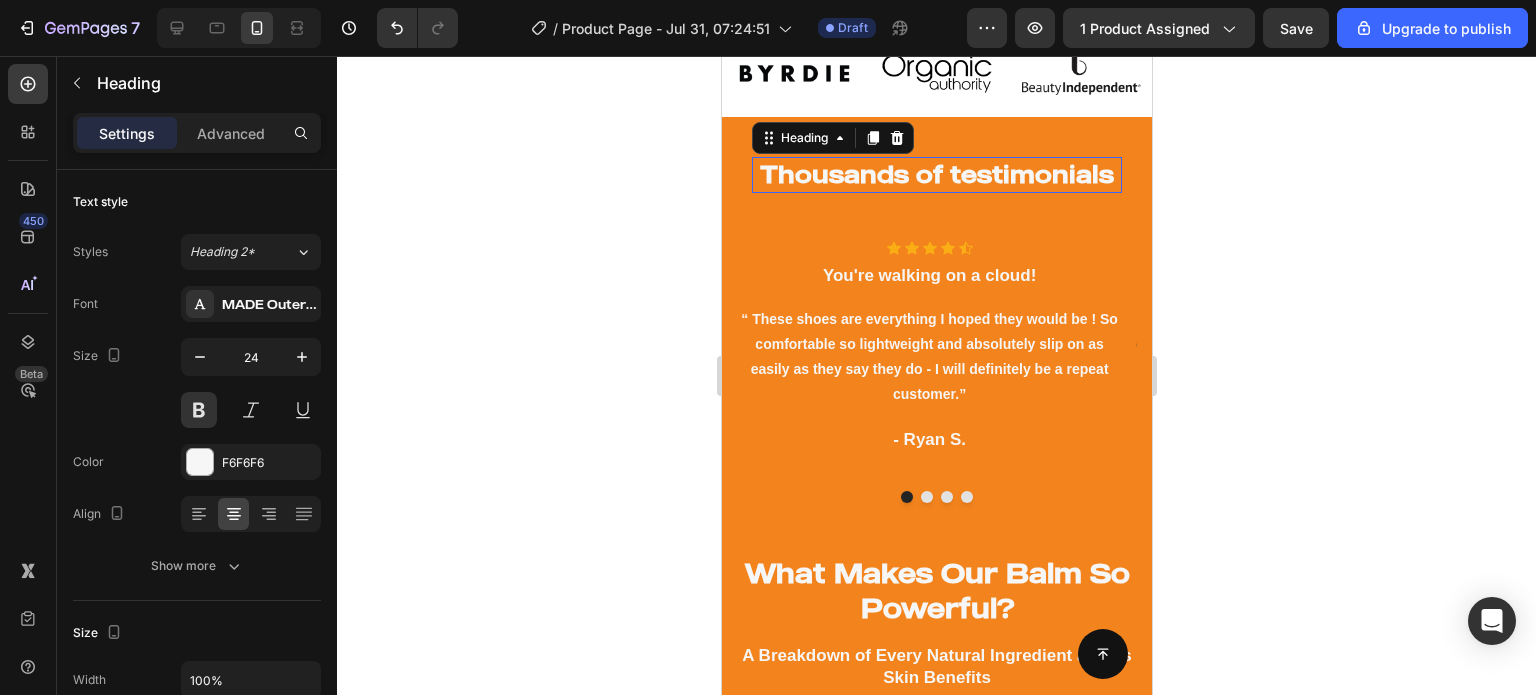 click on "Thousands of testimonials" at bounding box center [936, 174] 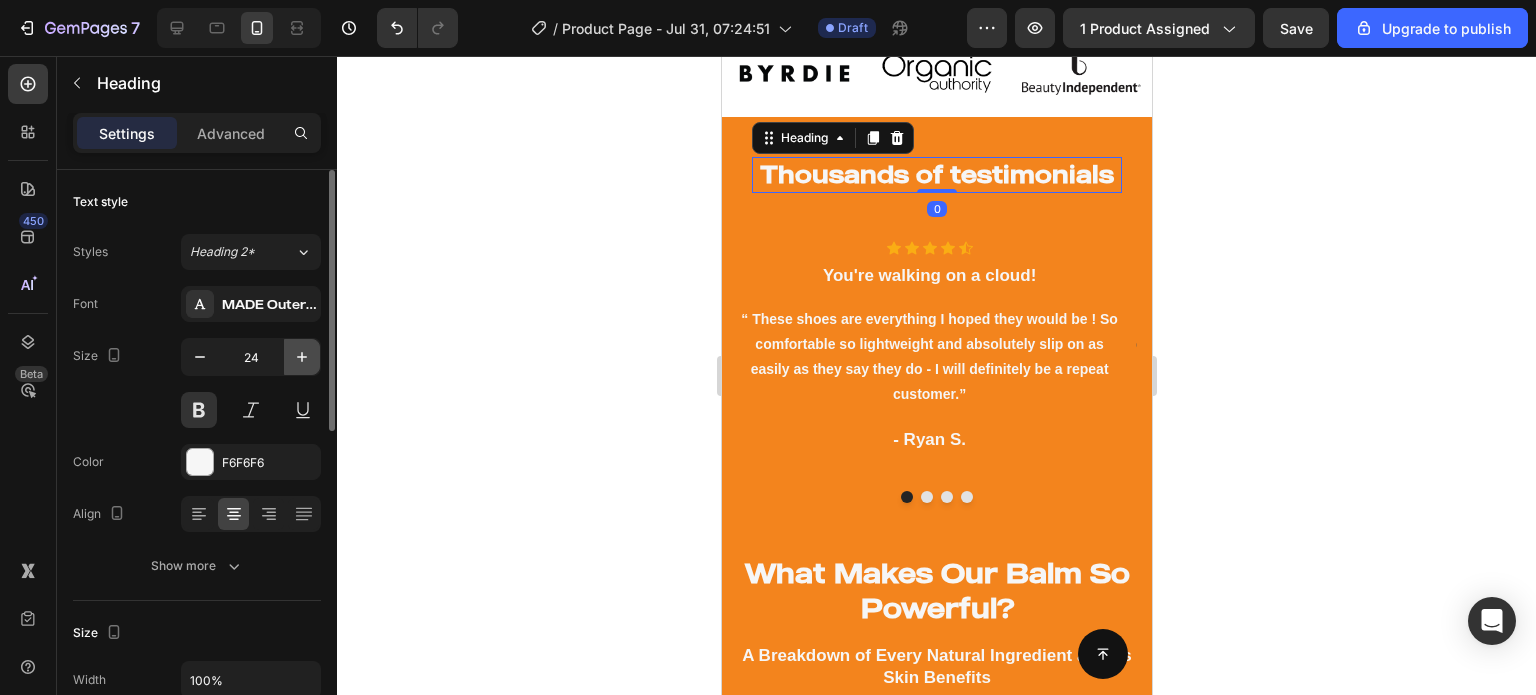 click at bounding box center [302, 357] 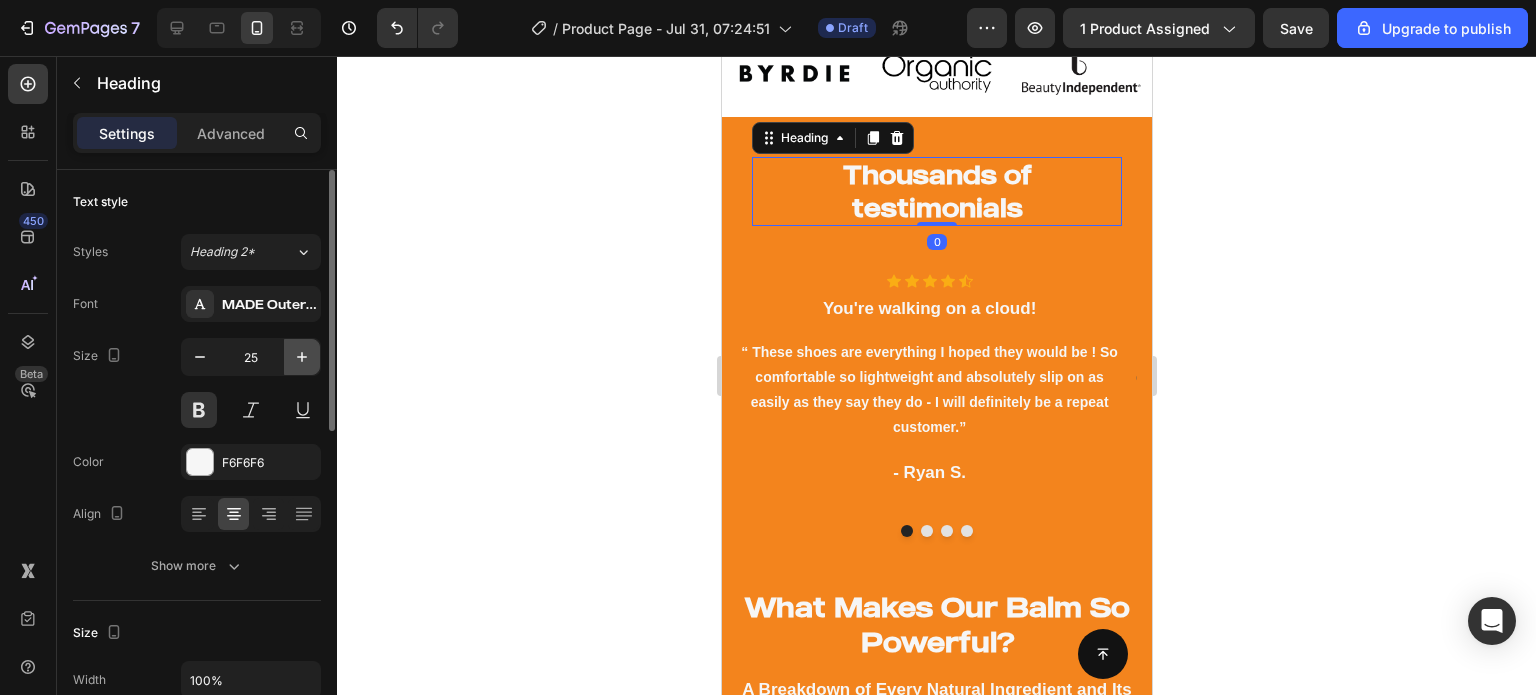 click at bounding box center (302, 357) 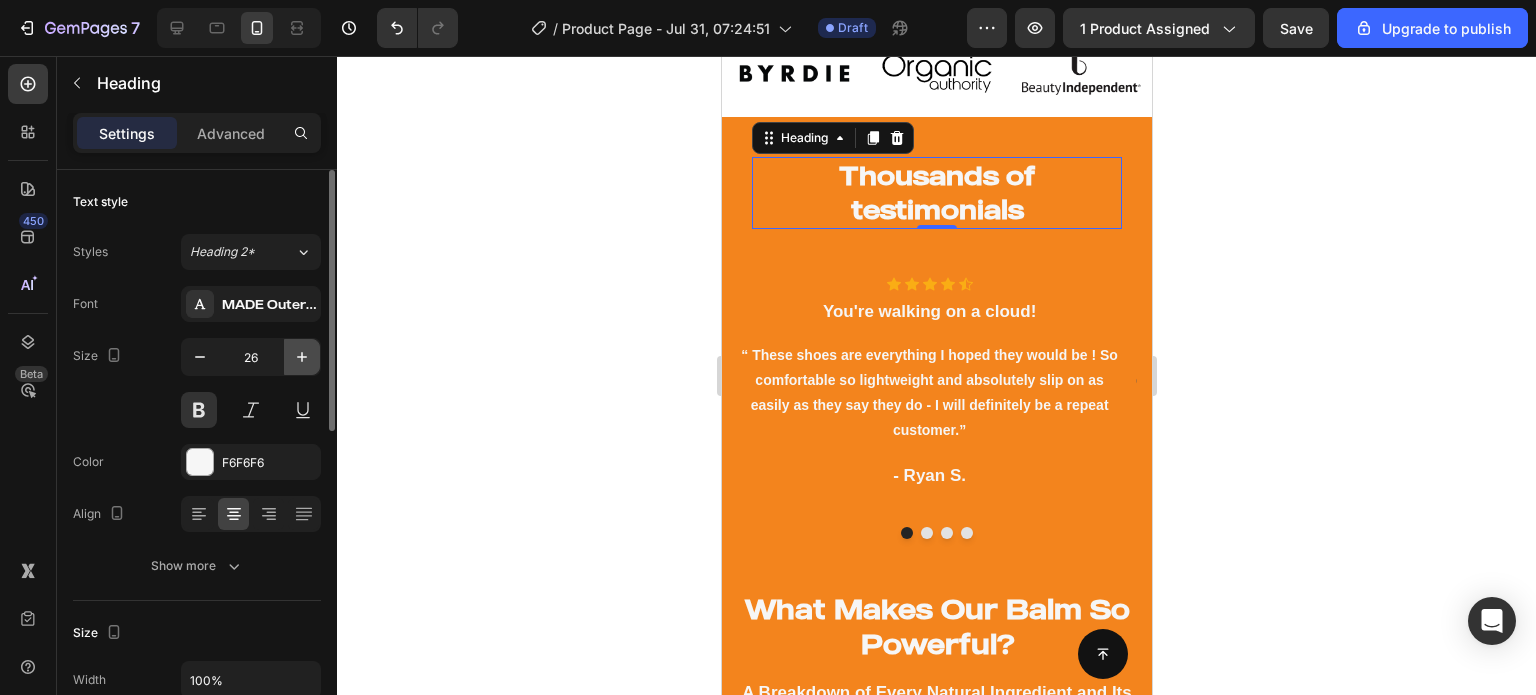click at bounding box center (302, 357) 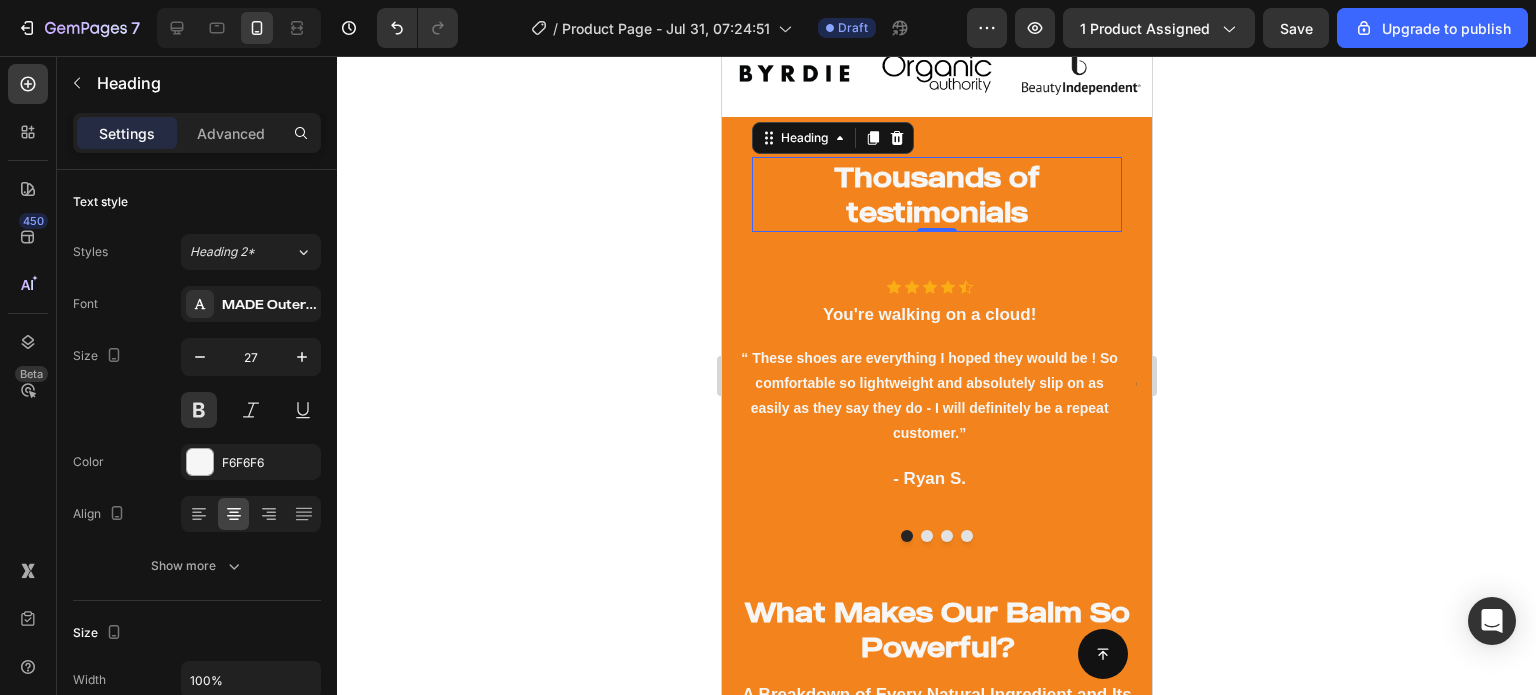 click 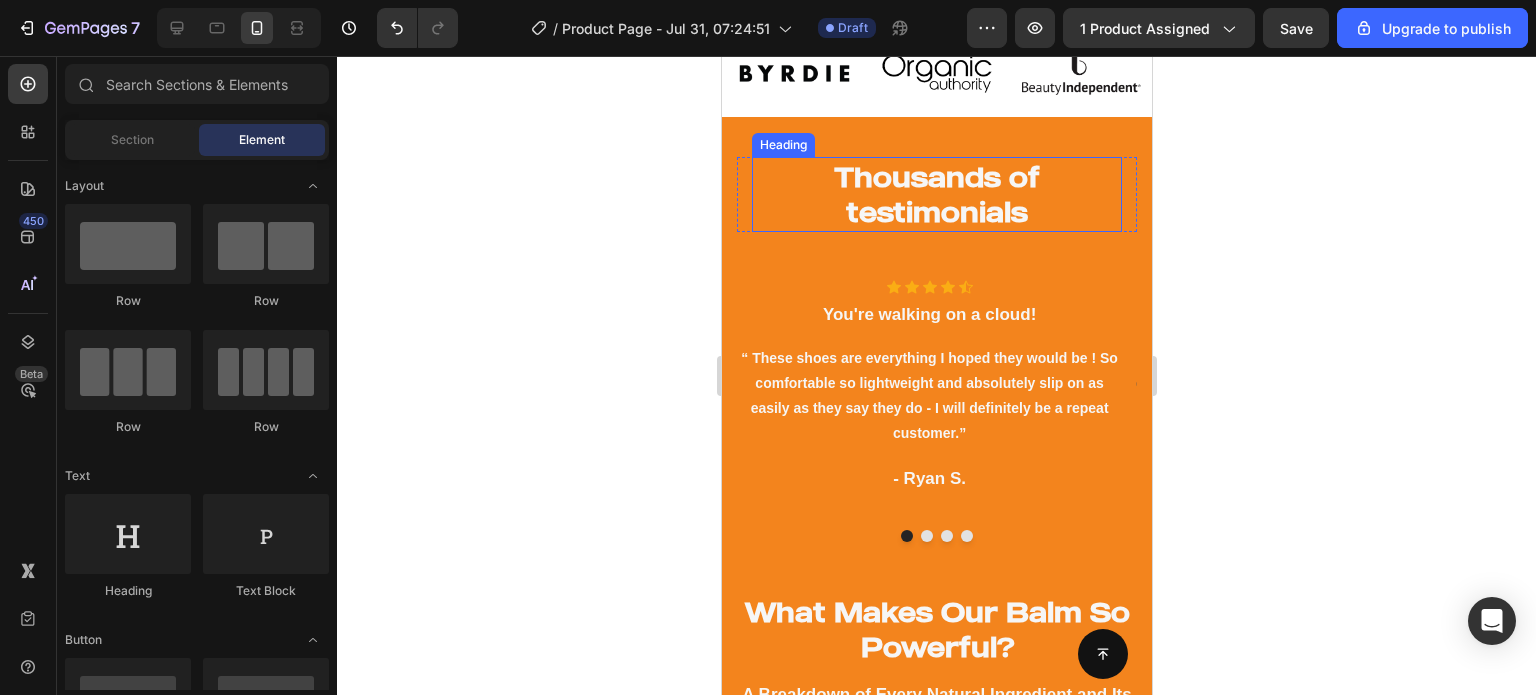 click on "Thousands of testimonials" at bounding box center [936, 194] 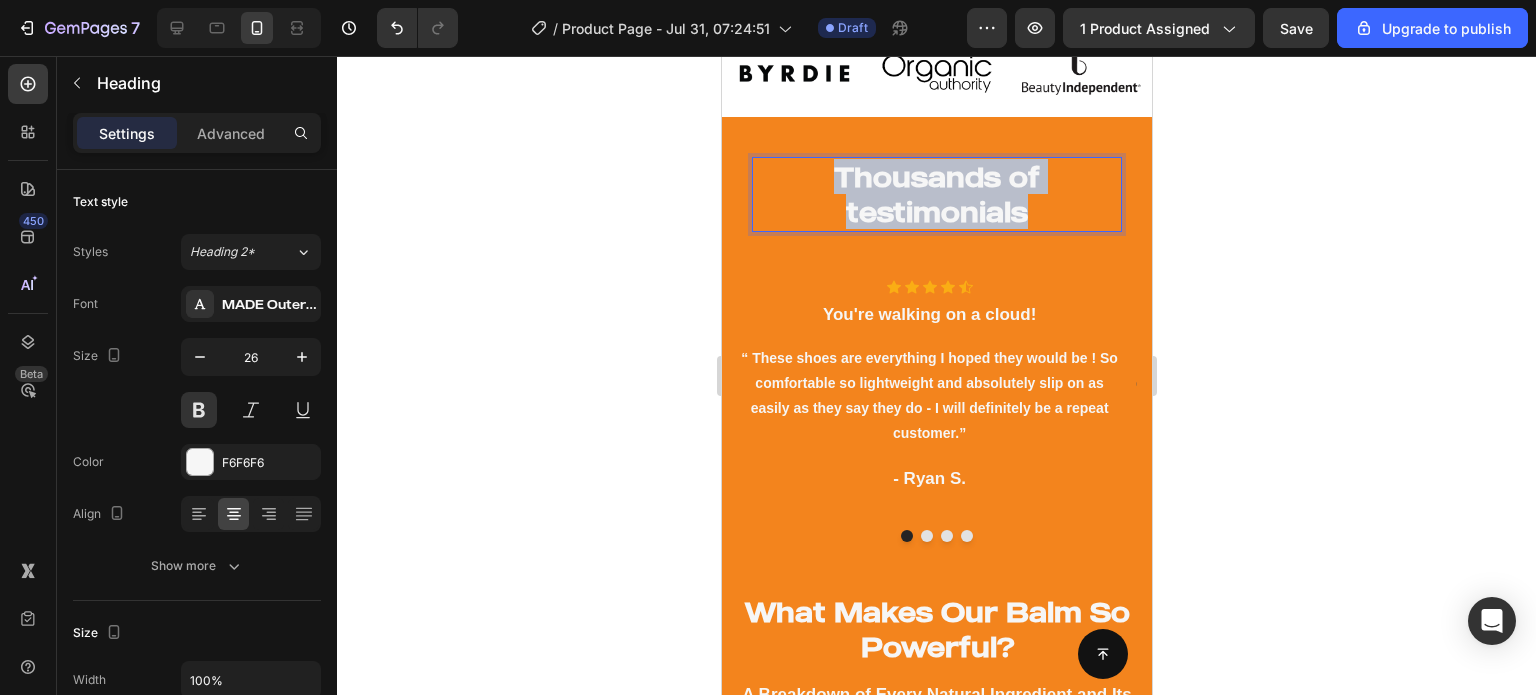 click on "Thousands of testimonials" at bounding box center [936, 194] 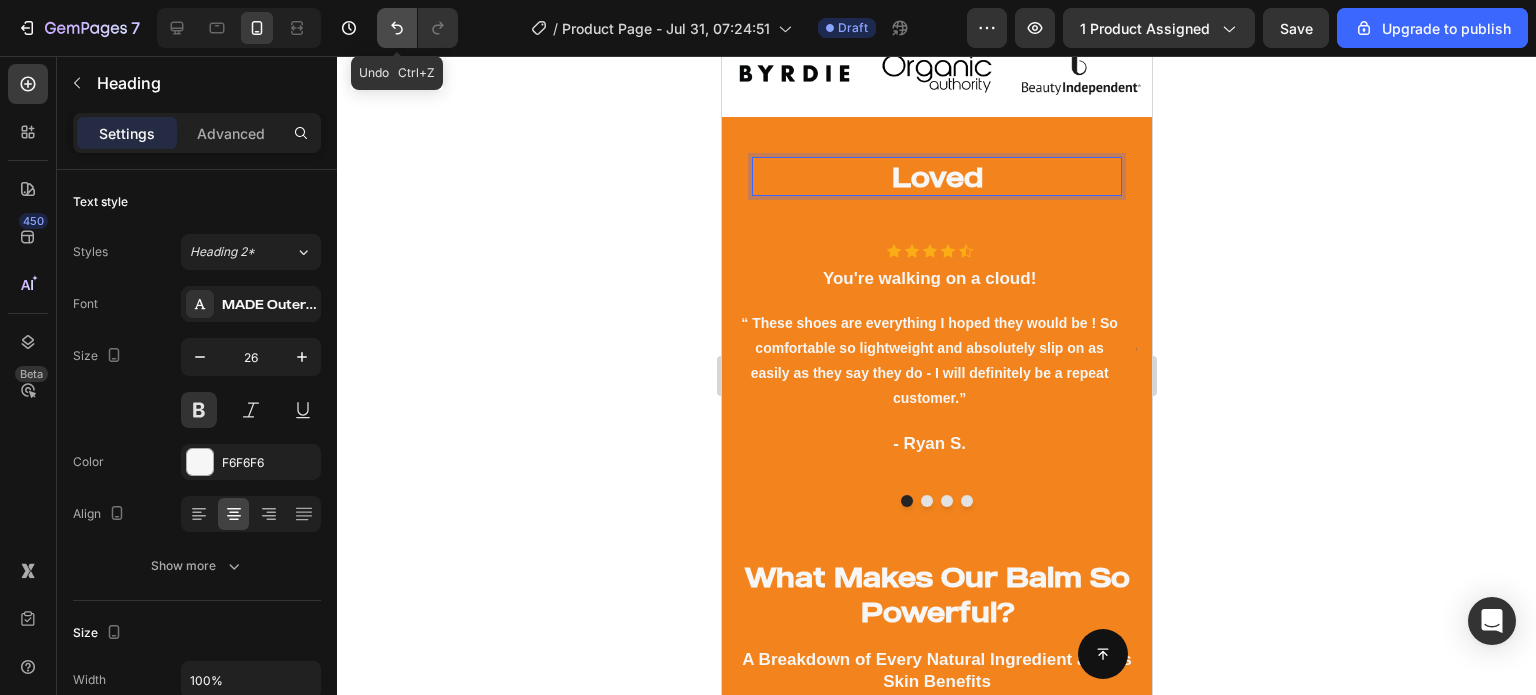 click 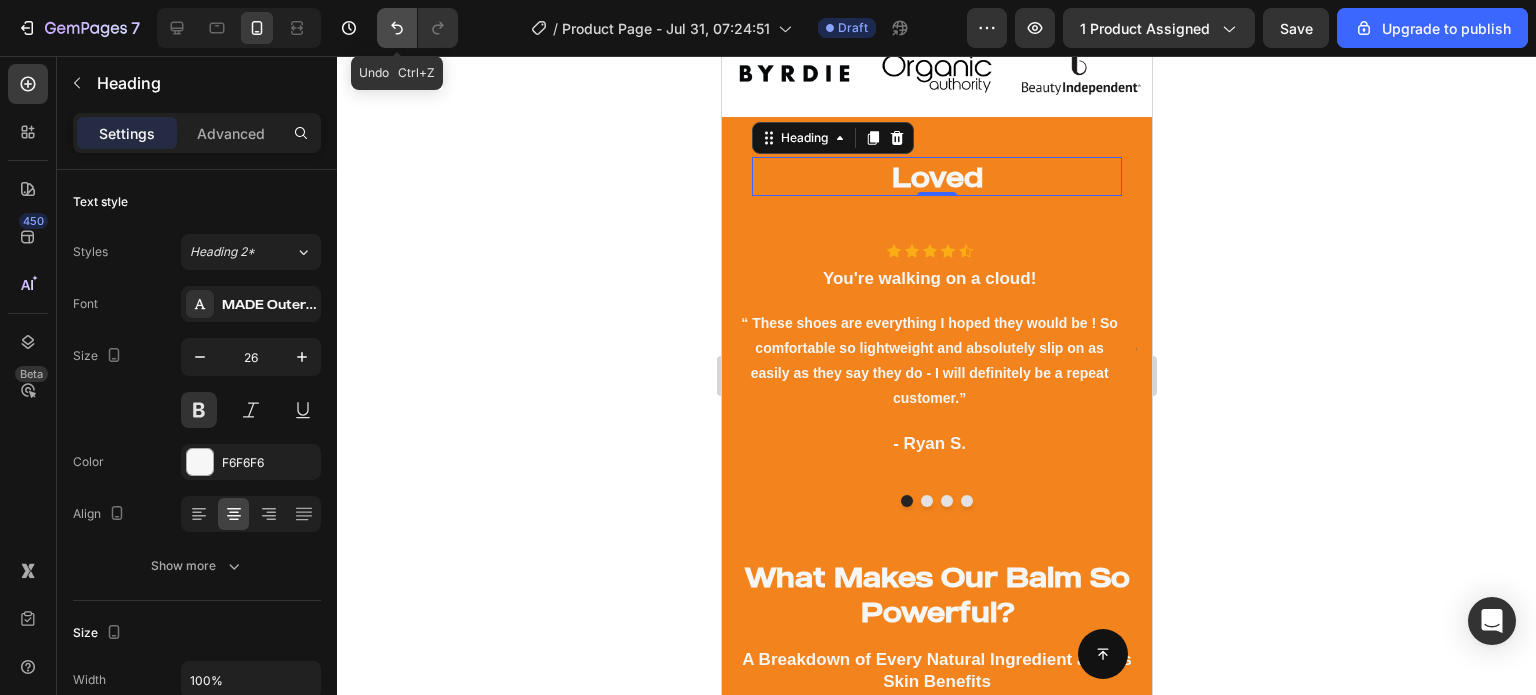click 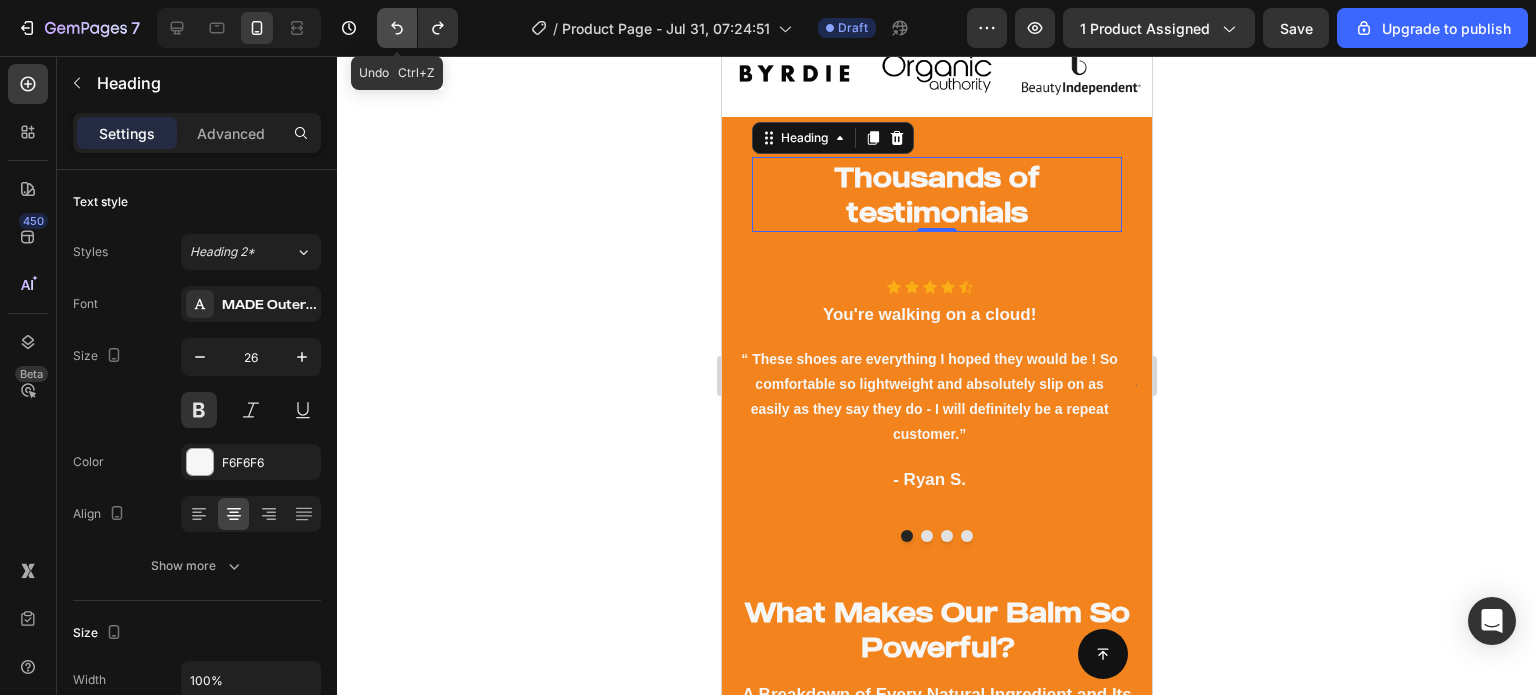 click 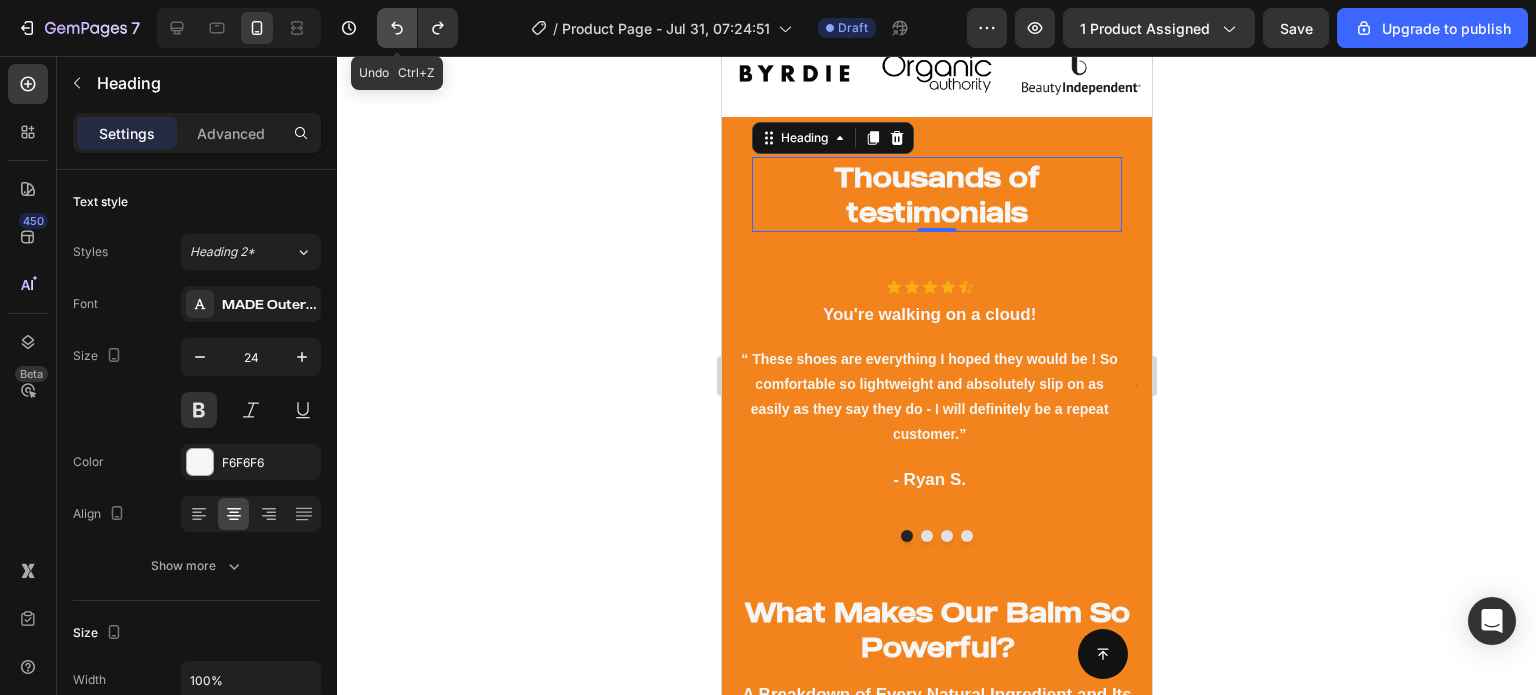 click 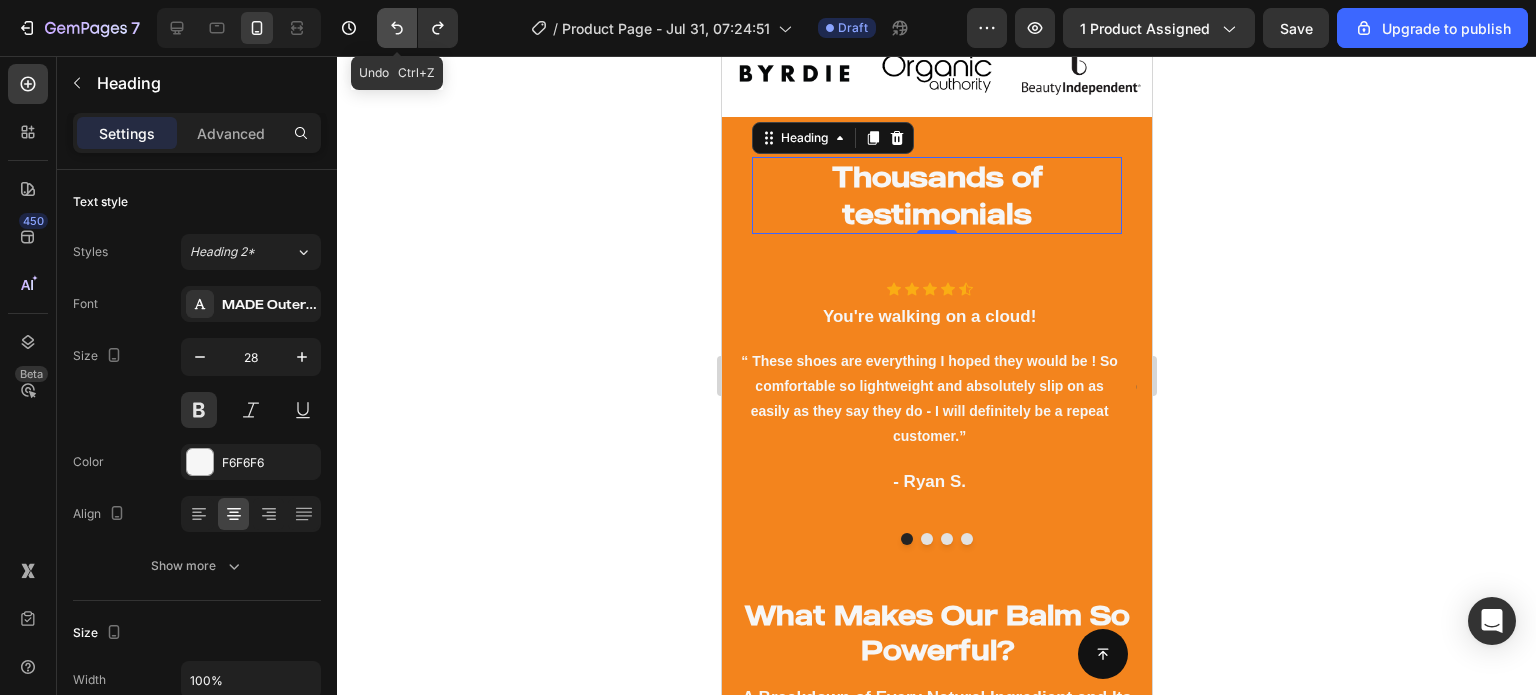 click 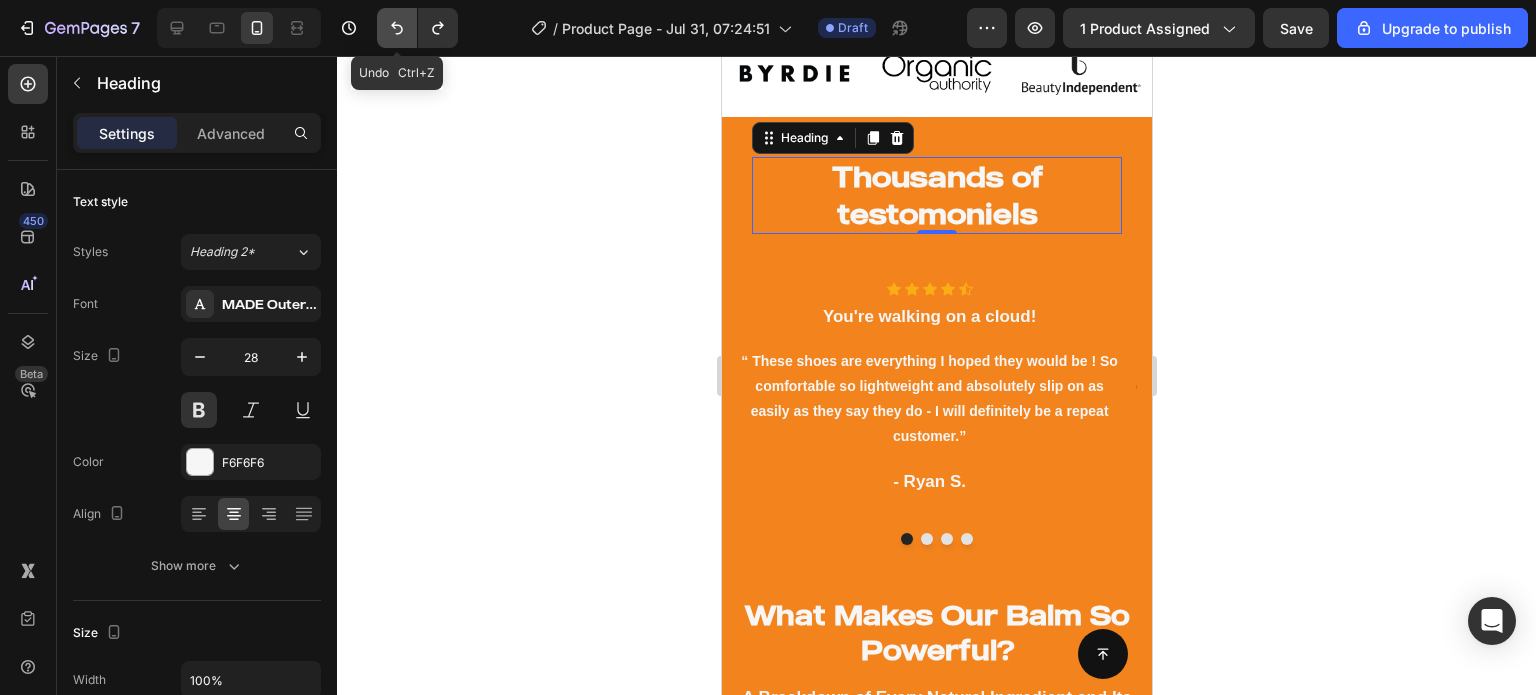 click 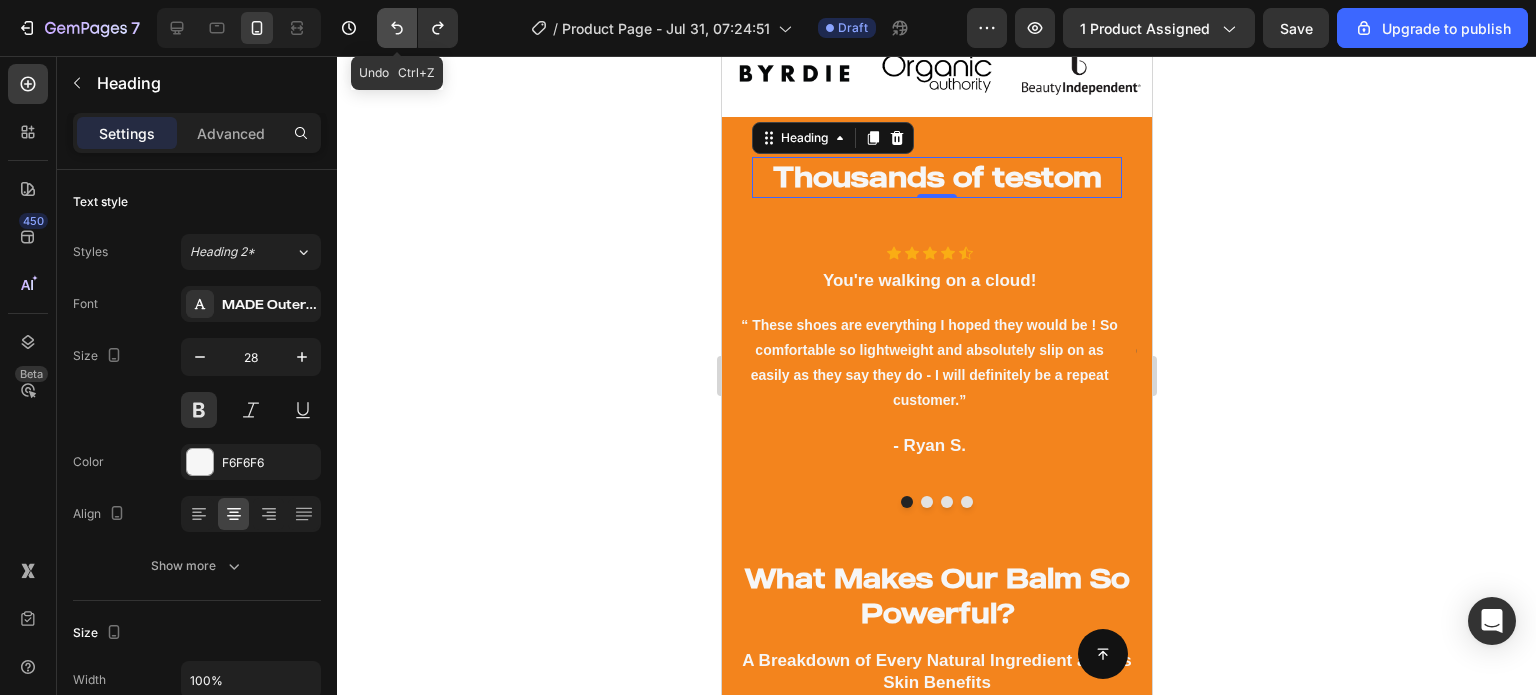 click 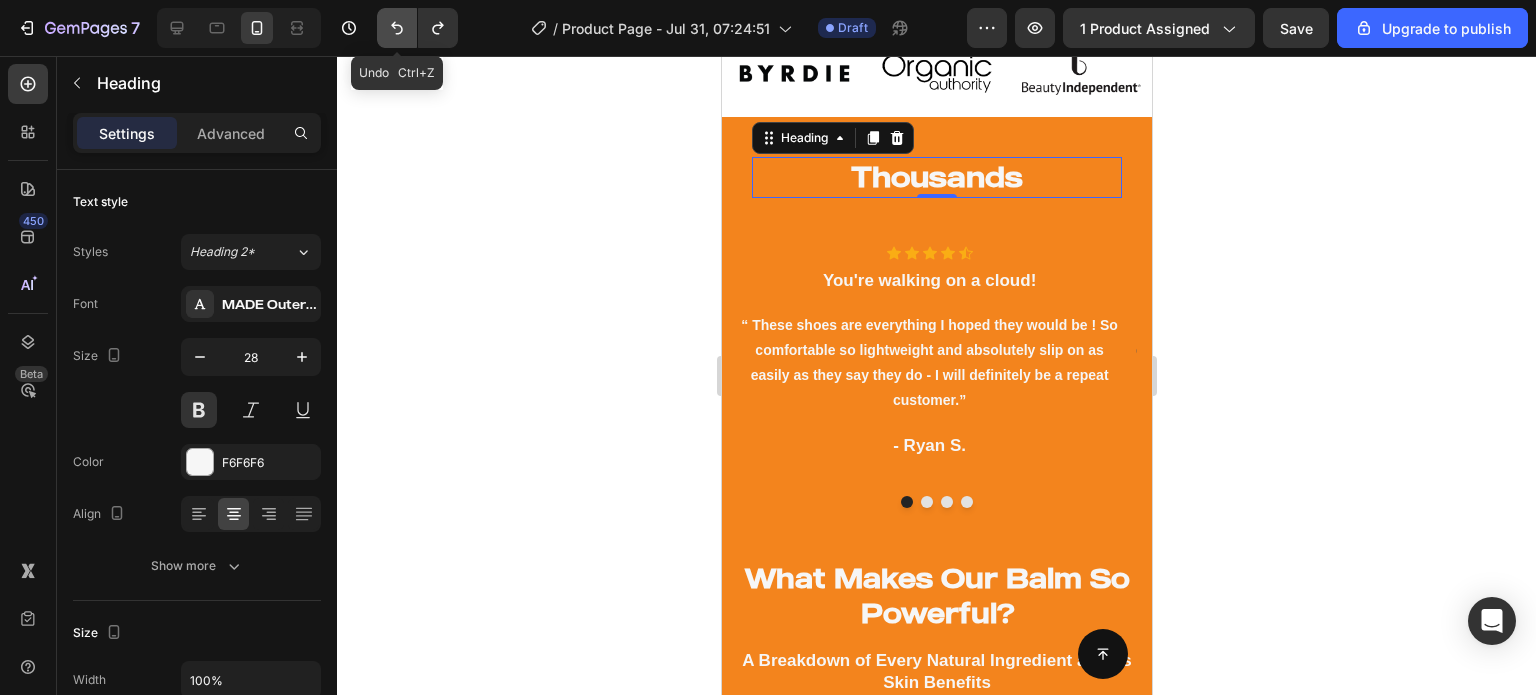 click 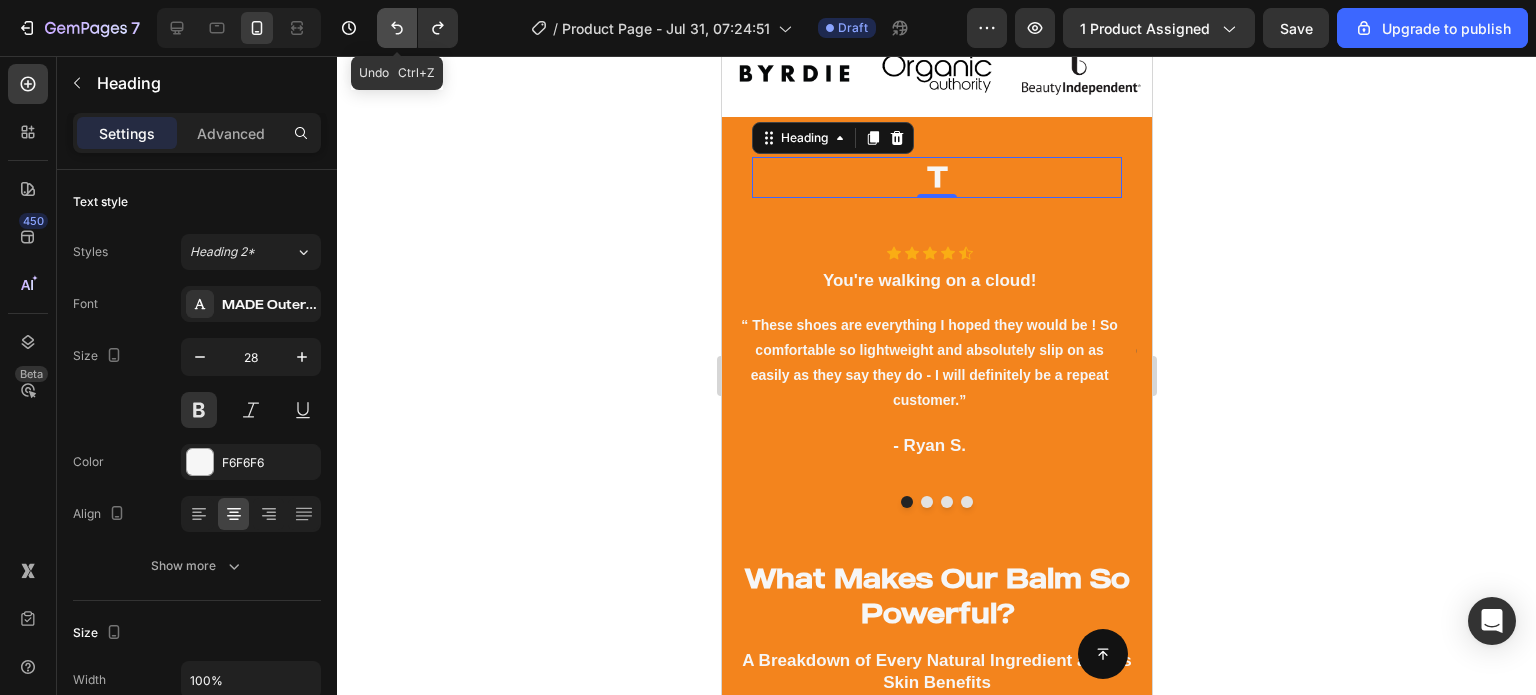 click 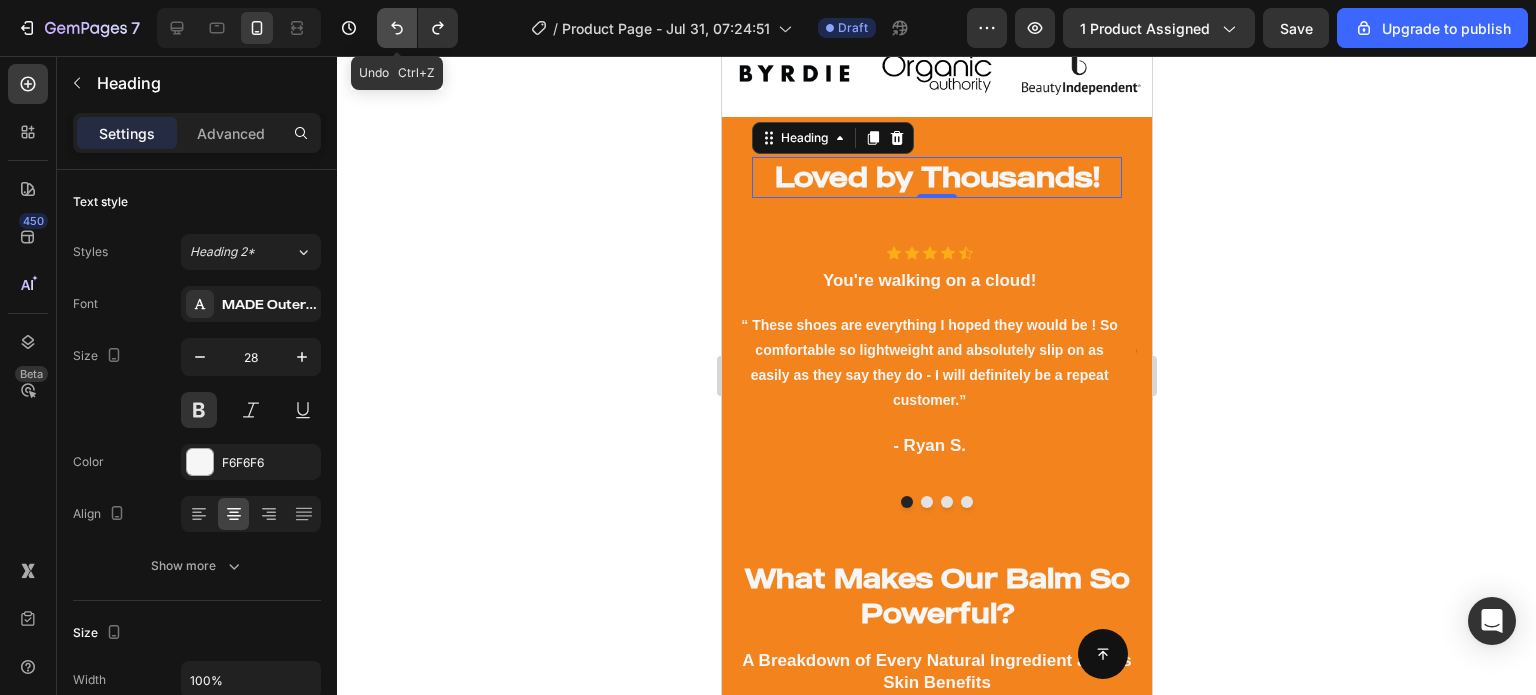 click 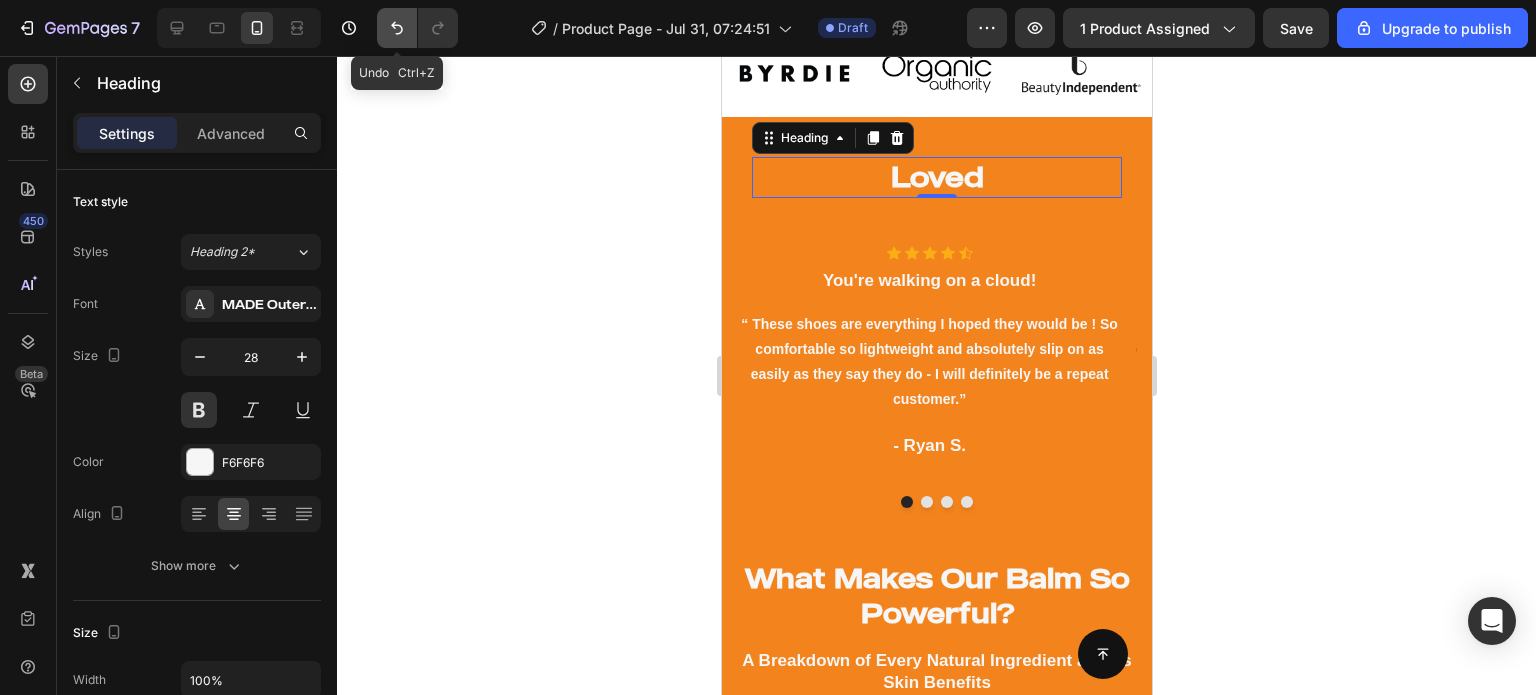 click 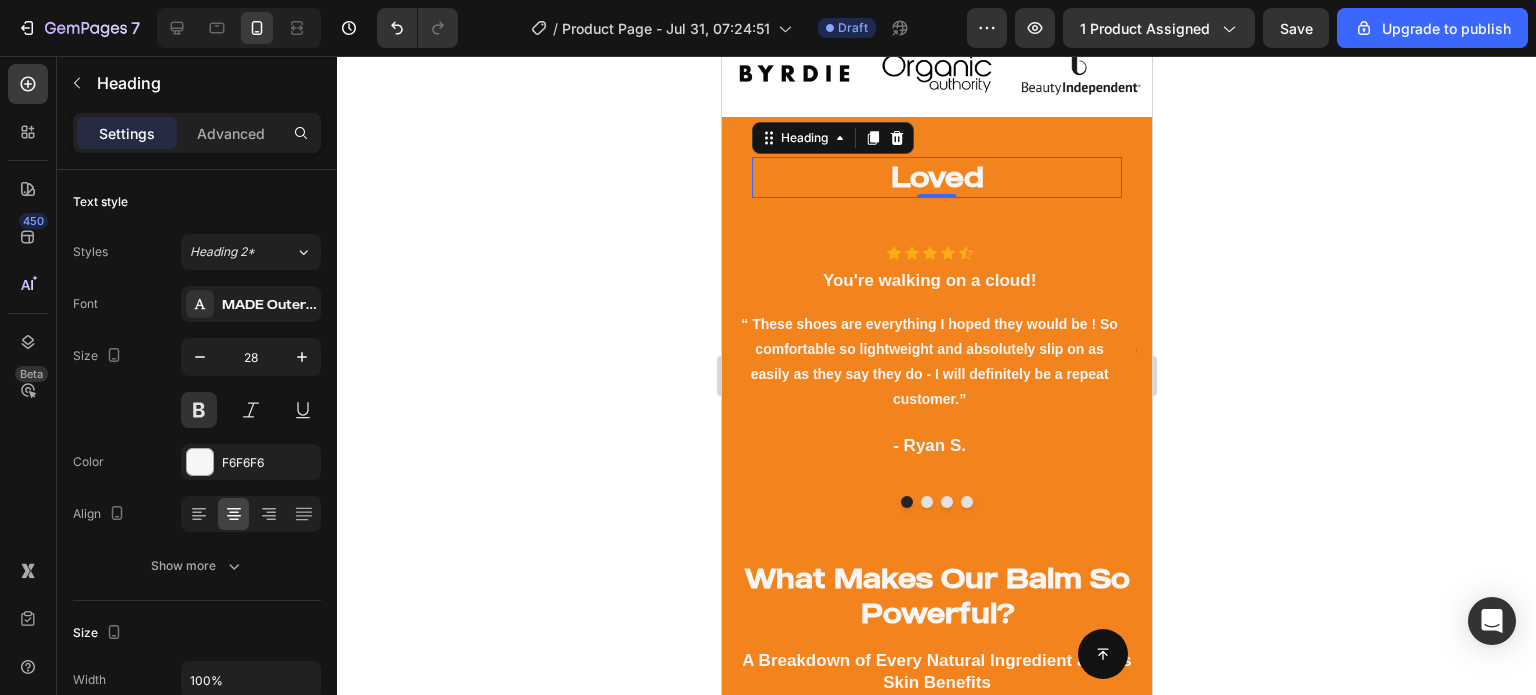 click 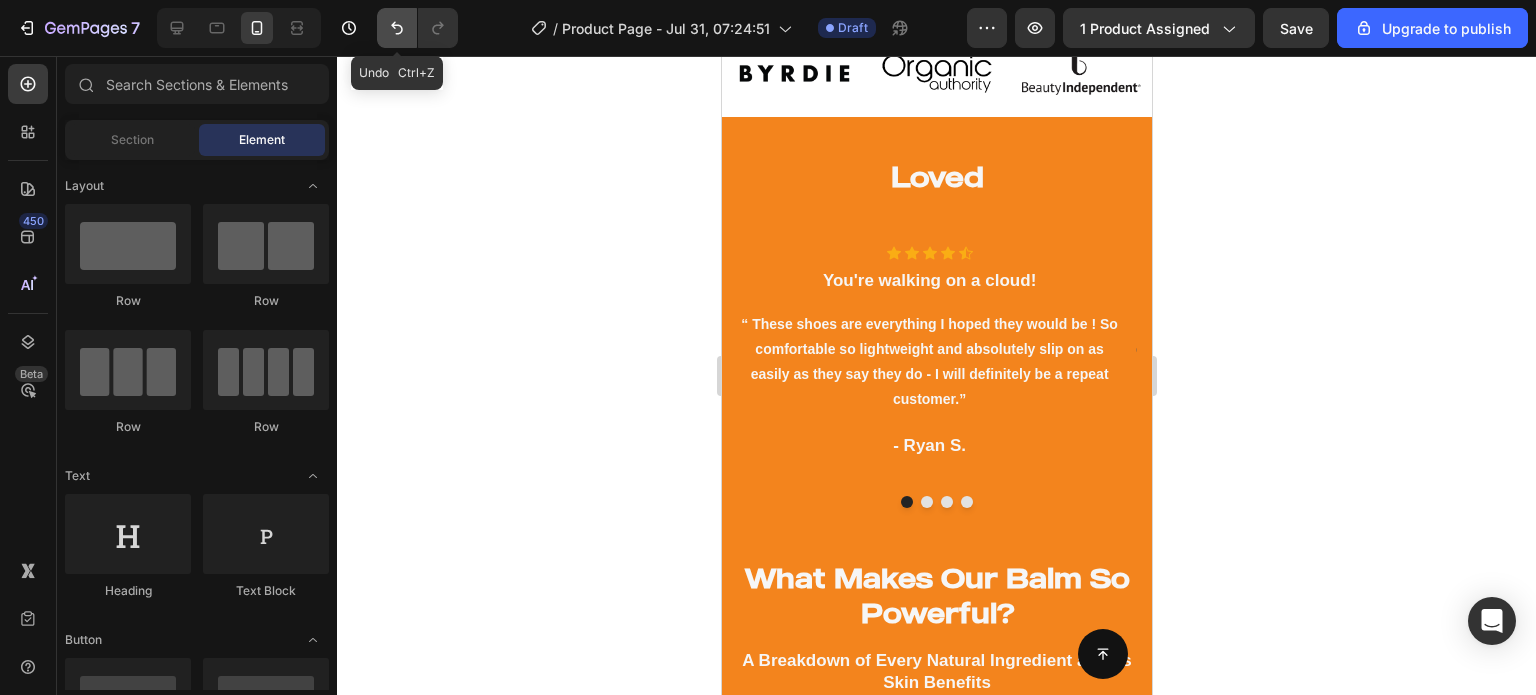 click 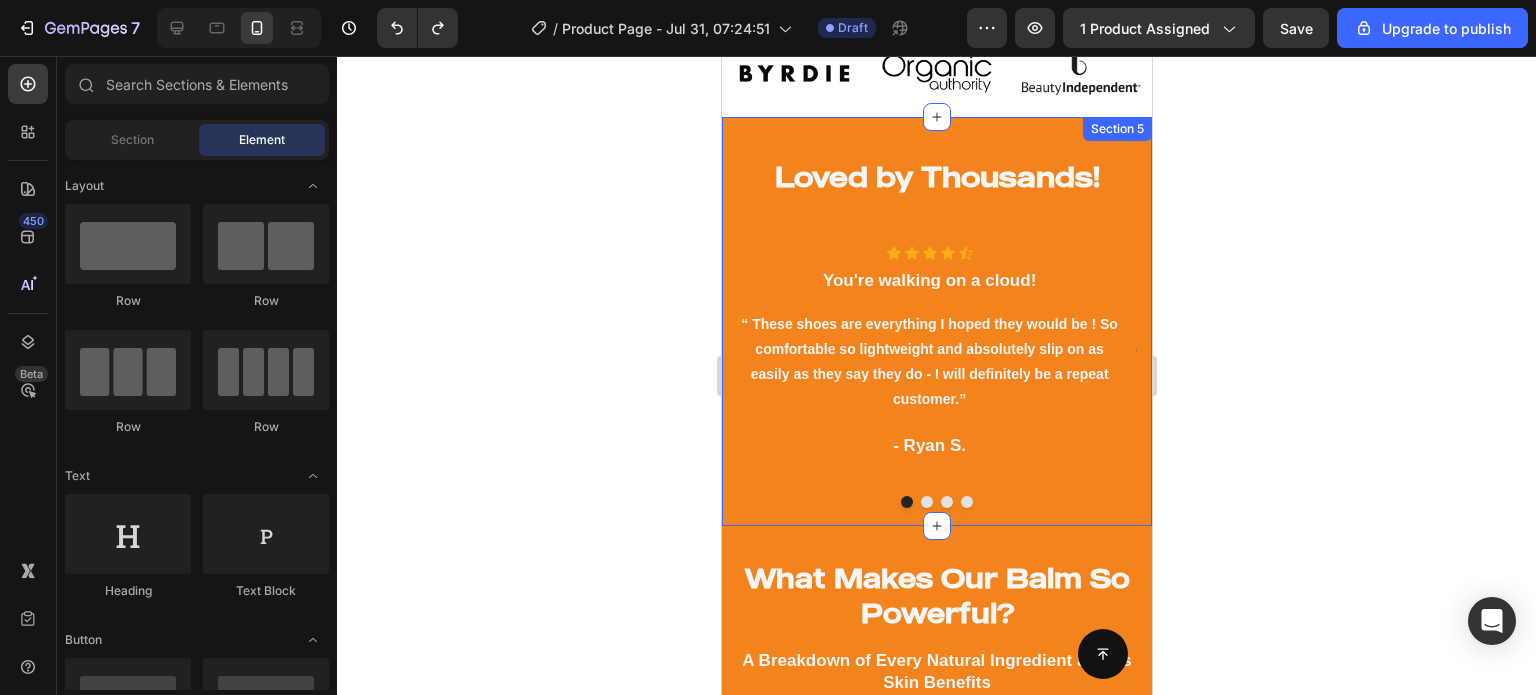 click on "Loved by Thousands! Heading Row                Icon                Icon                Icon                Icon
Icon Icon List Hoz You're walking on a cloud! Heading “ These shoes are everything I hoped they would be ! So comfortable so lightweight and absolutely slip on as easily as they say they do - I will definitely be a repeat customer.” Text block - Ryan S. Text block                Icon                Icon                Icon                Icon
Icon Icon List Hoz You're walking on a cloud! Heading “ These shoes are everything I hoped they would be ! So comfortable so lightweight and absolutely slip on as easily as they say they do - I will definitely be a repeat customer.” Text block - Ryan S. Text block                Icon                Icon                Icon                Icon
Icon Icon List Hoz You're walking on a cloud! Heading Text block - Ryan S. Text block                Icon                Icon                Icon                Icon" at bounding box center (936, 321) 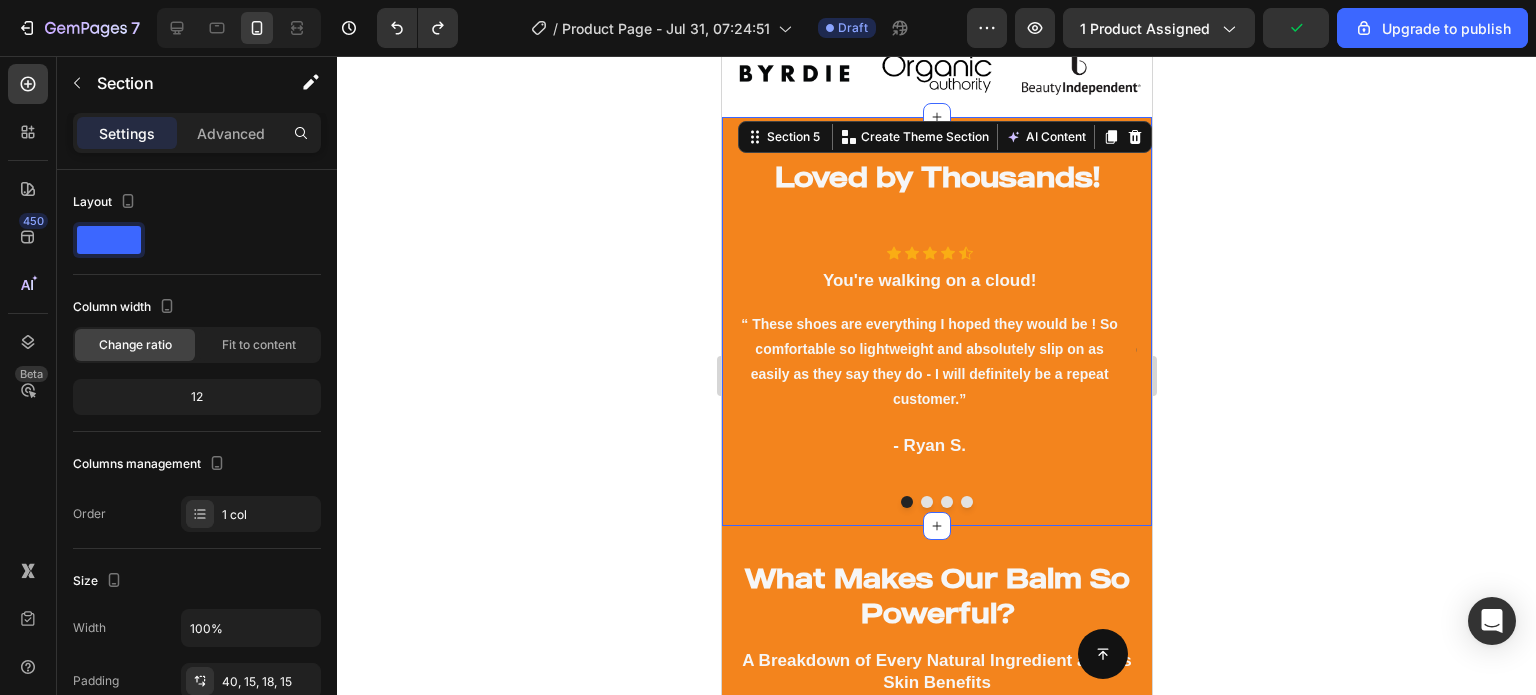click on "Loved by Thousands! Heading Row                Icon                Icon                Icon                Icon
Icon Icon List Hoz You're walking on a cloud! Heading “ These shoes are everything I hoped they would be ! So comfortable so lightweight and absolutely slip on as easily as they say they do - I will definitely be a repeat customer.” Text block - Ryan S. Text block                Icon                Icon                Icon                Icon
Icon Icon List Hoz You're walking on a cloud! Heading “ These shoes are everything I hoped they would be ! So comfortable so lightweight and absolutely slip on as easily as they say they do - I will definitely be a repeat customer.” Text block - Ryan S. Text block                Icon                Icon                Icon                Icon
Icon Icon List Hoz You're walking on a cloud! Heading Text block - Ryan S. Text block                Icon                Icon                Icon                Icon" at bounding box center [936, 332] 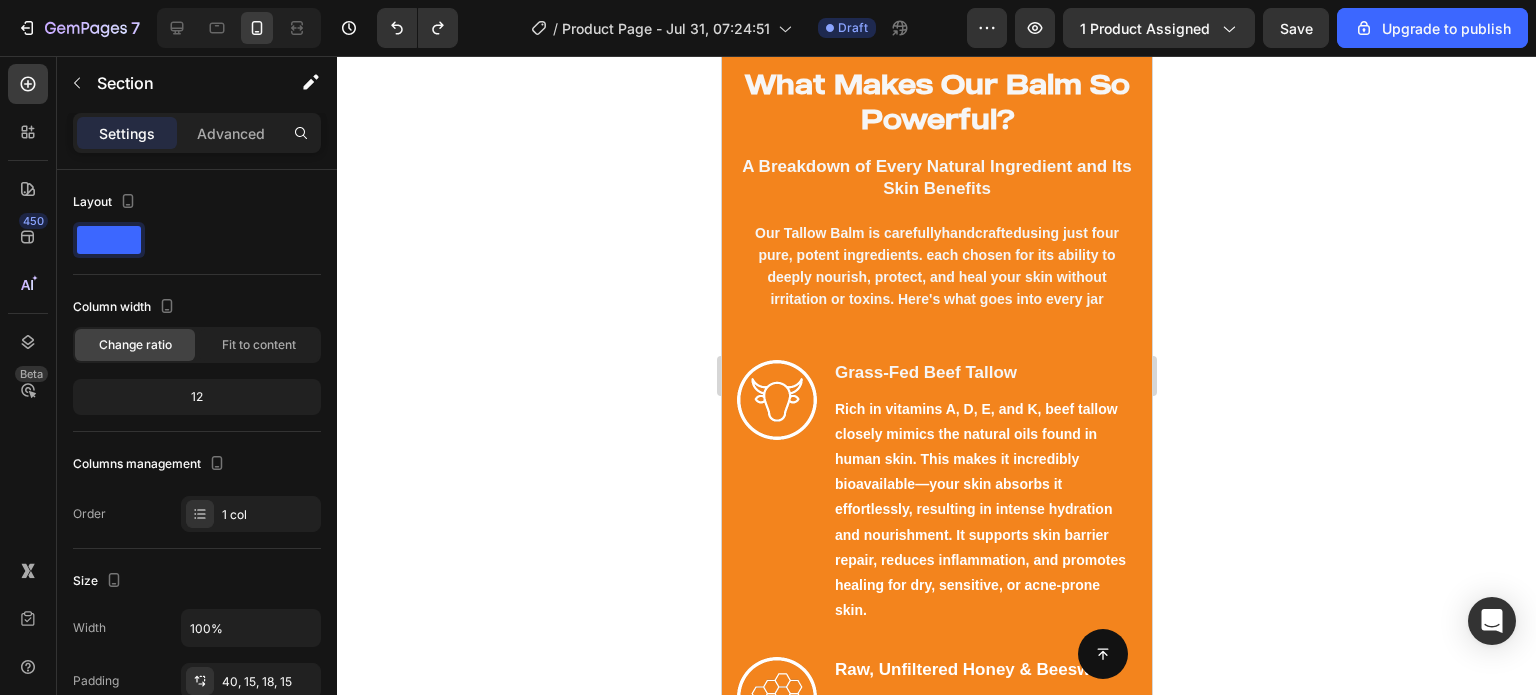 scroll, scrollTop: 1799, scrollLeft: 0, axis: vertical 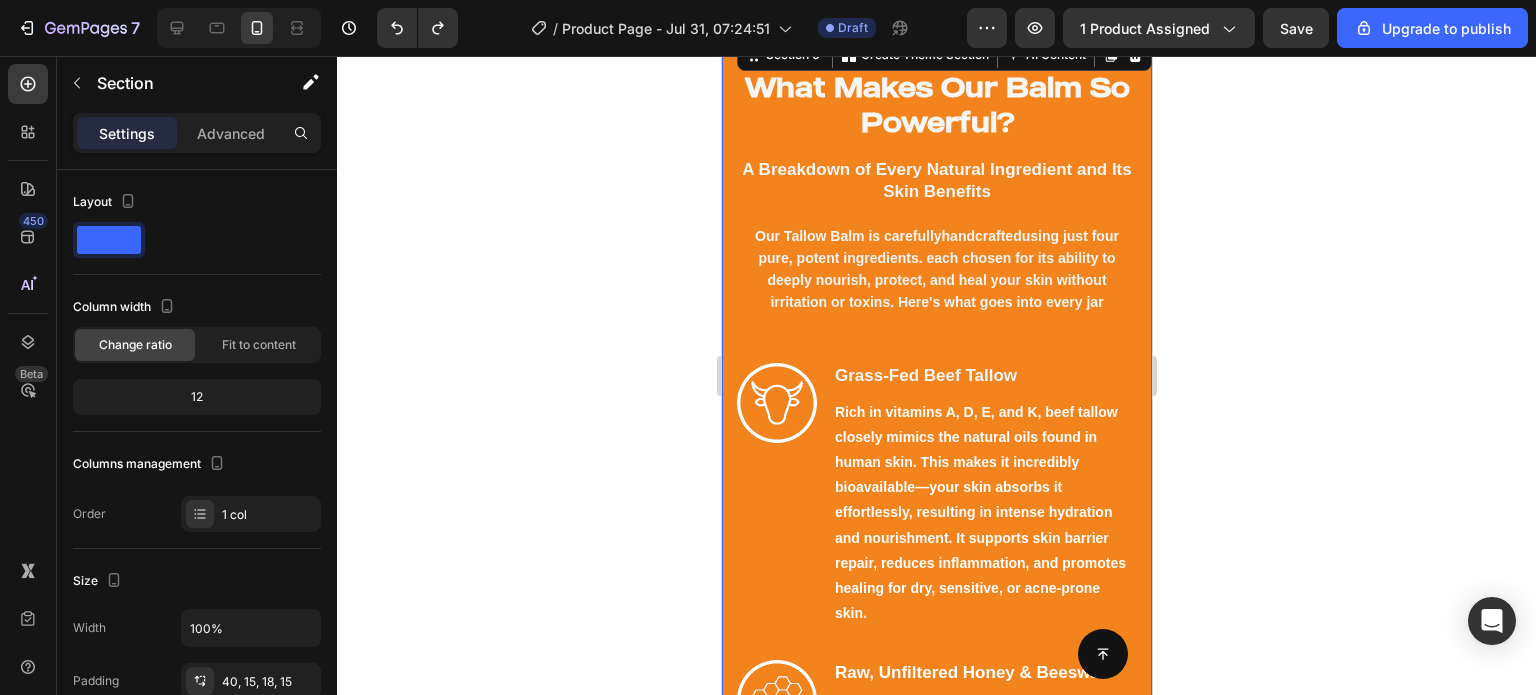 click on "What Makes Our Balm So Powerful? Heading Row A Breakdown of Every Natural Ingredient and Its Skin Benefits   Our Tallow Balm is carefully  handcrafted  using just four pure, potent ingredients. each chosen for its ability to deeply nourish, protect, and heal your skin without irritation or toxins. Here's what goes into every jar Text block Row Image Grass-Fed Beef Tallow Heading Rich in vitamins A, D, E, and K, beef tallow closely mimics the natural oils found in human skin. This makes it incredibly bioavailable—your skin absorbs it effortlessly, resulting in intense hydration and nourishment. It supports skin barrier repair, reduces inflammation, and promotes healing for dry, sensitive, or acne-prone skin. Text block Row Image Raw, Unfiltered Honey & Beeswax Heading Text block Row Image Organic Olive Oil Heading Text block Row Together, these four ingredients create a powerful, multi-purpose balm that’s safe for the whole family and effective enough to replace dozens of synthetic skincare products." at bounding box center [936, 842] 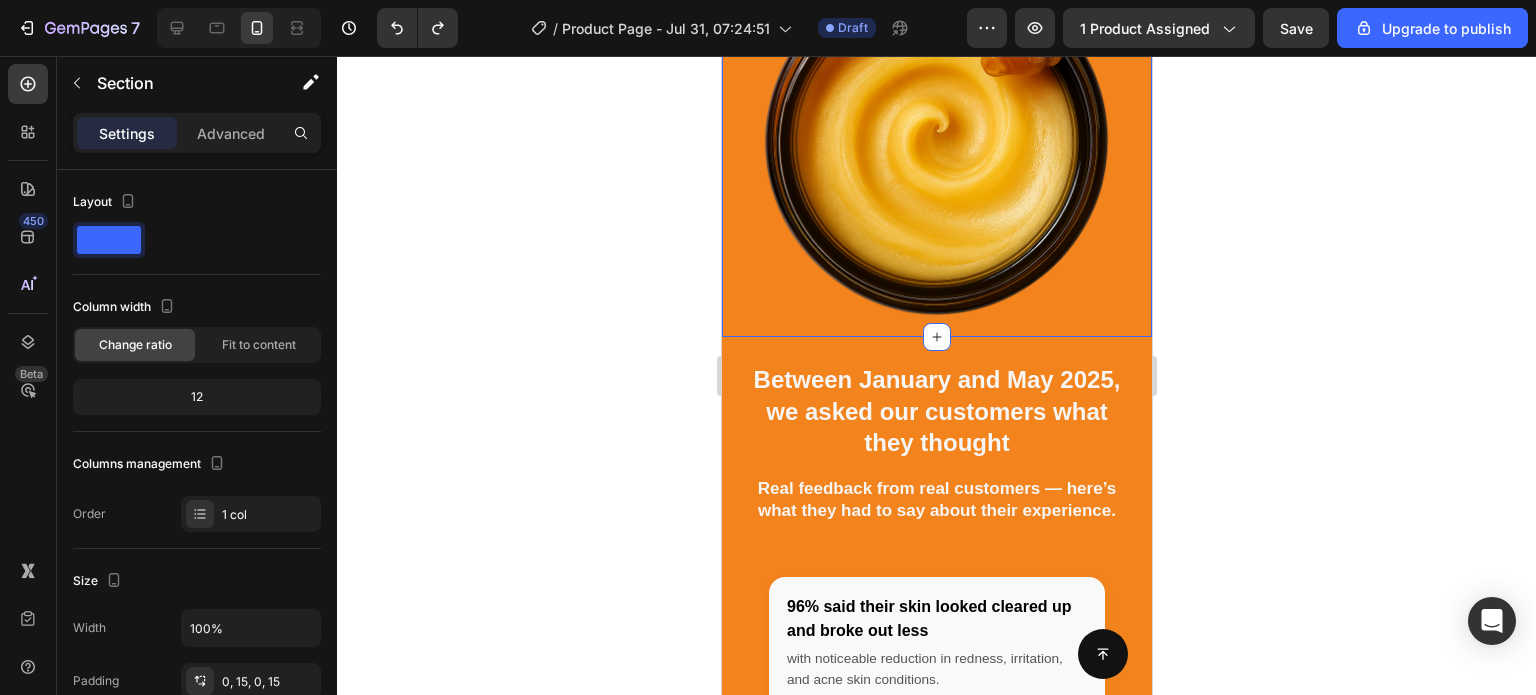 scroll, scrollTop: 3108, scrollLeft: 0, axis: vertical 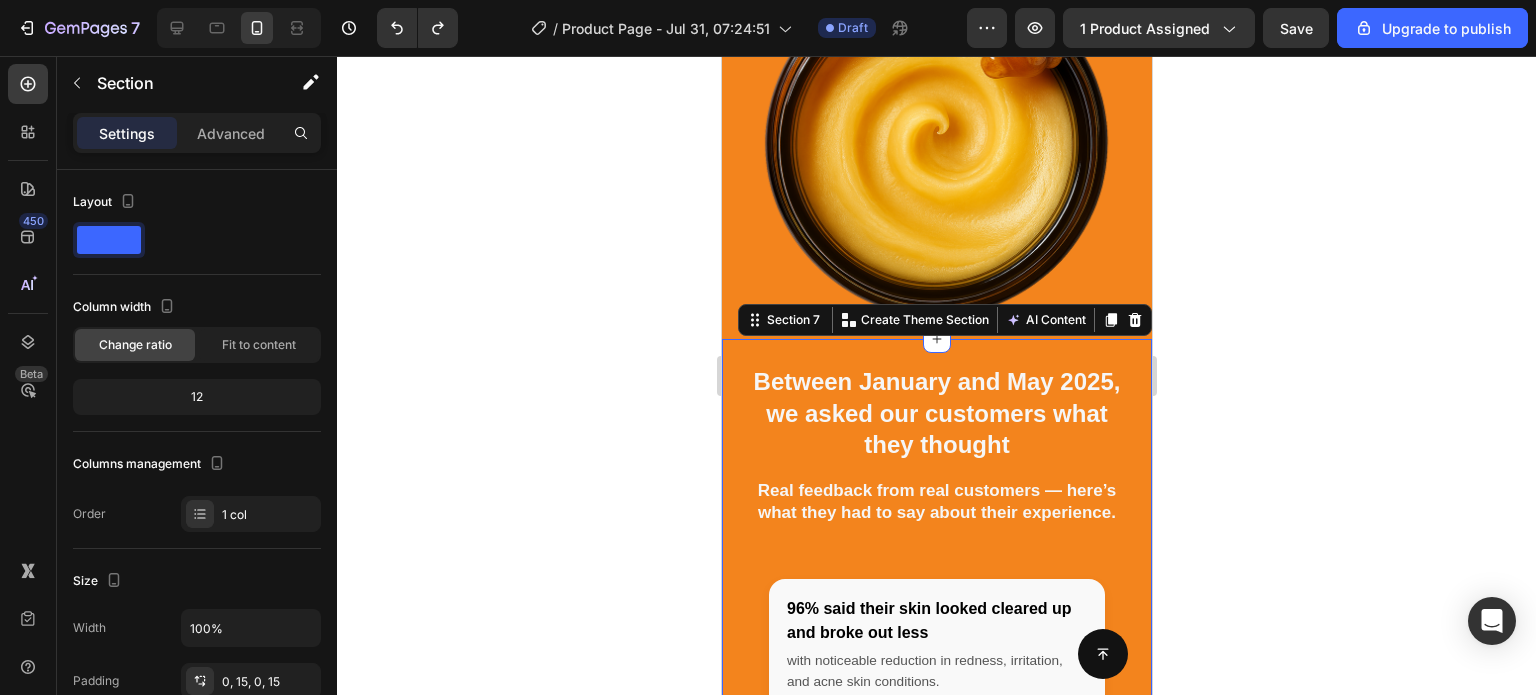 click on "Between January and May 2025, we asked our customers what they thought Heading Real feedback from real customers — here’s what they had to say about their experience. Text block Row Row
96% said their skin looked cleared up and broke out less
with noticeable reduction in redness, irritation, and acne skin conditions.
96%
93% experienced deep, long-lasting hydration
reporting softer skin and a visible improvement in dry patches and rough texture.
93%
81% felt/saw their skin tone looked more protected and radiant
with enhanced glow and improved skin barrier strength.
81%
Custom Code Row Section 7   You can create reusable sections Create Theme Section AI Content Write with GemAI What would you like to describe here? Tone and Voice Persuasive Product Organic Tallow Honey Balm - Lotus Extract Show more Generate" at bounding box center [936, 801] 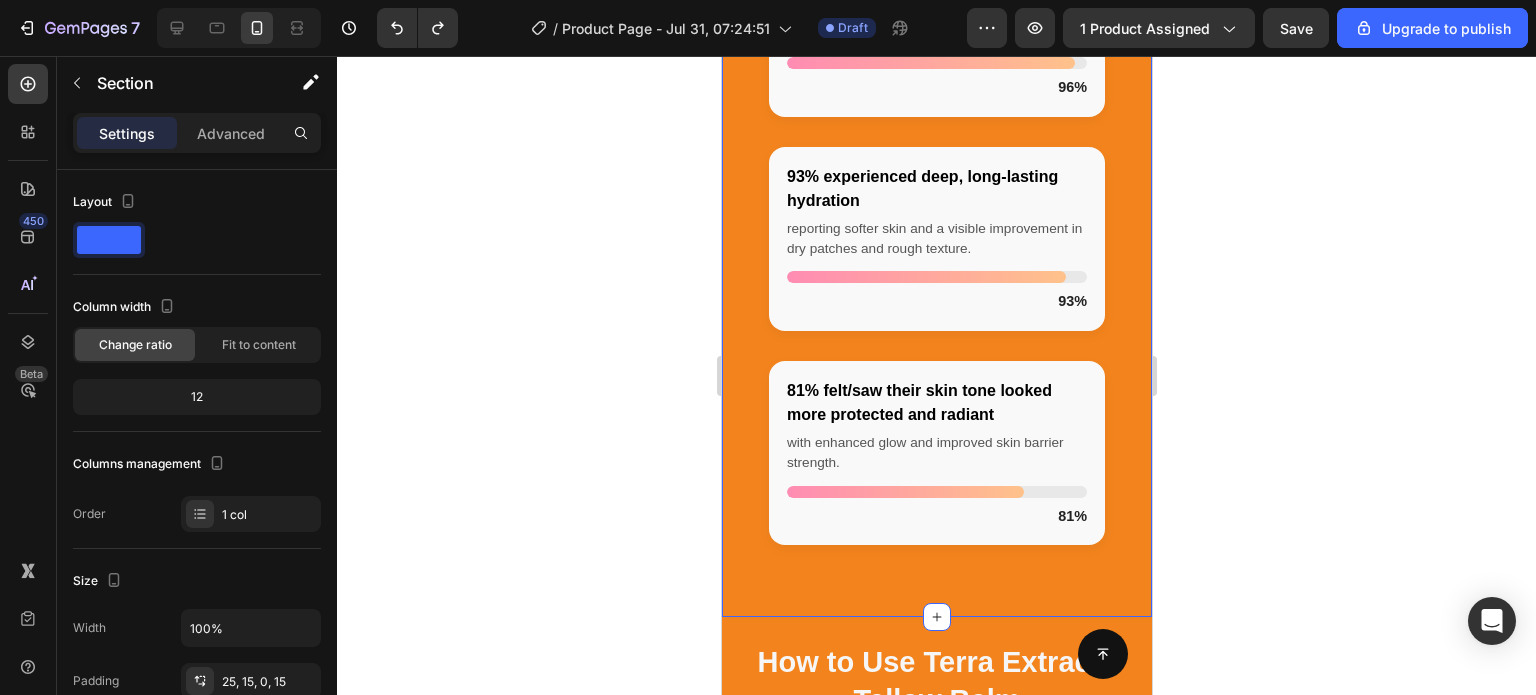 scroll, scrollTop: 3760, scrollLeft: 0, axis: vertical 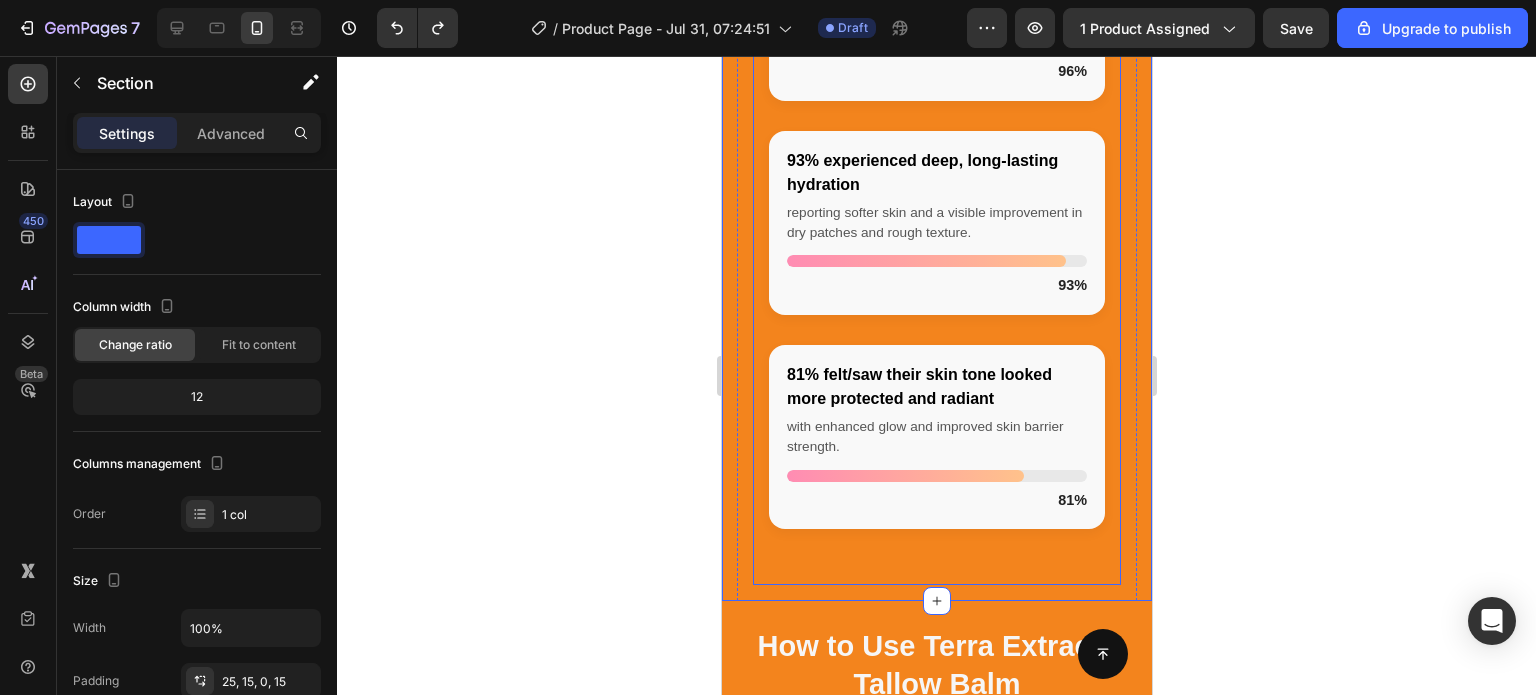 click on "96% said their skin looked cleared up and broke out less
with noticeable reduction in redness, irritation, and acne skin conditions.
96%
93% experienced deep, long-lasting hydration
reporting softer skin and a visible improvement in dry patches and rough texture.
93%
81% felt/saw their skin tone looked more protected and radiant
with enhanced glow and improved skin barrier strength.
81%" at bounding box center [936, 222] 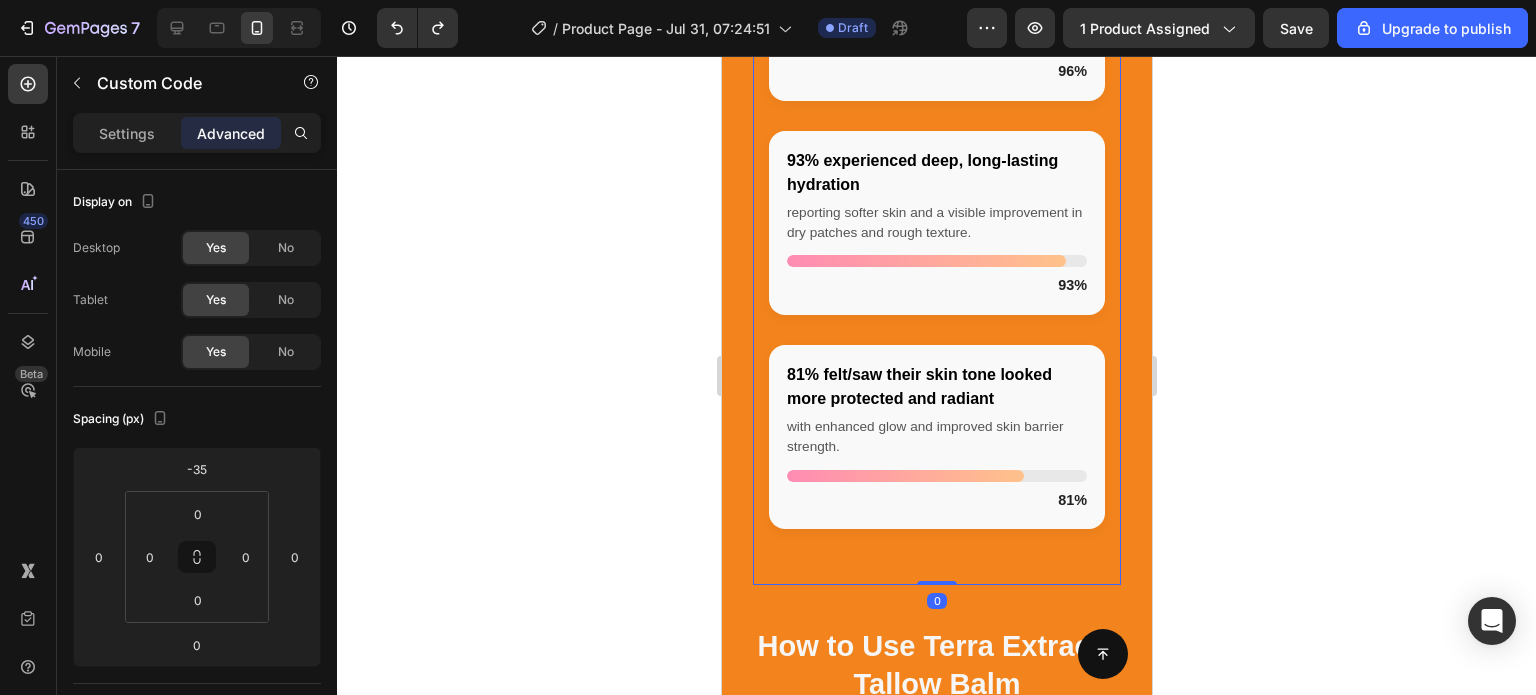 click on "96% said their skin looked cleared up and broke out less
with noticeable reduction in redness, irritation, and acne skin conditions.
96%
93% experienced deep, long-lasting hydration
reporting softer skin and a visible improvement in dry patches and rough texture.
93%
81% felt/saw their skin tone looked more protected and radiant
with enhanced glow and improved skin barrier strength.
81%" at bounding box center (936, 222) 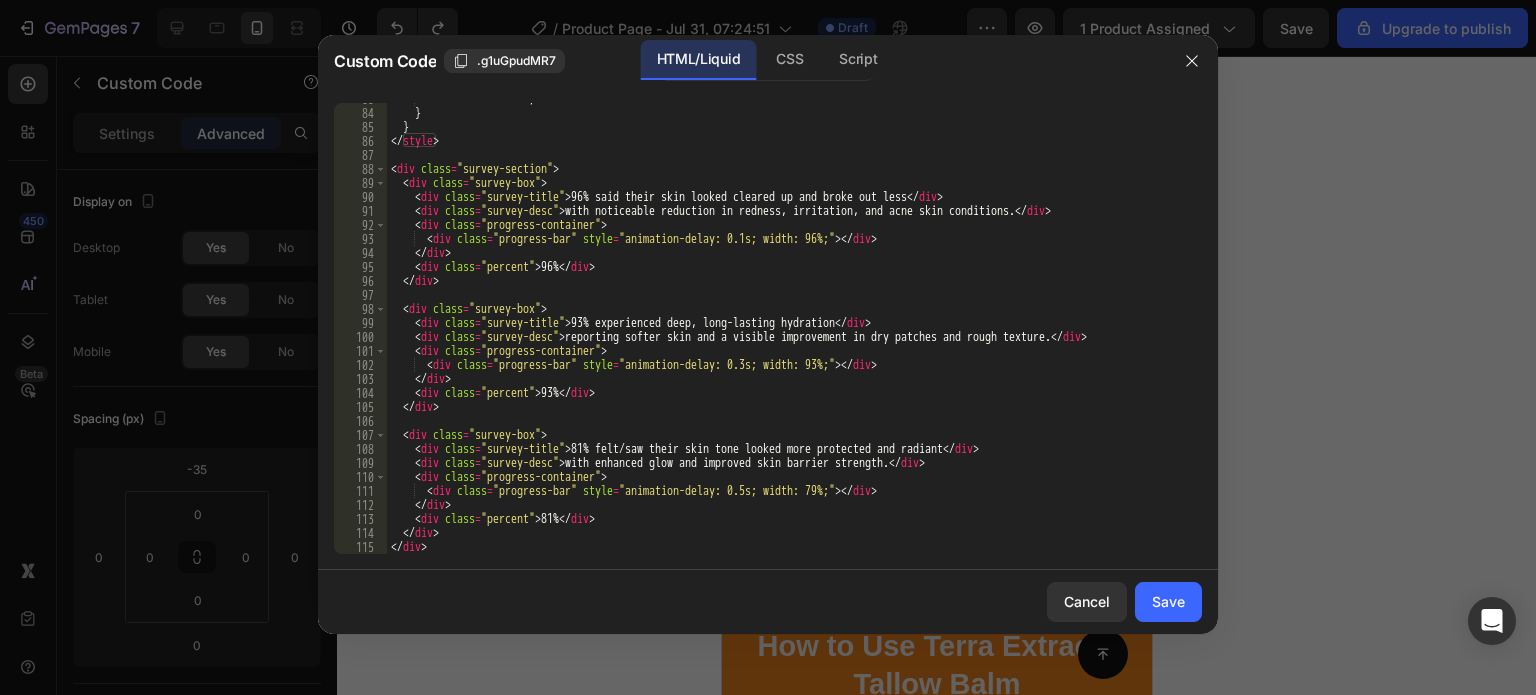 scroll, scrollTop: 1159, scrollLeft: 0, axis: vertical 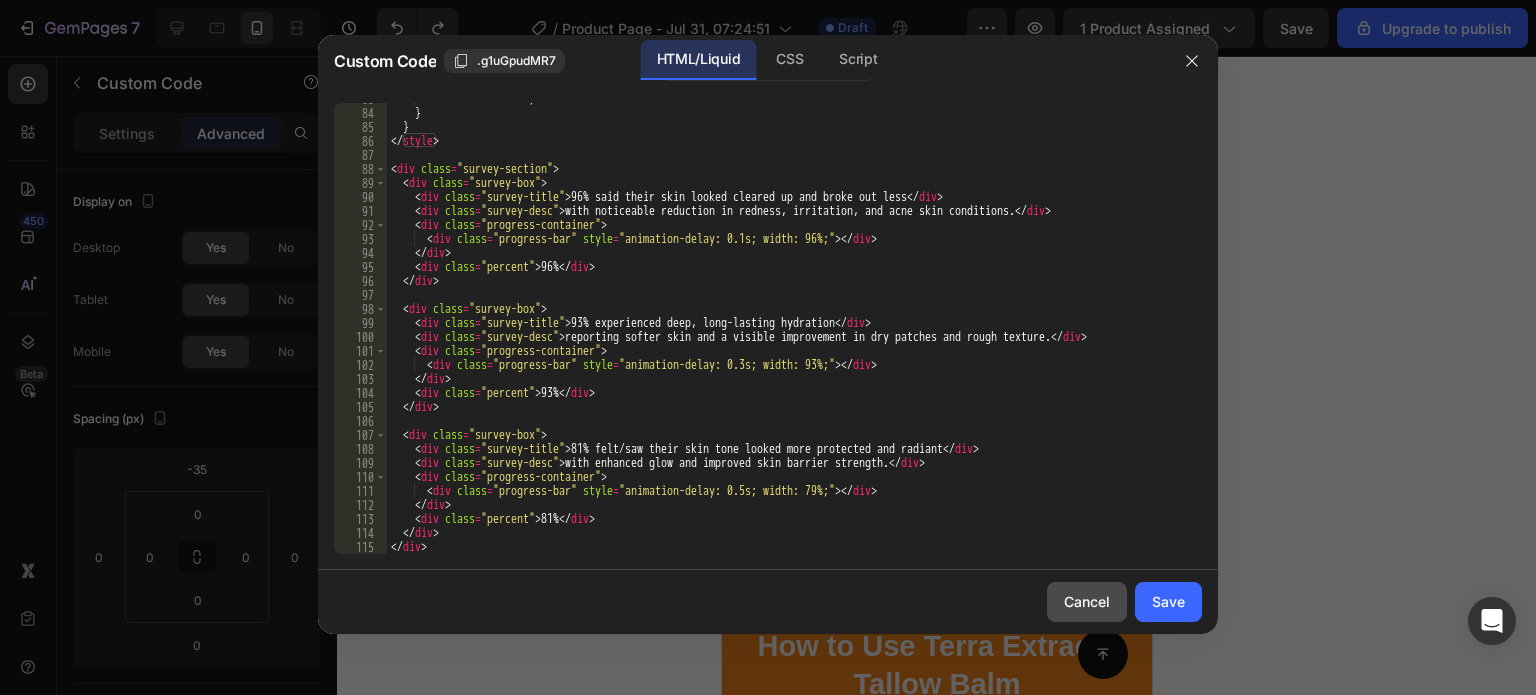 click on "Cancel" at bounding box center (1087, 601) 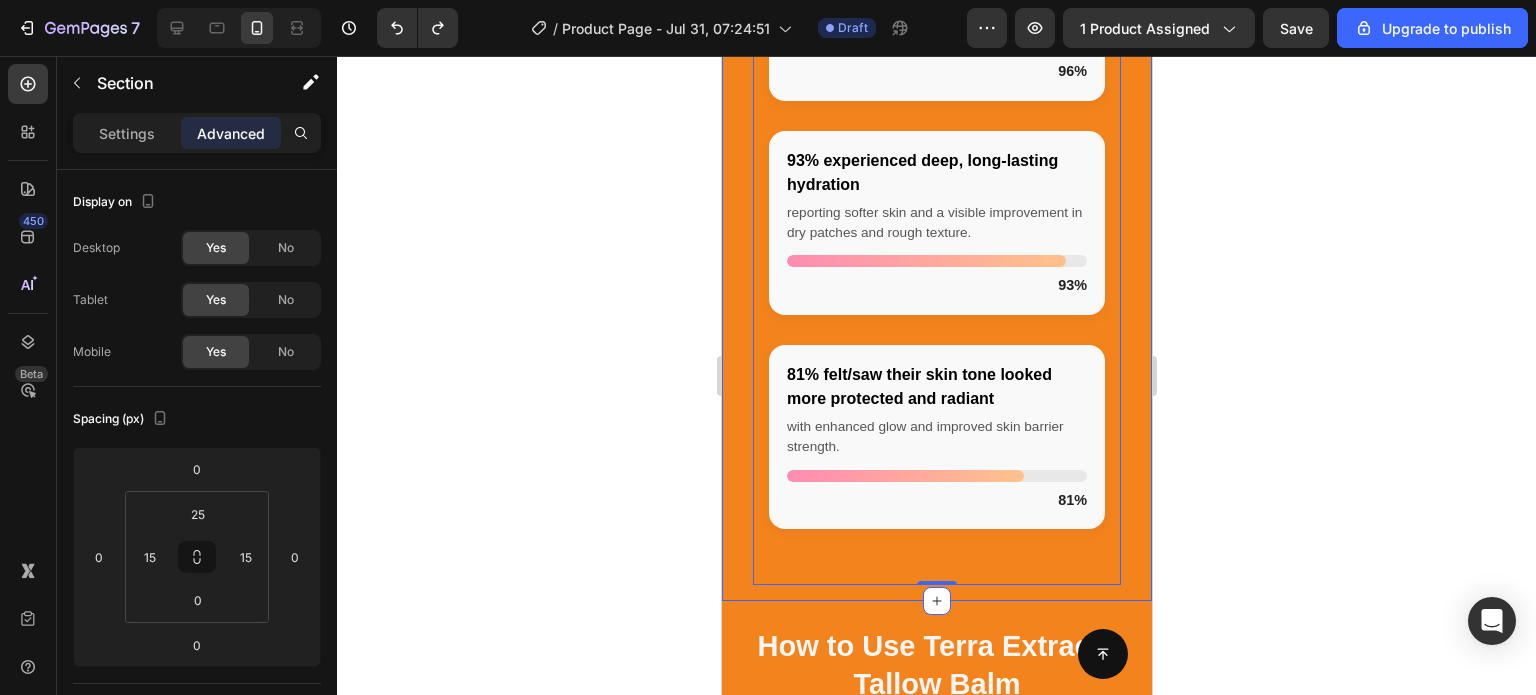 click on "Between January and May 2025, we asked our customers what they thought Heading Real feedback from real customers — here’s what they had to say about their experience. Text block Row Row
96% said their skin looked cleared up and broke out less
with noticeable reduction in redness, irritation, and acne skin conditions.
96%
93% experienced deep, long-lasting hydration
reporting softer skin and a visible improvement in dry patches and rough texture.
93%
81% felt/saw their skin tone looked more protected and radiant
with enhanced glow and improved skin barrier strength.
81%
Custom Code   0 Row Section 7" at bounding box center [936, 139] 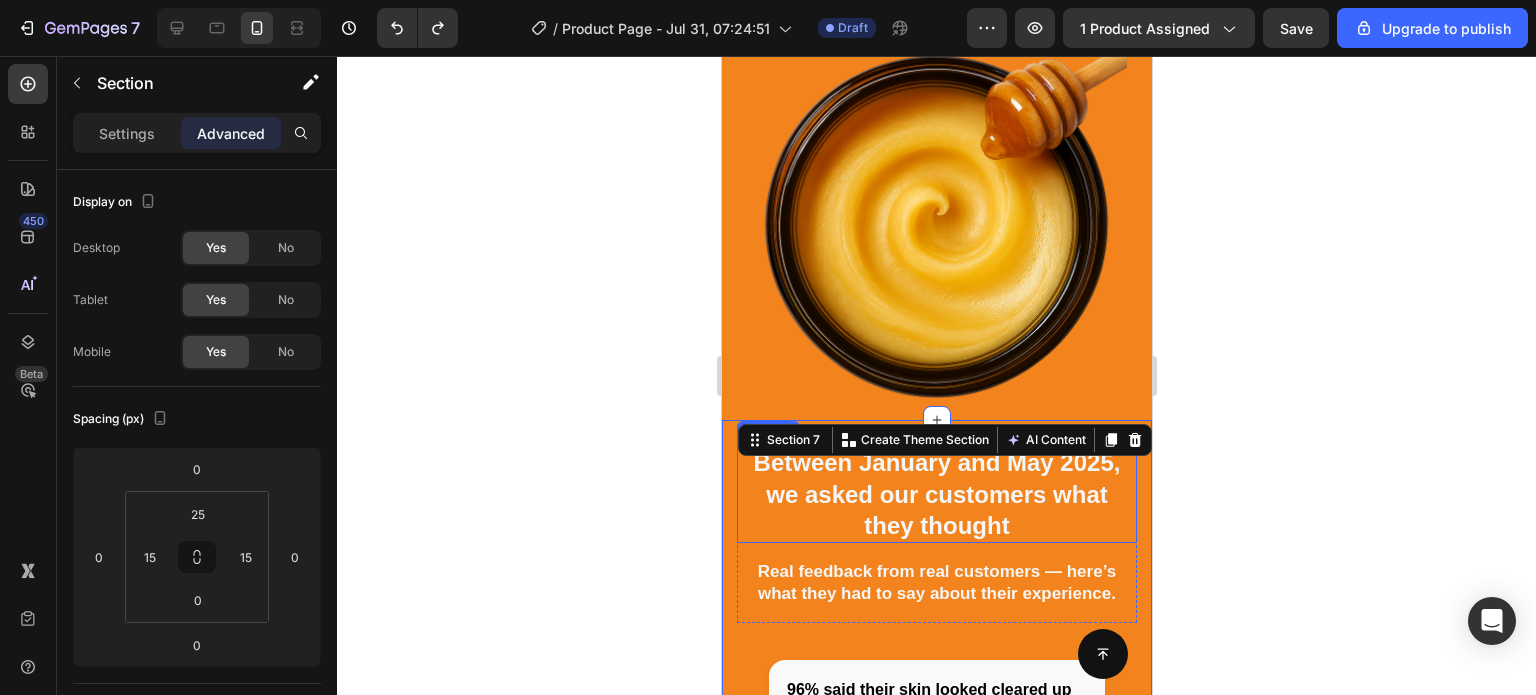 scroll, scrollTop: 3039, scrollLeft: 0, axis: vertical 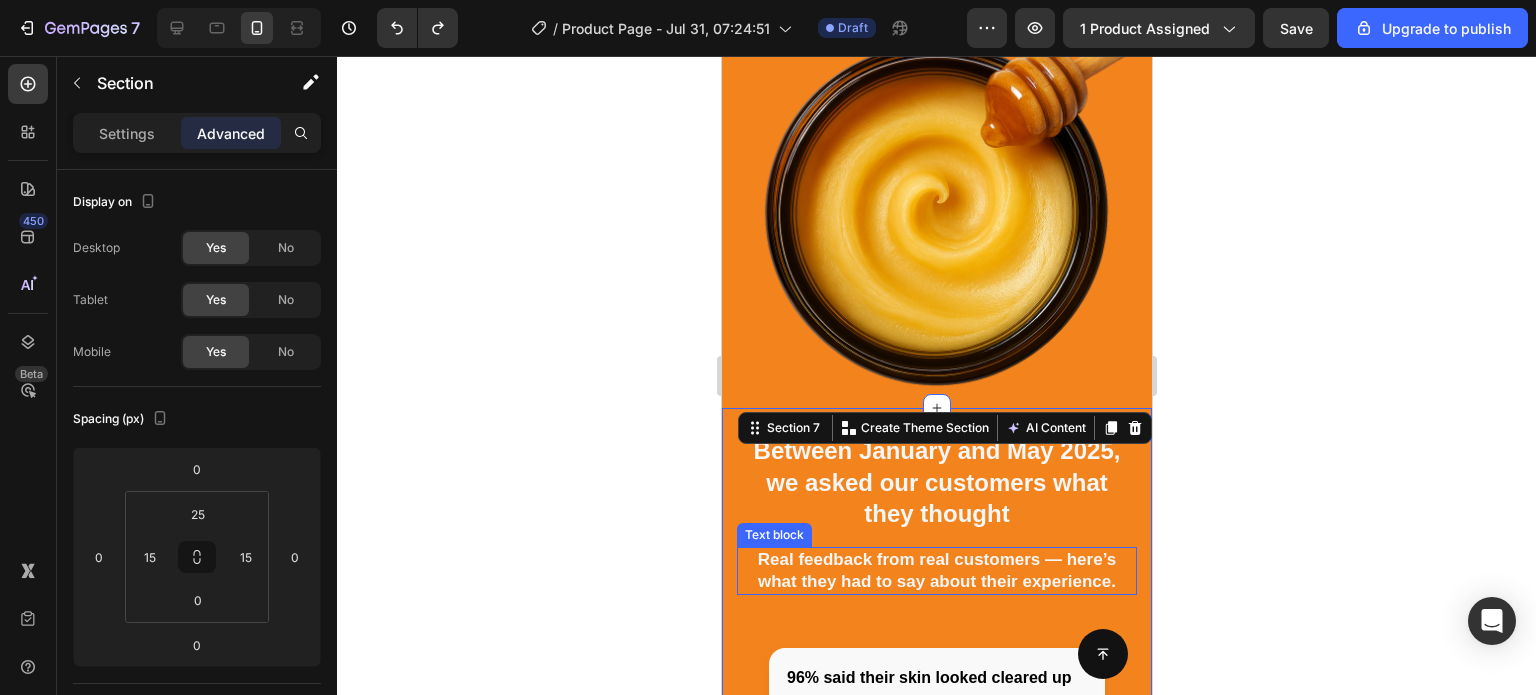 click on "Real feedback from real customers — here’s what they had to say about their experience." at bounding box center (936, 570) 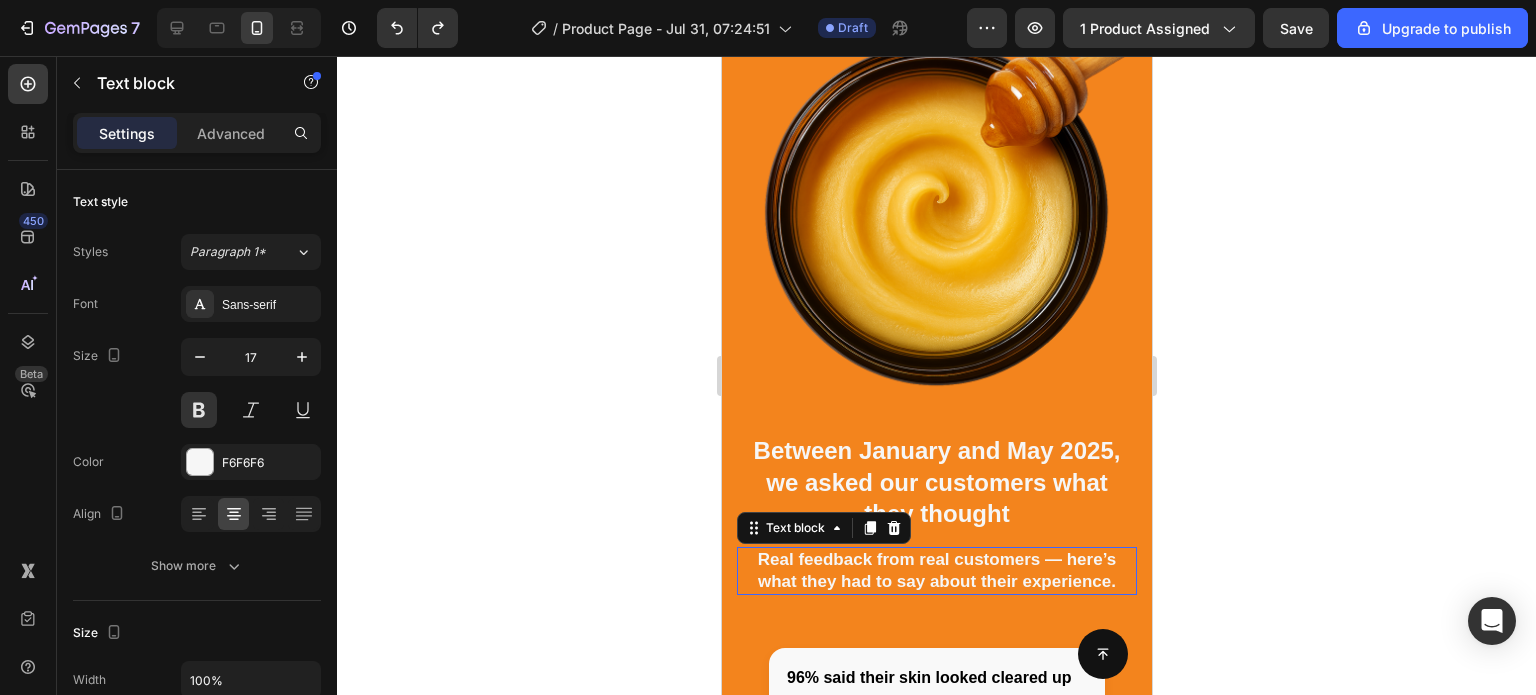click on "Real feedback from real customers — here’s what they had to say about their experience." at bounding box center (936, 570) 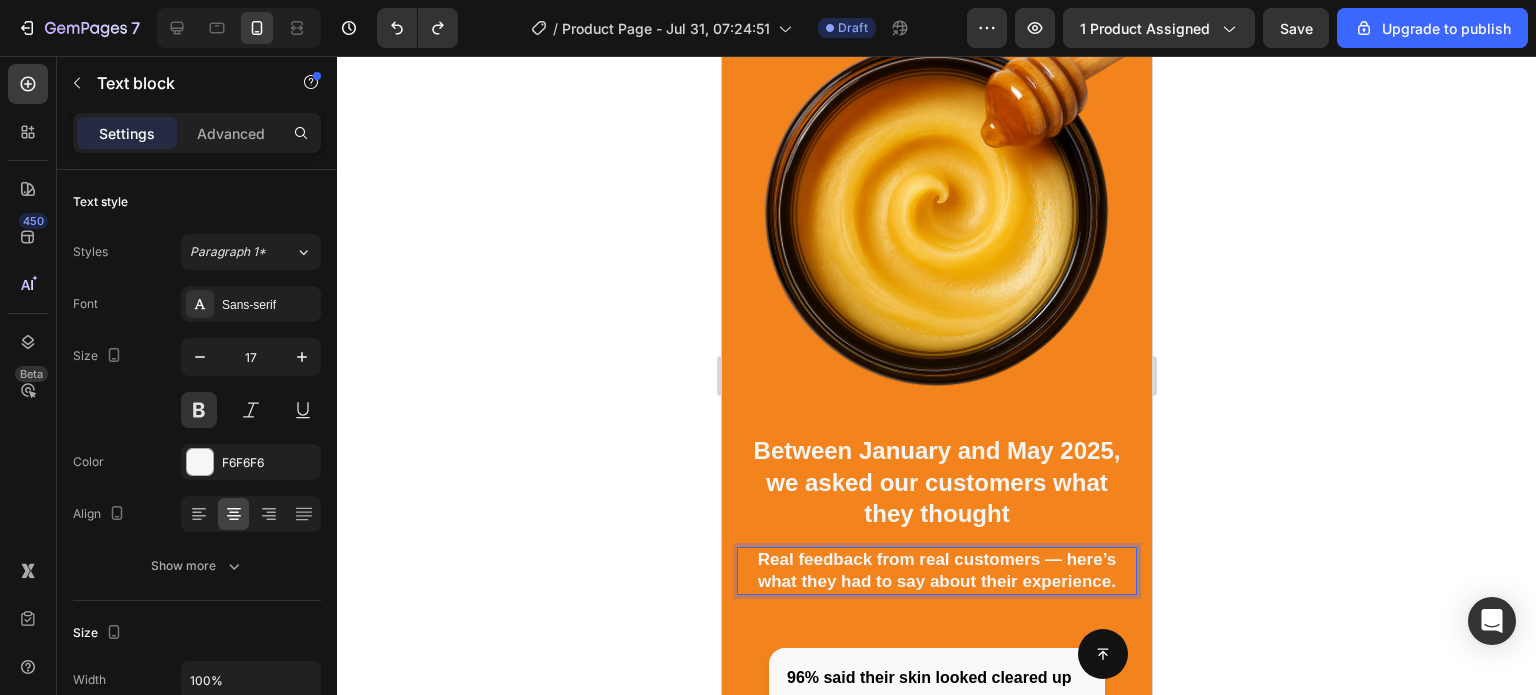 click on "Real feedback from real customers — here’s what they had to say about their experience." at bounding box center (936, 570) 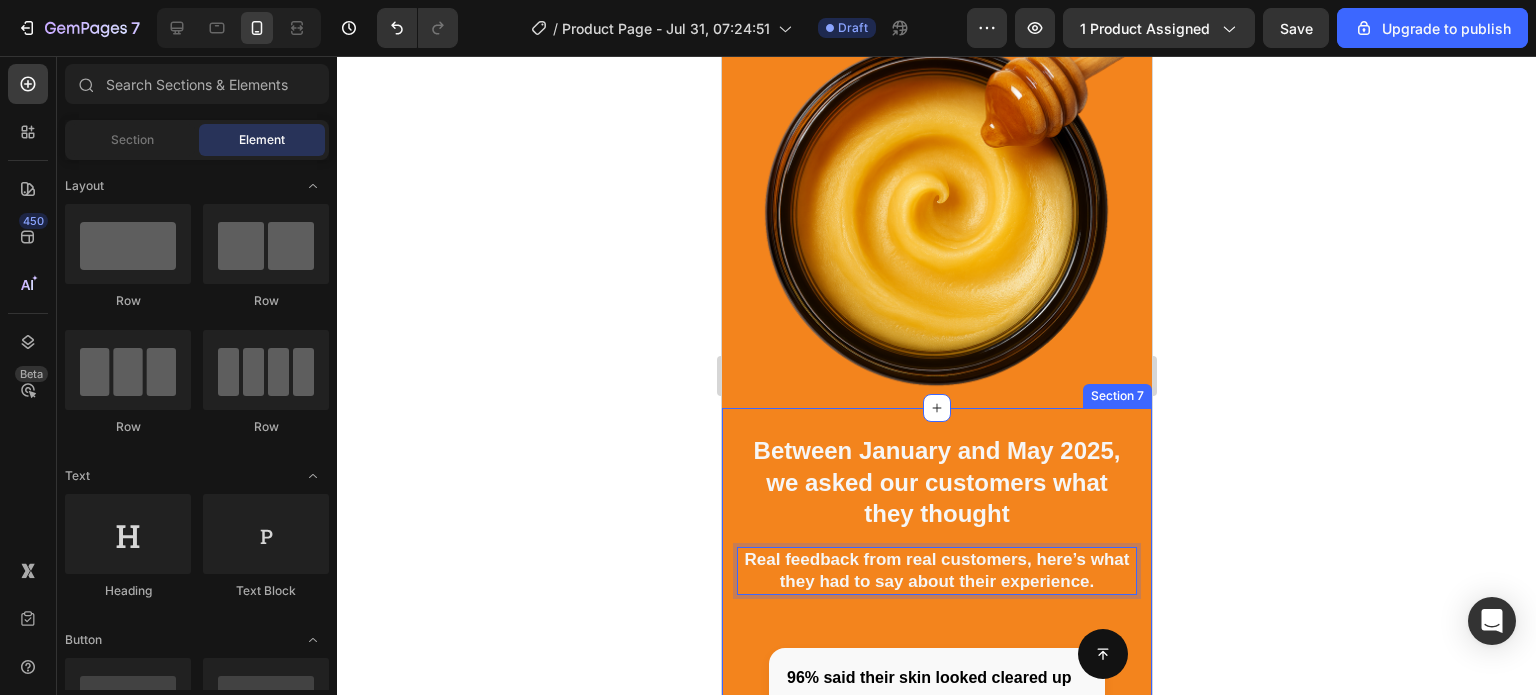 scroll, scrollTop: 3598, scrollLeft: 0, axis: vertical 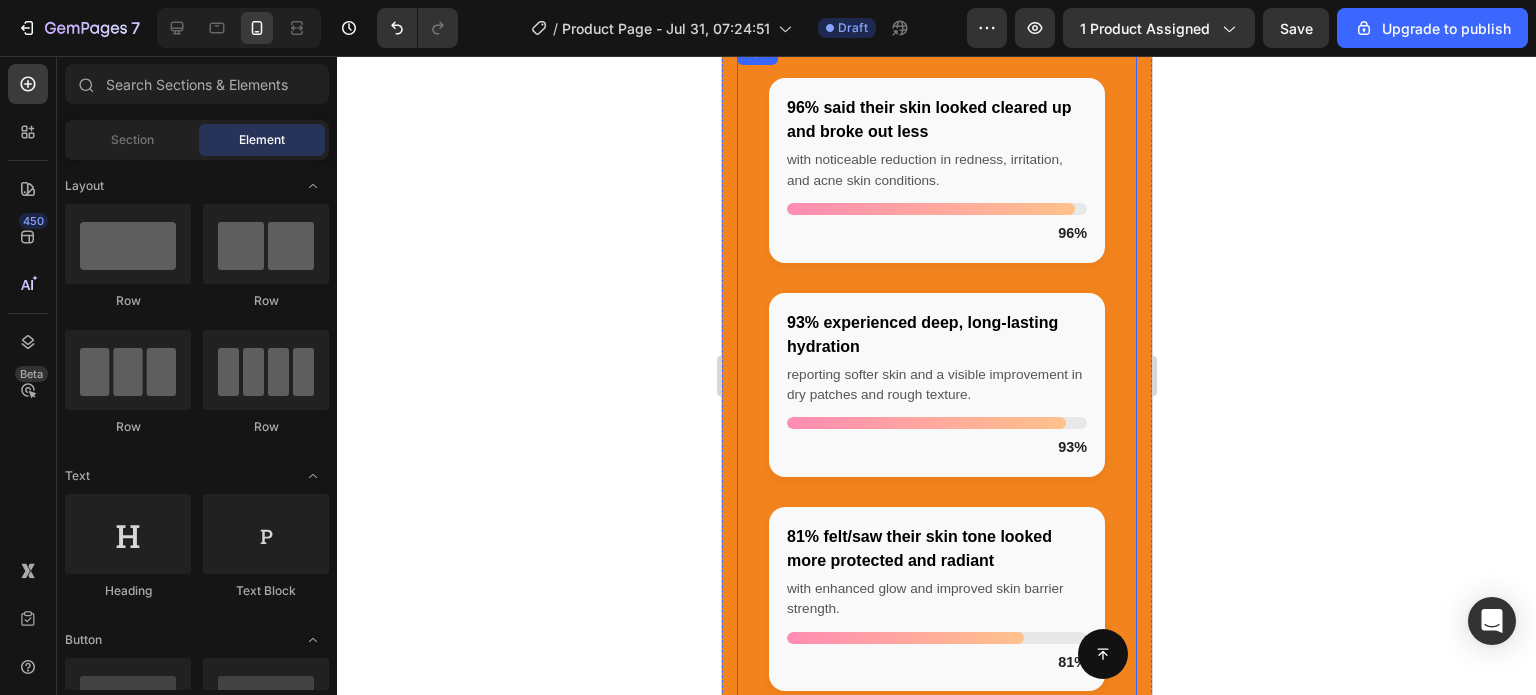 click on "96% said their skin looked cleared up and broke out less
with noticeable reduction in redness, irritation, and acne skin conditions.
96%
93% experienced deep, long-lasting hydration
reporting softer skin and a visible improvement in dry patches and rough texture.
93%
81% felt/saw their skin tone looked more protected and radiant
with enhanced glow and improved skin barrier strength.
81%
Custom Code Row" at bounding box center (936, 402) 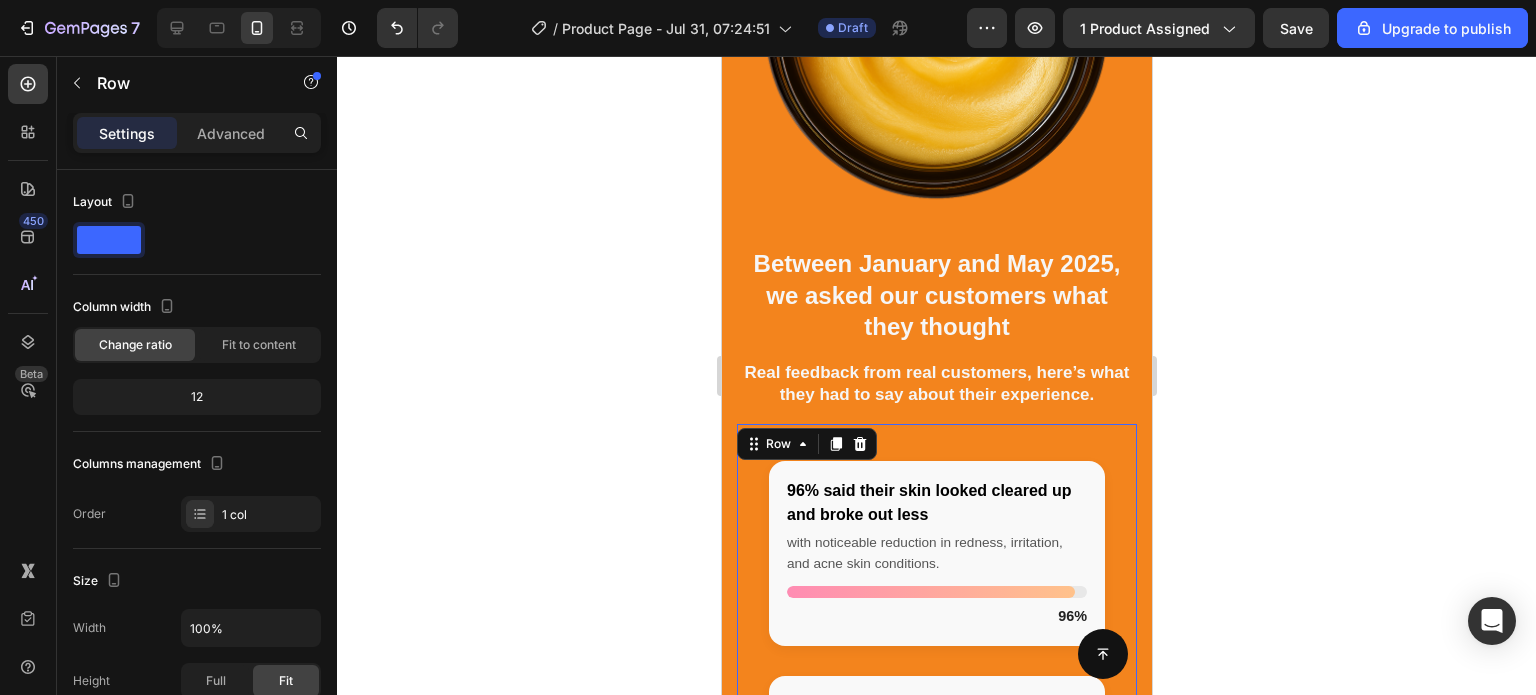 scroll, scrollTop: 3230, scrollLeft: 0, axis: vertical 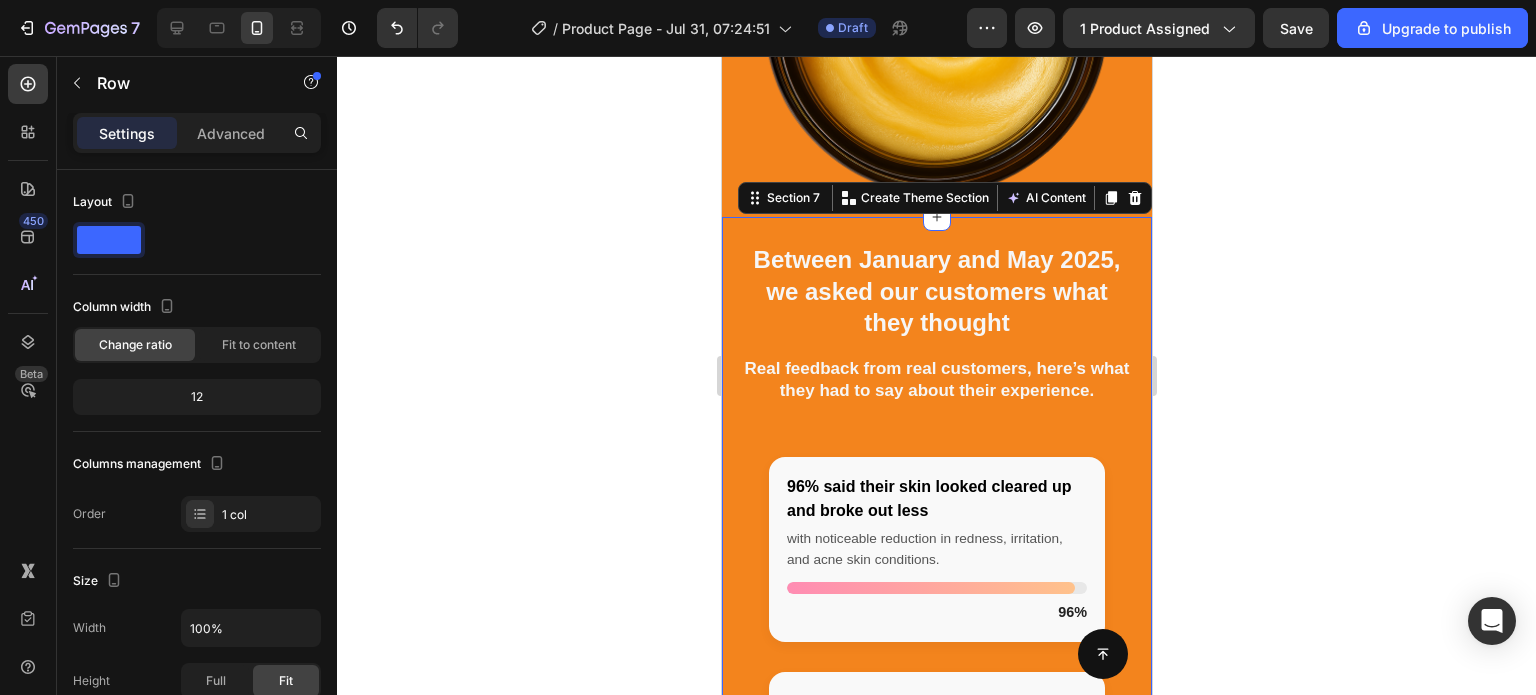 click on "Between January and May 2025, we asked our customers what they thought Heading Real feedback from real customers, here’s what they had to say about their experience. Text block Row Row
96% said their skin looked cleared up and broke out less
with noticeable reduction in redness, irritation, and acne skin conditions.
96%
93% experienced deep, long-lasting hydration
reporting softer skin and a visible improvement in dry patches and rough texture.
93%
81% felt/saw their skin tone looked more protected and radiant
with enhanced glow and improved skin barrier strength.
81%
Custom Code Row Section 7   You can create reusable sections Create Theme Section AI Content Write with GemAI What would you like to describe here? Tone and Voice Persuasive Product Organic Tallow Honey Balm - Lotus Extract Show more Generate" at bounding box center [936, 679] 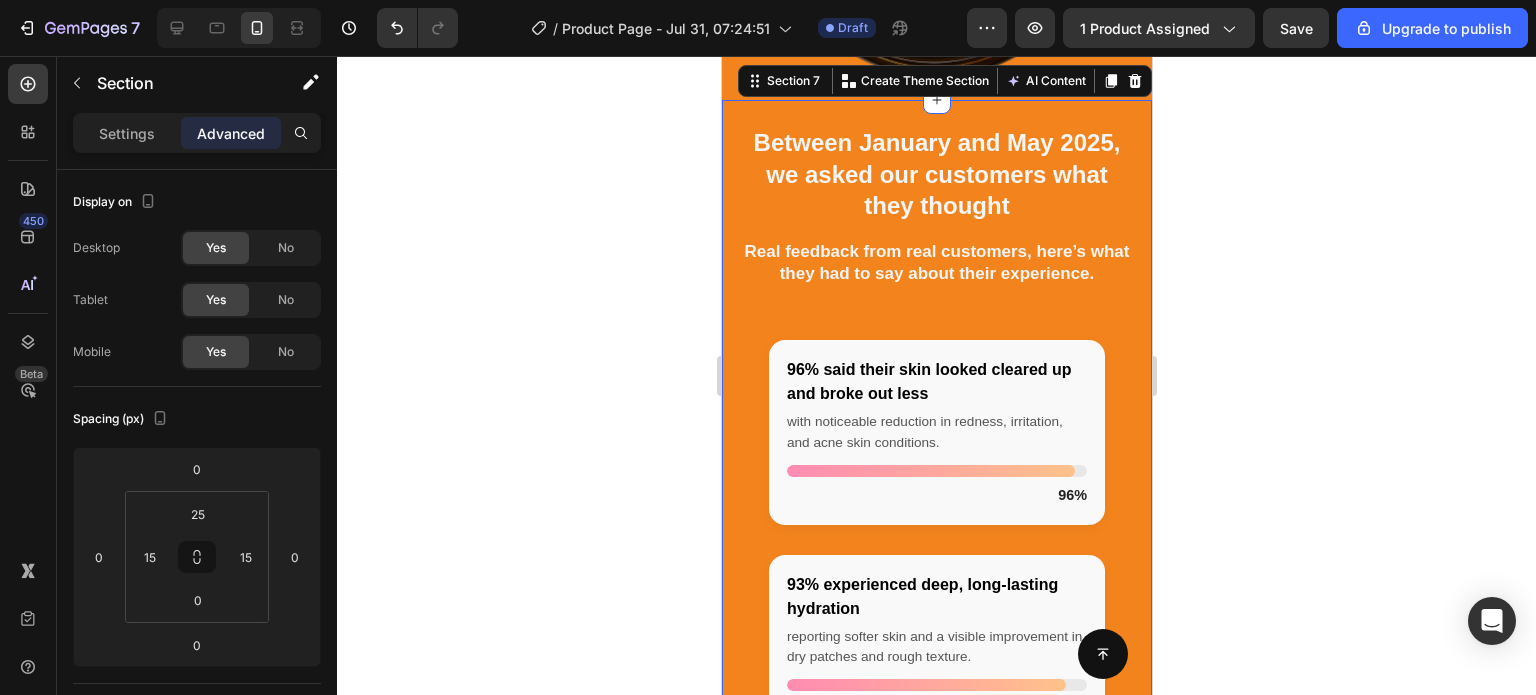 scroll, scrollTop: 3352, scrollLeft: 0, axis: vertical 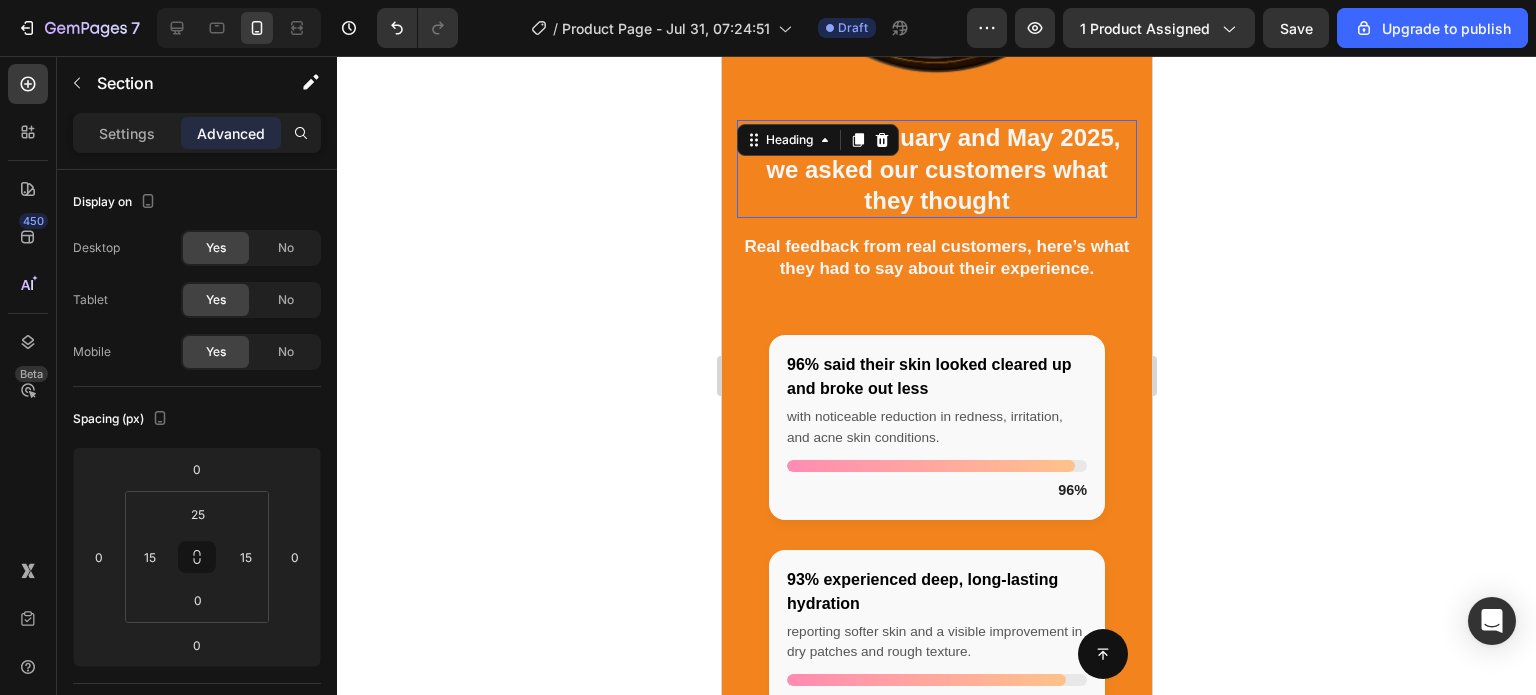 click on "Between January and May 2025, we asked our customers what they thought" at bounding box center (936, 169) 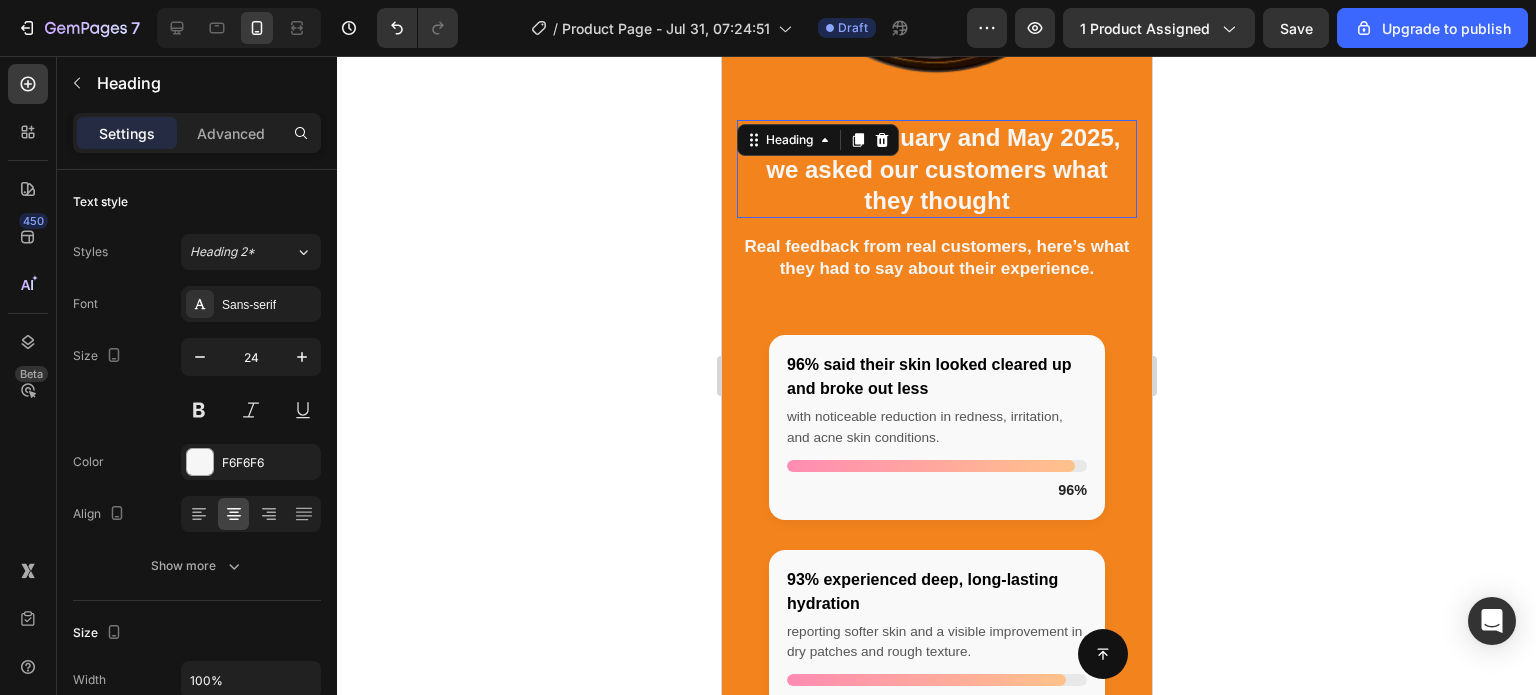 click on "Between January and May 2025, we asked our customers what they thought" at bounding box center (936, 169) 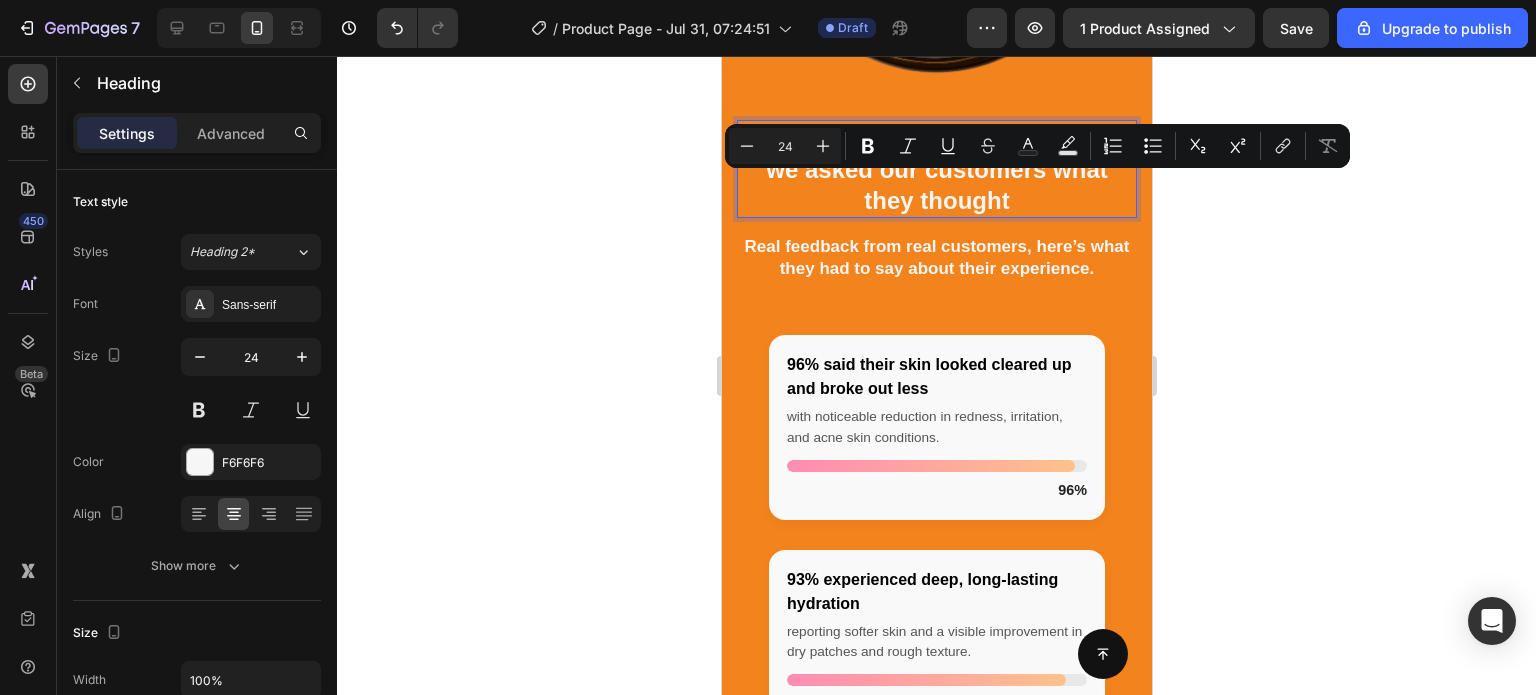 click on "Between January and May 2025, we asked our customers what they thought" at bounding box center [936, 169] 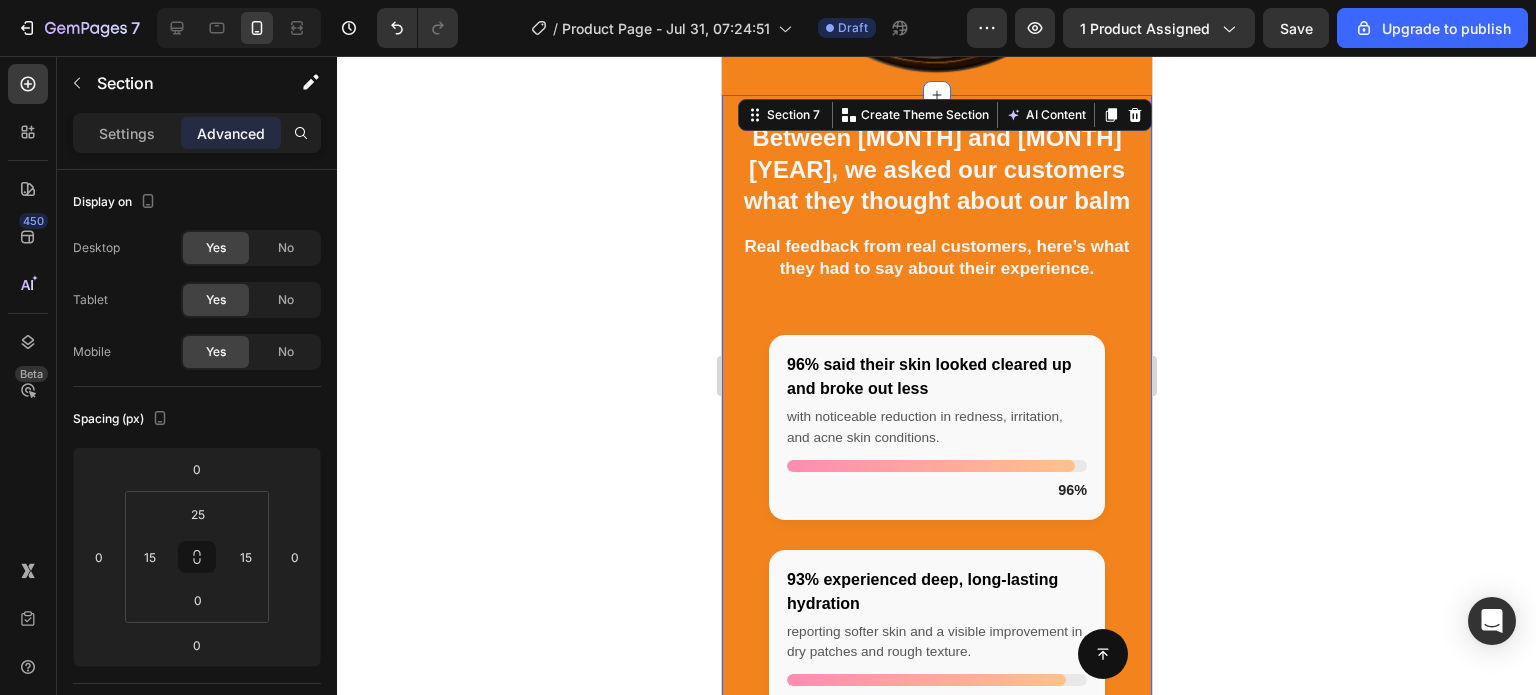 click on "Between January and May 2025, we asked our customers what they thought about our balm Heading Real feedback from real customers, here’s what they had to say about their experience. Text block Row Row
96% said their skin looked cleared up and broke out less
with noticeable reduction in redness, irritation, and acne skin conditions.
96%
93% experienced deep, long-lasting hydration
reporting softer skin and a visible improvement in dry patches and rough texture.
93%
81% felt/saw their skin tone looked more protected and radiant
with enhanced glow and improved skin barrier strength.
81%
Custom Code Row Section 7   You can create reusable sections Create Theme Section AI Content Write with GemAI What would you like to describe here? Tone and Voice Persuasive Product Show more Generate" at bounding box center (936, 557) 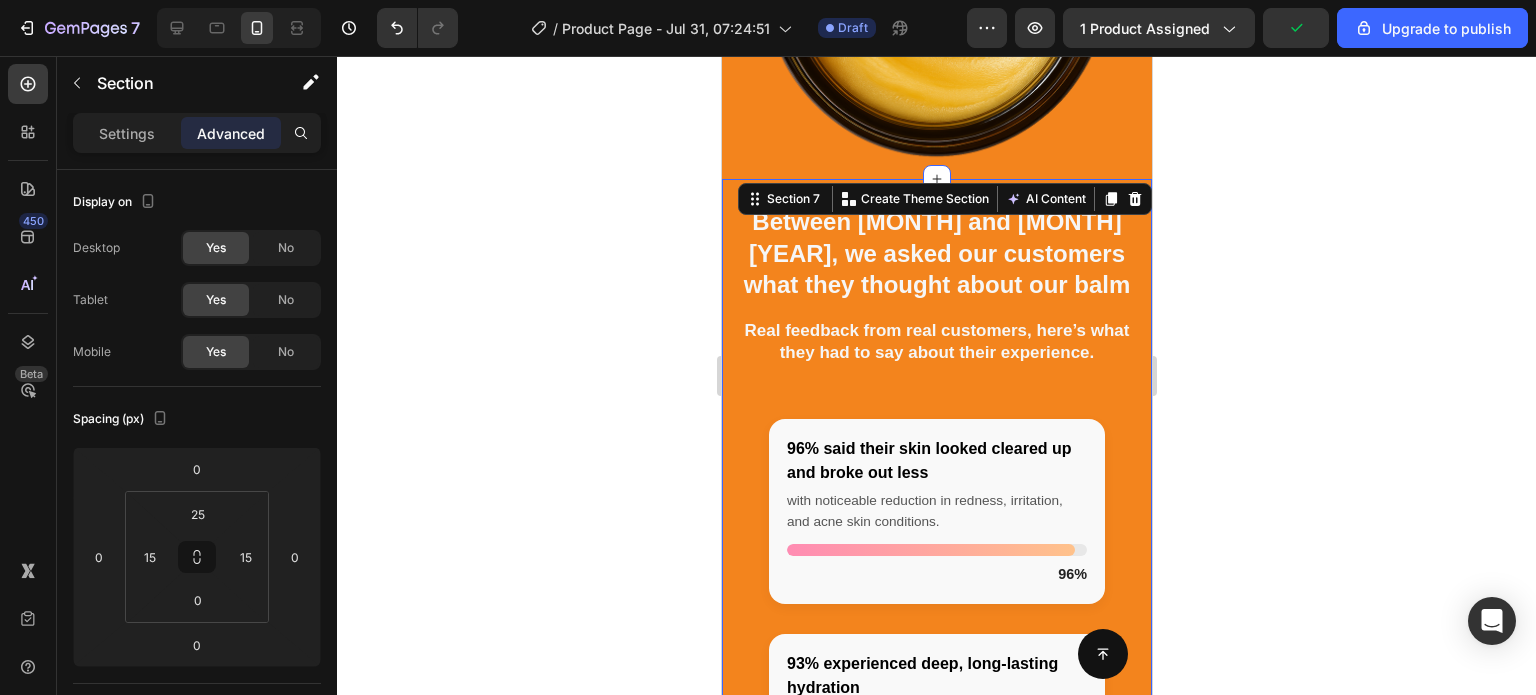 scroll, scrollTop: 3266, scrollLeft: 0, axis: vertical 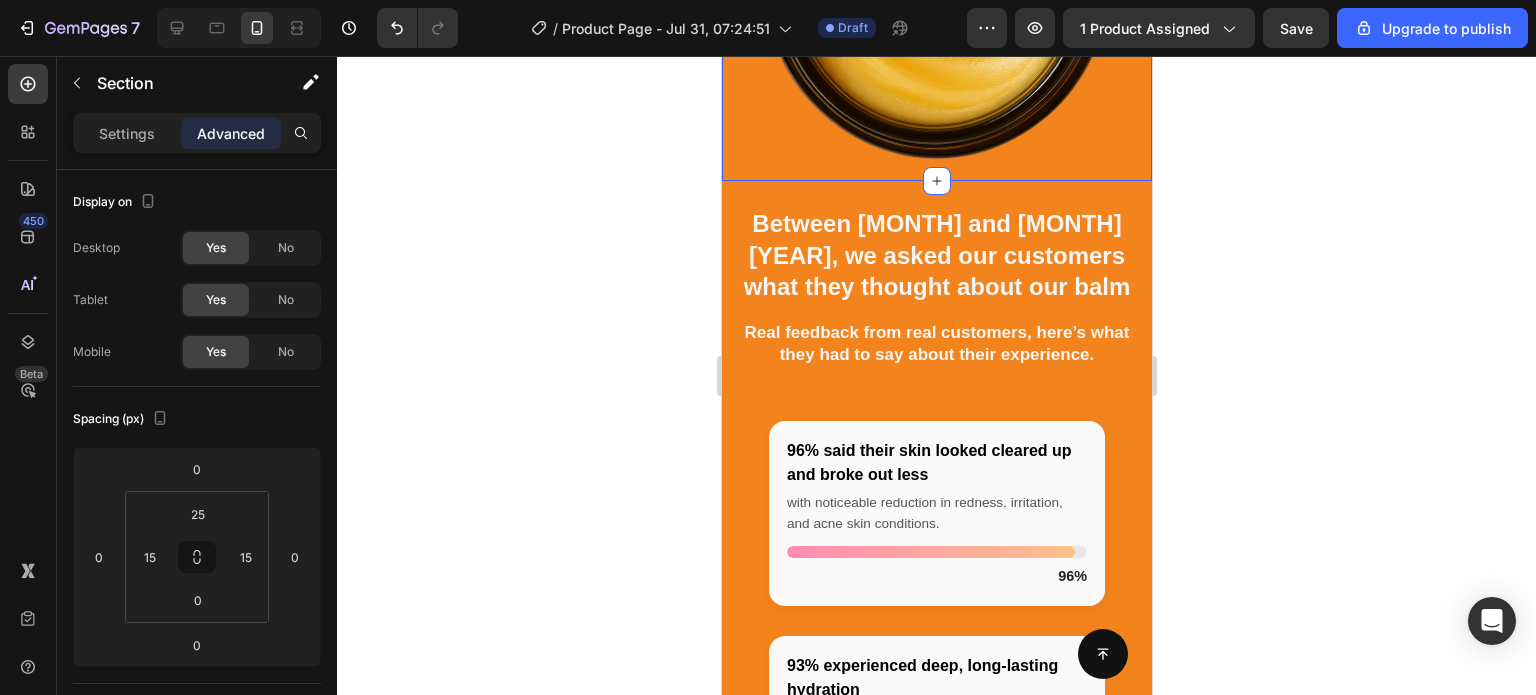 click on "What Makes Our Balm So Powerful? Heading Row A Breakdown of Every Natural Ingredient and Its Skin Benefits   Our Tallow Balm is carefully  handcrafted  using just four pure, potent ingredients. each chosen for its ability to deeply nourish, protect, and heal your skin without irritation or toxins. Here's what goes into every jar Text block Row Image Grass-Fed Beef Tallow Heading Rich in vitamins A, D, E, and K, beef tallow closely mimics the natural oils found in human skin. This makes it incredibly bioavailable—your skin absorbs it effortlessly, resulting in intense hydration and nourishment. It supports skin barrier repair, reduces inflammation, and promotes healing for dry, sensitive, or acne-prone skin. Text block Row Image Raw, Unfiltered Honey & Beeswax Heading Text block Row Image Organic Olive Oil Heading Text block Row Together, these four ingredients create a powerful, multi-purpose balm that’s safe for the whole family and effective enough to replace dozens of synthetic skincare products." at bounding box center [936, -625] 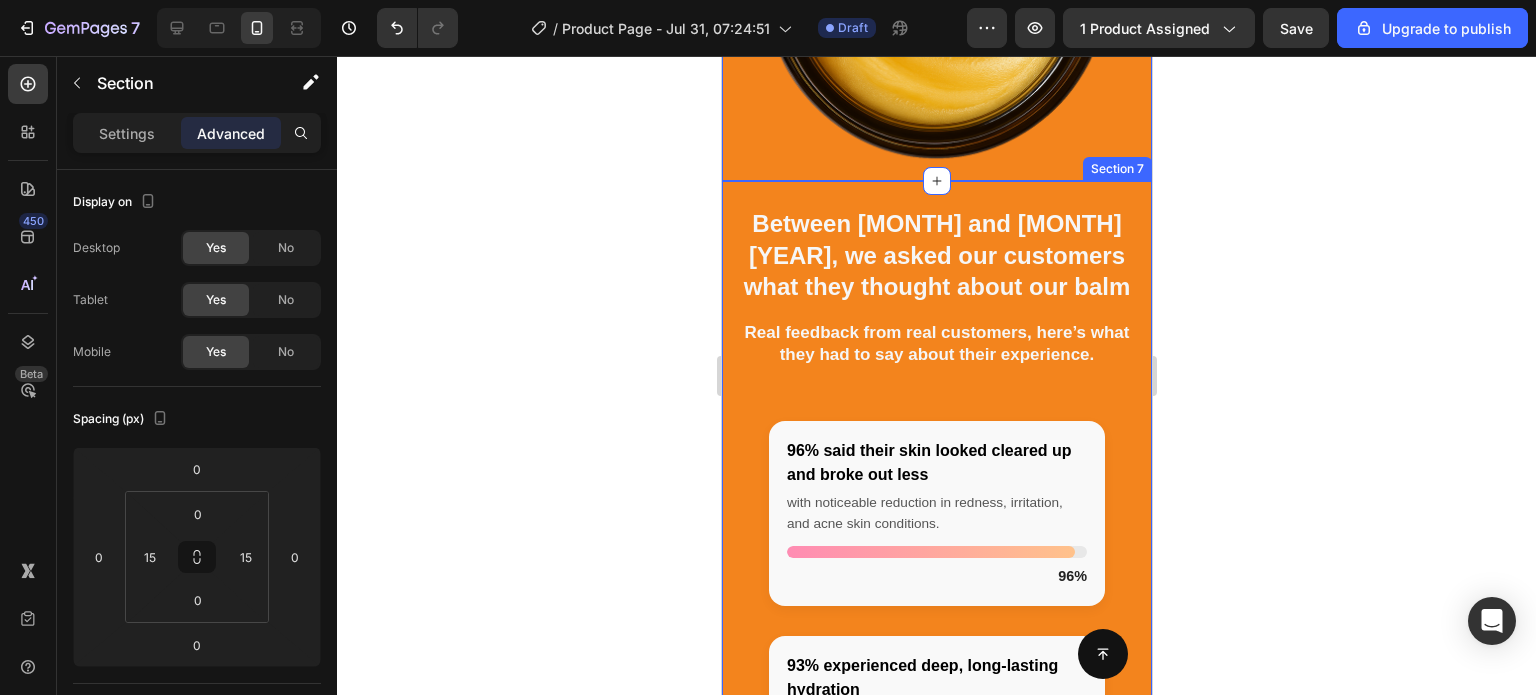 click on "Between January and May 2025, we asked our customers what they thought about our balm Heading Real feedback from real customers, here’s what they had to say about their experience. Text block Row Row
96% said their skin looked cleared up and broke out less
with noticeable reduction in redness, irritation, and acne skin conditions.
96%
93% experienced deep, long-lasting hydration
reporting softer skin and a visible improvement in dry patches and rough texture.
93%
81% felt/saw their skin tone looked more protected and radiant
with enhanced glow and improved skin barrier strength.
81%
Custom Code Row Section 7" at bounding box center [936, 643] 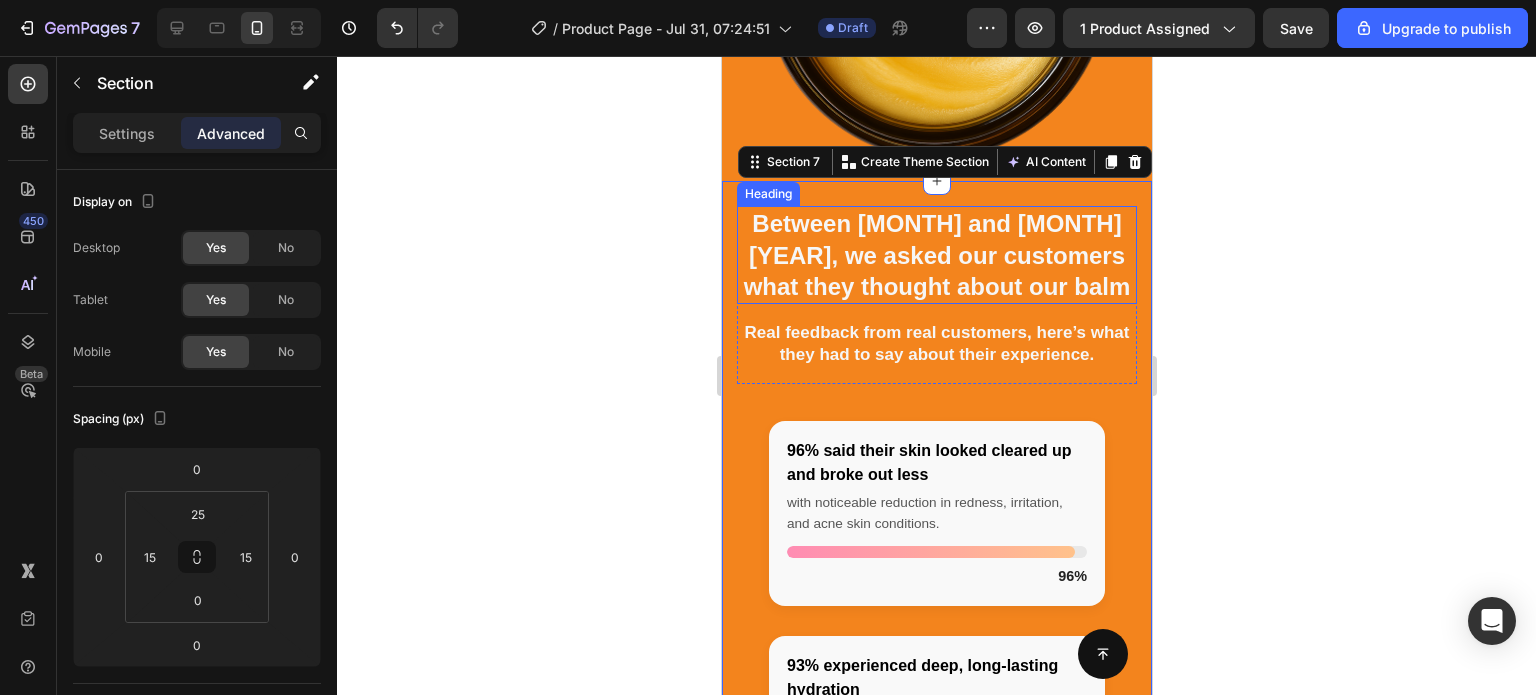 click on "Between January and May 2025, we asked our customers what they thought about our balm" at bounding box center [936, 255] 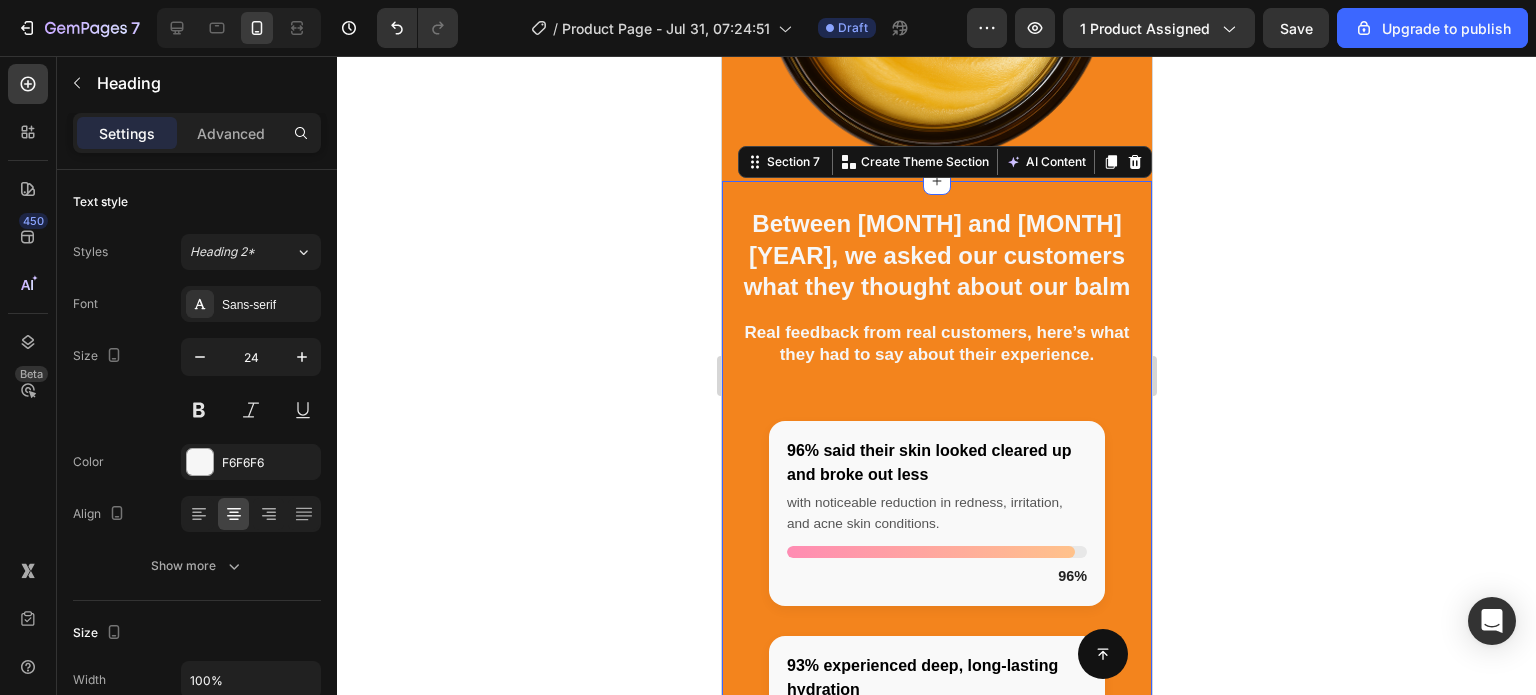 click on "Between January and May 2025, we asked our customers what they thought about our balm Heading Real feedback from real customers, here’s what they had to say about their experience. Text block Row Row
96% said their skin looked cleared up and broke out less
with noticeable reduction in redness, irritation, and acne skin conditions.
96%
93% experienced deep, long-lasting hydration
reporting softer skin and a visible improvement in dry patches and rough texture.
93%
81% felt/saw their skin tone looked more protected and radiant
with enhanced glow and improved skin barrier strength.
81%
Custom Code Row Section 7   You can create reusable sections Create Theme Section AI Content Write with GemAI What would you like to describe here? Tone and Voice Persuasive Product Show more Generate" at bounding box center [936, 643] 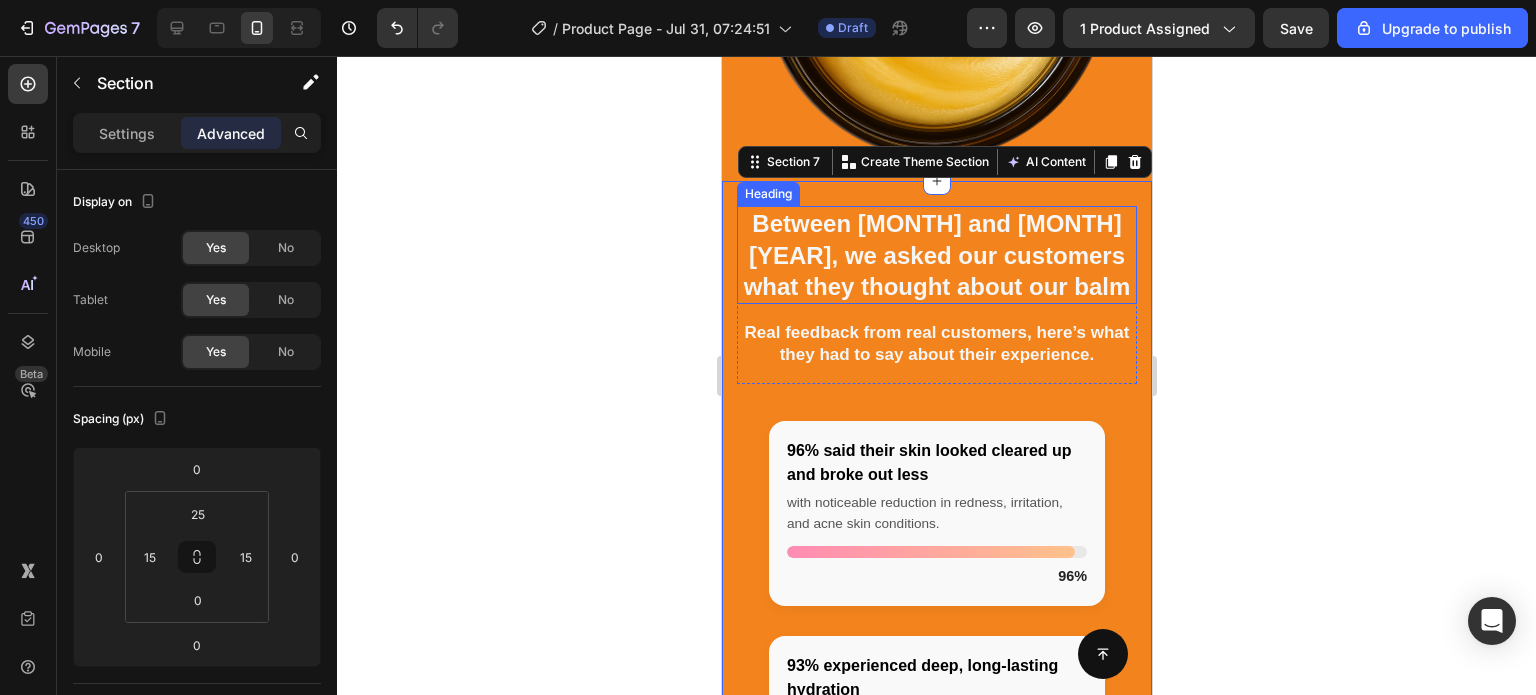 click on "Between January and May 2025, we asked our customers what they thought about our balm" at bounding box center [936, 255] 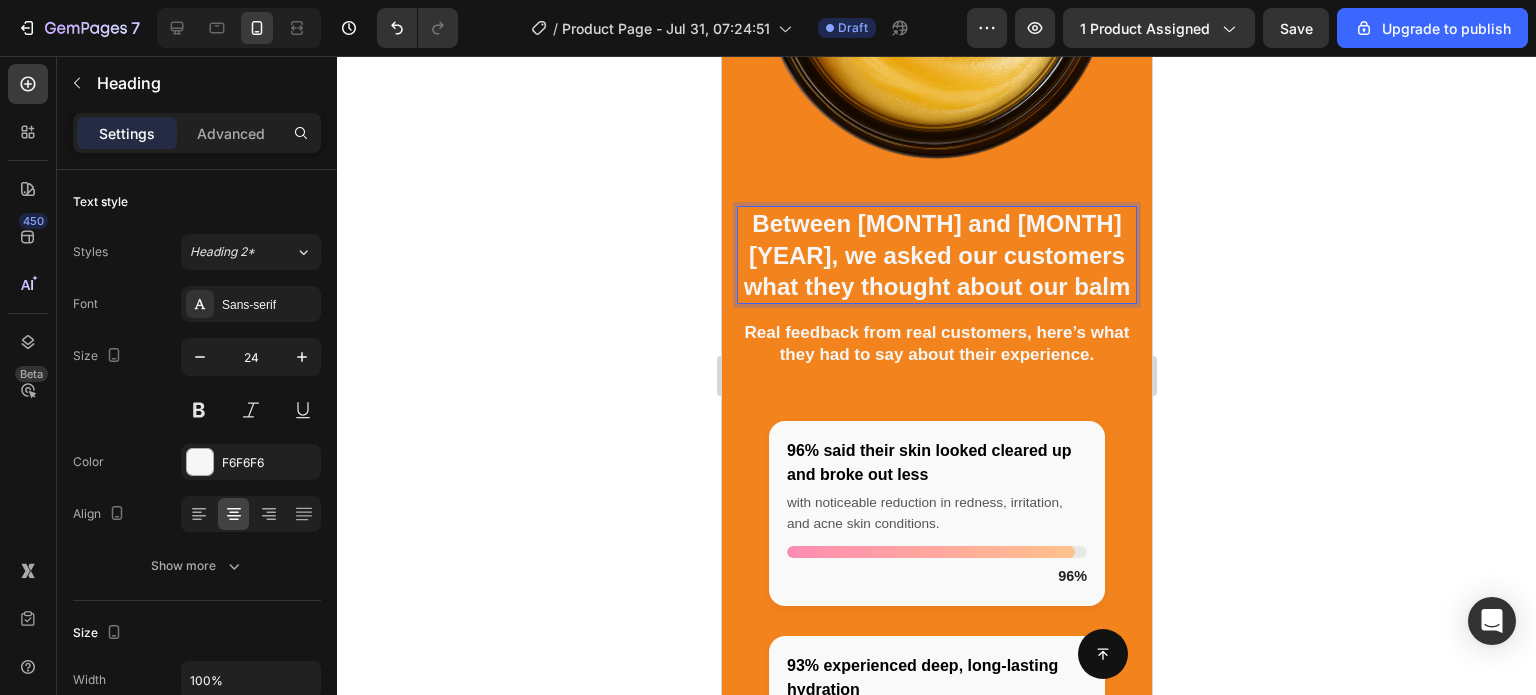 click on "Between January and May 2025, we asked our customers what they thought about our balm" at bounding box center [936, 255] 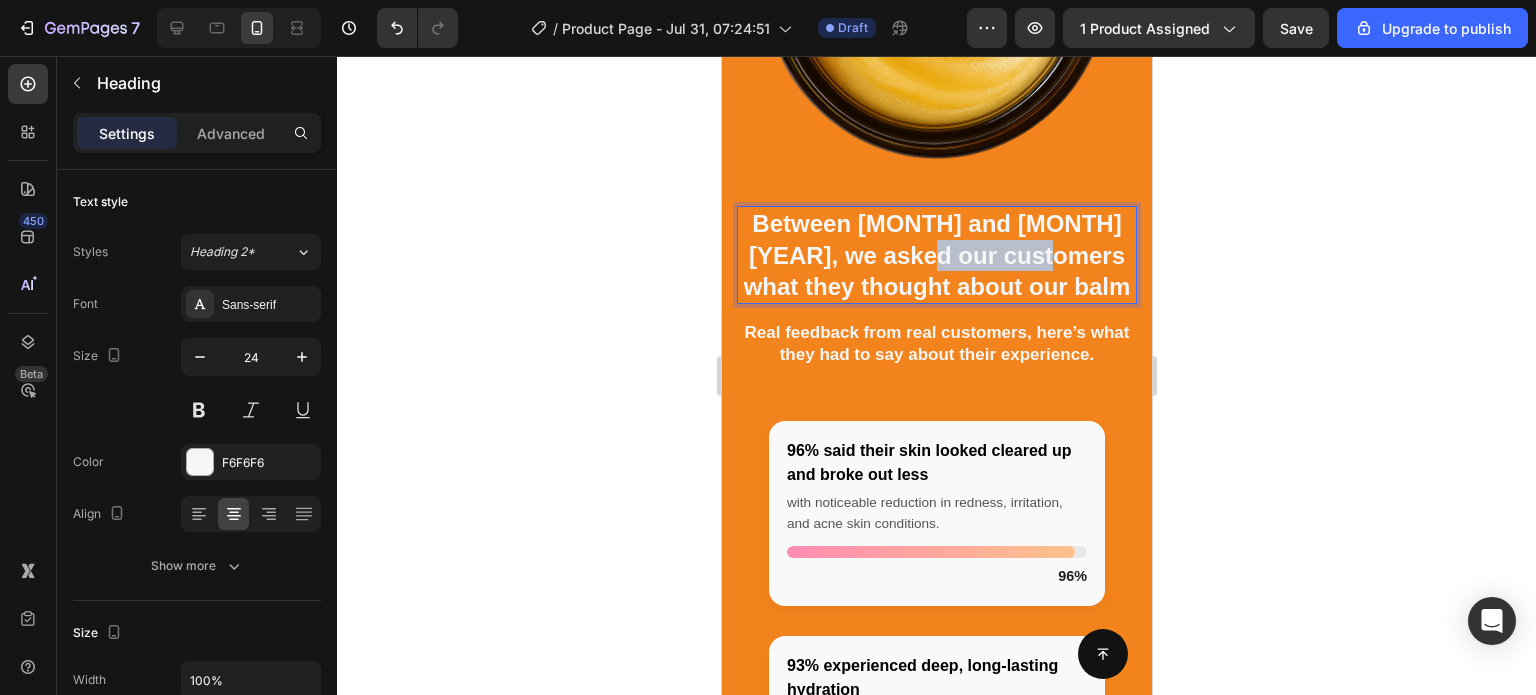 click on "Between January and May 2025, we asked our customers what they thought about our balm" at bounding box center [936, 255] 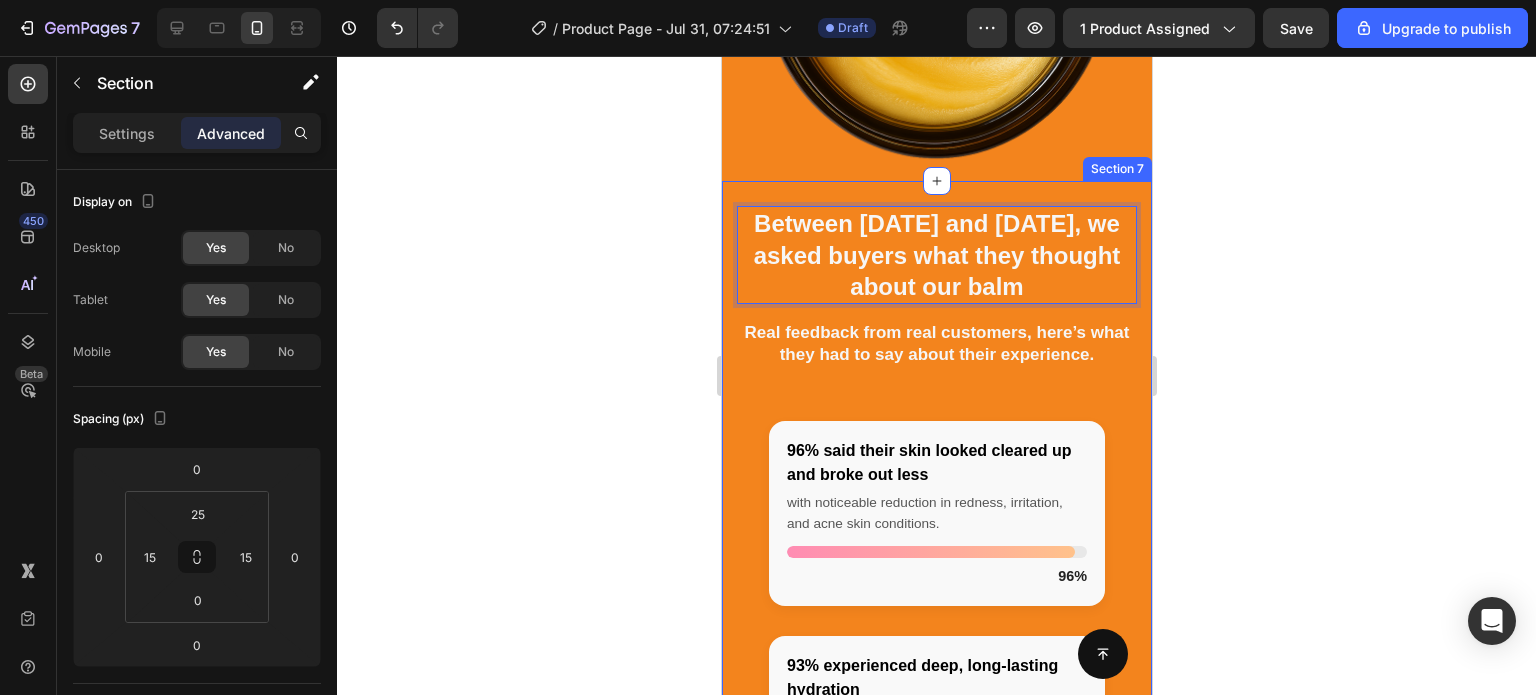 click on "Between January and May 2025, we asked buyers what they thought about our balm Heading   16 Real feedback from real customers, here’s what they had to say about their experience. Text block Row Row
96% said their skin looked cleared up and broke out less
with noticeable reduction in redness, irritation, and acne skin conditions.
96%
93% experienced deep, long-lasting hydration
reporting softer skin and a visible improvement in dry patches and rough texture.
93%
81% felt/saw their skin tone looked more protected and radiant
with enhanced glow and improved skin barrier strength.
81%
Custom Code Row Section 7" at bounding box center (936, 643) 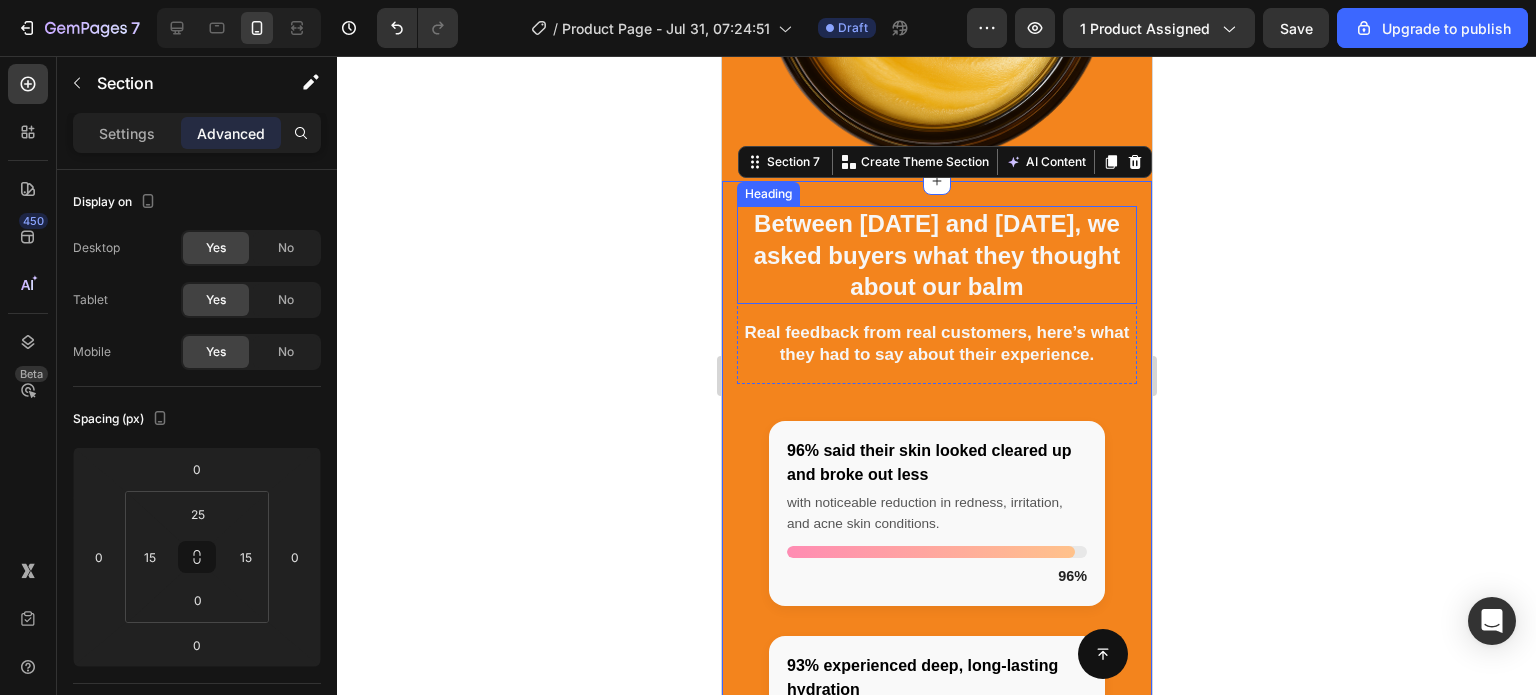 click on "Between January and May 2025, we asked buyers what they thought about our balm" at bounding box center [936, 255] 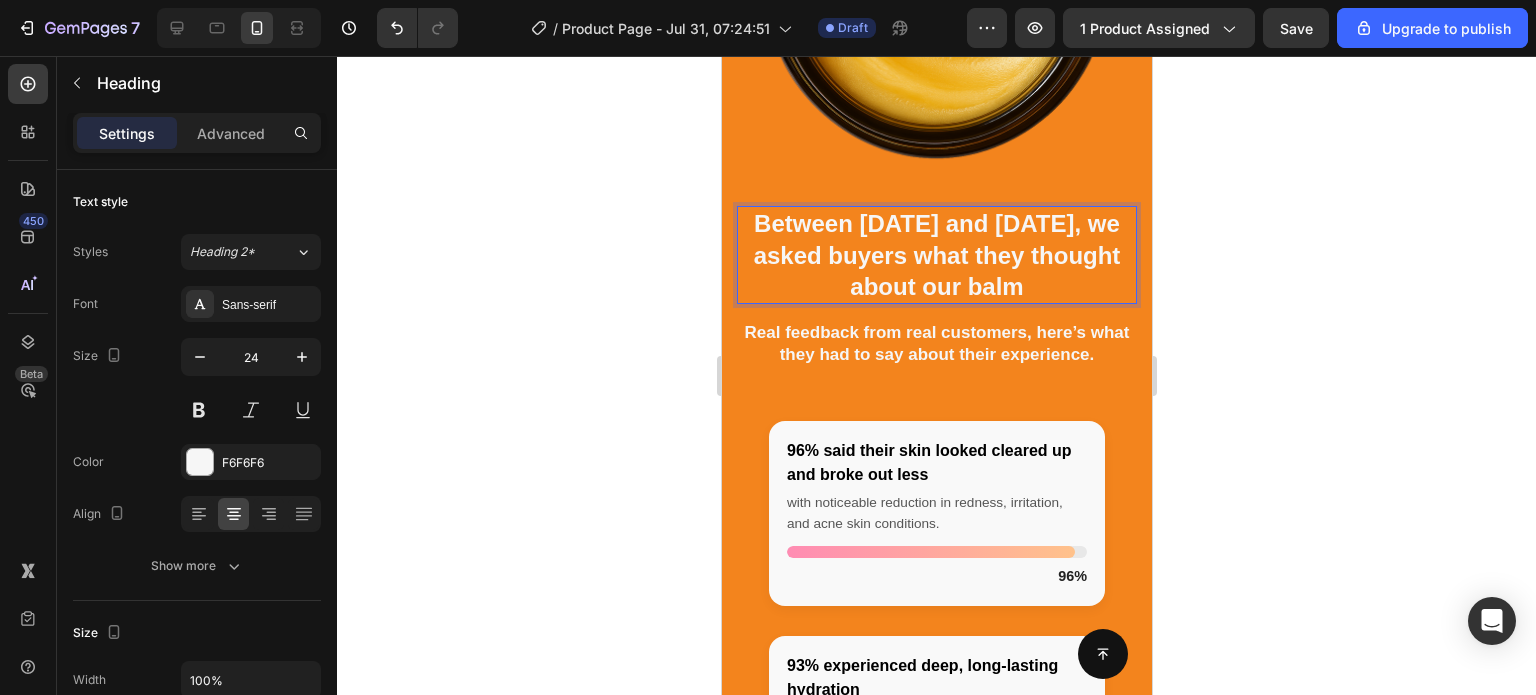 click on "Between January and May 2025, we asked buyers what they thought about our balm" at bounding box center (936, 255) 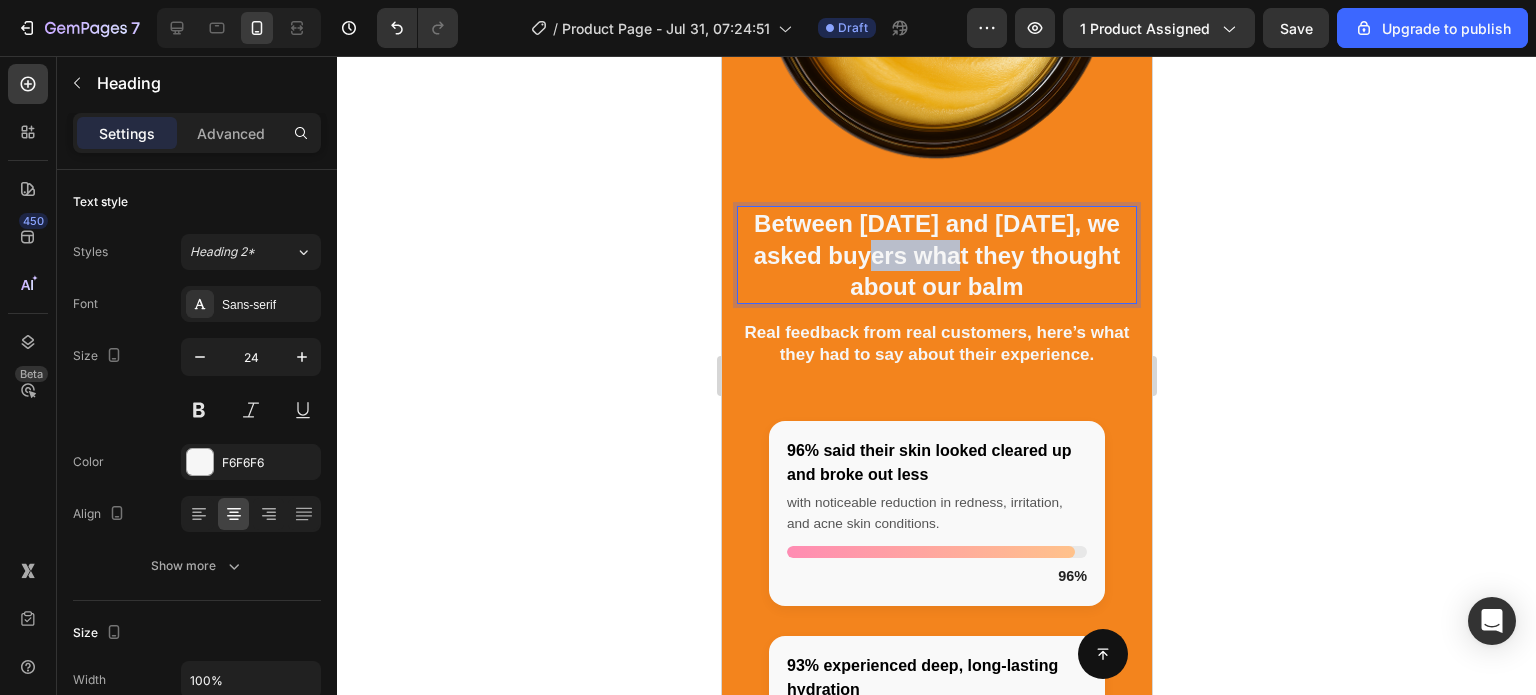 click on "Between January and May 2025, we asked buyers what they thought about our balm" at bounding box center (936, 255) 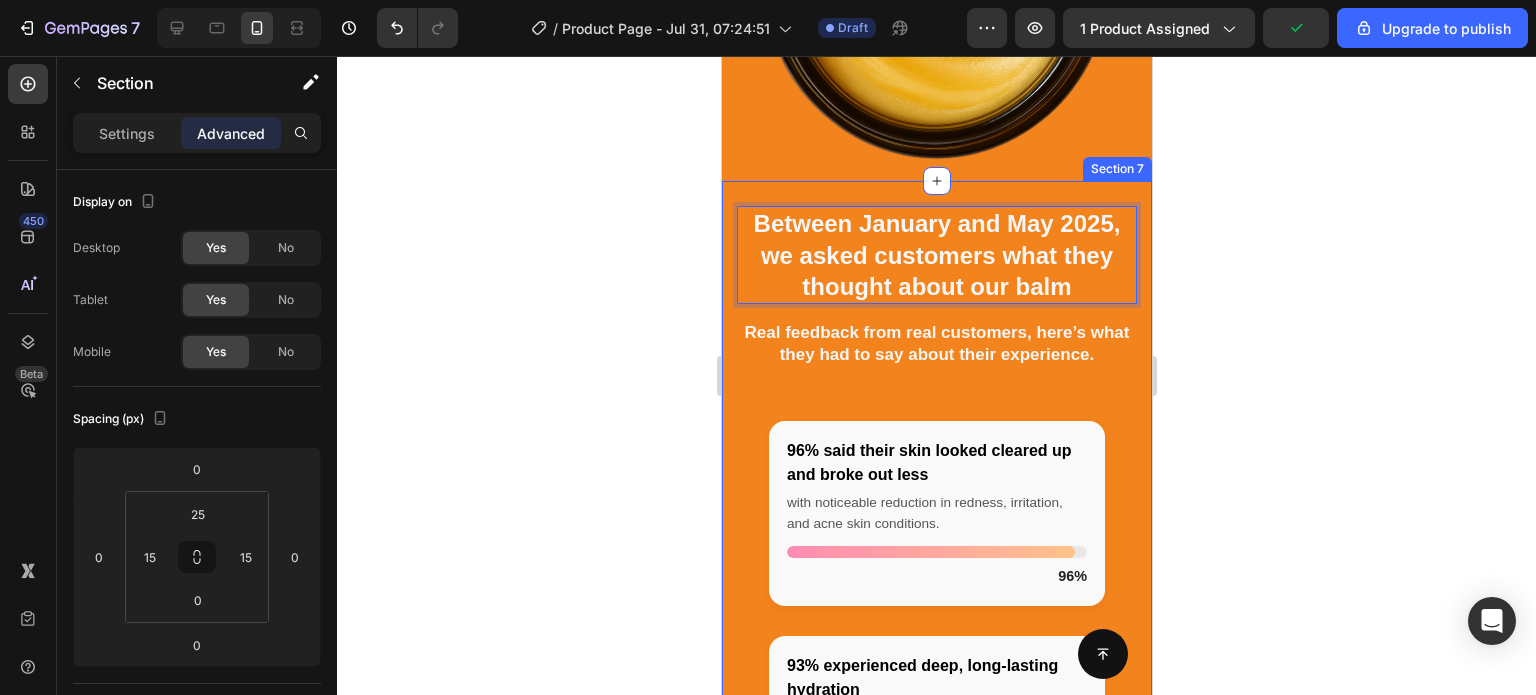 click on "Between January and May 2025, we asked customers what they thought about our balm Heading   16 Real feedback from real customers, here’s what they had to say about their experience. Text block Row Row
96% said their skin looked cleared up and broke out less
with noticeable reduction in redness, irritation, and acne skin conditions.
96%
93% experienced deep, long-lasting hydration
reporting softer skin and a visible improvement in dry patches and rough texture.
93%
81% felt/saw their skin tone looked more protected and radiant
with enhanced glow and improved skin barrier strength.
81%
Custom Code Row Section 7" at bounding box center (936, 643) 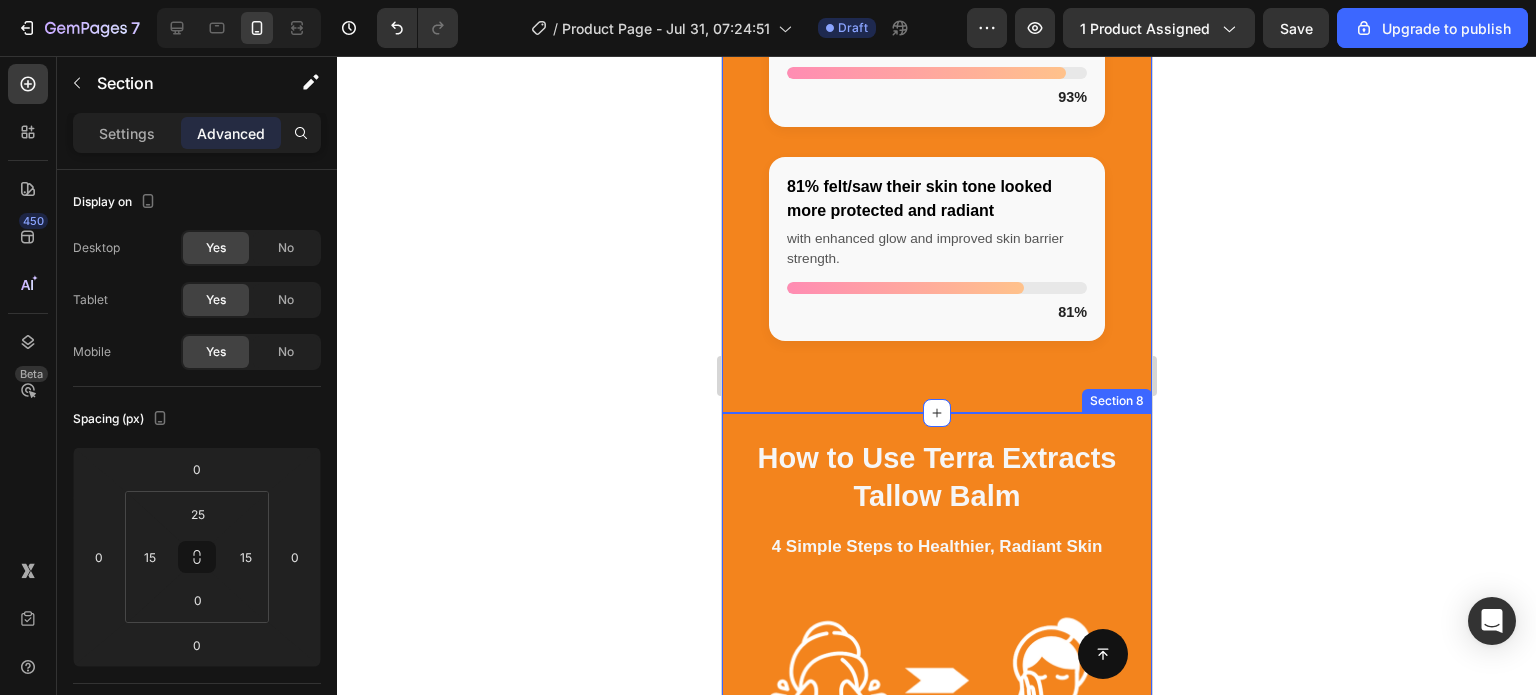 scroll, scrollTop: 3947, scrollLeft: 0, axis: vertical 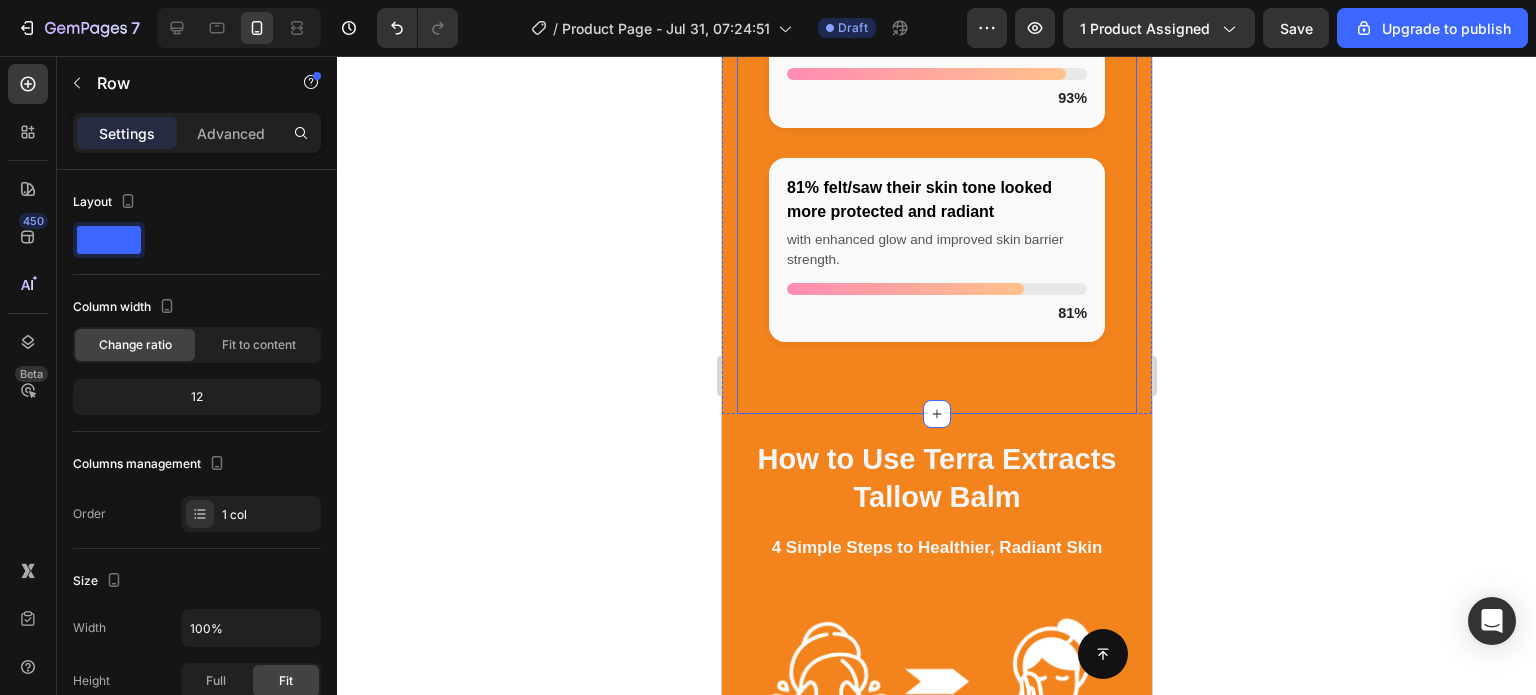 click on "96% said their skin looked cleared up and broke out less
with noticeable reduction in redness, irritation, and acne skin conditions.
96%
93% experienced deep, long-lasting hydration
reporting softer skin and a visible improvement in dry patches and rough texture.
93%
81% felt/saw their skin tone looked more protected and radiant
with enhanced glow and improved skin barrier strength.
81%
Custom Code Row" at bounding box center [936, 53] 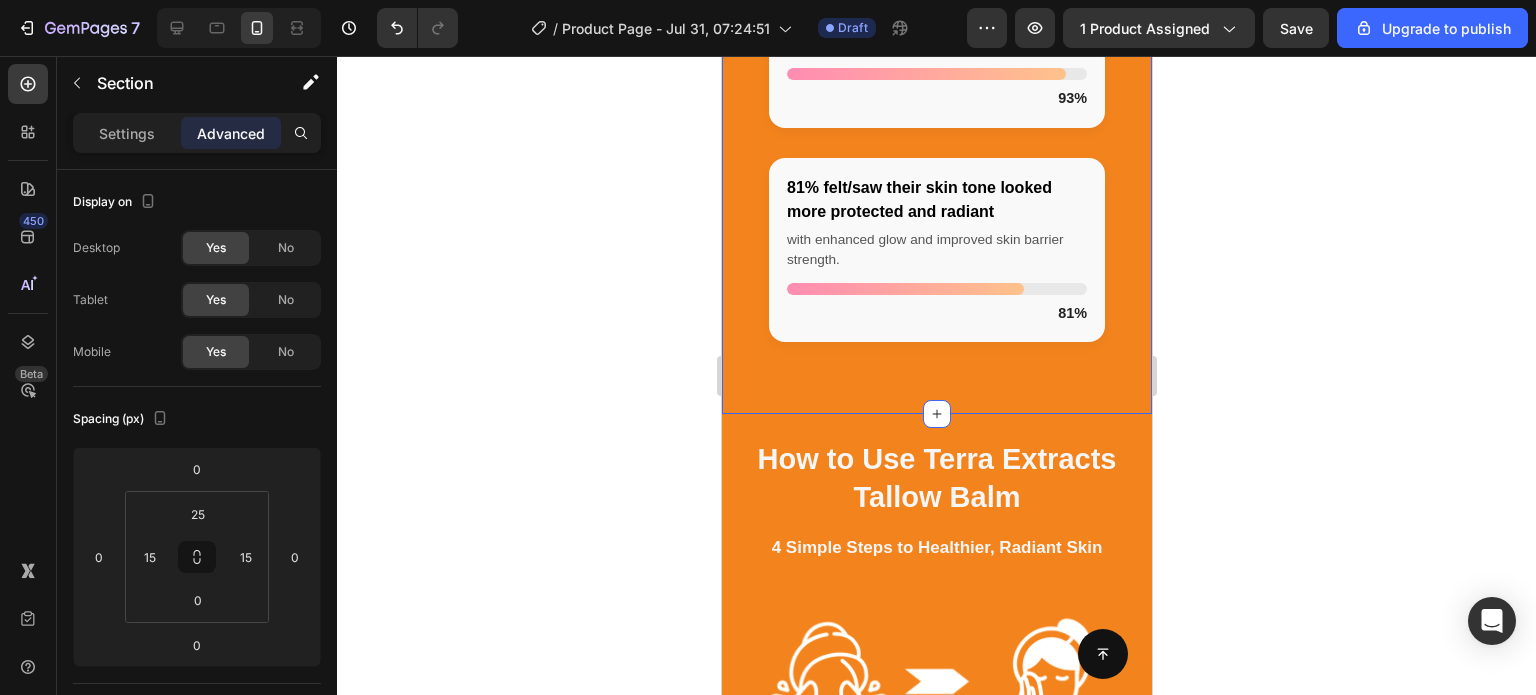 click on "Between January and May 2025, we asked customers what they thought about our balm Heading Real feedback from real customers, here’s what they had to say about their experience. Text block Row Row
96% said their skin looked cleared up and broke out less
with noticeable reduction in redness, irritation, and acne skin conditions.
96%
93% experienced deep, long-lasting hydration
reporting softer skin and a visible improvement in dry patches and rough texture.
93%
81% felt/saw their skin tone looked more protected and radiant
with enhanced glow and improved skin barrier strength.
81%
Custom Code Row Section 7   You can create reusable sections Create Theme Section AI Content Write with GemAI What would you like to describe here? Tone and Voice Persuasive Product Show more Generate" at bounding box center (936, -48) 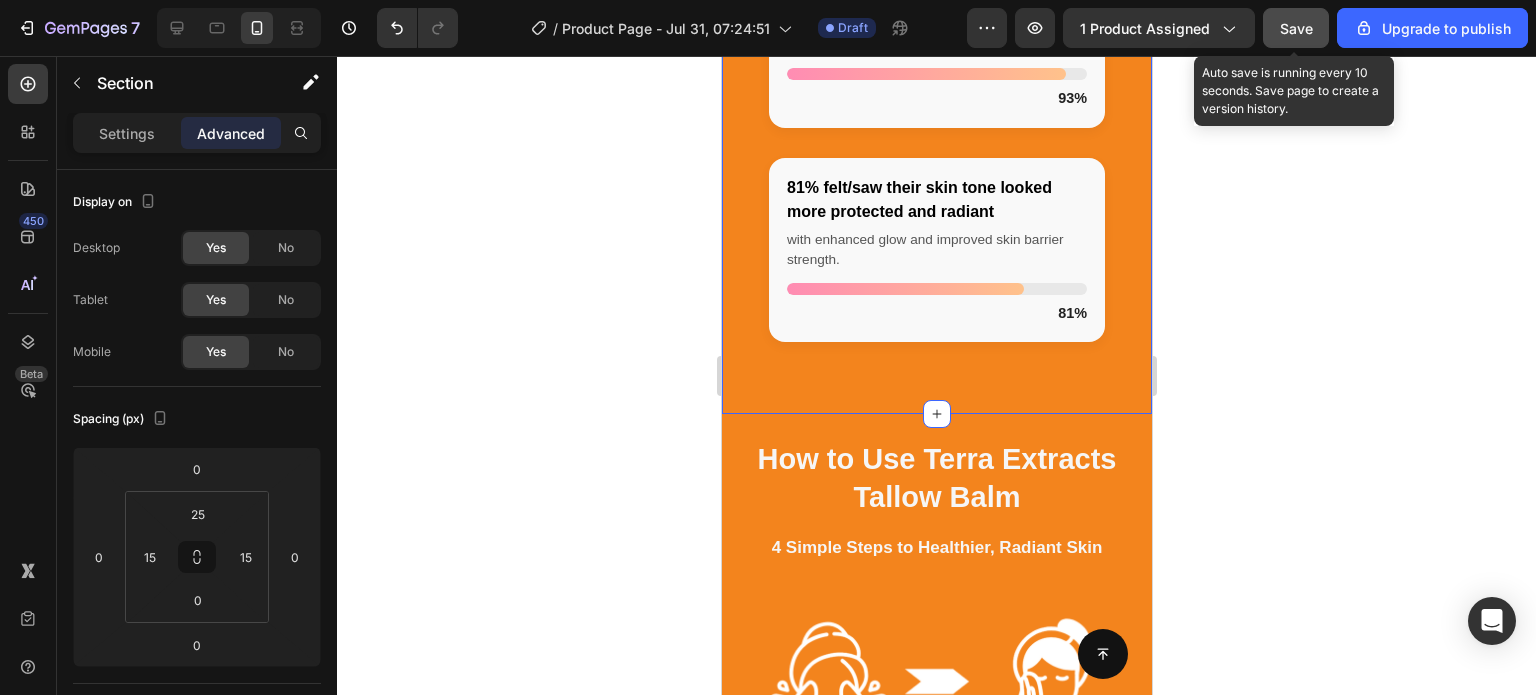 click on "Save" 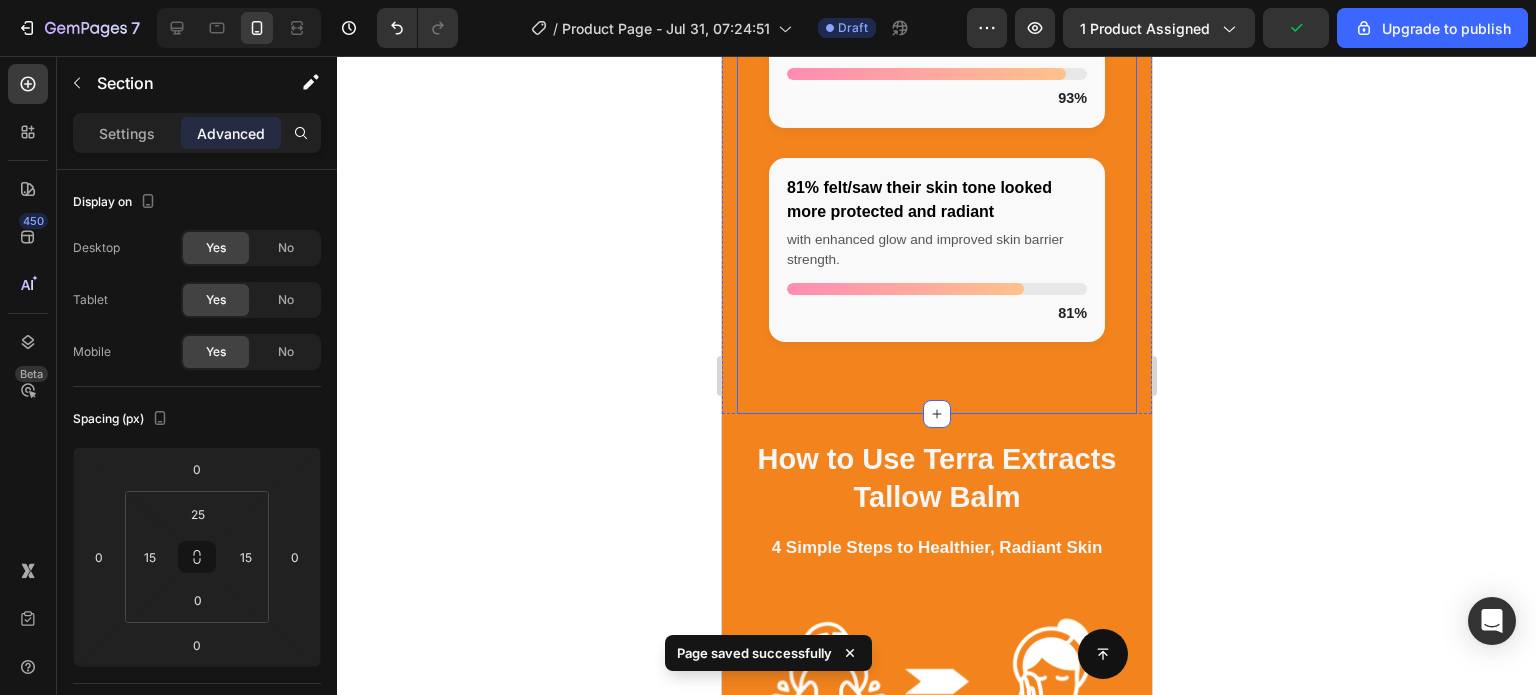 scroll, scrollTop: 4122, scrollLeft: 0, axis: vertical 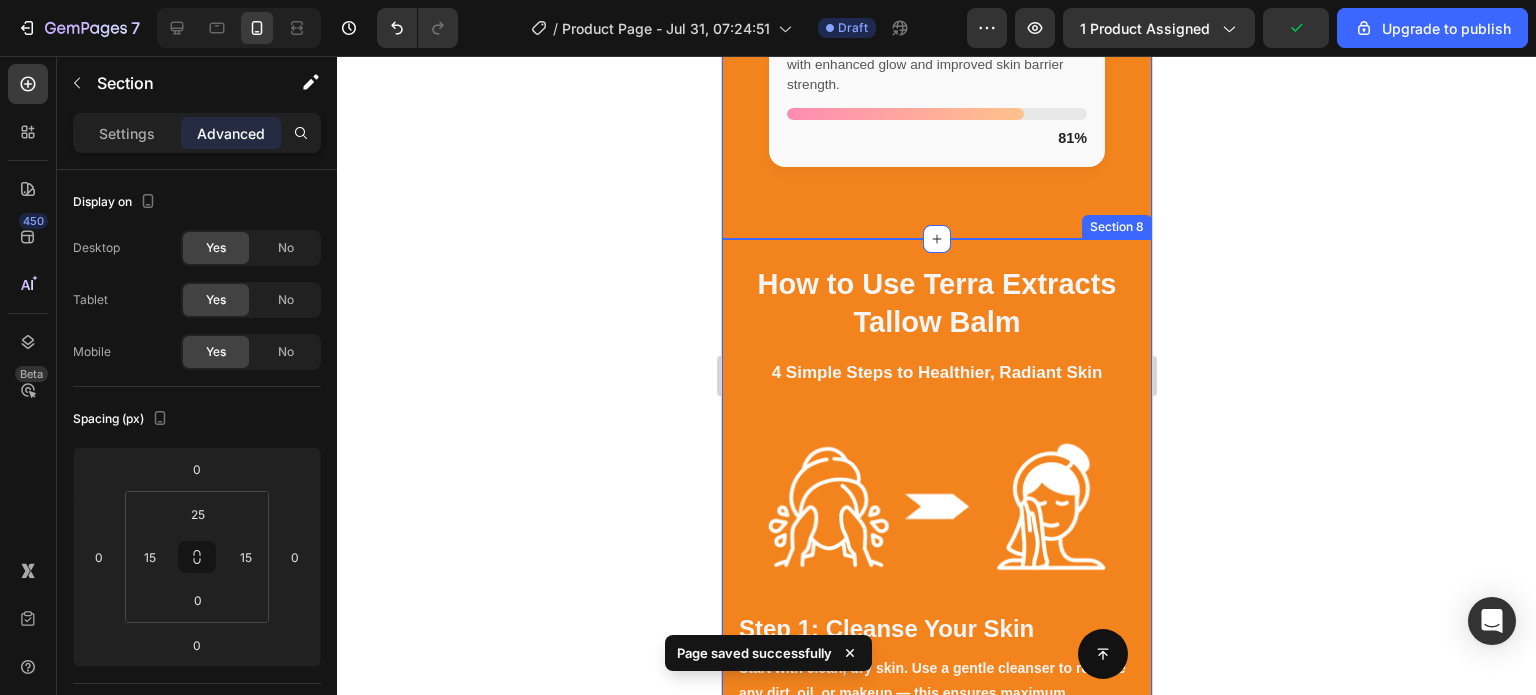 click on "How to Use Terra Extracts Tallow Balm Heading 4 Simple Steps to Healthier, Radiant Skin Text block Row Row Image Step 1: Cleanse Your Skin Heading Start with clean, dry skin. Use a gentle cleanser to remove any dirt, oil, or makeup — this ensures maximum absorption and effectiveness of the balm. Text block Row Step 2: Scoop a Small Amount Heading Using clean, dry fingers or a spatula, scoop a pea-sized amount of balm (a little goes a long way). The rich formula will melt into your skin as you apply it. Text block Image Row Image Step 3: Warm & Apply Heading Rub the balm between your fingertips to soften it, then gently massage it into your skin using upward, circular motions. Focus on dry, irritated, or problem-prone areas — face, hands, body, or even lips. Text block Row Step 4: Let It Absorb Heading Allow the balm to fully absorb. It’ll create a breathable barrier that locks in moisture and protects your skin all day (or night). Use daily or as needed for soft, healthy, nourished skin. Text block Row" at bounding box center (936, 1159) 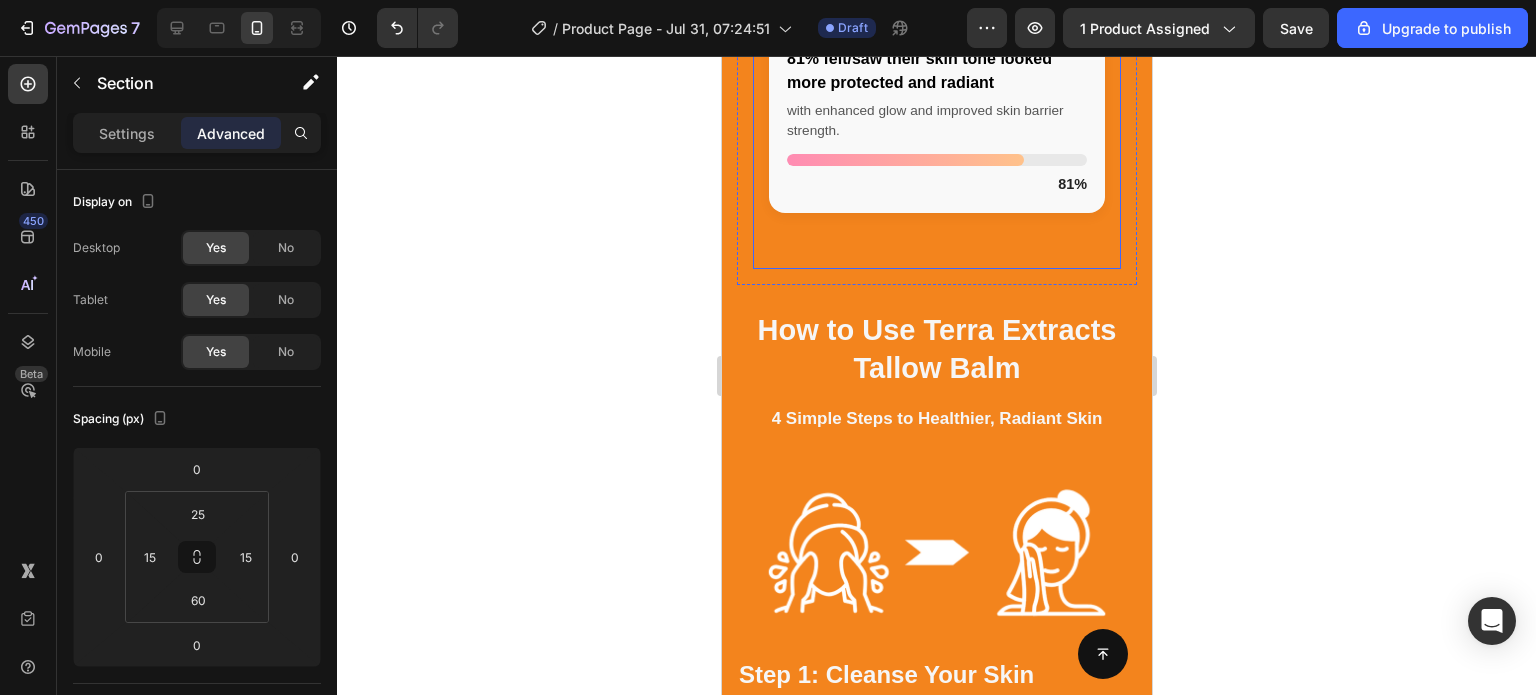 scroll, scrollTop: 4094, scrollLeft: 0, axis: vertical 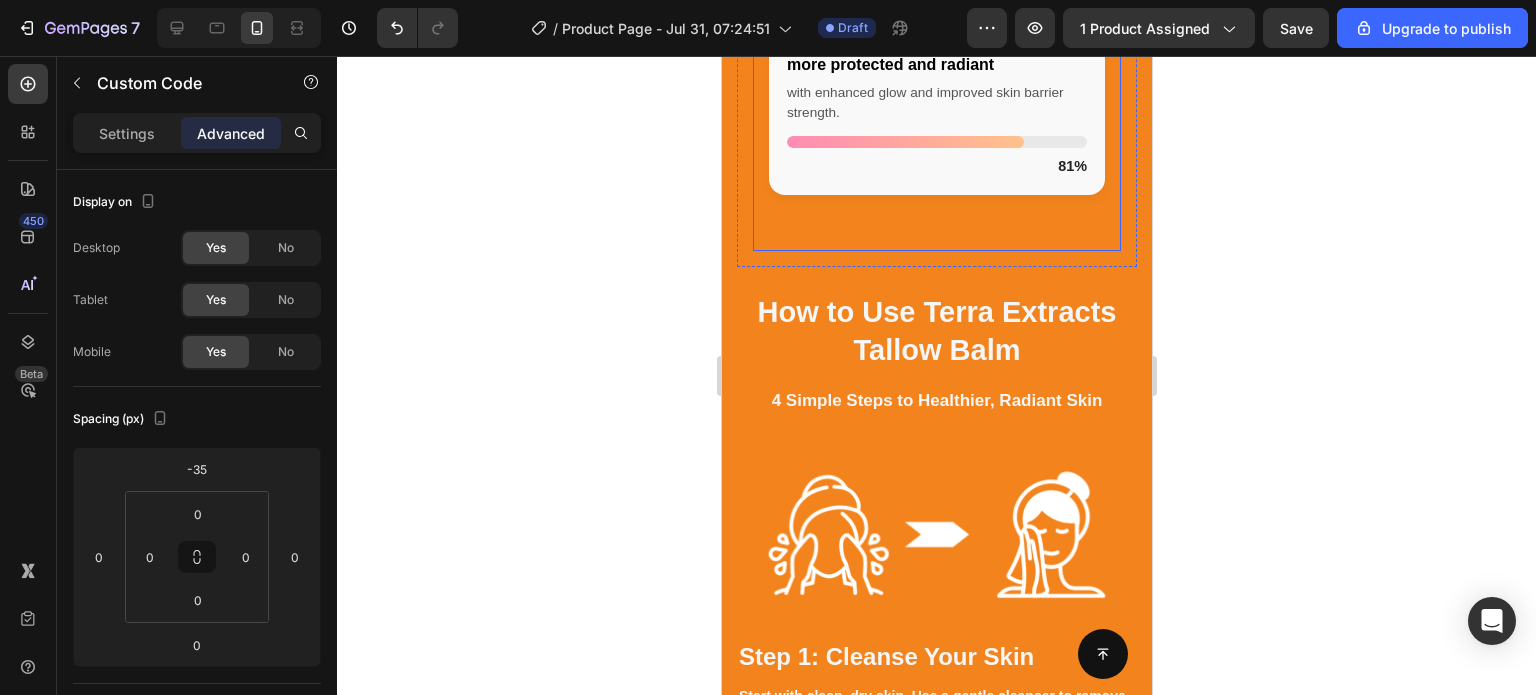 click on "96% said their skin looked cleared up and broke out less
with noticeable reduction in redness, irritation, and acne skin conditions.
96%
93% experienced deep, long-lasting hydration
reporting softer skin and a visible improvement in dry patches and rough texture.
93%
81% felt/saw their skin tone looked more protected and radiant
with enhanced glow and improved skin barrier strength.
81%
Custom Code" at bounding box center [936, -112] 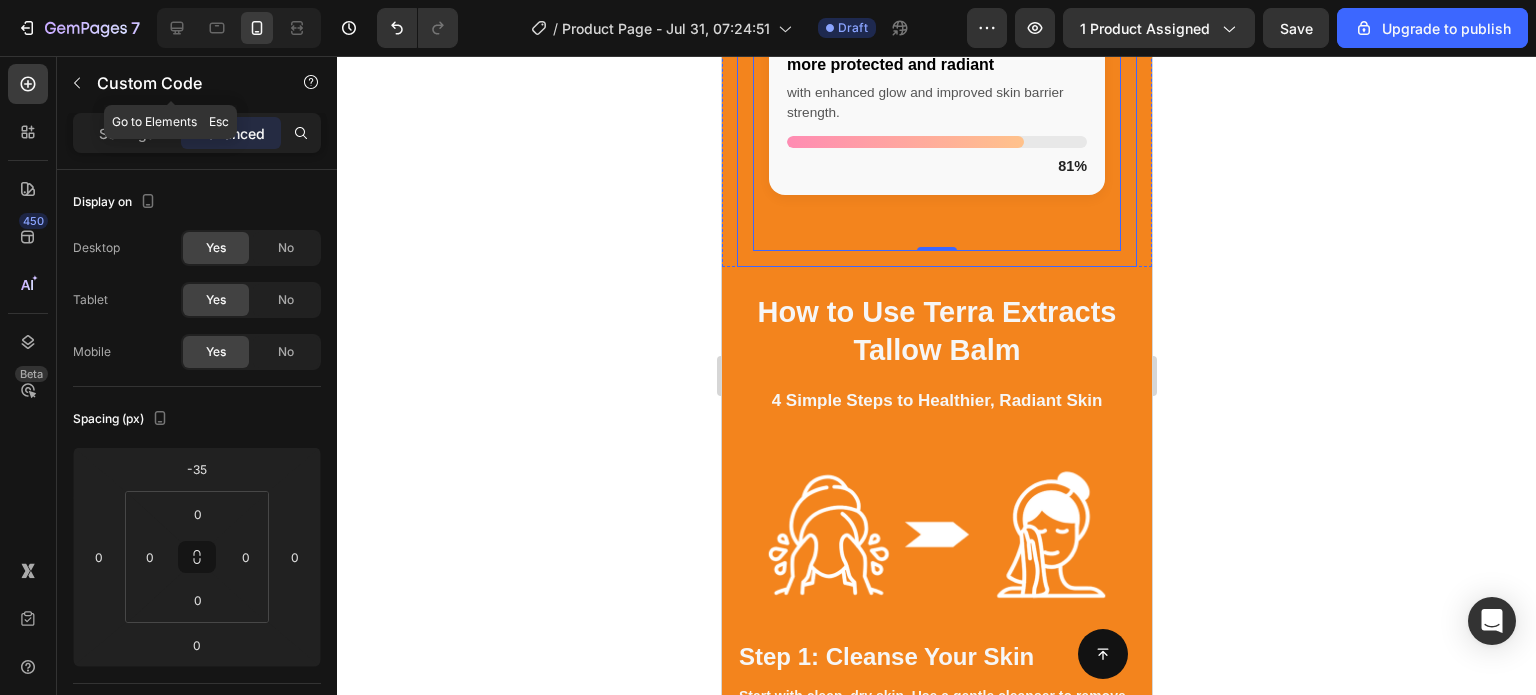 click 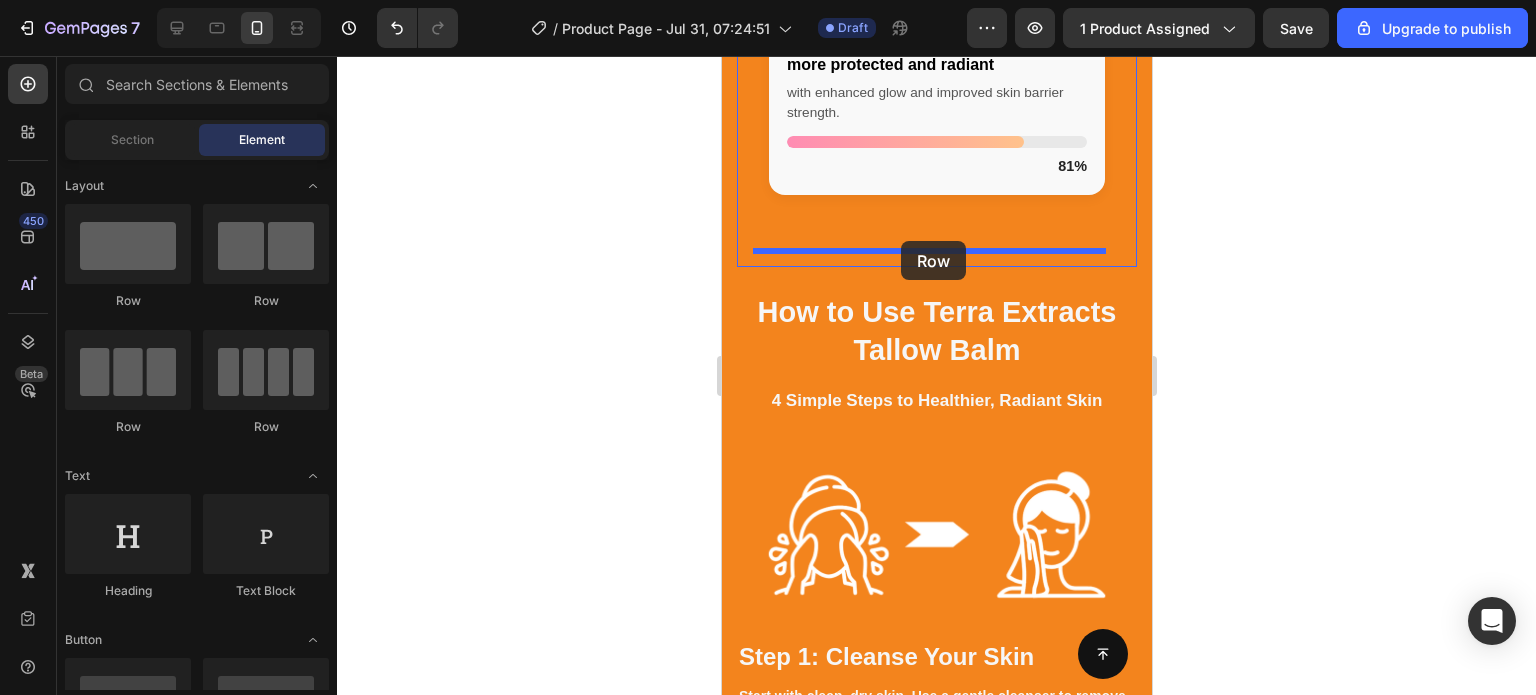 drag, startPoint x: 833, startPoint y: 303, endPoint x: 900, endPoint y: 241, distance: 91.28527 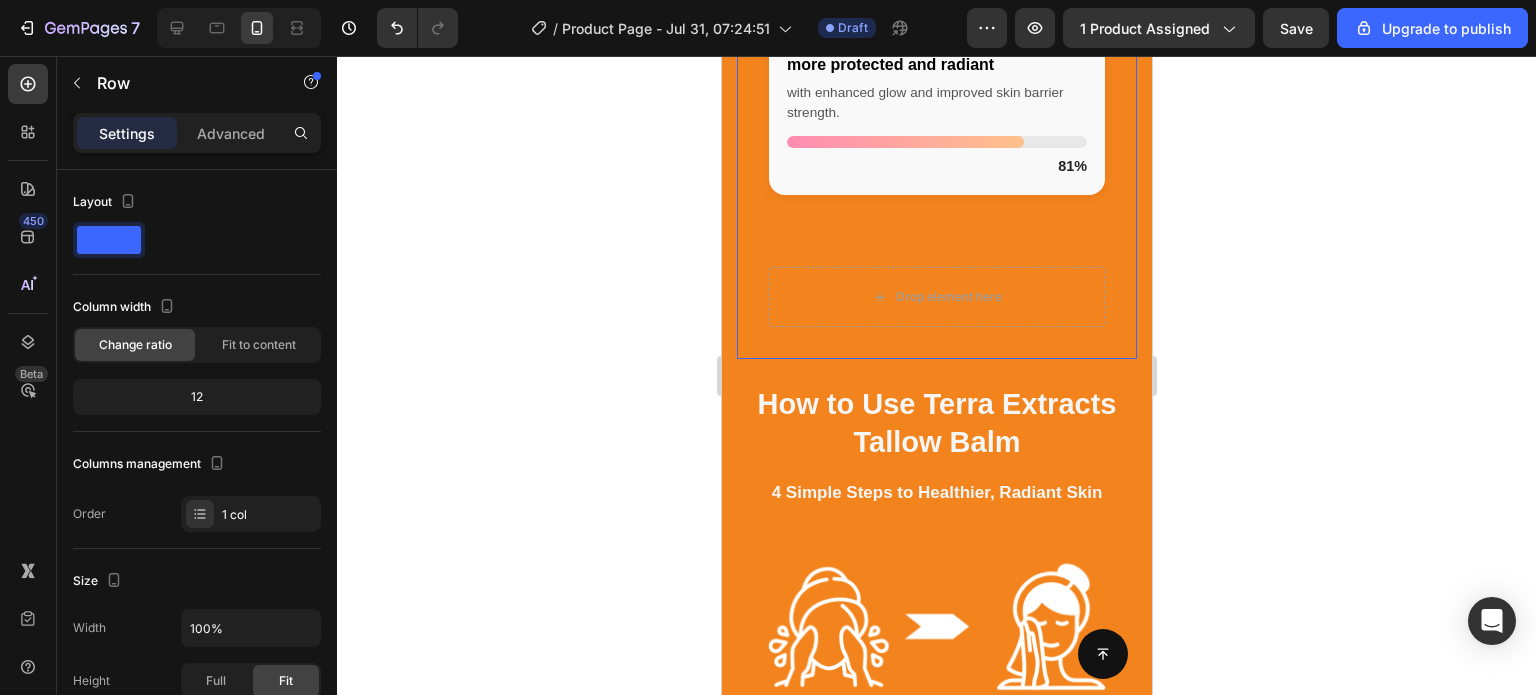 click on "96% said their skin looked cleared up and broke out less
with noticeable reduction in redness, irritation, and acne skin conditions.
96%
93% experienced deep, long-lasting hydration
reporting softer skin and a visible improvement in dry patches and rough texture.
93%
81% felt/saw their skin tone looked more protected and radiant
with enhanced glow and improved skin barrier strength.
81%
Custom Code
Drop element here Row Row   0" at bounding box center (936, -48) 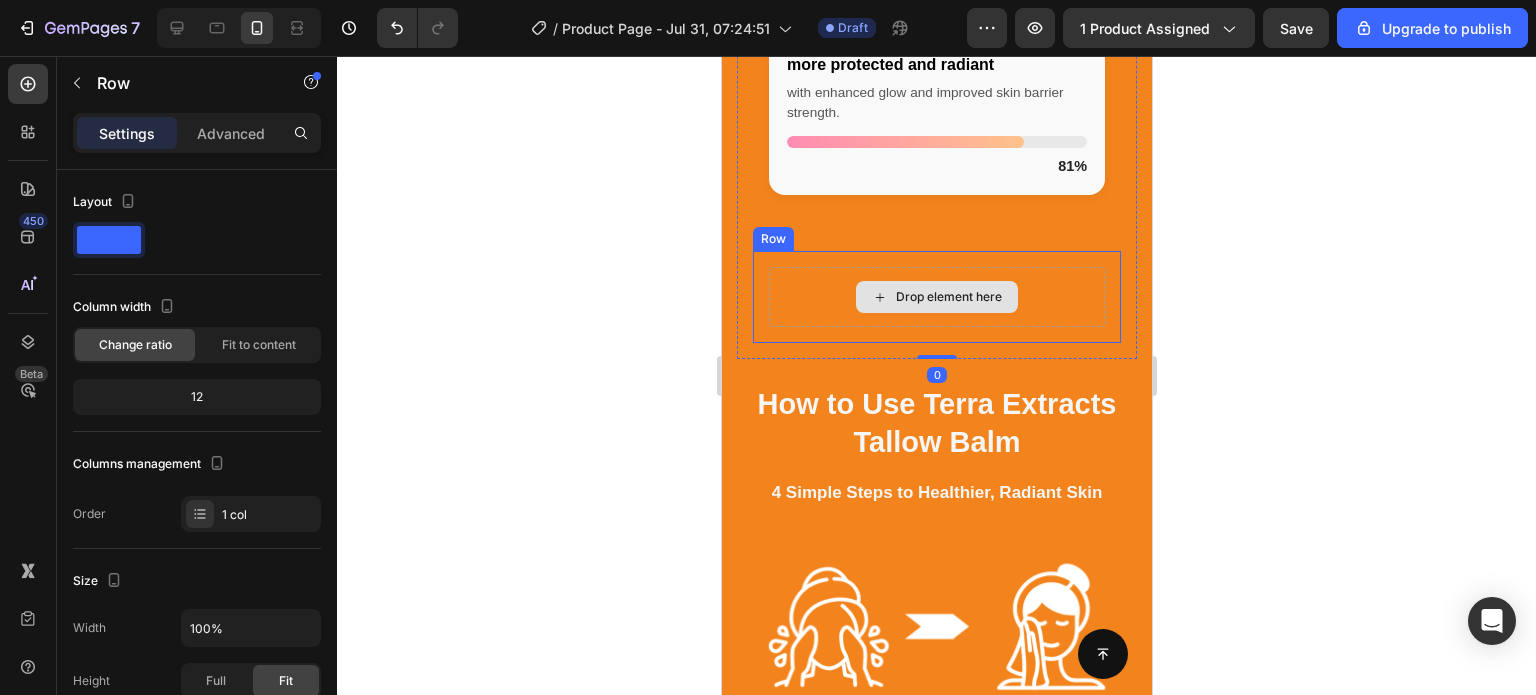 click on "Drop element here" at bounding box center (936, 297) 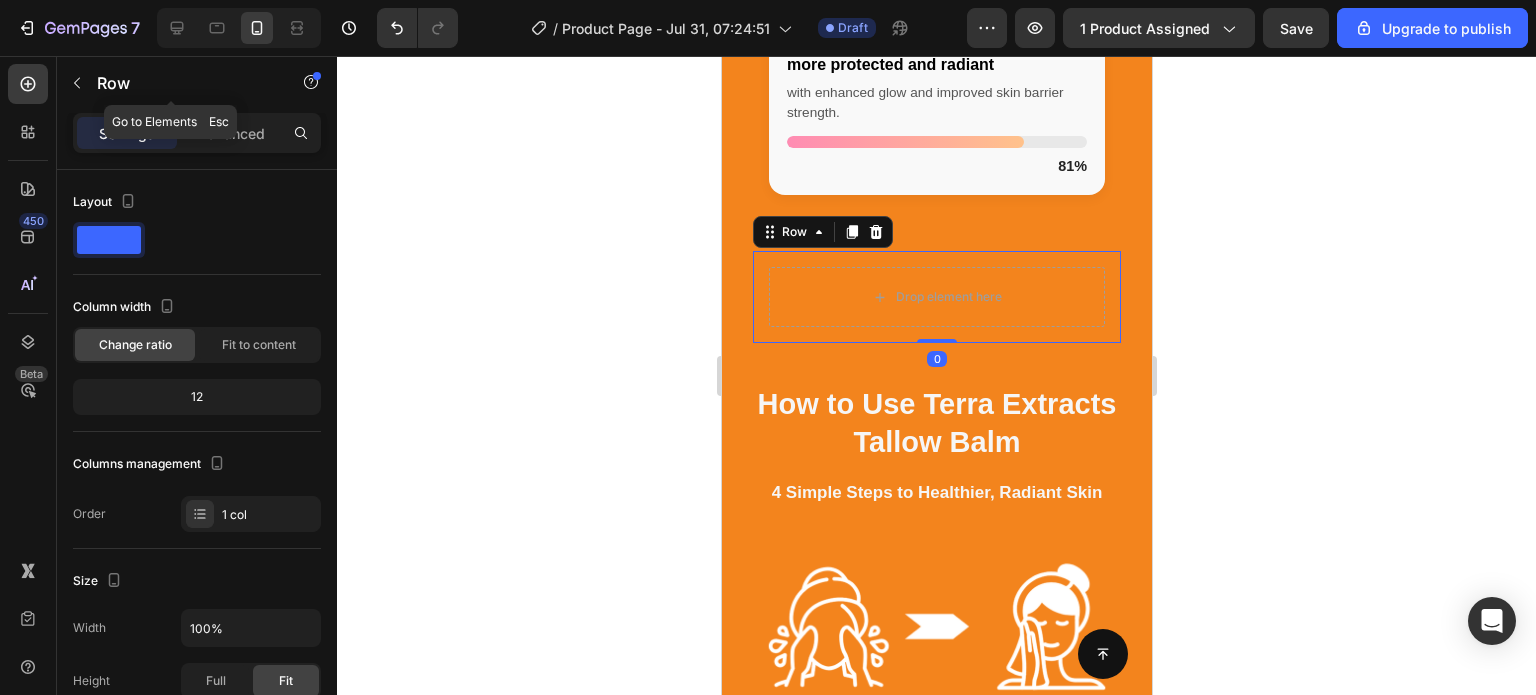 click at bounding box center (77, 83) 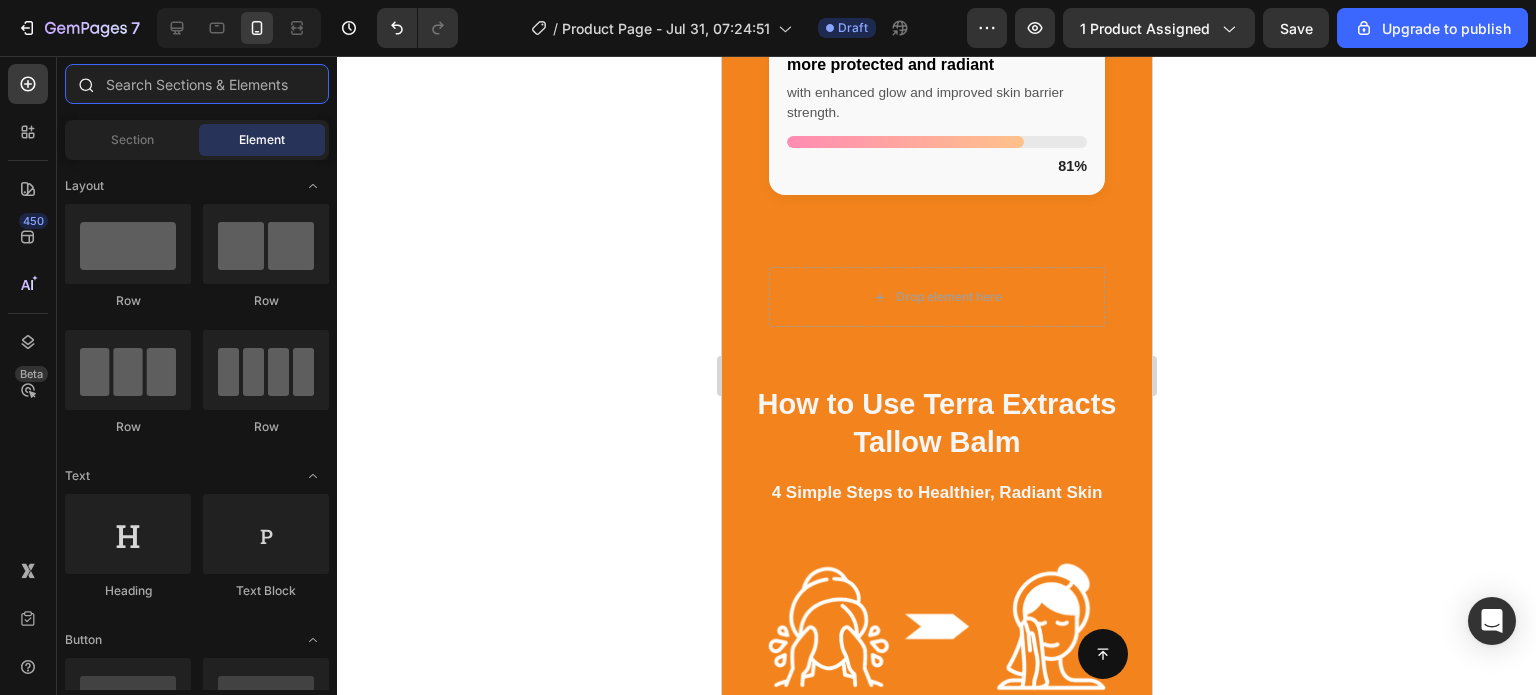 click at bounding box center [197, 84] 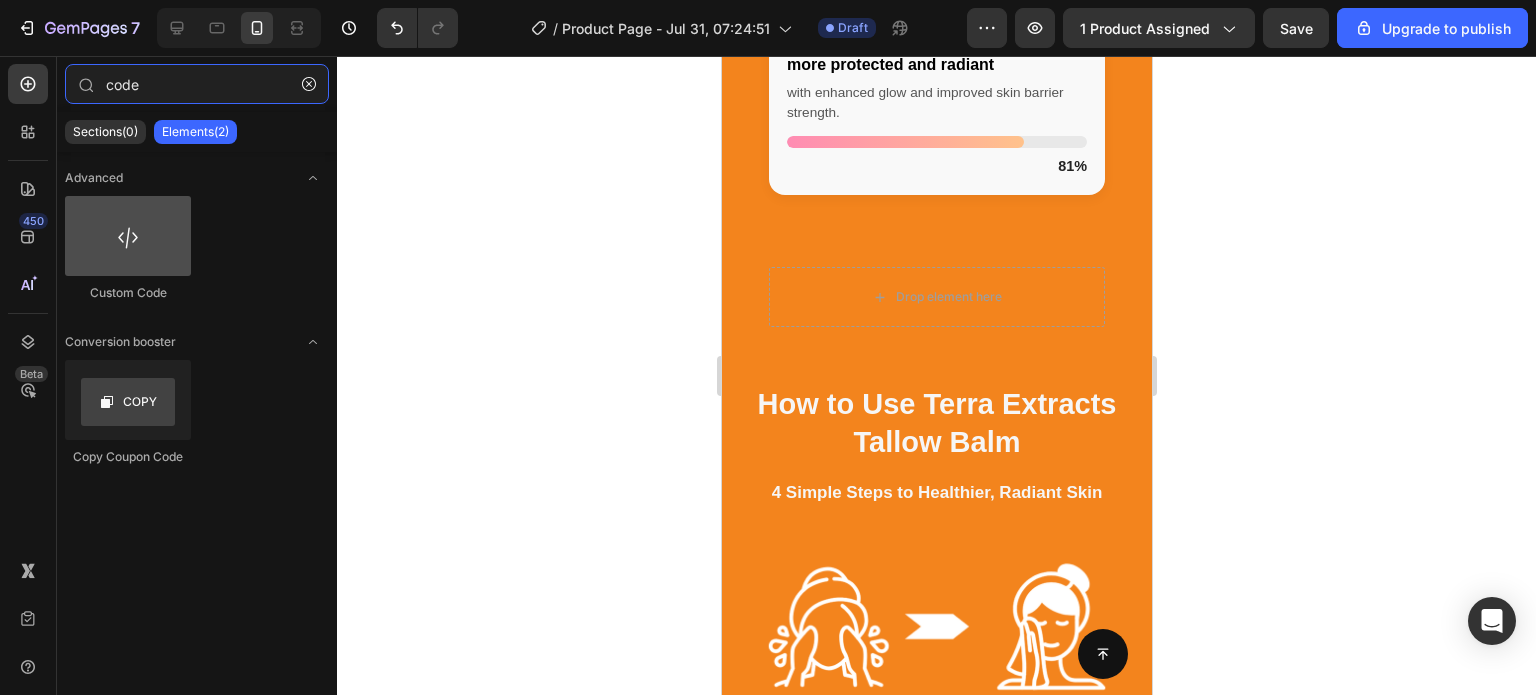 type on "code" 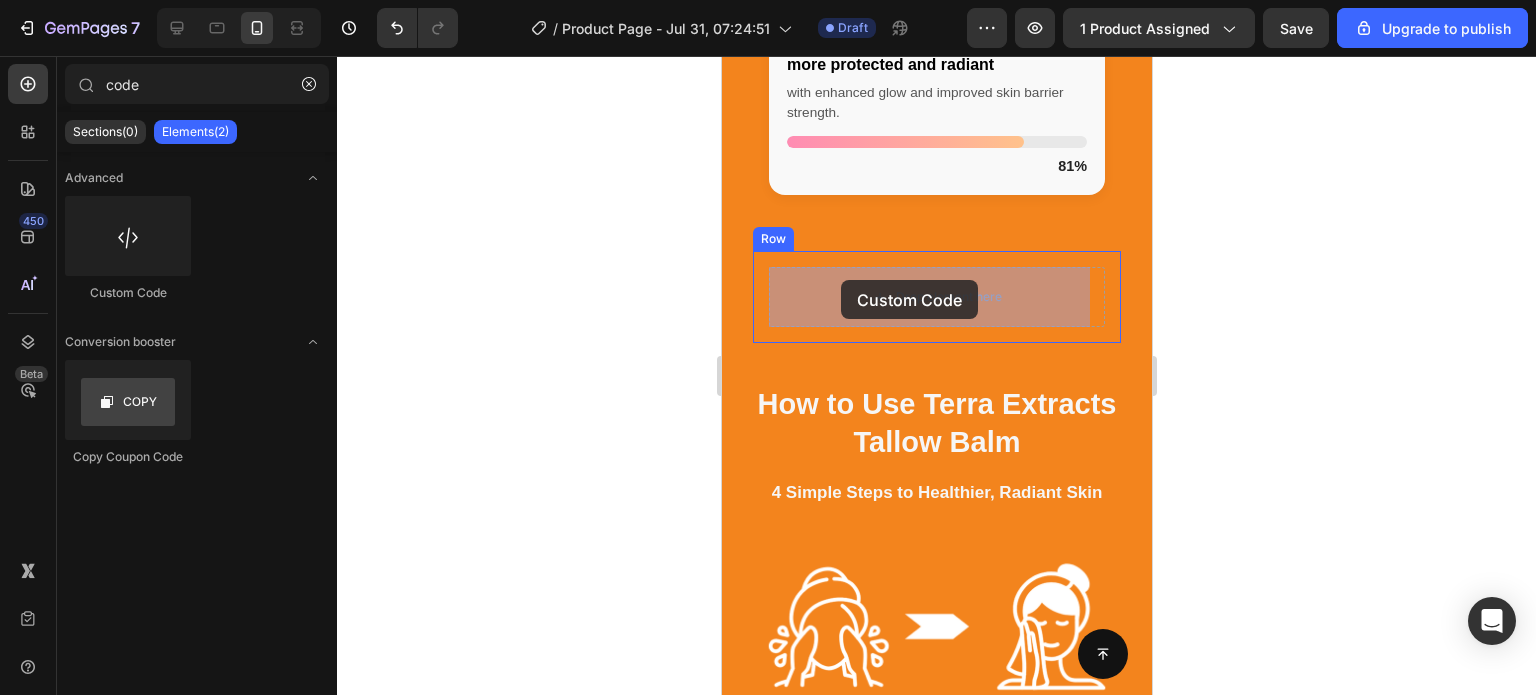 drag, startPoint x: 861, startPoint y: 295, endPoint x: 840, endPoint y: 280, distance: 25.806976 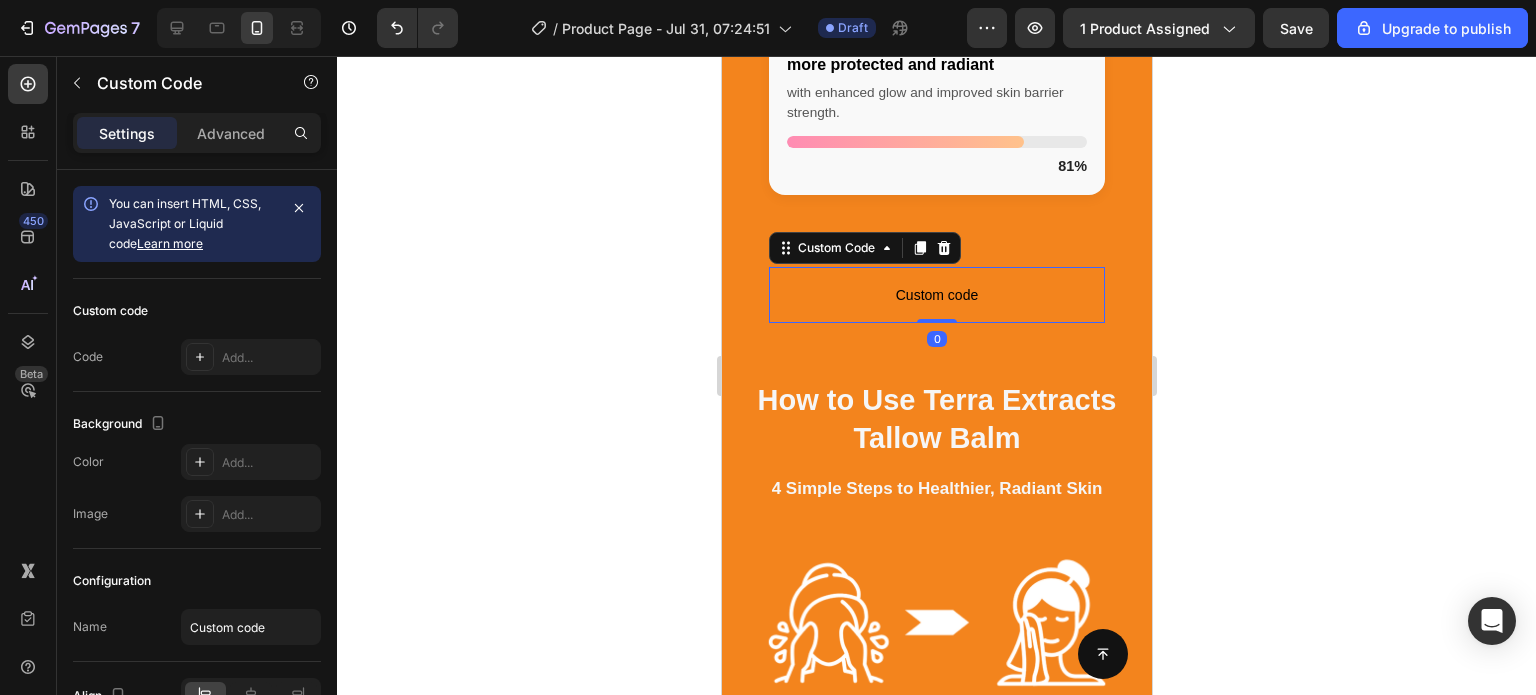 click on "Custom code" at bounding box center [936, 295] 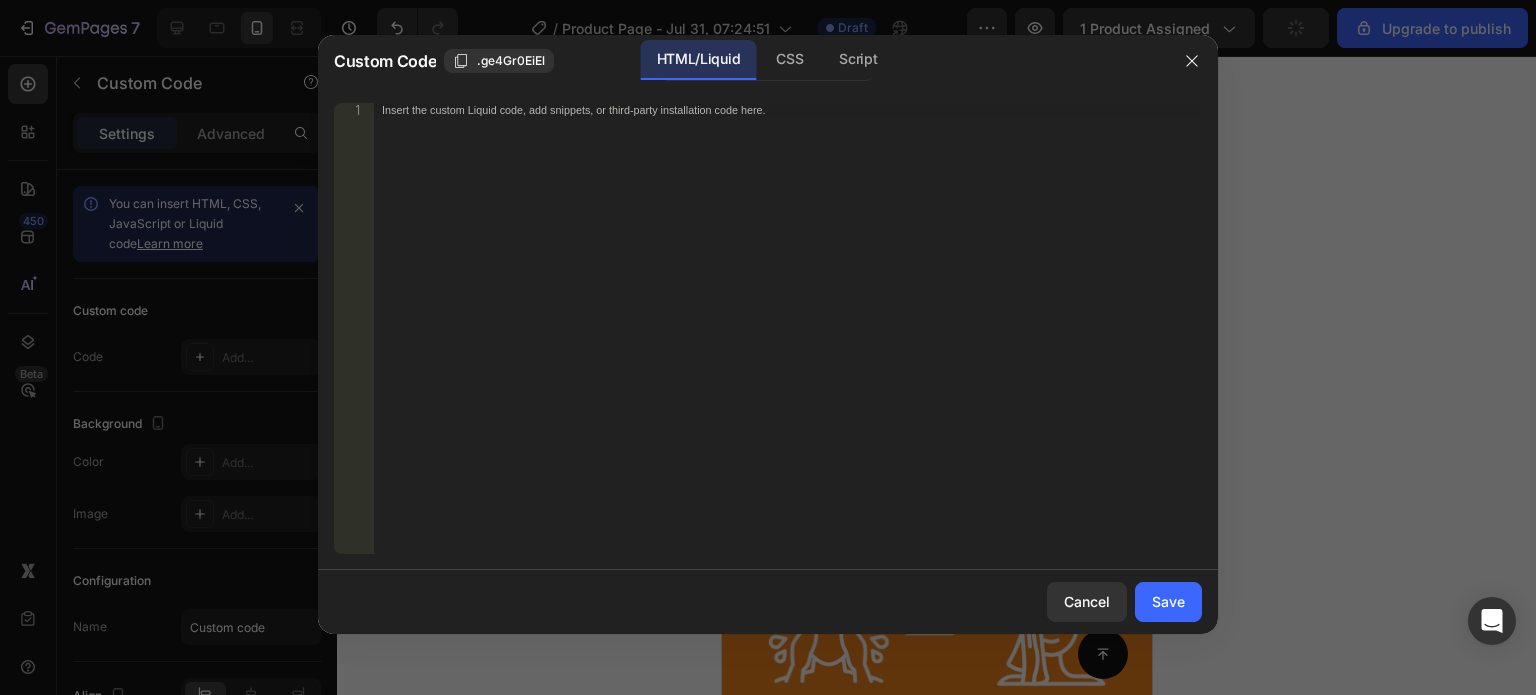 type 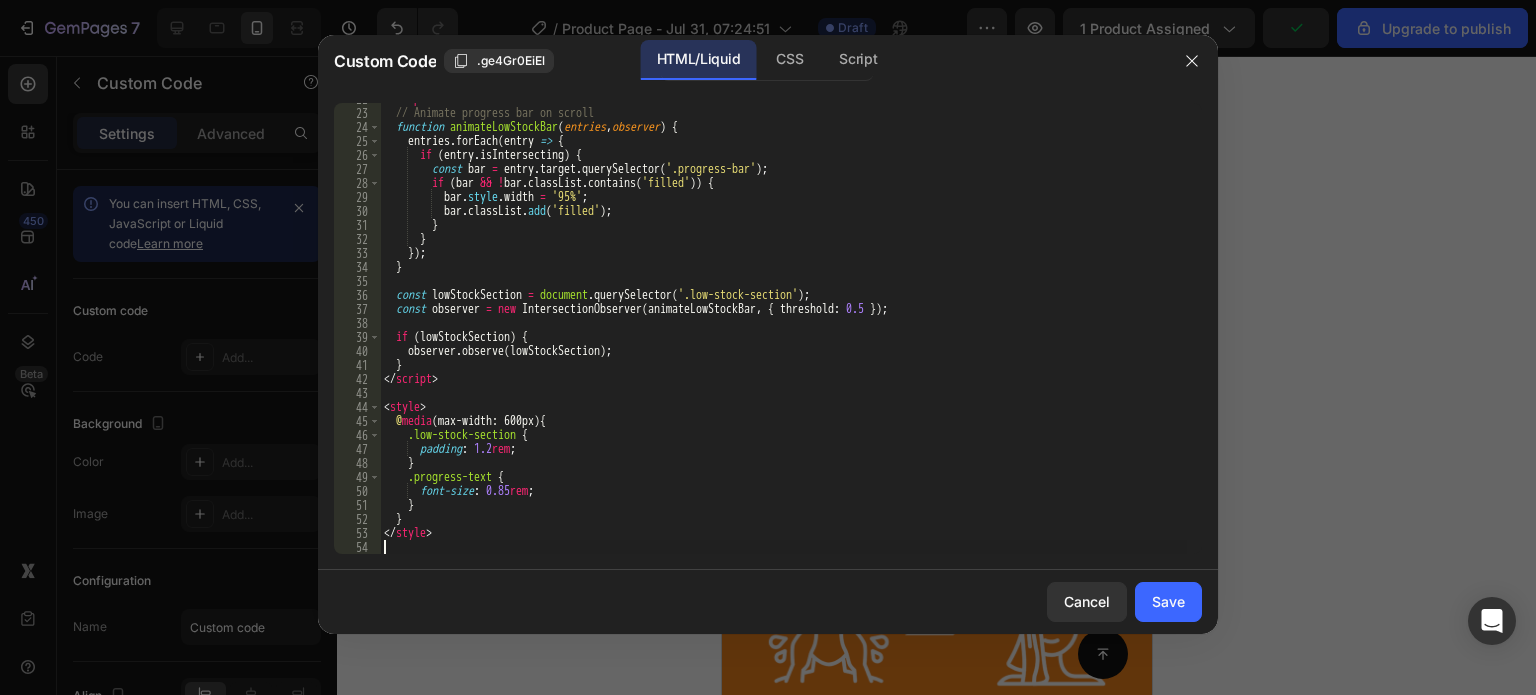 scroll, scrollTop: 347, scrollLeft: 0, axis: vertical 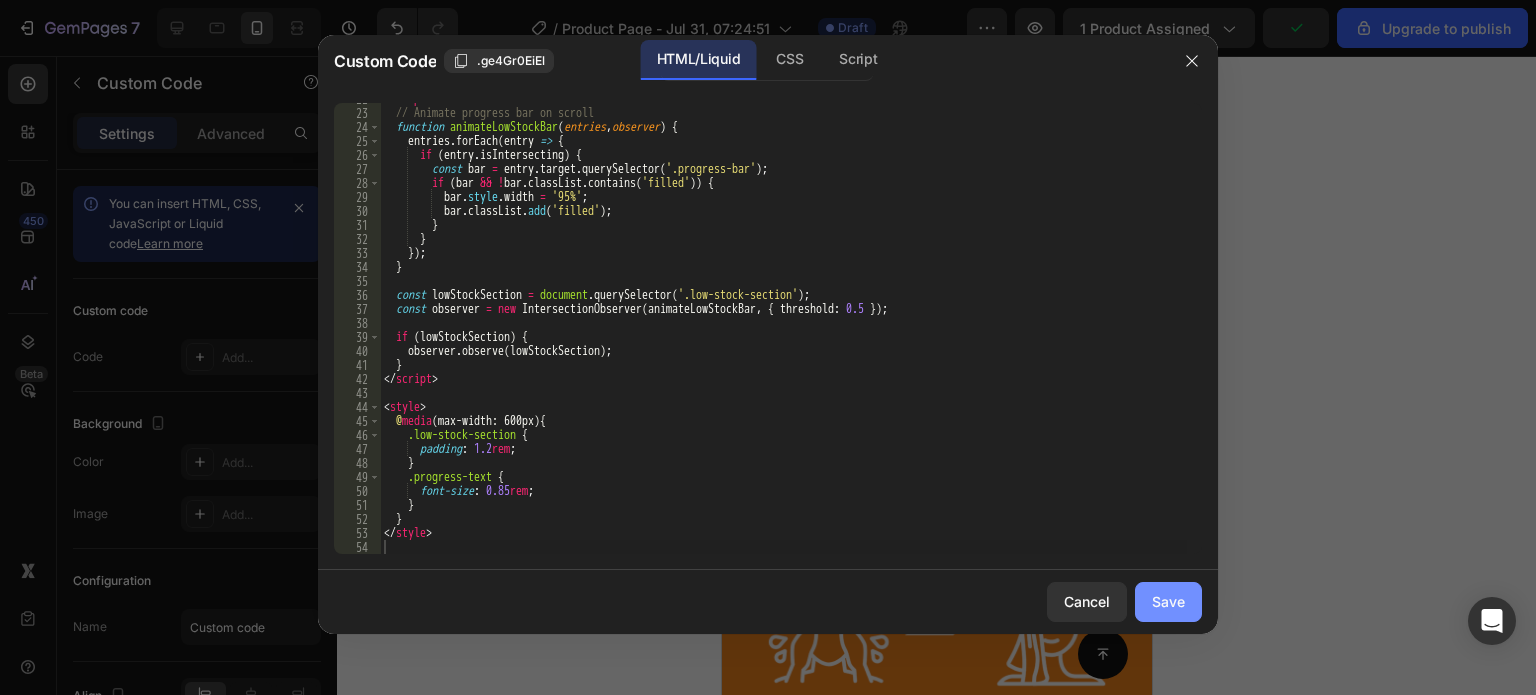 click on "Save" 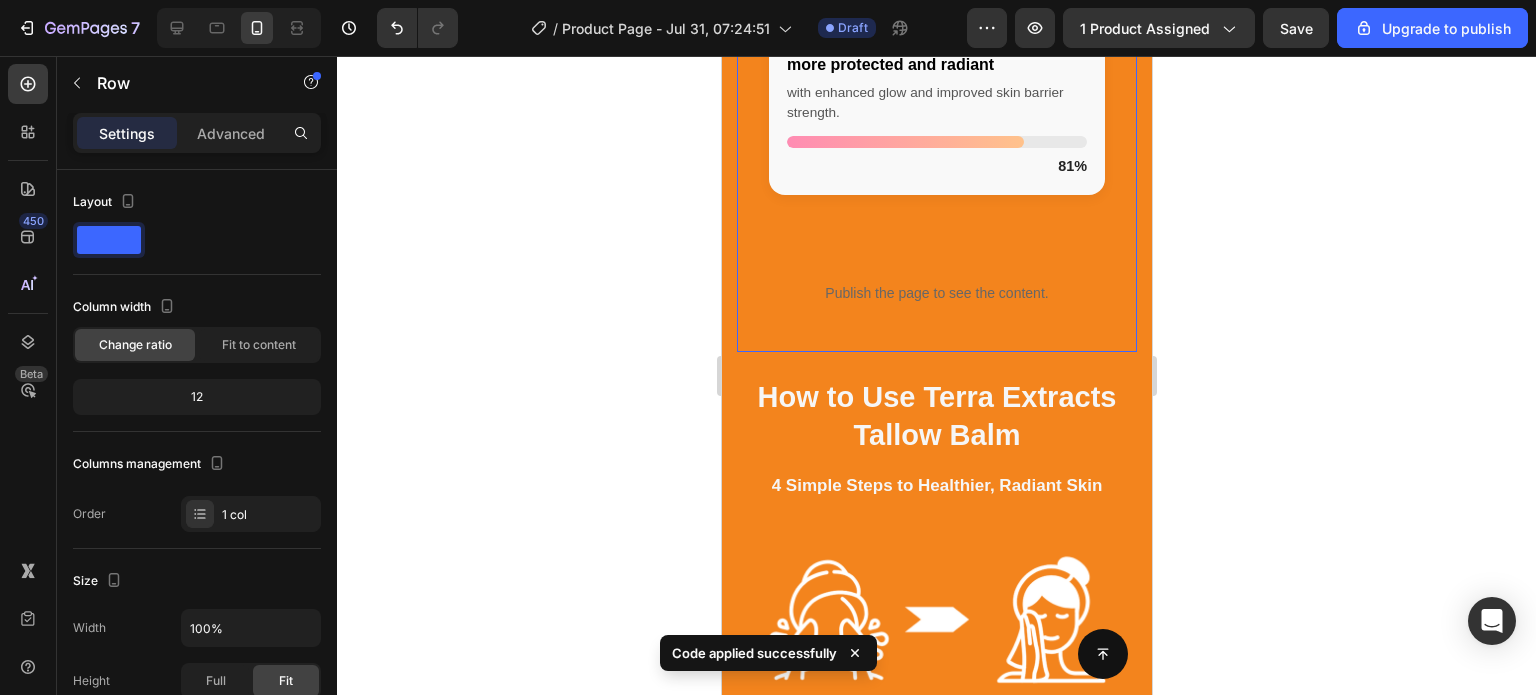 click on "96% said their skin looked cleared up and broke out less
with noticeable reduction in redness, irritation, and acne skin conditions.
96%
93% experienced deep, long-lasting hydration
reporting softer skin and a visible improvement in dry patches and rough texture.
93%
81% felt/saw their skin tone looked more protected and radiant
with enhanced glow and improved skin barrier strength.
81%
Custom Code
Publish the page to see the content.
Custom Code Row Row   0" at bounding box center (936, -52) 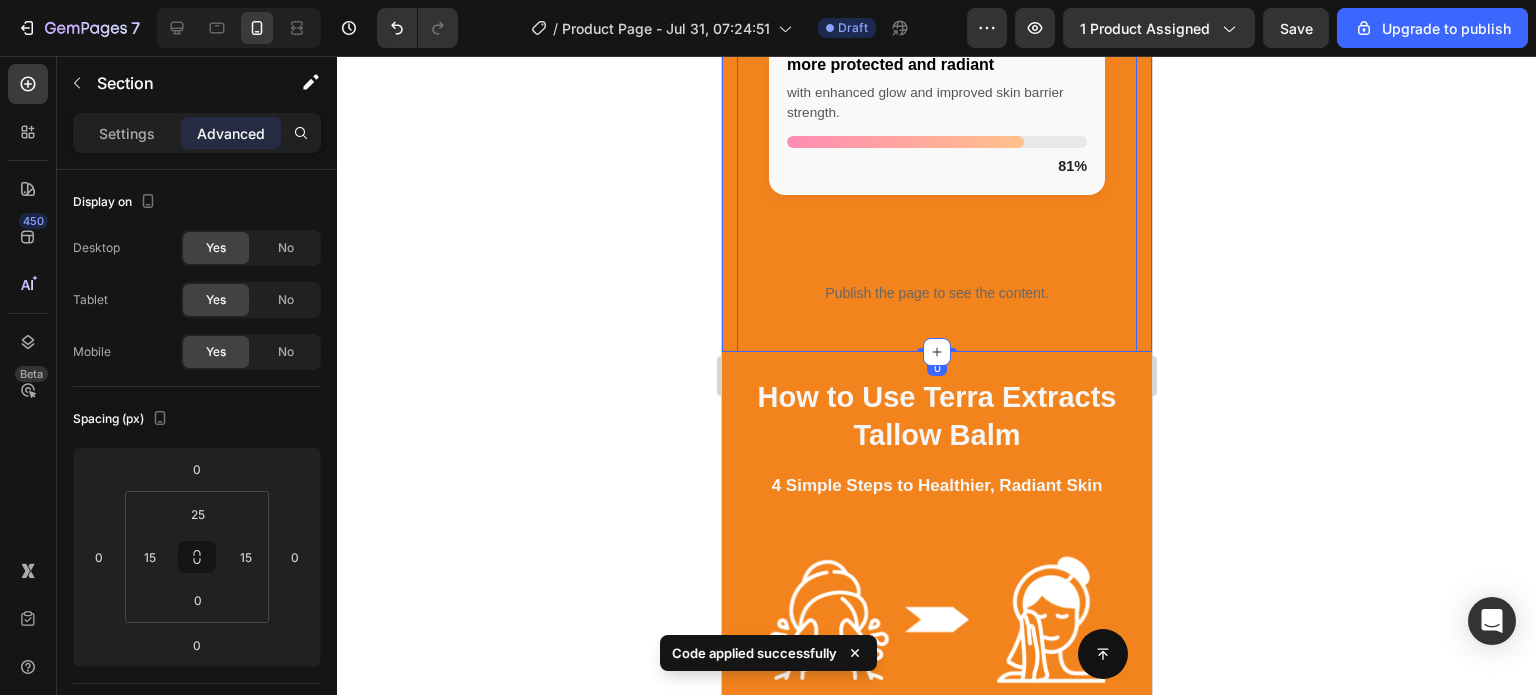 click on "Between January and May 2025, we asked customers what they thought about our balm Heading Real feedback from real customers, here’s what they had to say about their experience. Text block Row Row
96% said their skin looked cleared up and broke out less
with noticeable reduction in redness, irritation, and acne skin conditions.
96%
93% experienced deep, long-lasting hydration
reporting softer skin and a visible improvement in dry patches and rough texture.
93%
81% felt/saw their skin tone looked more protected and radiant
with enhanced glow and improved skin barrier strength.
81%
Custom Code
Publish the page to see the content.
Custom Code Row Row   0 Section 7" at bounding box center (936, -152) 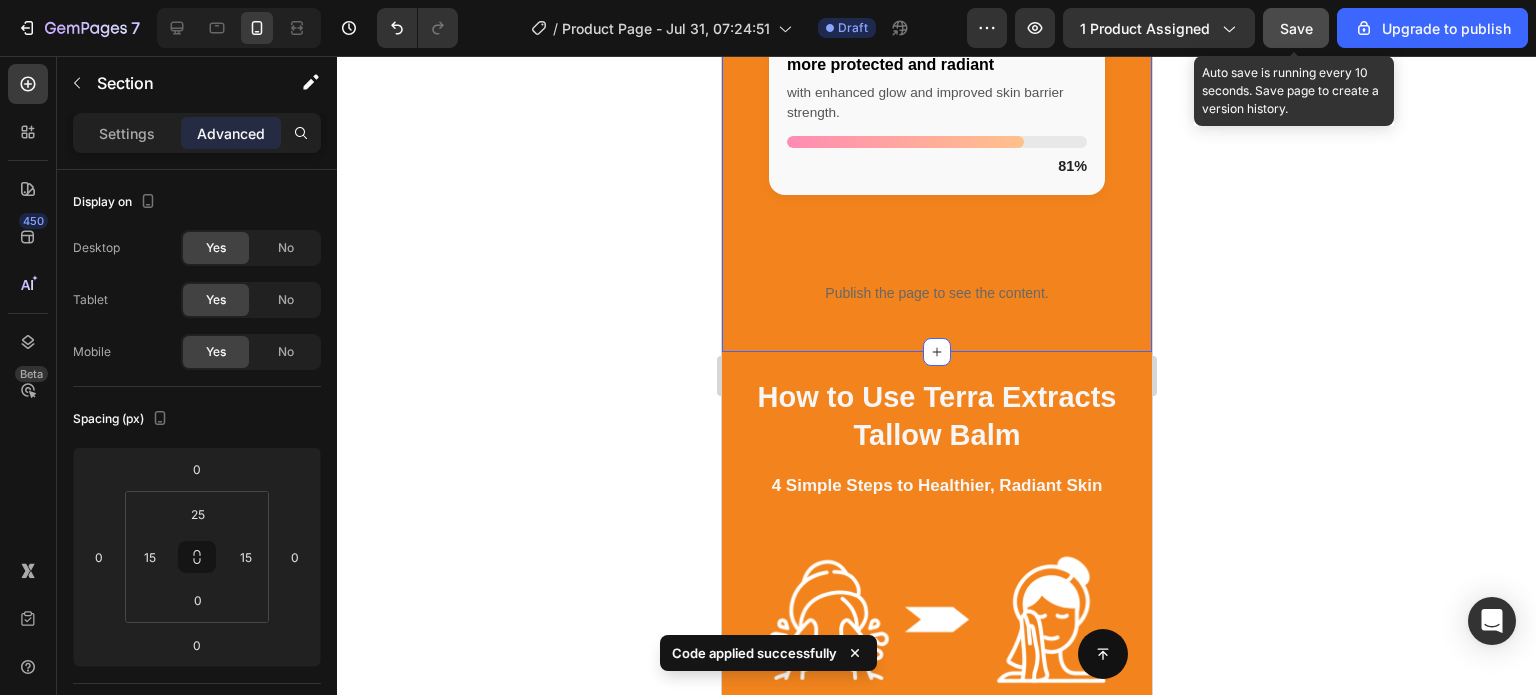 click on "Save" at bounding box center [1296, 28] 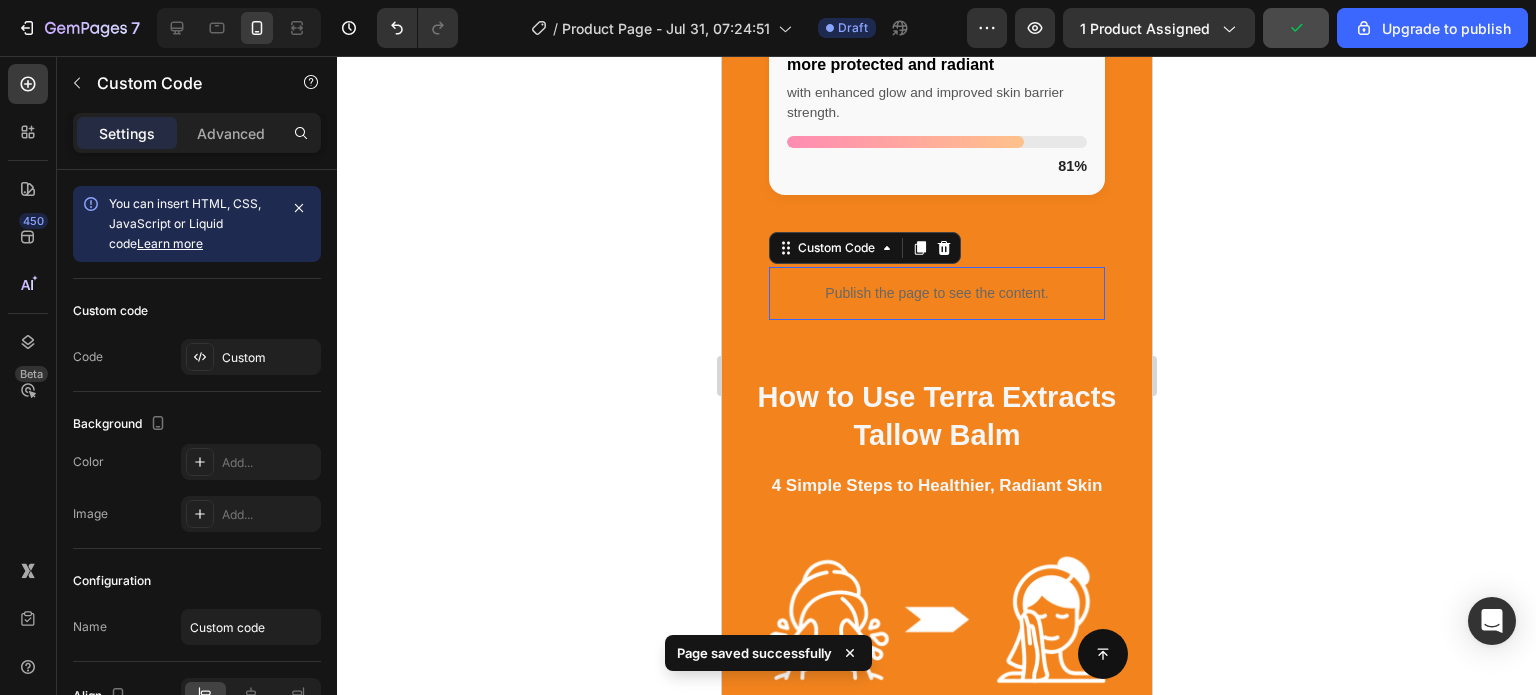 click on "Publish the page to see the content." at bounding box center [936, 293] 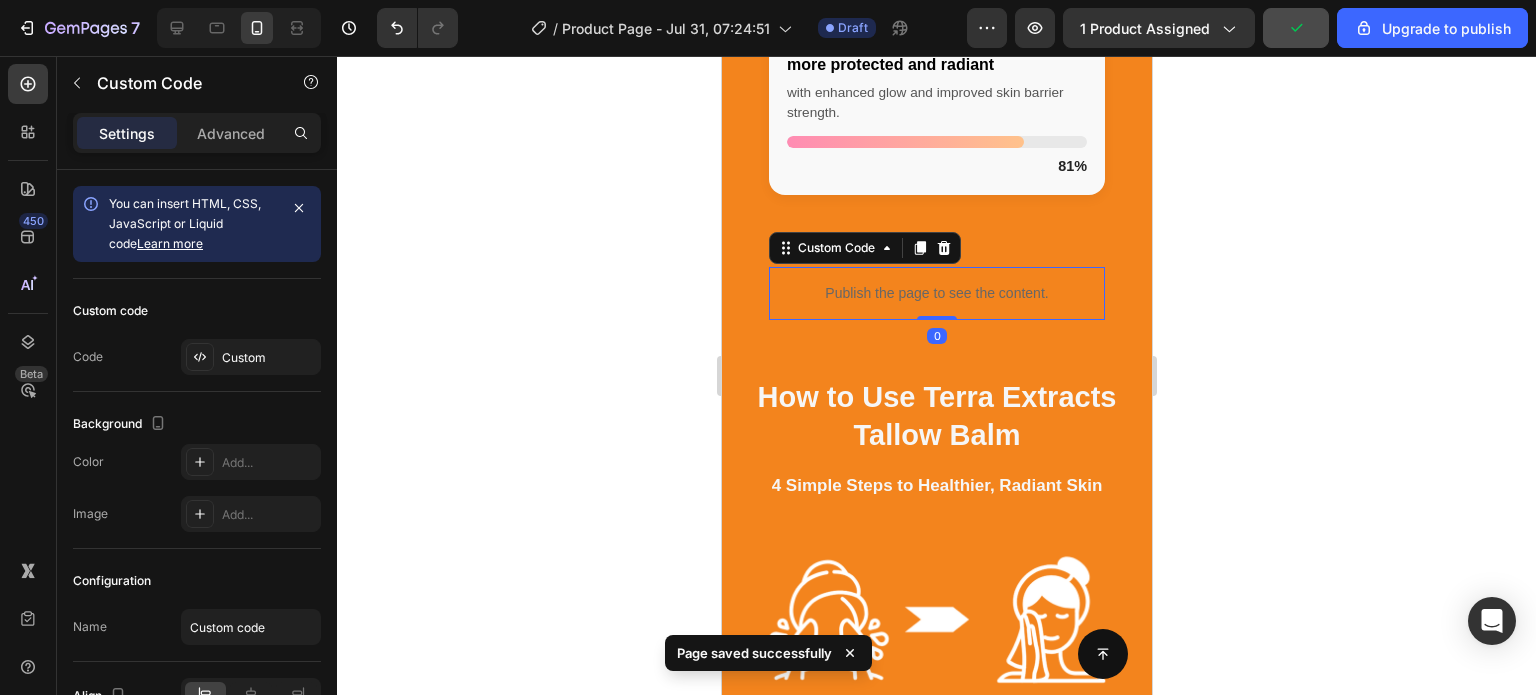 click on "Publish the page to see the content." at bounding box center (936, 293) 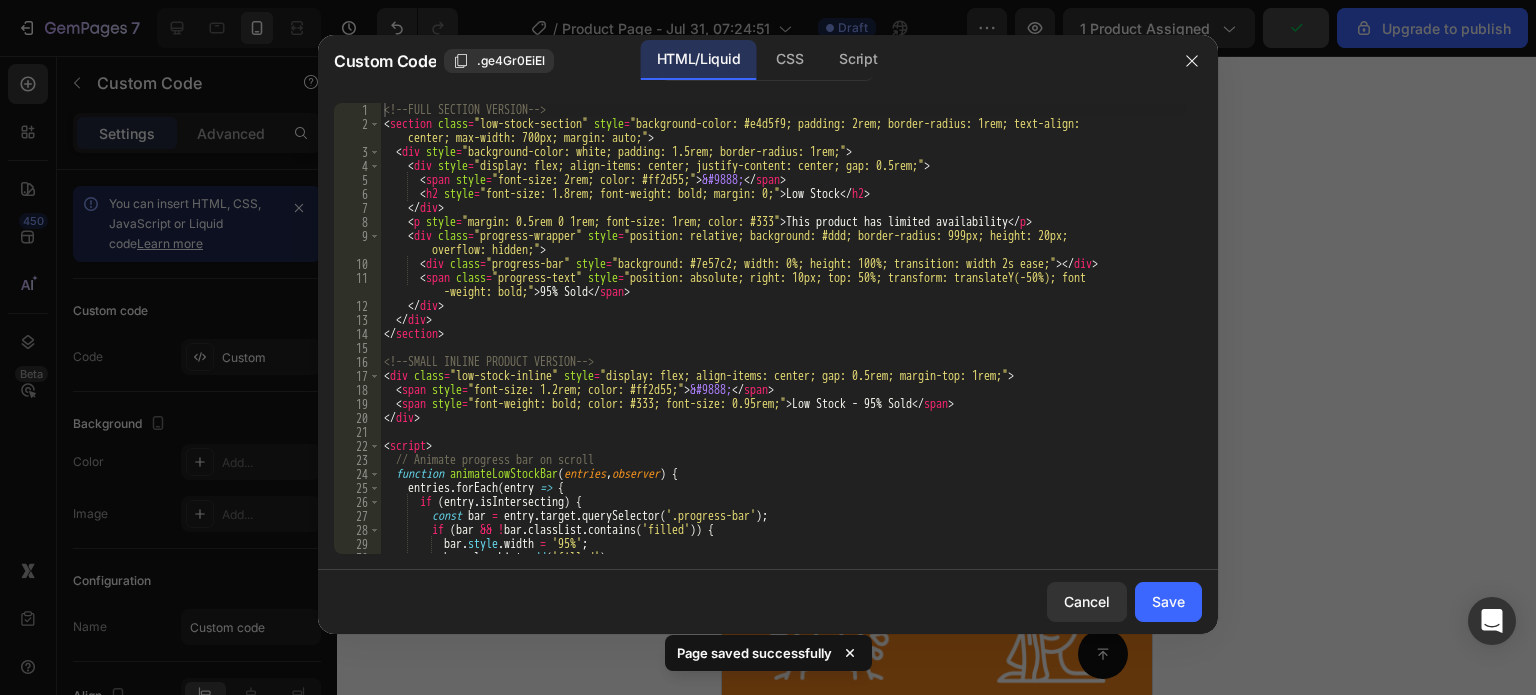 click on "<!--  FULL SECTION VERSION  --> < section   class = "low-stock-section"   style = "background-color: #e4d5f9; padding: 2rem; border-radius: 1rem; text-align:       center; max-width: 700px; margin: auto;" >    < div   style = "background-color: white; padding: 1.5rem; border-radius: 1rem;" >      < div   style = "display: flex; align-items: center; justify-content: center; gap: 0.5rem;" >         < span   style = "font-size: 2rem; color: #ff2d55;" > &#9888; </ span >         < h2   style = "font-size: 1.8rem; font-weight: bold; margin: 0;" > Low Stock </ h2 >      </ div >      < p   style = "margin: 0.5rem 0 1rem; font-size: 1rem; color: #333" > This product has limited availability </ p >      < div   class = "progress-wrapper"   style = "position: relative; background: #ddd; border-radius: 999px; height: 20px;           overflow: hidden;" >         < div   class = "progress-bar"   style = "background: #7e57c2; width: 0%; height: 100%; transition: width 2s ease;" > </ div >         < span   =" at bounding box center (783, 342) 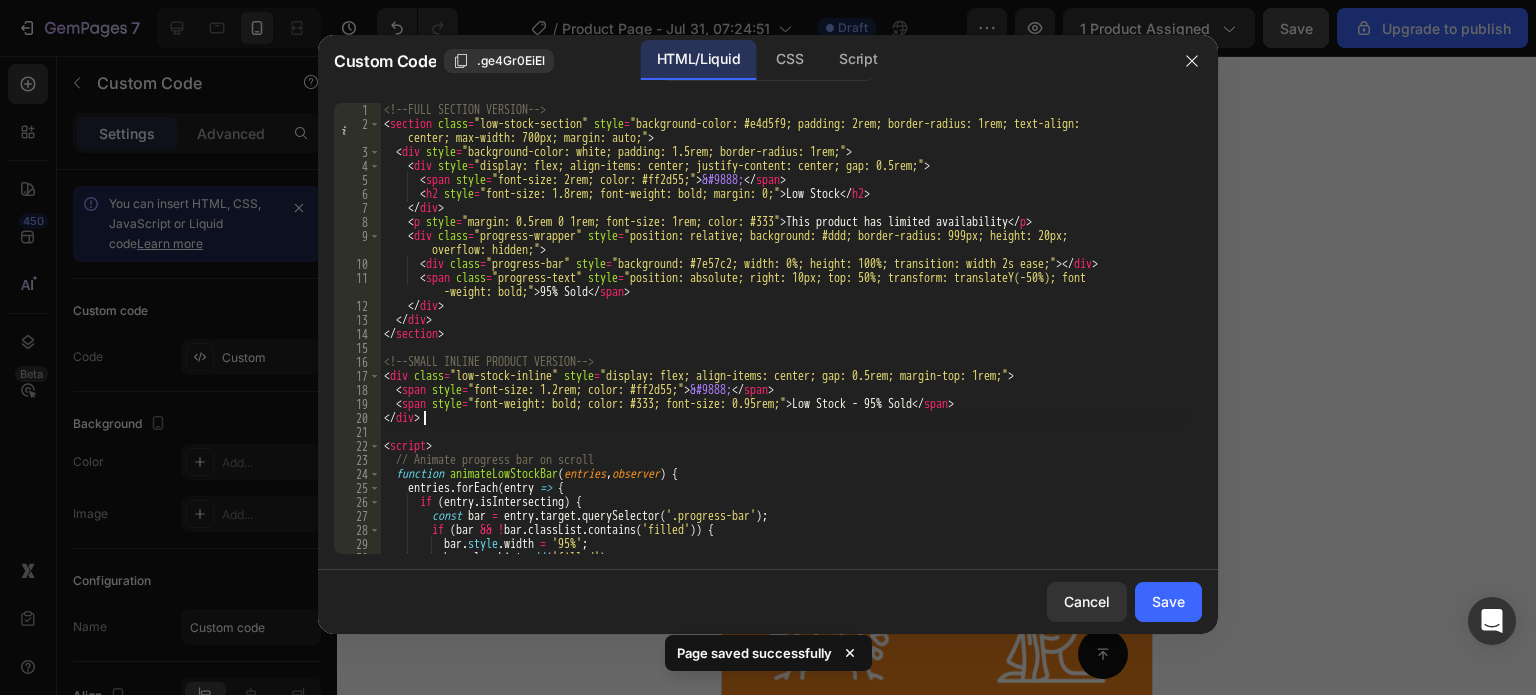 click on "<!--  FULL SECTION VERSION  --> < section   class = "low-stock-section"   style = "background-color: #e4d5f9; padding: 2rem; border-radius: 1rem; text-align:       center; max-width: 700px; margin: auto;" >    < div   style = "background-color: white; padding: 1.5rem; border-radius: 1rem;" >      < div   style = "display: flex; align-items: center; justify-content: center; gap: 0.5rem;" >         < span   style = "font-size: 2rem; color: #ff2d55;" > &#9888; </ span >         < h2   style = "font-size: 1.8rem; font-weight: bold; margin: 0;" > Low Stock </ h2 >      </ div >      < p   style = "margin: 0.5rem 0 1rem; font-size: 1rem; color: #333" > This product has limited availability </ p >      < div   class = "progress-wrapper"   style = "position: relative; background: #ddd; border-radius: 999px; height: 20px;           overflow: hidden;" >         < div   class = "progress-bar"   style = "background: #7e57c2; width: 0%; height: 100%; transition: width 2s ease;" > </ div >         < span   =" at bounding box center (783, 342) 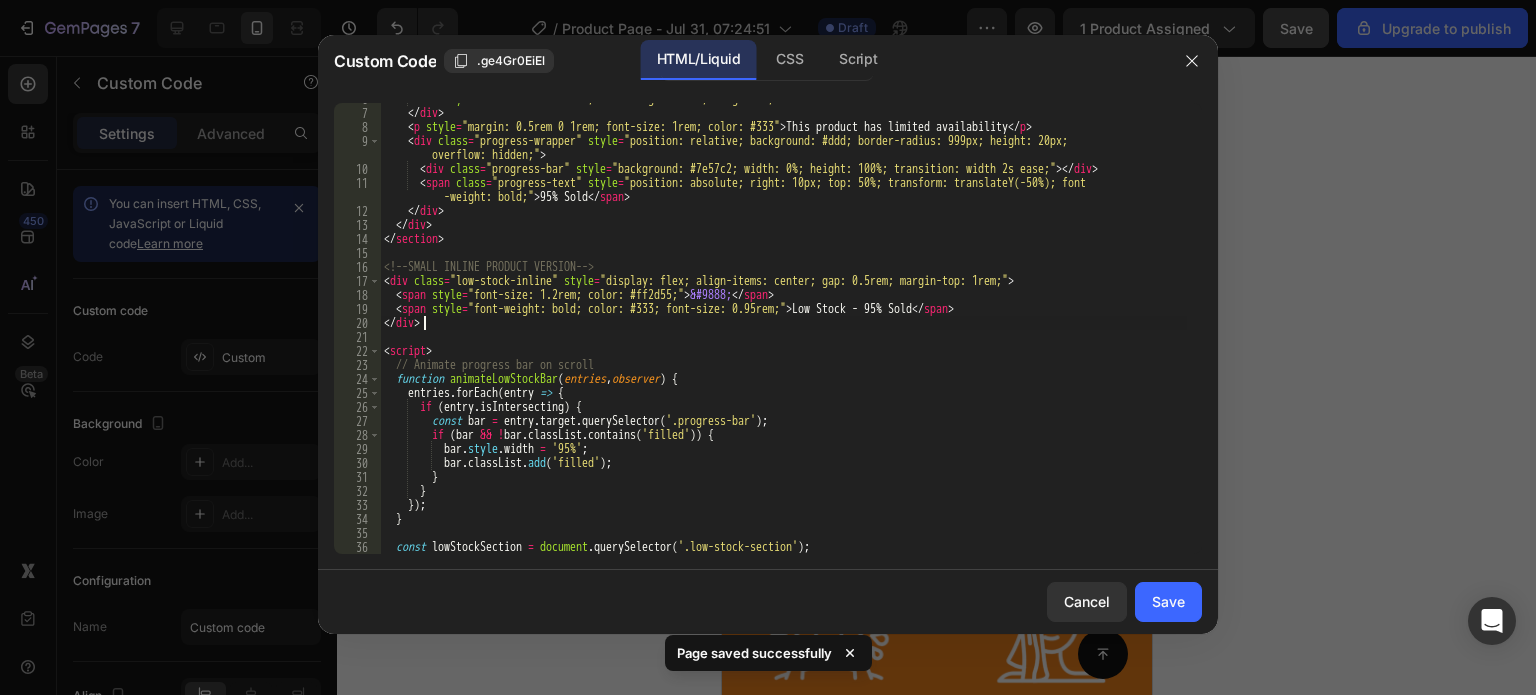 scroll, scrollTop: 96, scrollLeft: 0, axis: vertical 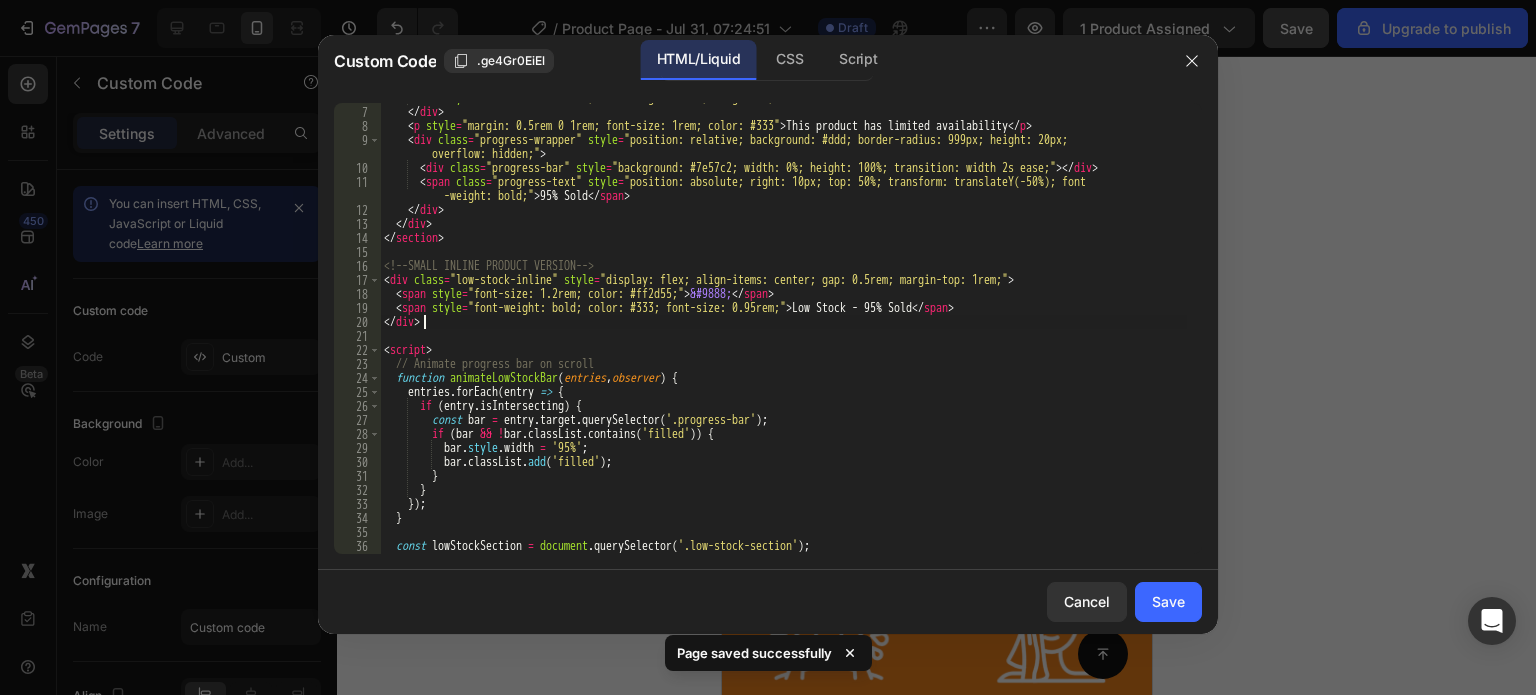 click on "< h2   style = "font-size: 1.8rem; font-weight: bold; margin: 0;" > Low Stock </ h2 >      </ div >      < p   style = "margin: 0.5rem 0 1rem; font-size: 1rem; color: #333" > This product has limited availability </ p >      < div   class = "progress-wrapper"   style = "position: relative; background: #ddd; border-radius: 999px; height: 20px;           overflow: hidden;" >         < div   class = "progress-bar"   style = "background: #7e57c2; width: 0%; height: 100%; transition: width 2s ease;" > </ div >         < span   class = "progress-text"   style = "position: absolute; right: 10px; top: 50%; transform: translateY(-50%); font            -weight: bold;" > 95% Sold </ span >      </ div >    </ div > </ section > <!--  SMALL INLINE PRODUCT VERSION  --> < div   class = "low-stock-inline"   style = "display: flex; align-items: center; gap: 0.5rem; margin-top: 1rem;" >    < span   style = "font-size: 1.2rem; color: #ff2d55;" > &#9888; </ span >    < span   style = > </ span > </ div" at bounding box center [783, 330] 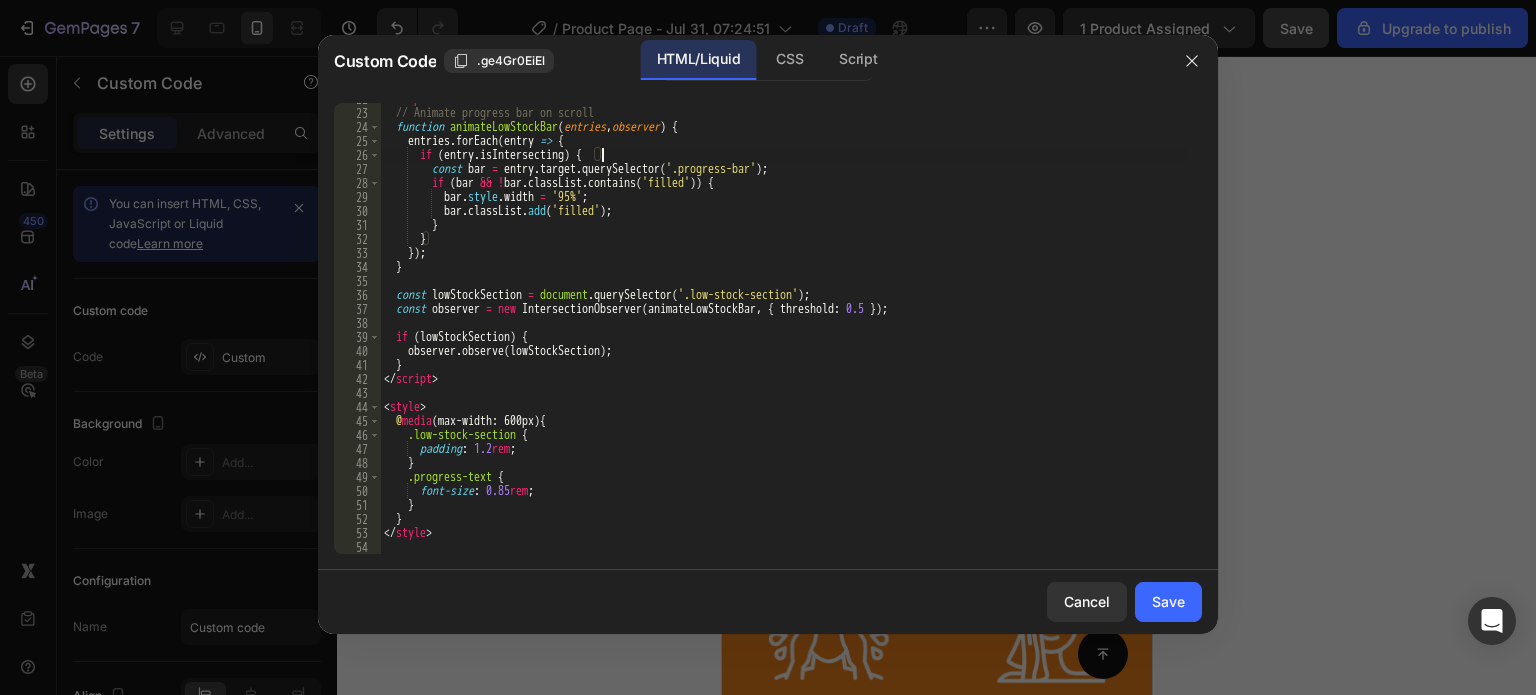 scroll, scrollTop: 347, scrollLeft: 0, axis: vertical 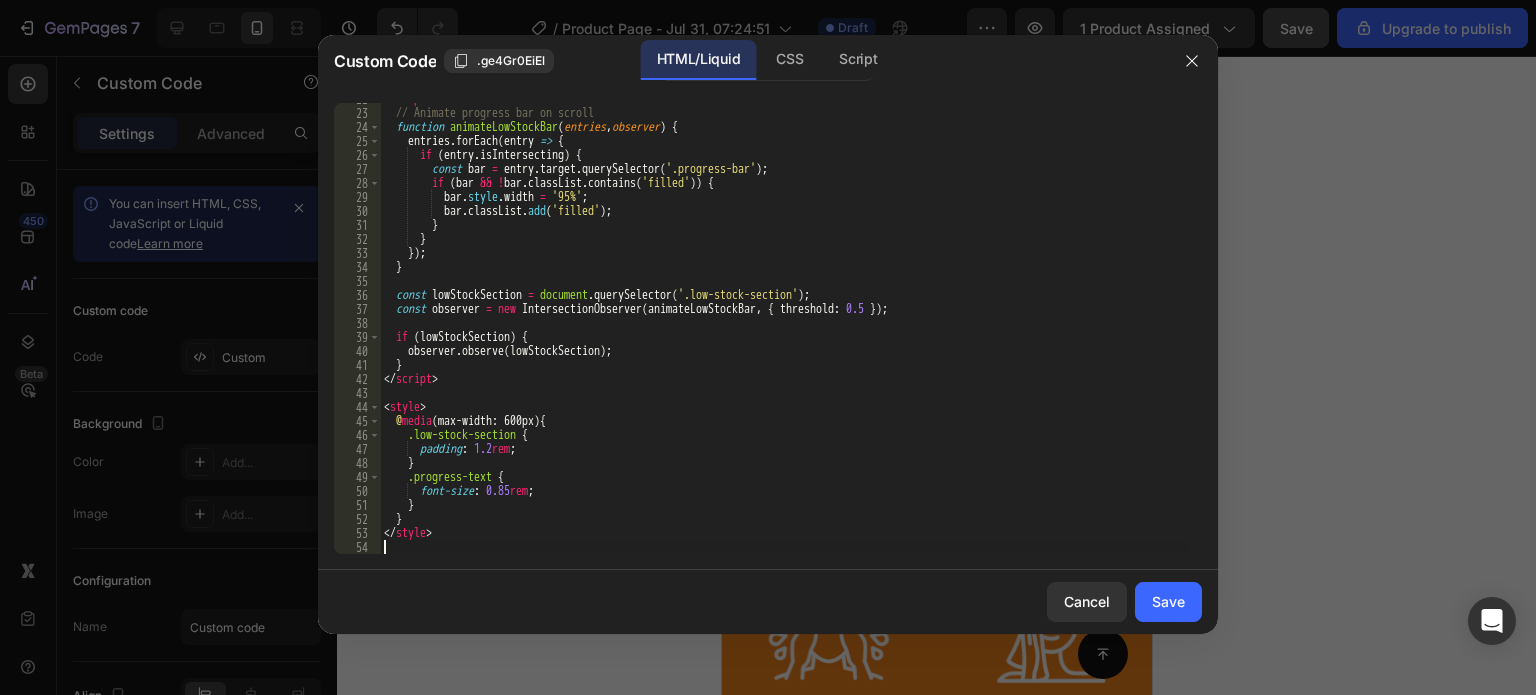 click on "< script >    // Animate progress bar on scroll    function   animateLowStockBar ( entries ,  observer )   {      entries . forEach ( entry   =>   {         if   ( entry . isIntersecting )   {           const   bar   =   entry . target . querySelector ( '.progress-bar' ) ;           if   ( bar   &&   ! bar . classList . contains ( 'filled' ))   {              bar . style . width   =   '95%' ;              bar . classList . add ( 'filled' ) ;           }         }      }) ;    }    const   lowStockSection   =   document . querySelector ( '.low-stock-section' ) ;    const   observer   =   new   IntersectionObserver ( animateLowStockBar ,   {   threshold :   0.5   }) ;    if   ( lowStockSection )   {      observer . observe ( lowStockSection ) ;    } </ script > < style >    @ media  (max-width: 600px)  {      .low-stock-section   {         padding :   1.2 rem ;      }      .progress-text   {         font-size :   0.85 rem ;      }    } </ style >" at bounding box center [783, 331] 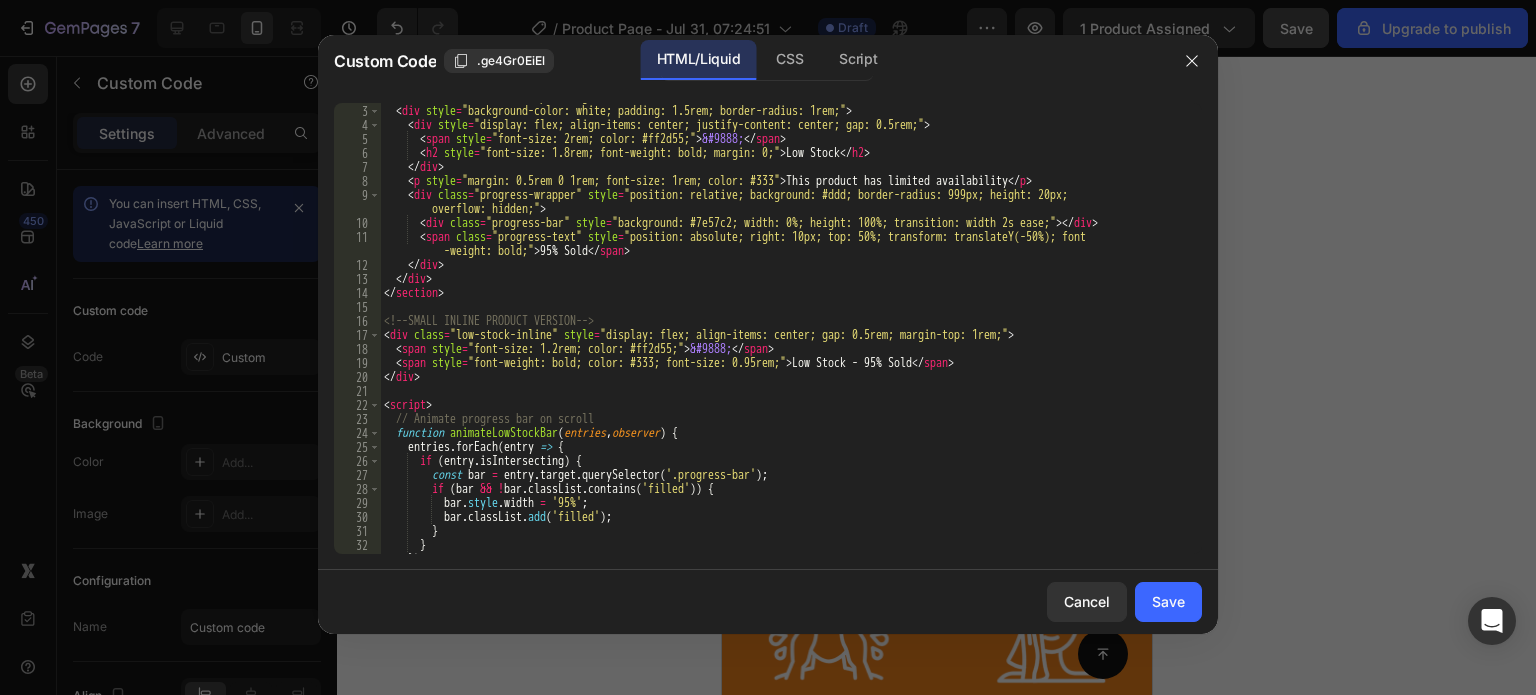 scroll, scrollTop: 35, scrollLeft: 0, axis: vertical 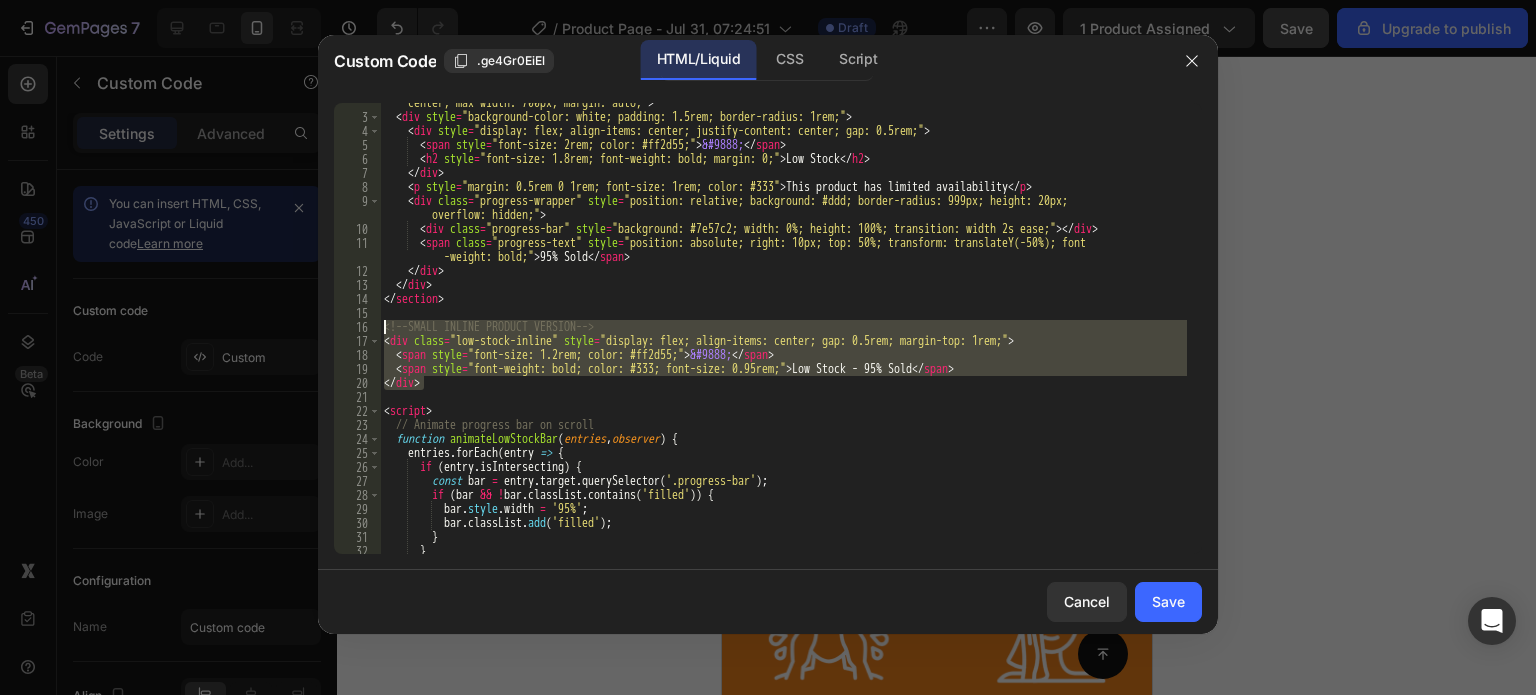 drag, startPoint x: 463, startPoint y: 387, endPoint x: 351, endPoint y: 327, distance: 127.059044 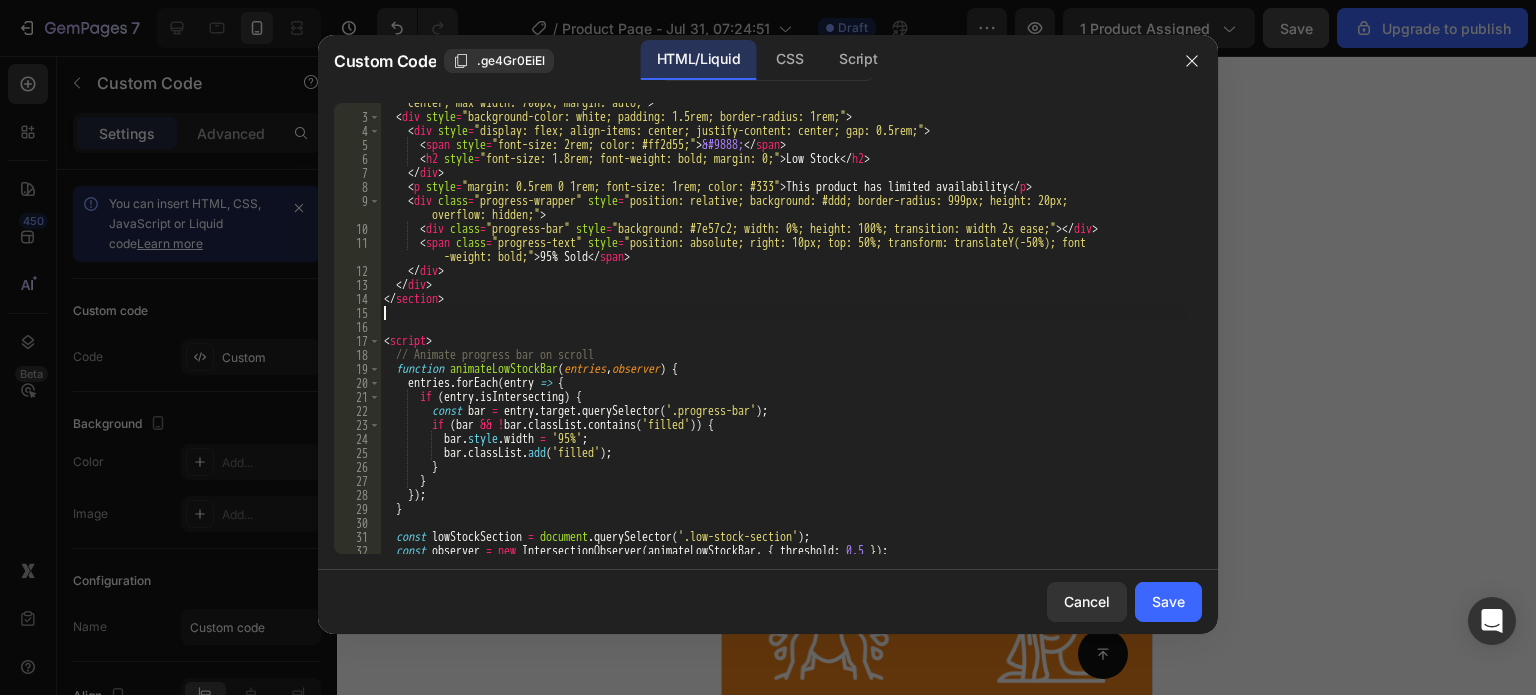 type on "</section>" 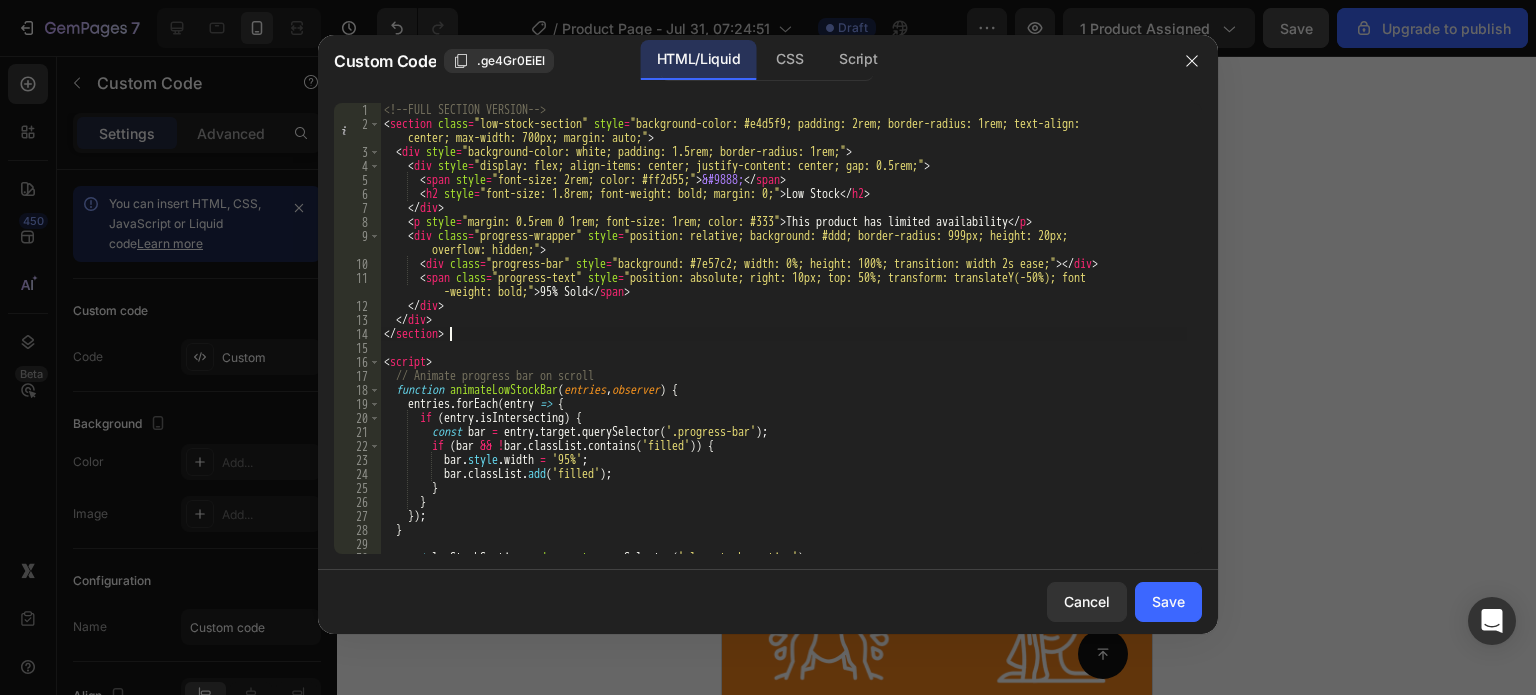 scroll, scrollTop: 0, scrollLeft: 0, axis: both 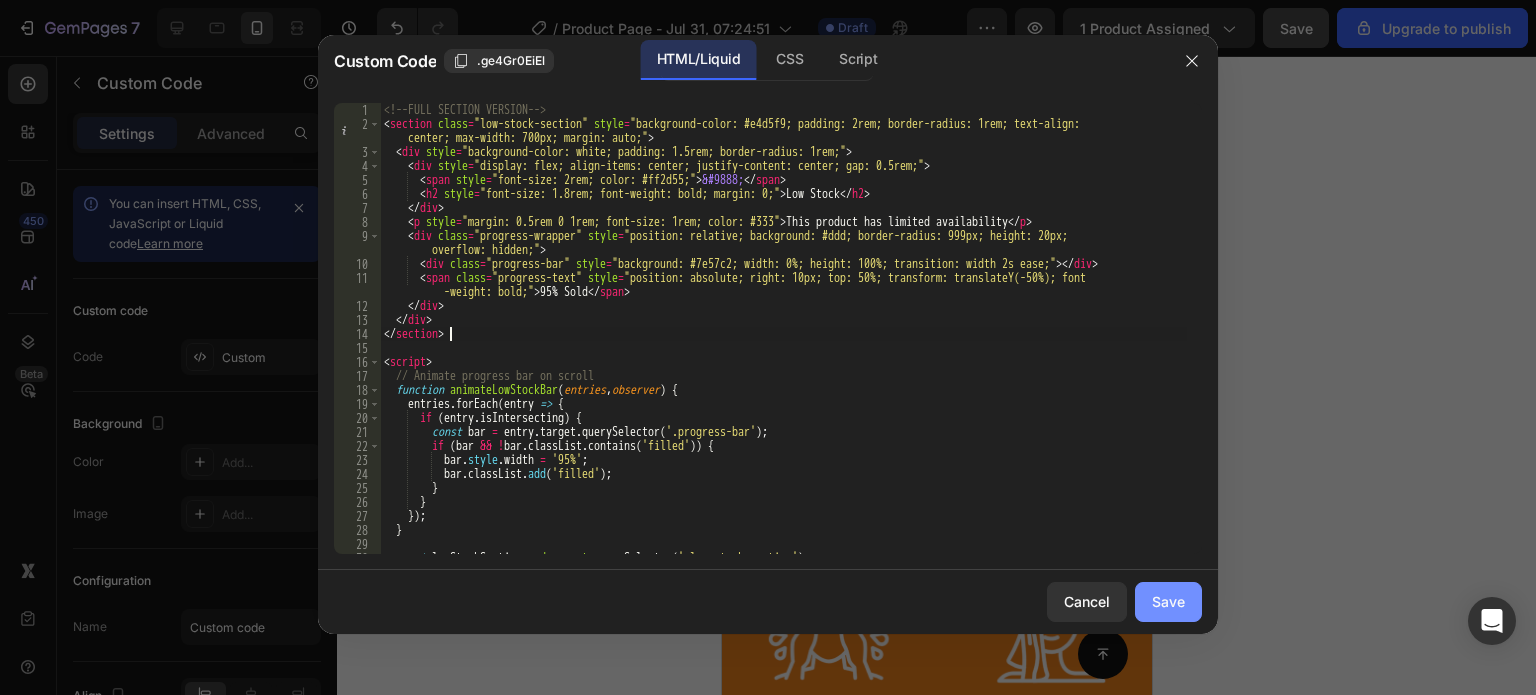 click on "Save" at bounding box center [1168, 601] 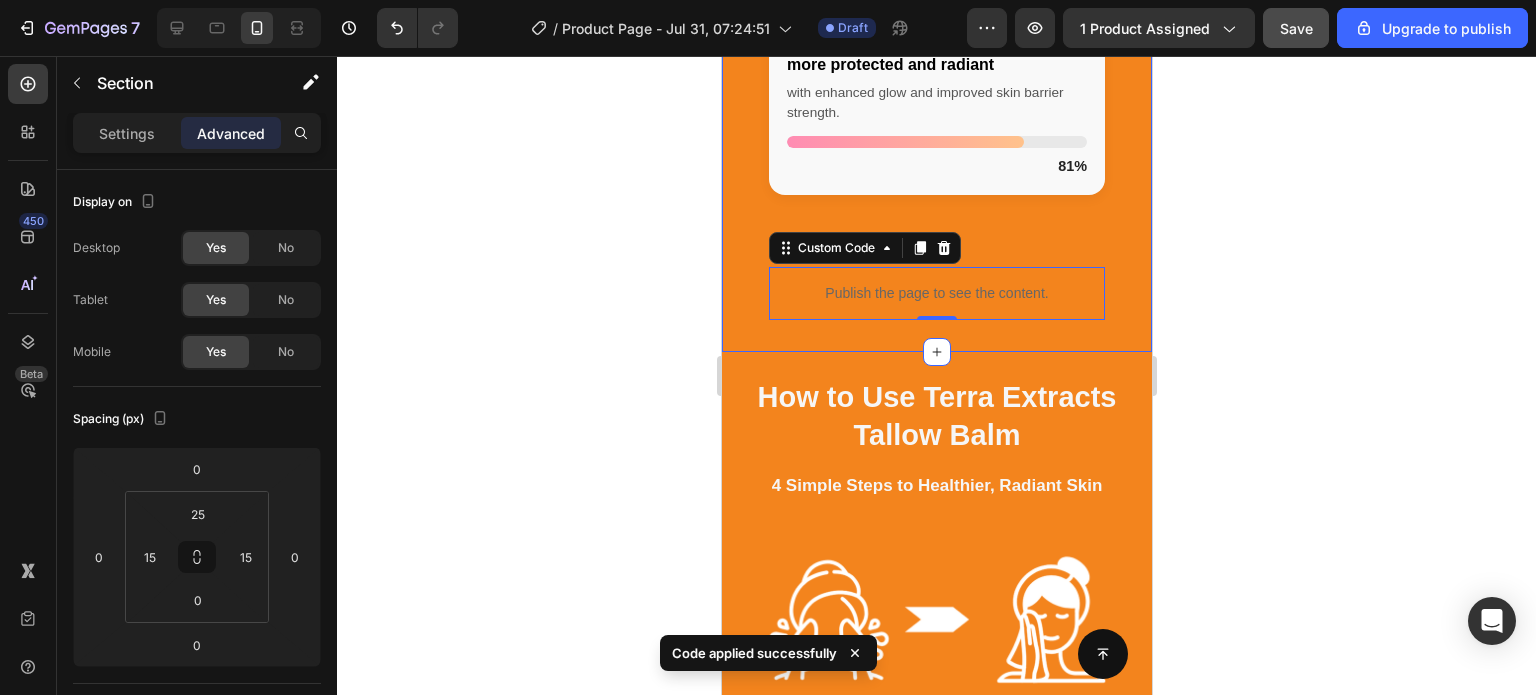 click on "Between January and May 2025, we asked customers what they thought about our balm Heading Real feedback from real customers, here’s what they had to say about their experience. Text block Row Row
96% said their skin looked cleared up and broke out less
with noticeable reduction in redness, irritation, and acne skin conditions.
96%
93% experienced deep, long-lasting hydration
reporting softer skin and a visible improvement in dry patches and rough texture.
93%
81% felt/saw their skin tone looked more protected and radiant
with enhanced glow and improved skin barrier strength.
81%
Custom Code
Publish the page to see the content.
Custom Code   0 Row Row Section 7" at bounding box center (936, -152) 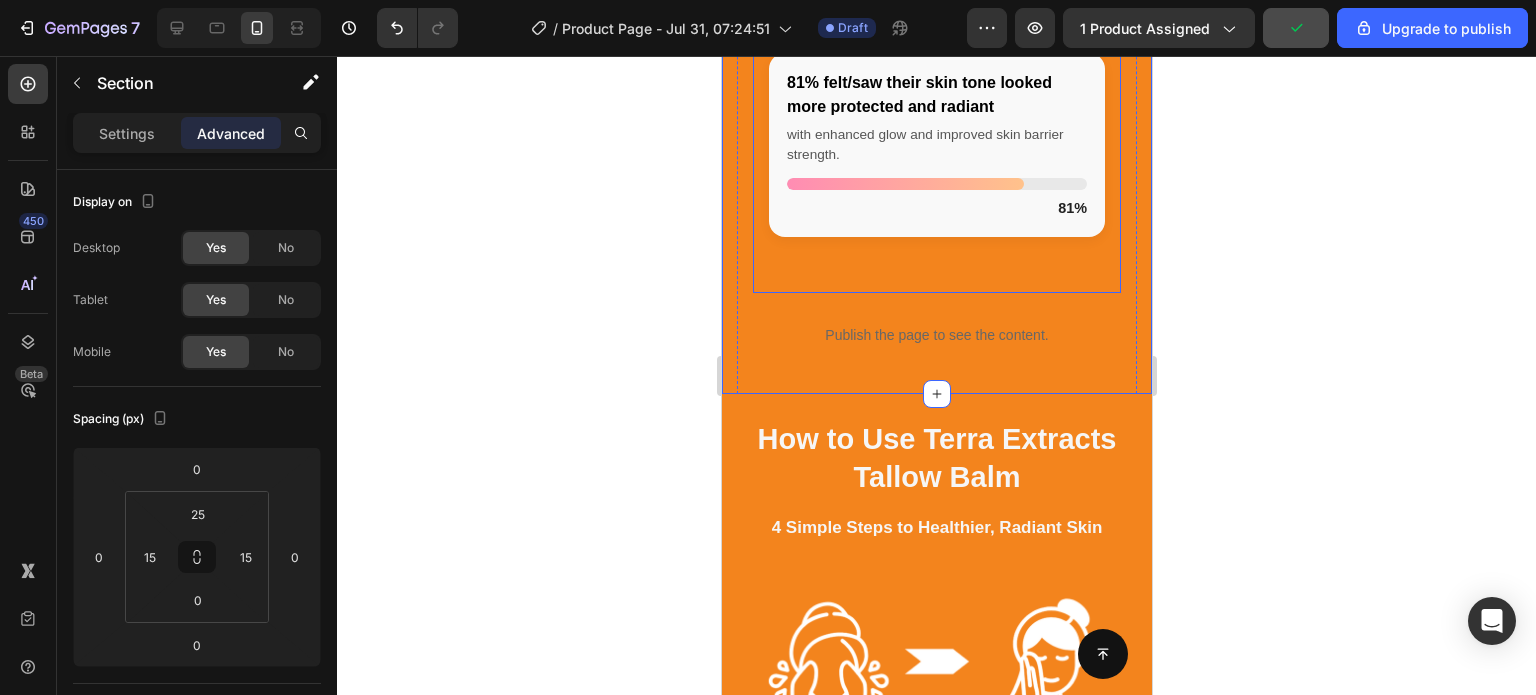 scroll, scrollTop: 4050, scrollLeft: 0, axis: vertical 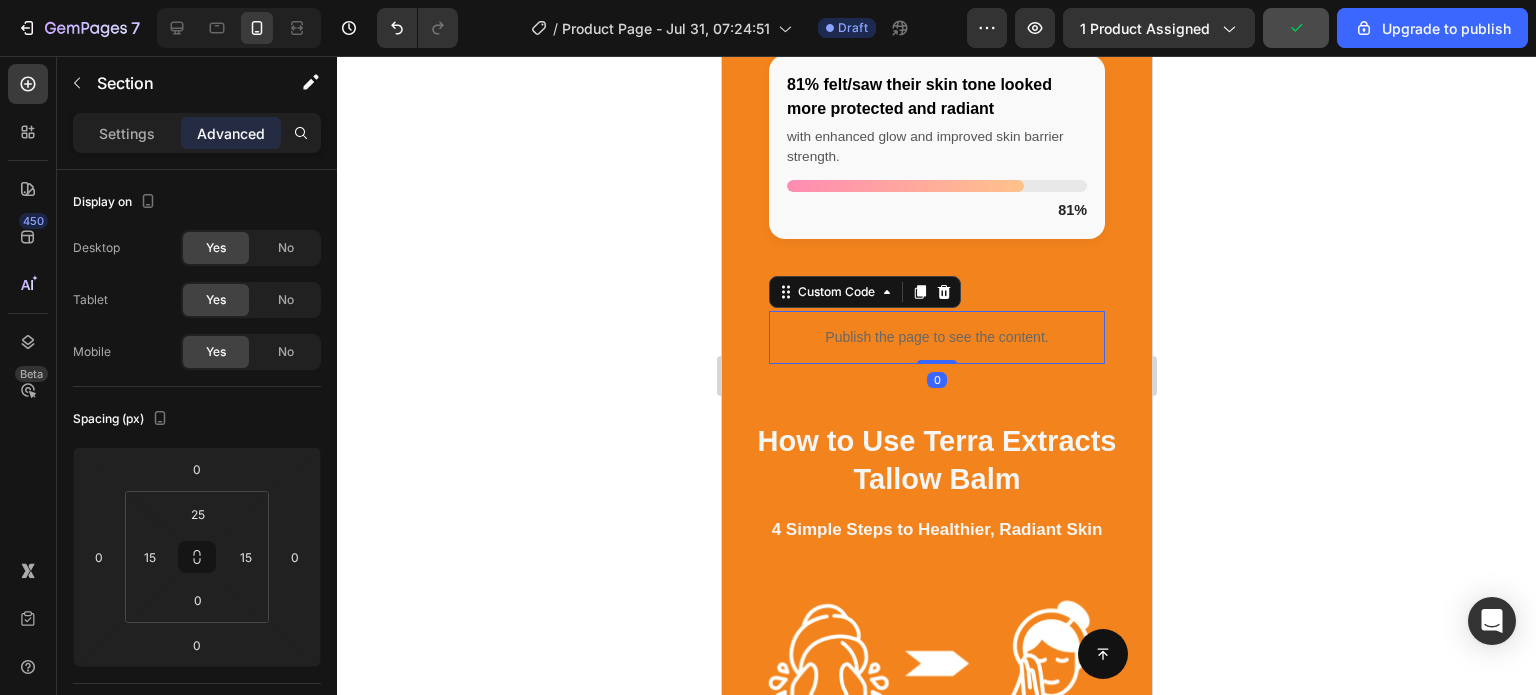 click on "Publish the page to see the content." at bounding box center [936, 337] 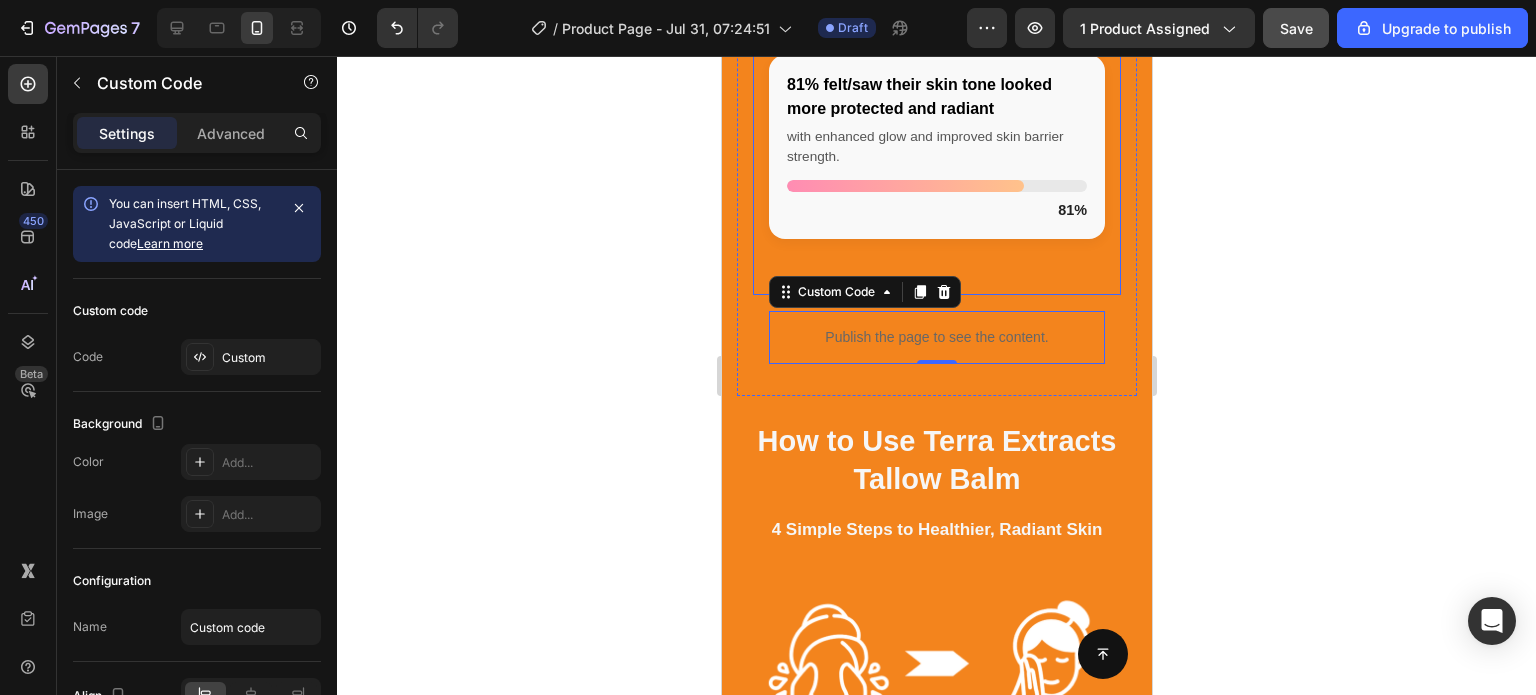 click on "96% said their skin looked cleared up and broke out less
with noticeable reduction in redness, irritation, and acne skin conditions.
96%
93% experienced deep, long-lasting hydration
reporting softer skin and a visible improvement in dry patches and rough texture.
93%
81% felt/saw their skin tone looked more protected and radiant
with enhanced glow and improved skin barrier strength.
81%" at bounding box center (936, -68) 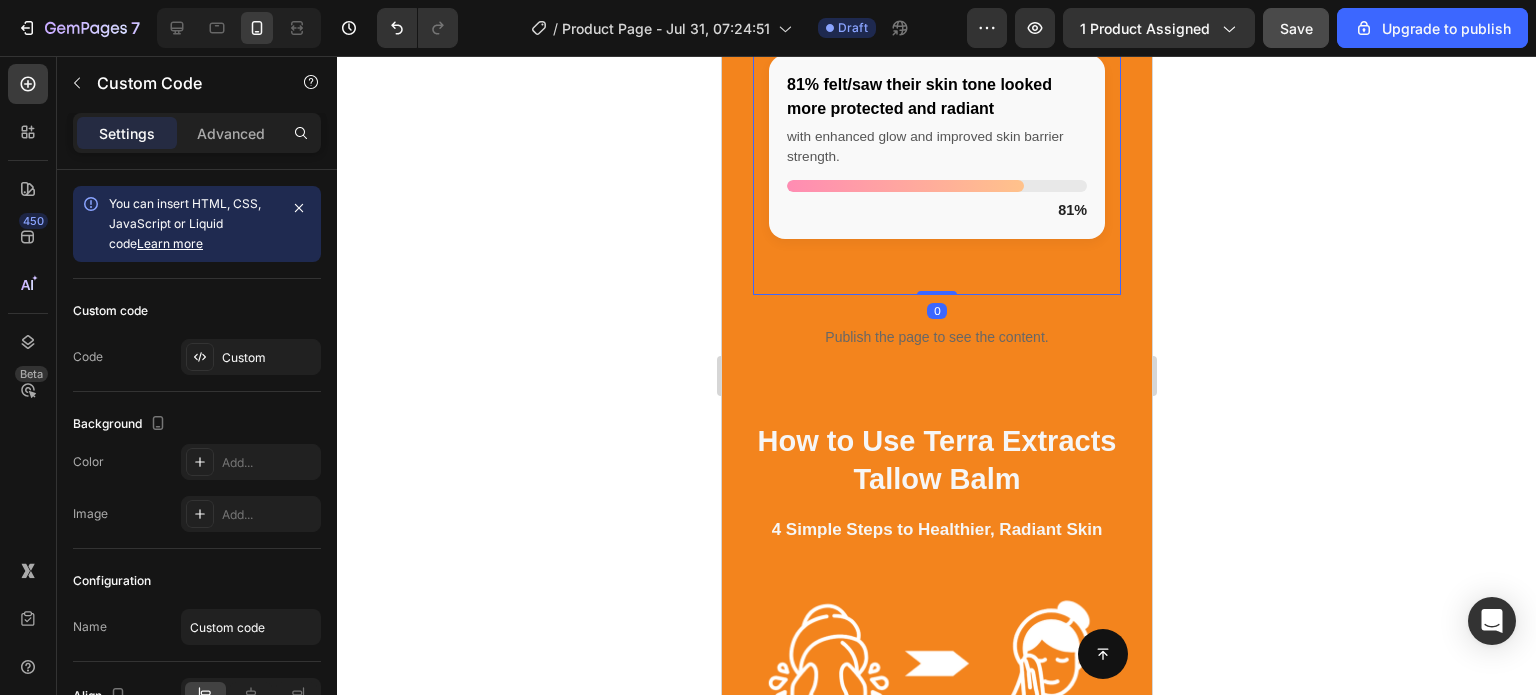 click on "96% said their skin looked cleared up and broke out less
with noticeable reduction in redness, irritation, and acne skin conditions.
96%
93% experienced deep, long-lasting hydration
reporting softer skin and a visible improvement in dry patches and rough texture.
93%
81% felt/saw their skin tone looked more protected and radiant
with enhanced glow and improved skin barrier strength.
81%" at bounding box center (936, -68) 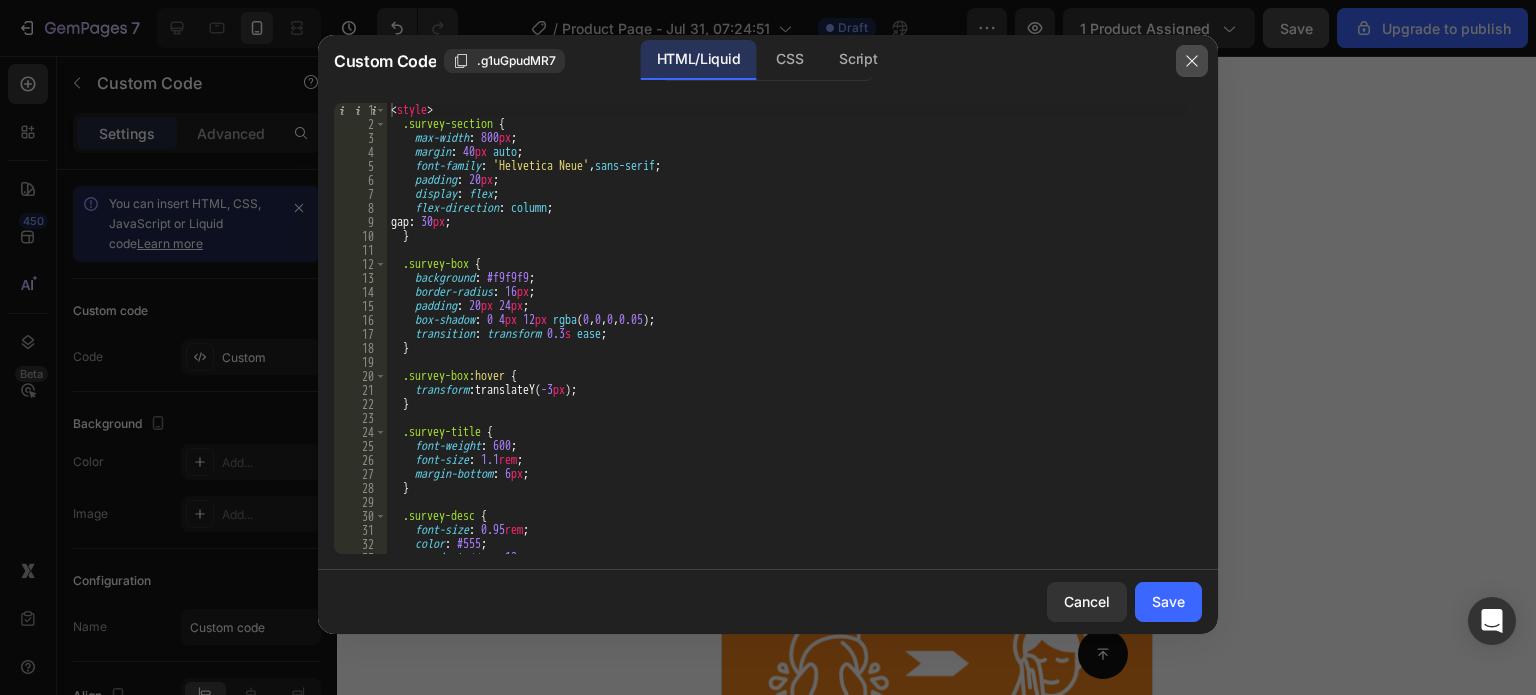 click 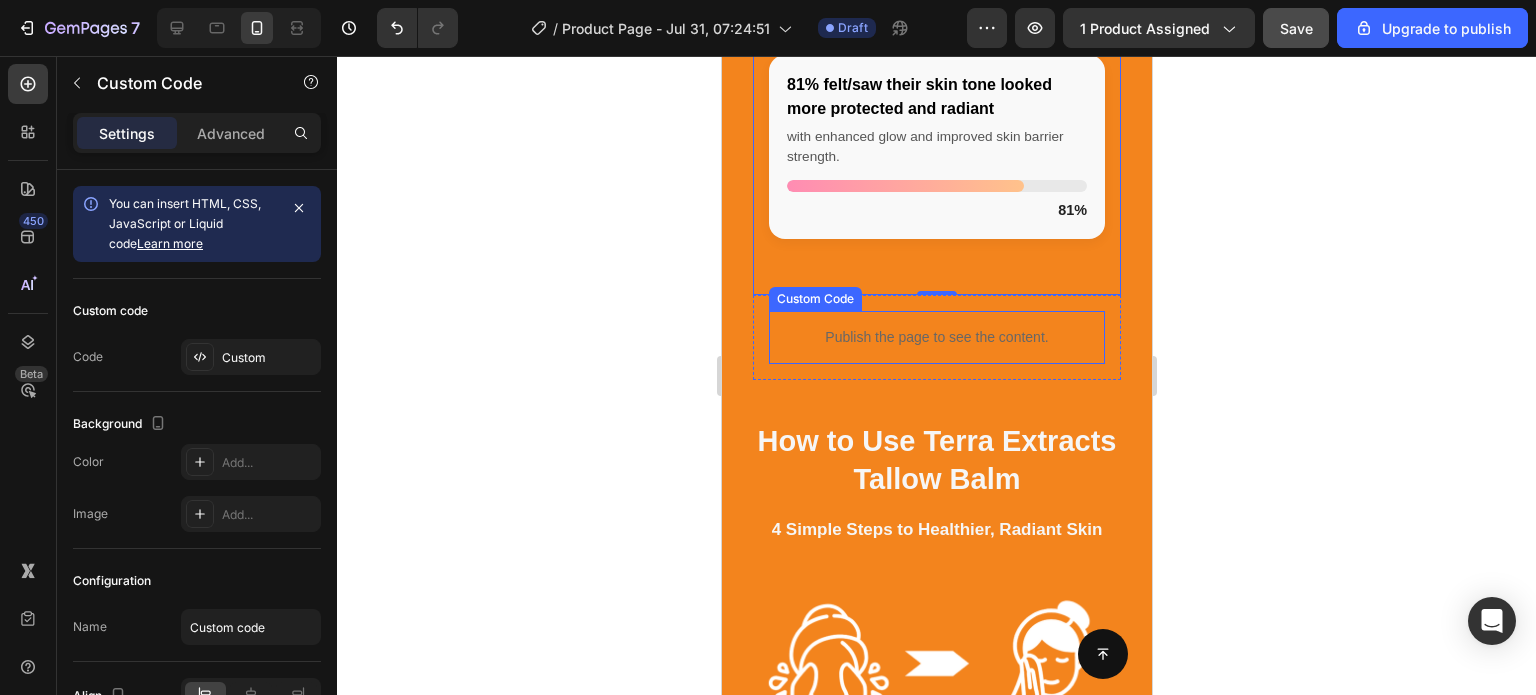 click on "Publish the page to see the content." at bounding box center (936, 337) 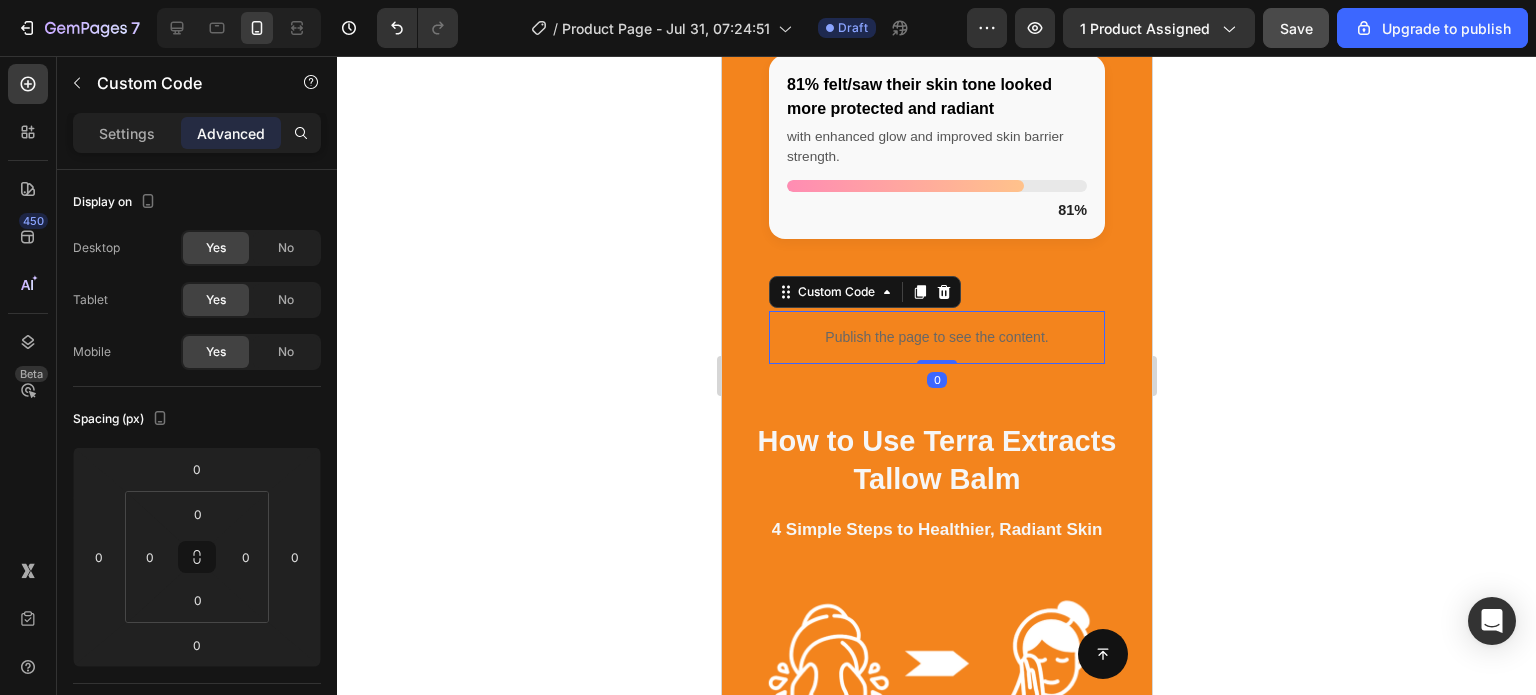 click on "Publish the page to see the content." at bounding box center [936, 337] 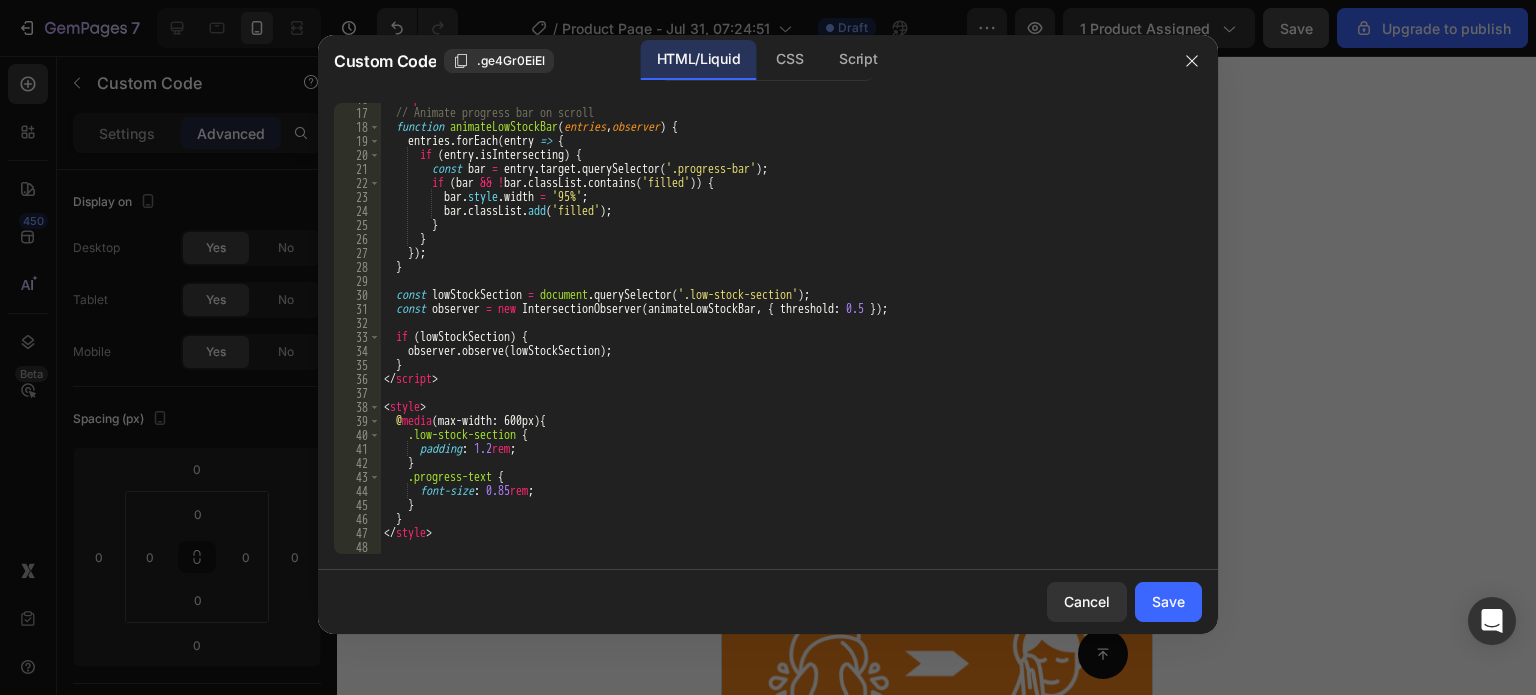 scroll, scrollTop: 263, scrollLeft: 0, axis: vertical 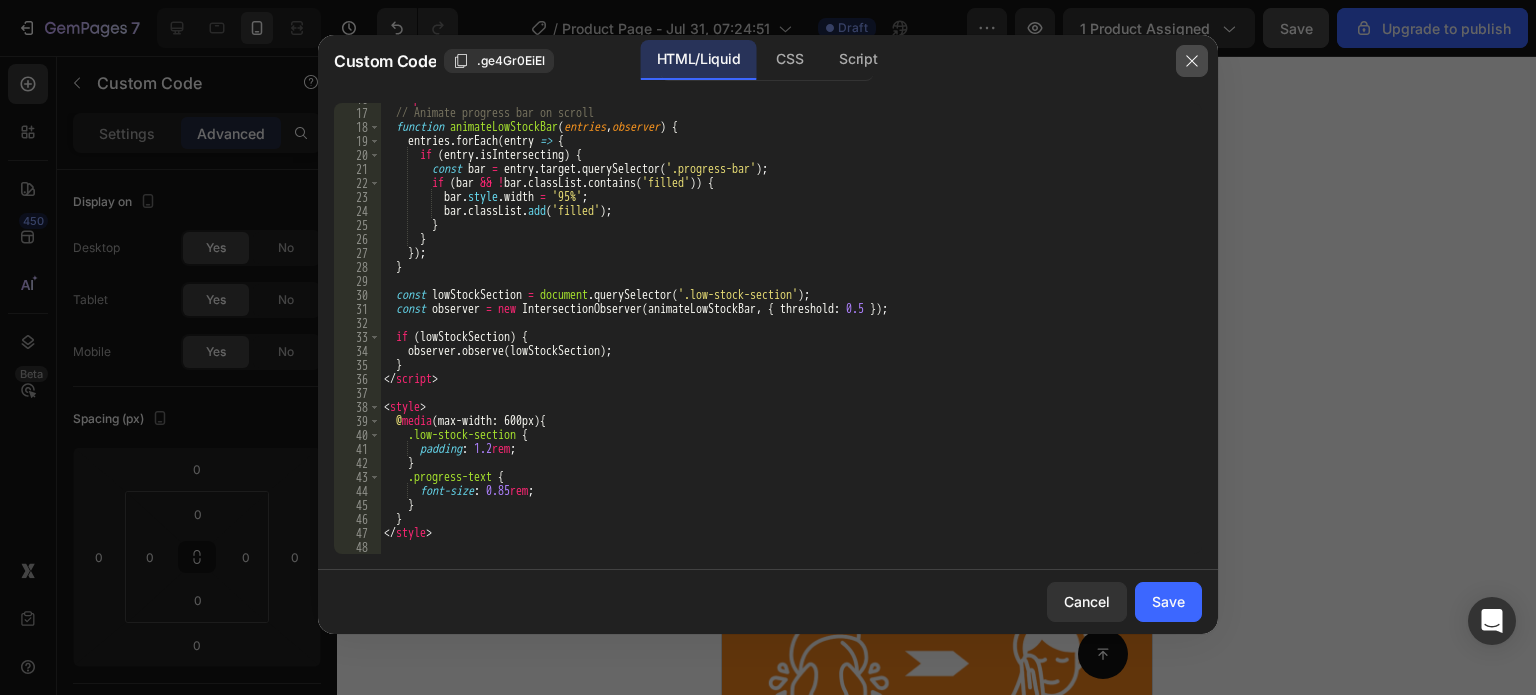 click 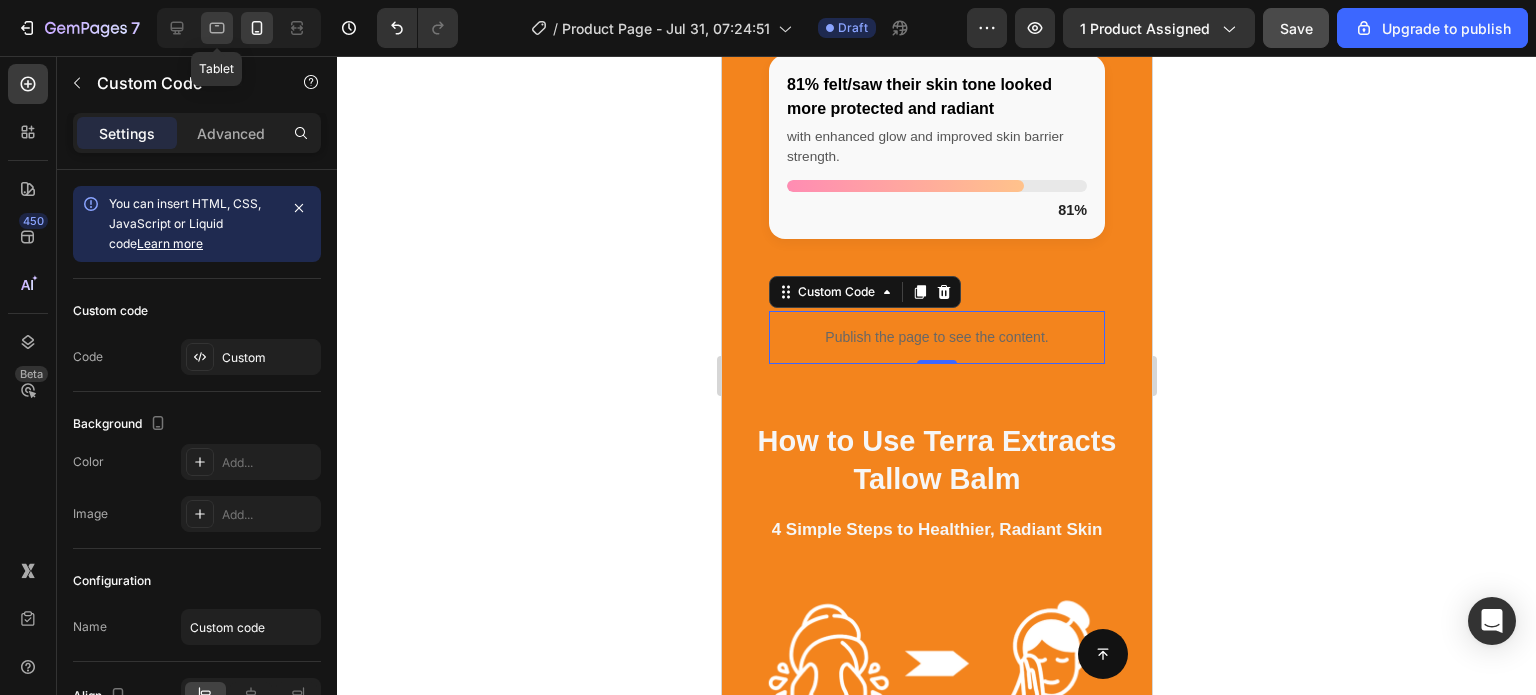 click 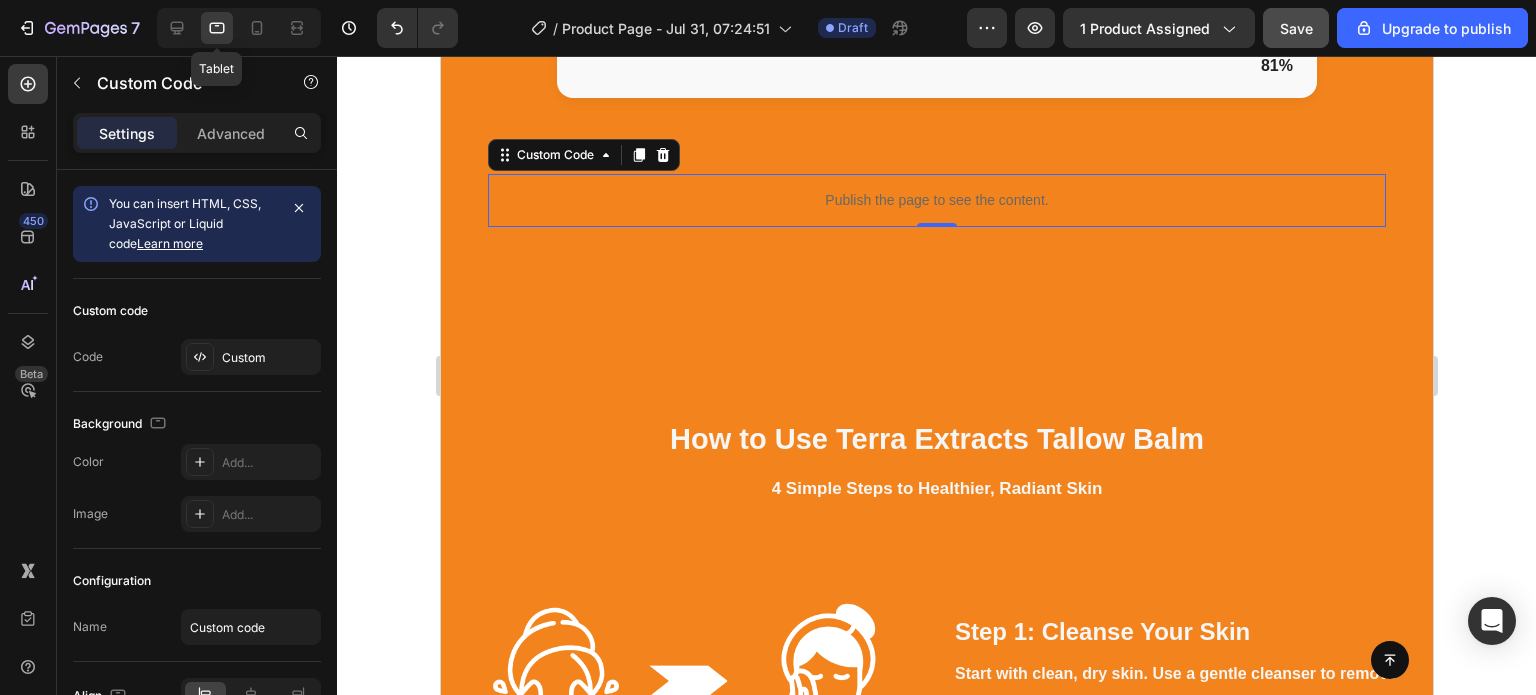scroll, scrollTop: 4412, scrollLeft: 0, axis: vertical 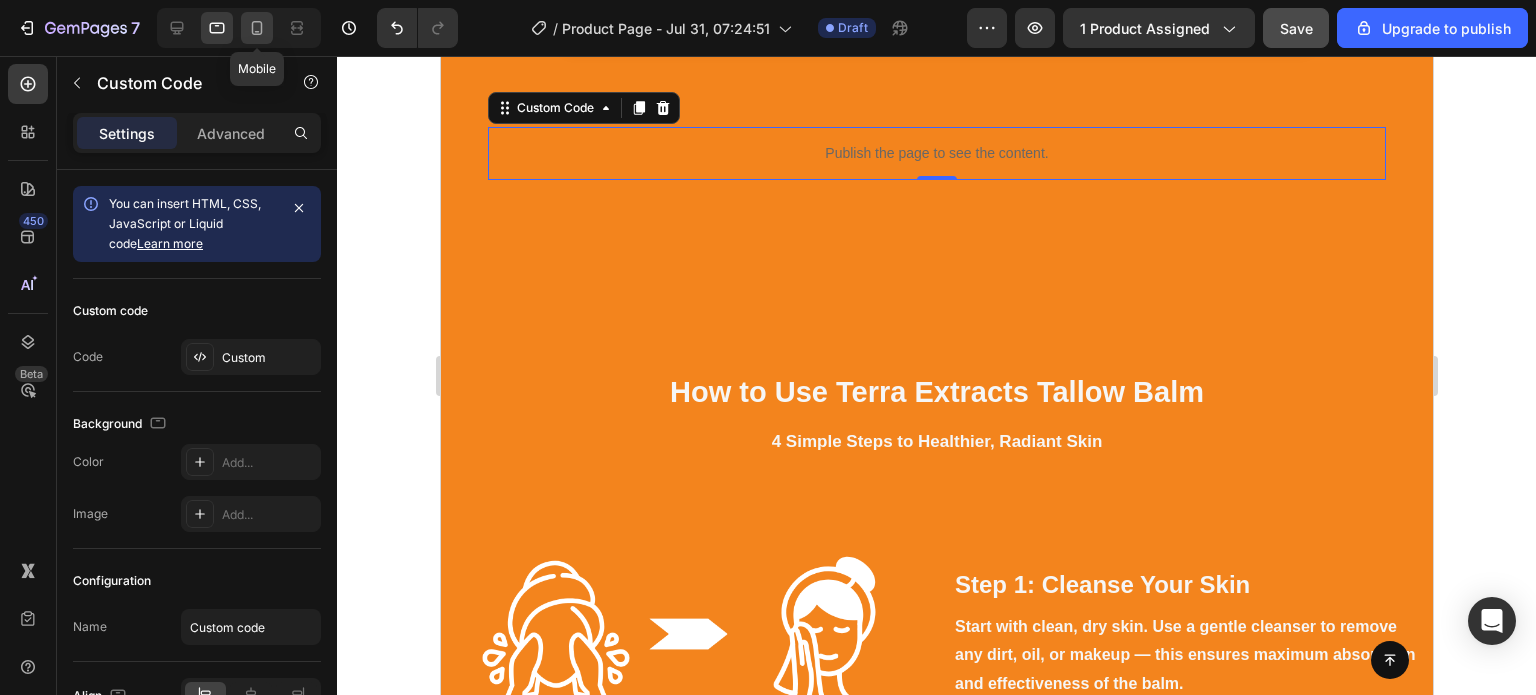 click 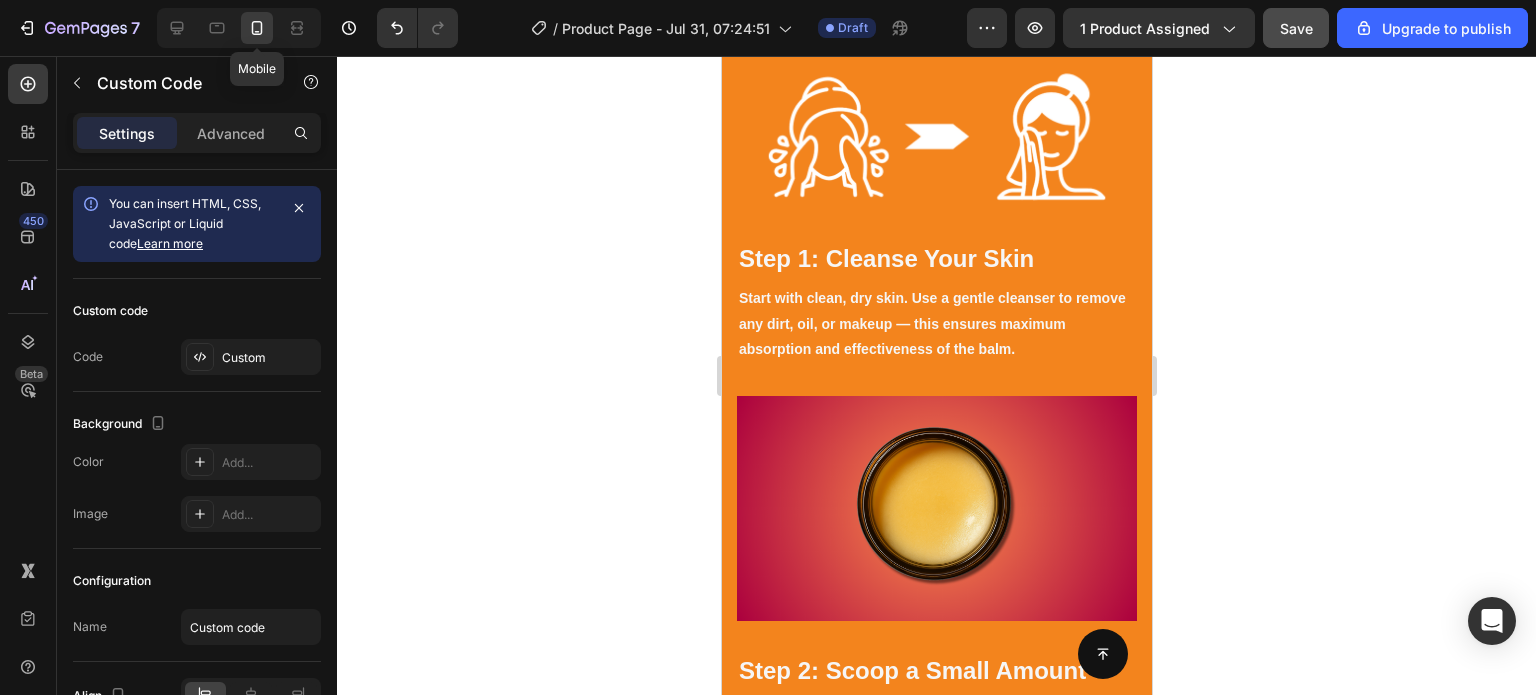 scroll, scrollTop: 4450, scrollLeft: 0, axis: vertical 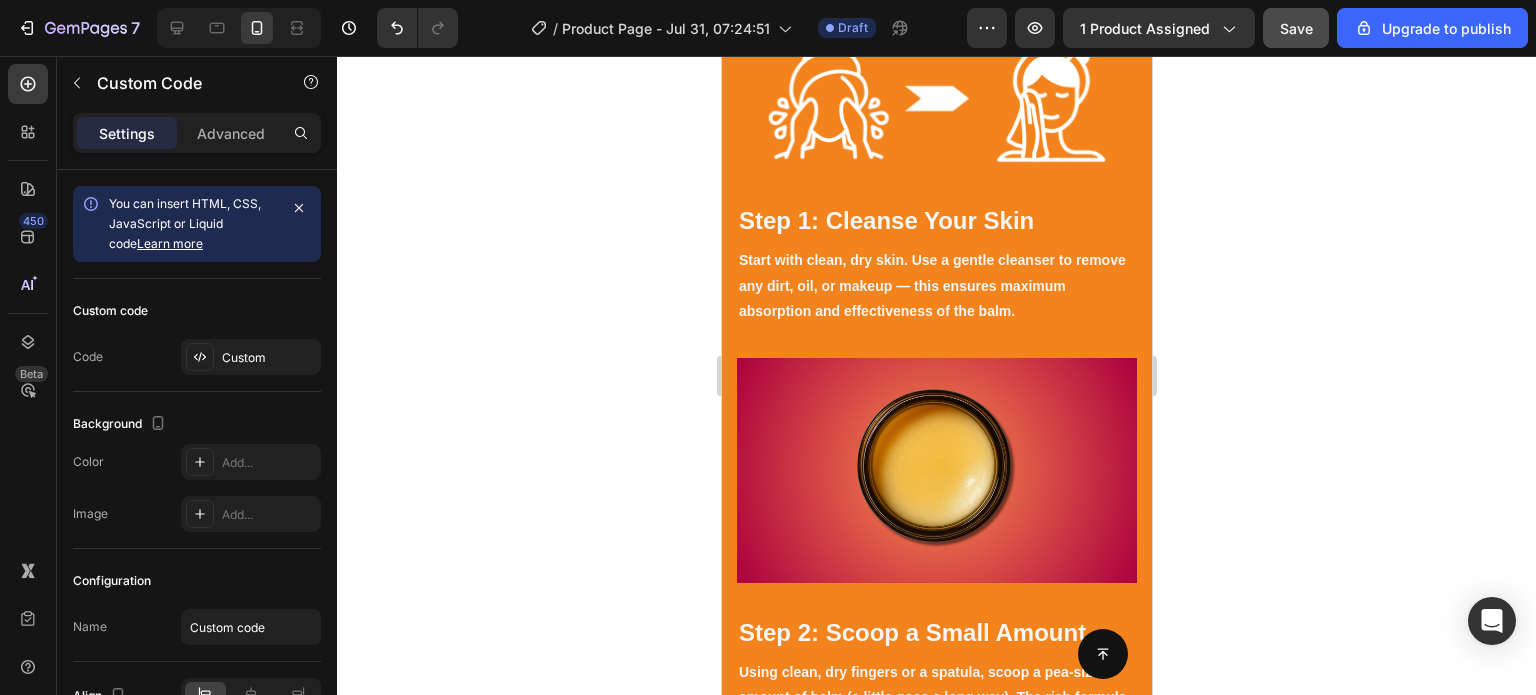 click 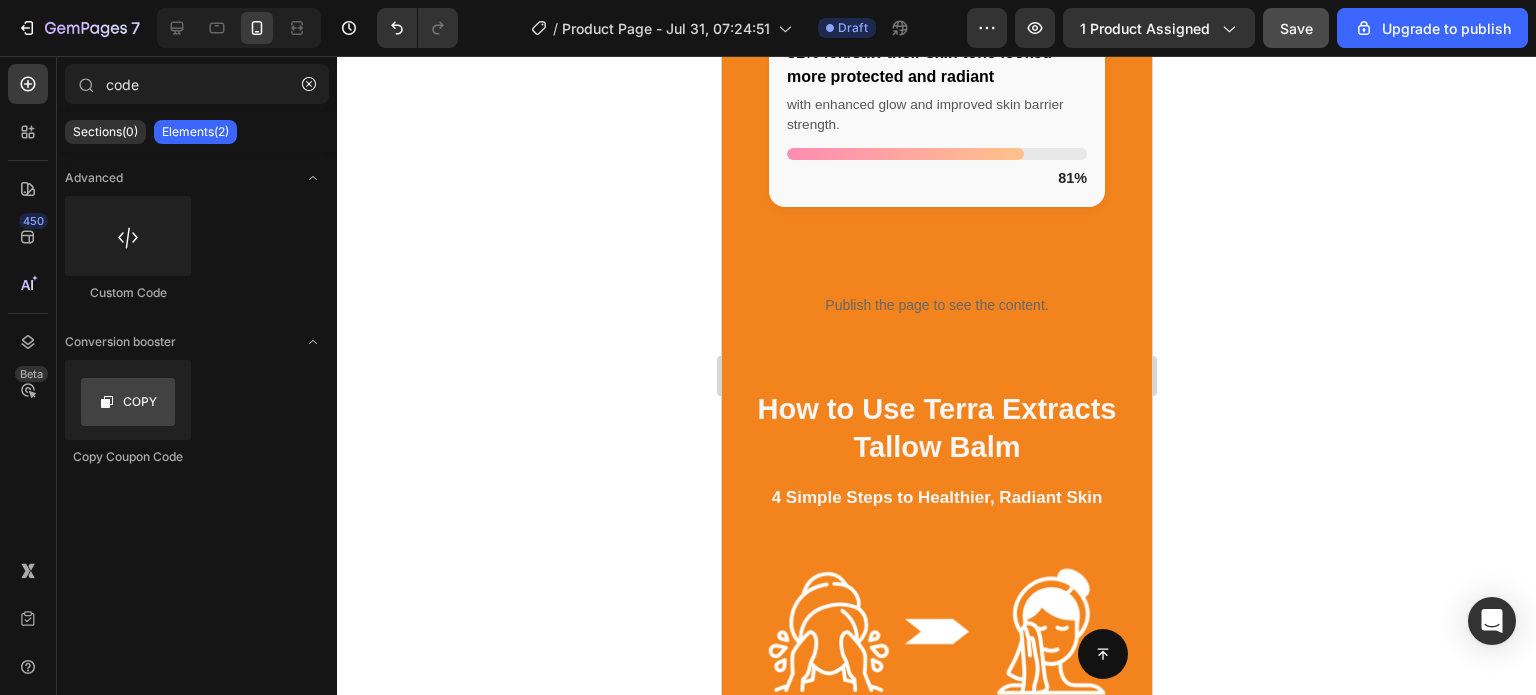scroll, scrollTop: 3978, scrollLeft: 0, axis: vertical 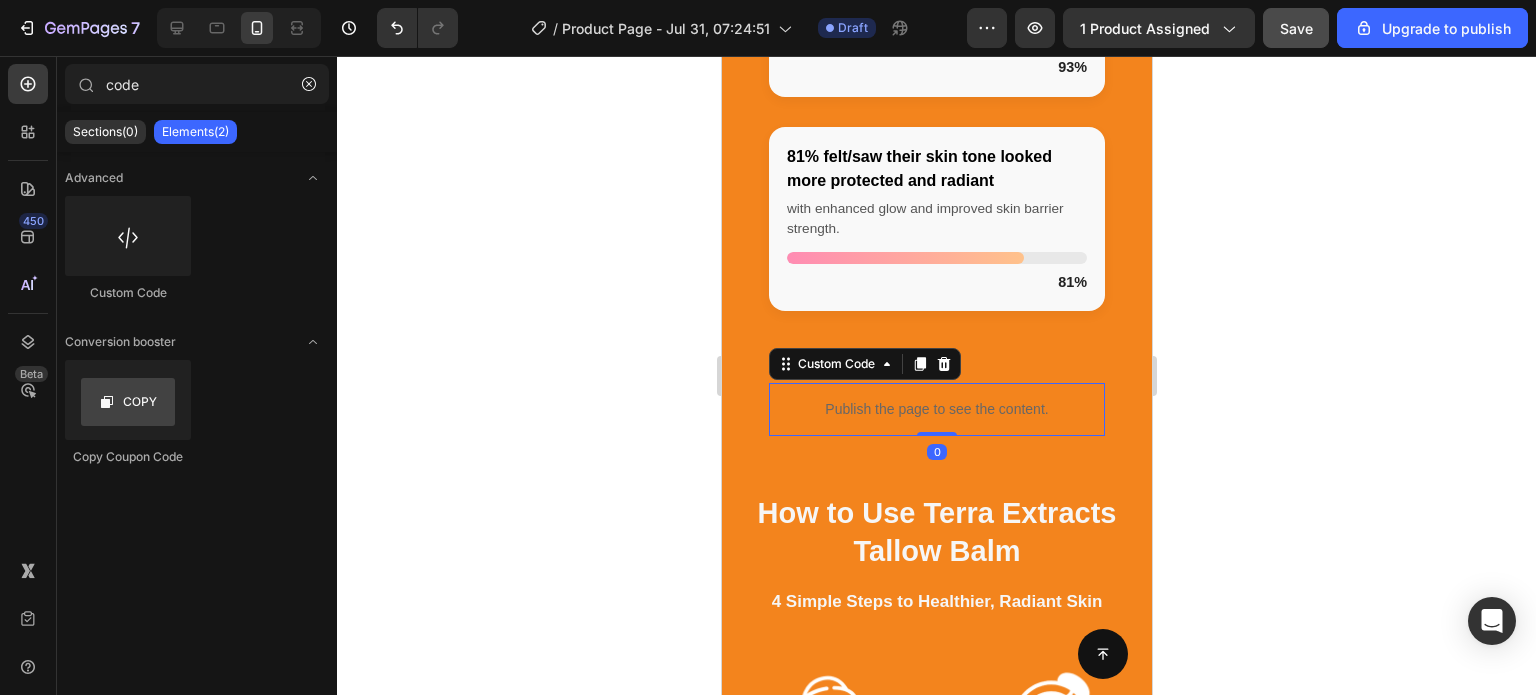 click on "Publish the page to see the content." at bounding box center (936, 409) 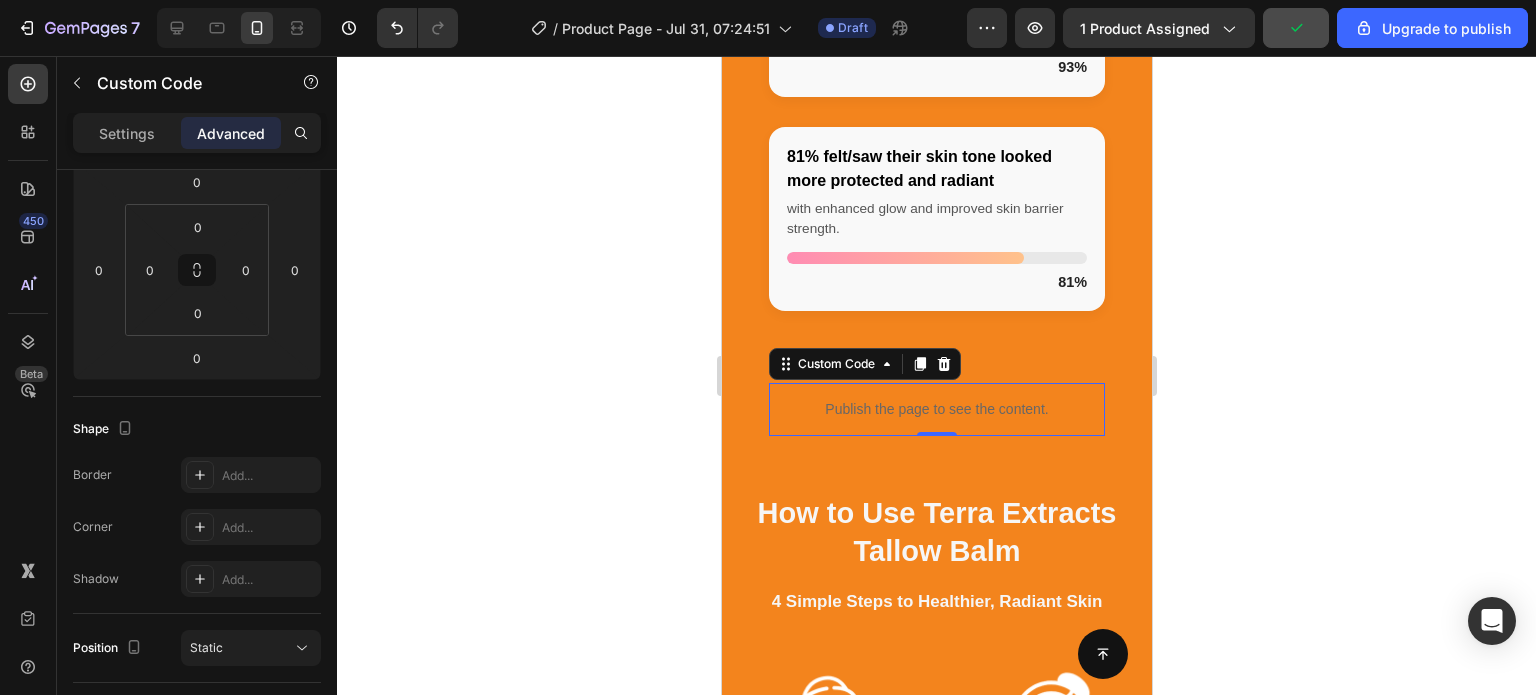 scroll, scrollTop: 0, scrollLeft: 0, axis: both 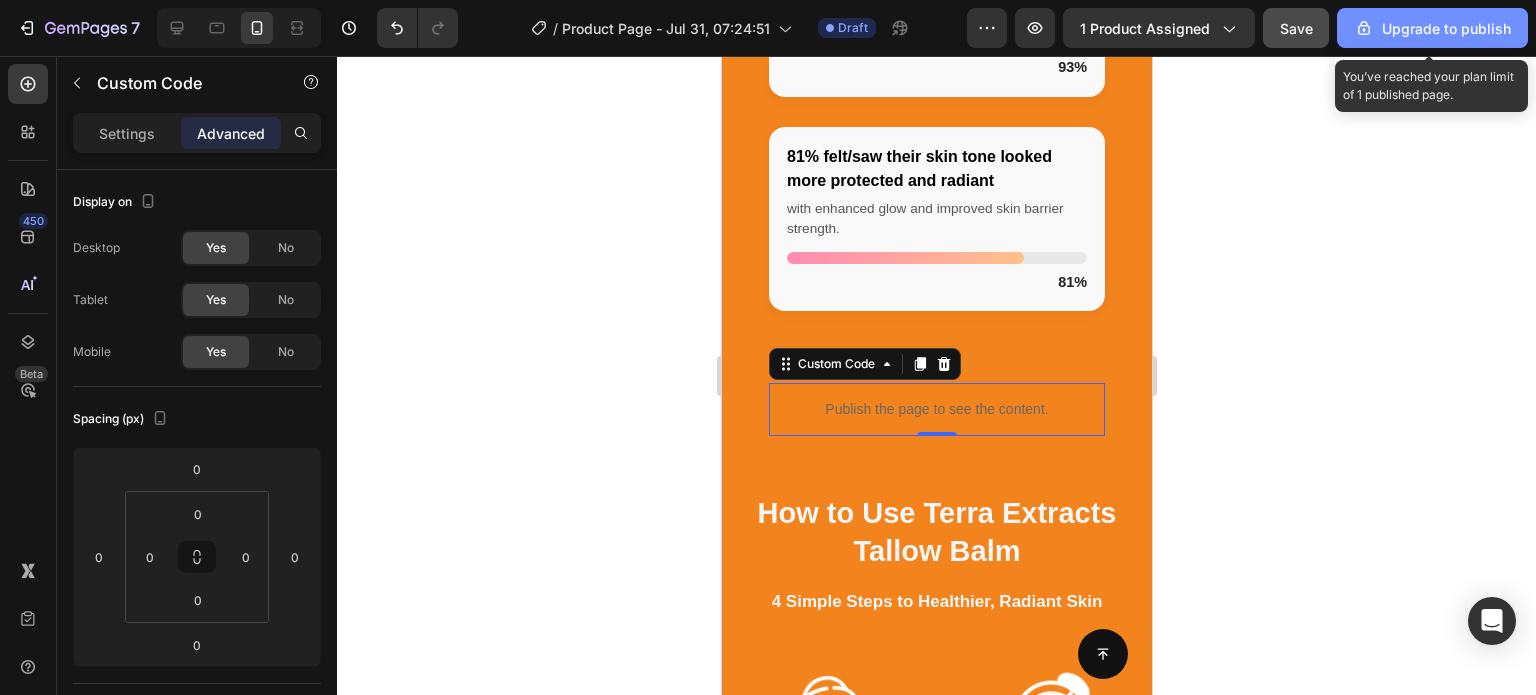 click on "Upgrade to publish" 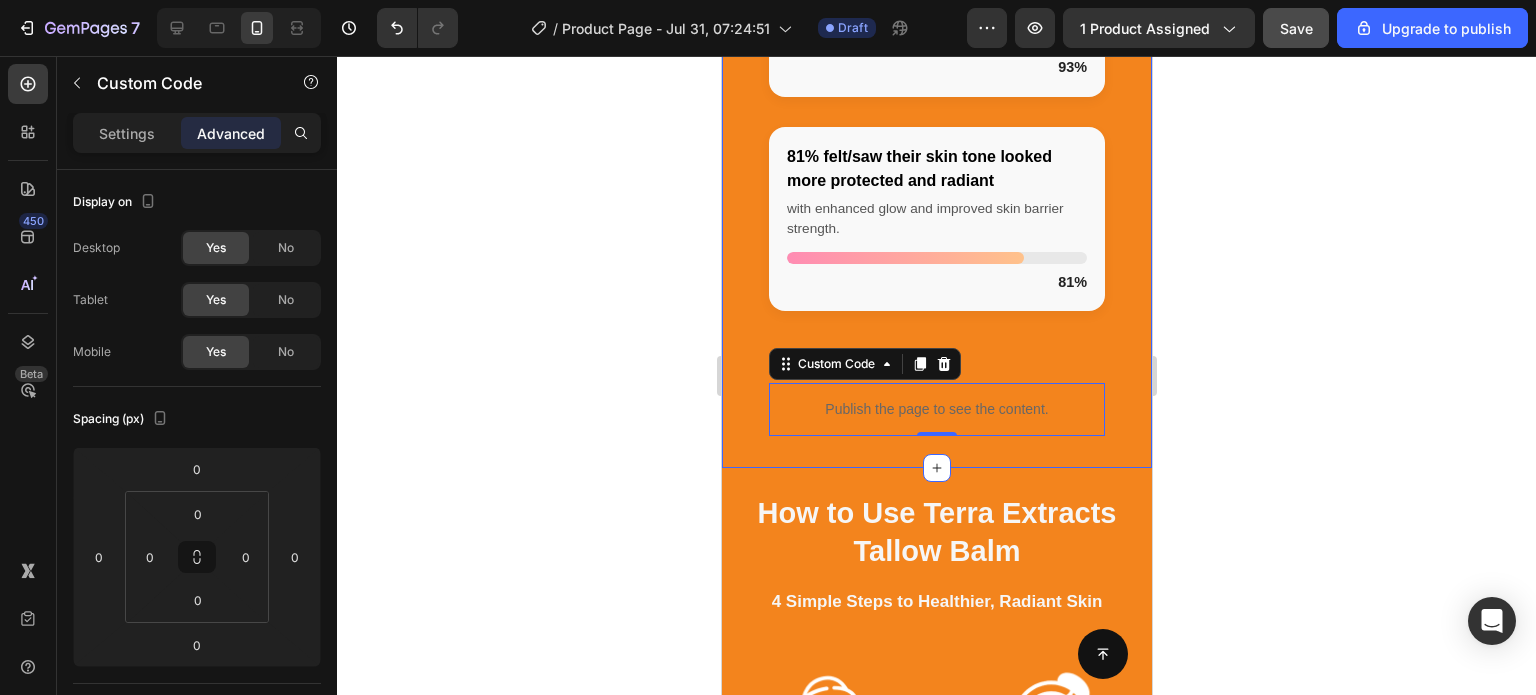 click 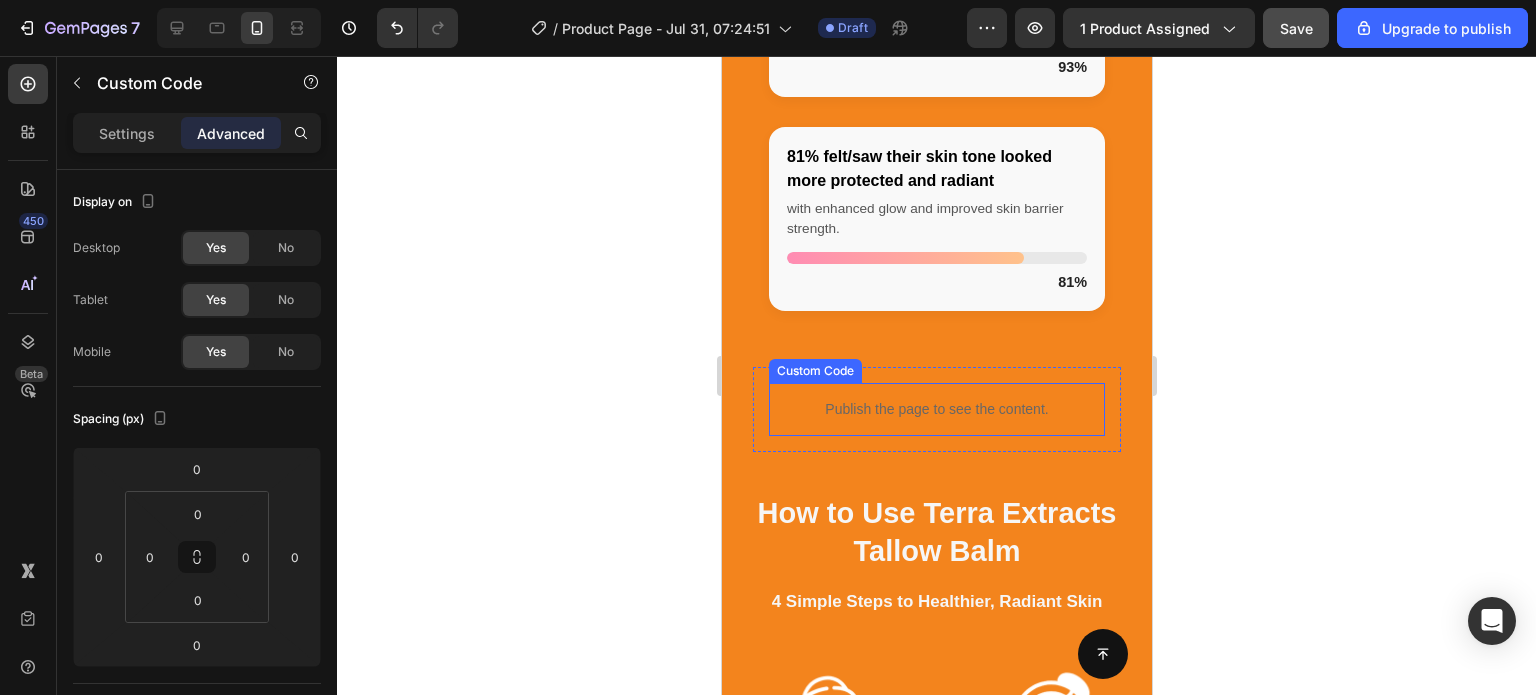 click on "Publish the page to see the content." at bounding box center (936, 409) 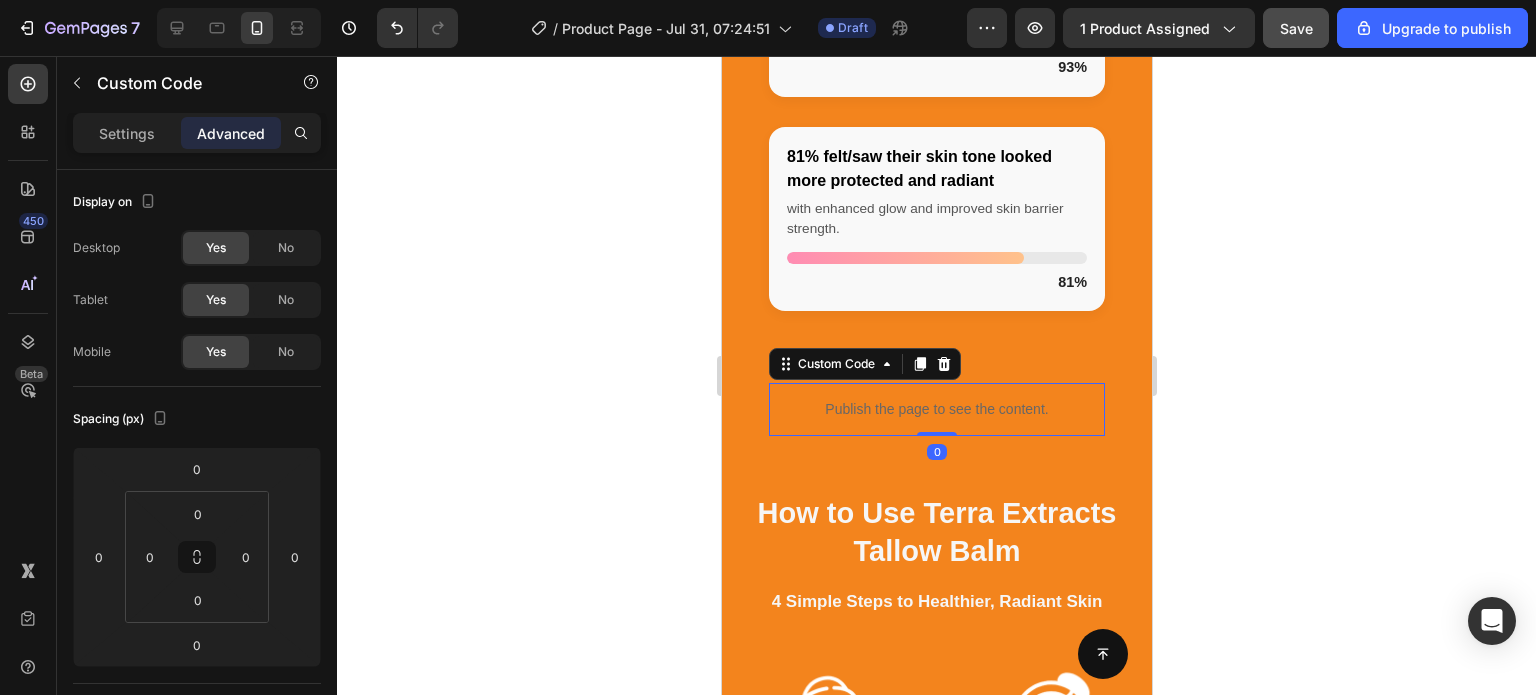 click 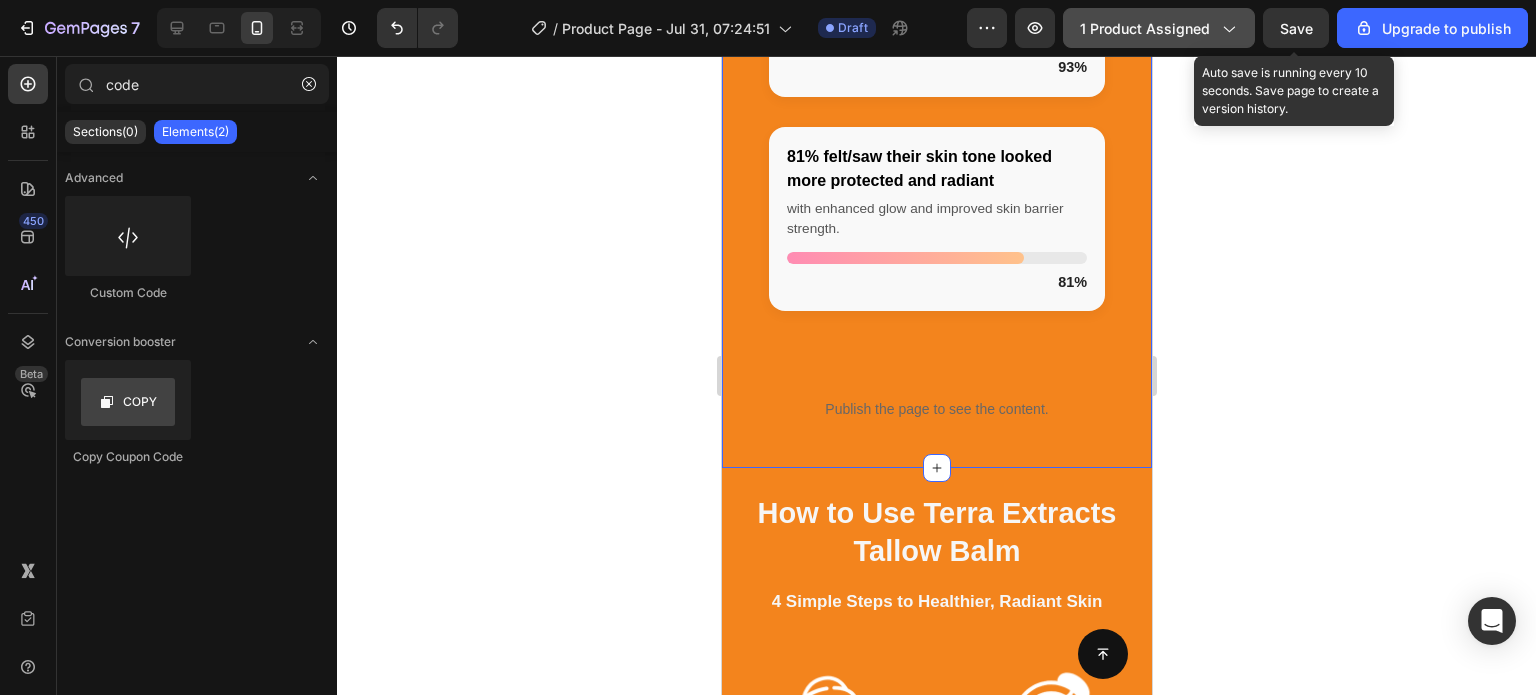 drag, startPoint x: 1287, startPoint y: 33, endPoint x: 1218, endPoint y: 36, distance: 69.065186 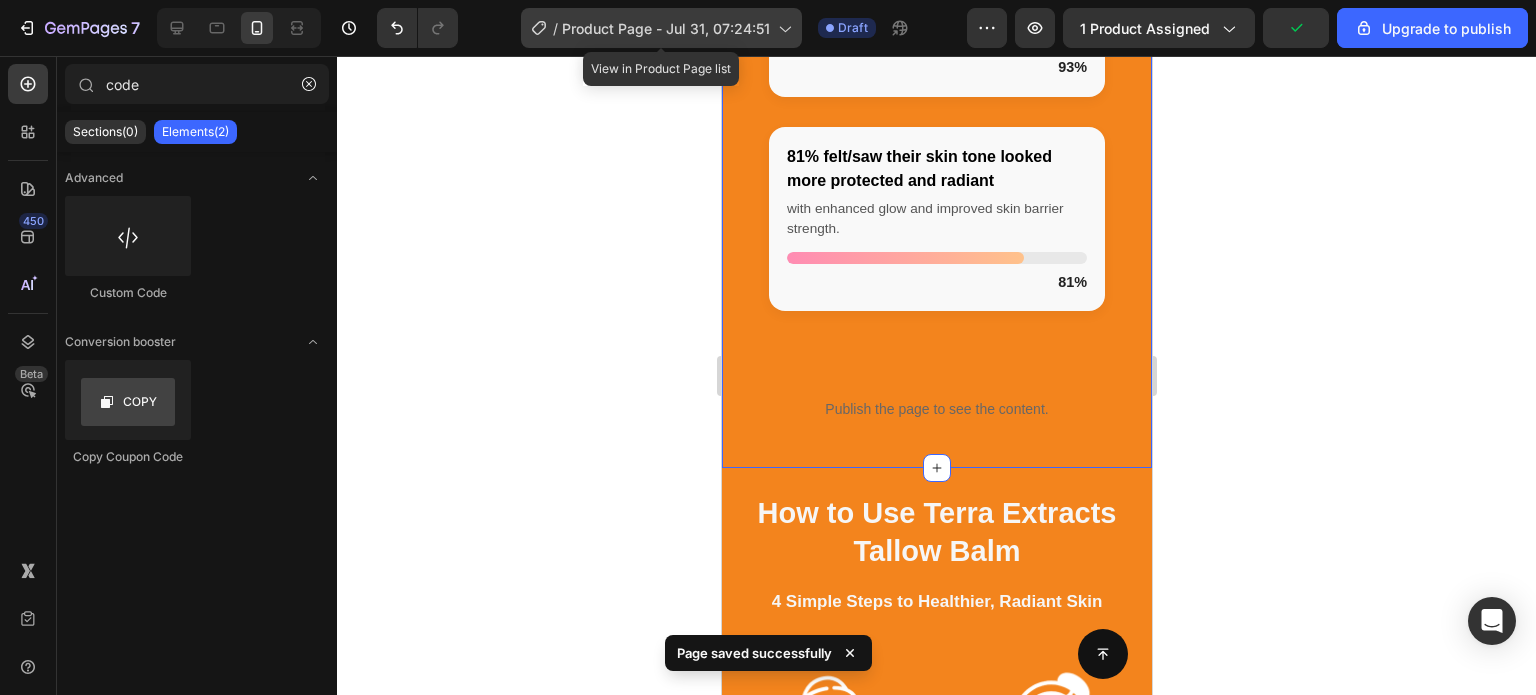 click on "Product Page - Jul 31, 07:24:51" at bounding box center [666, 28] 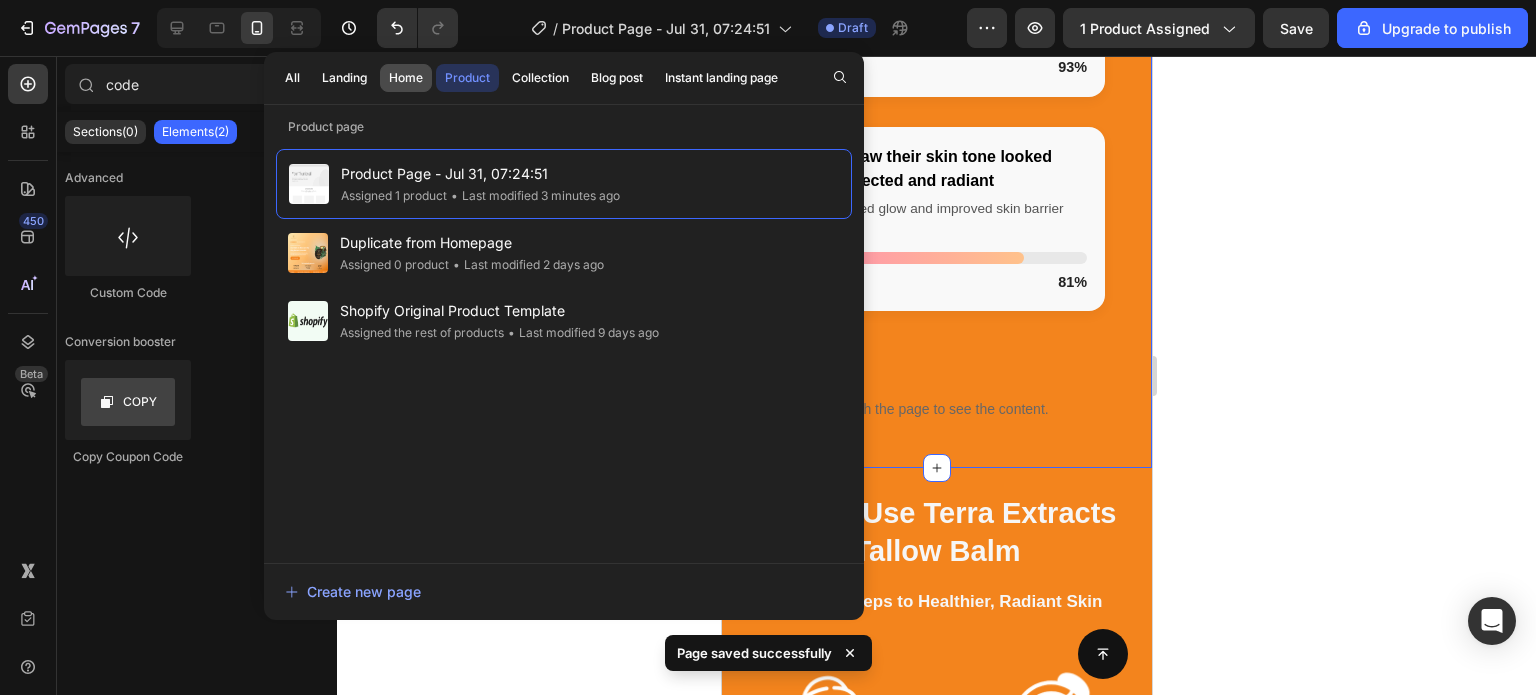 click on "Home" 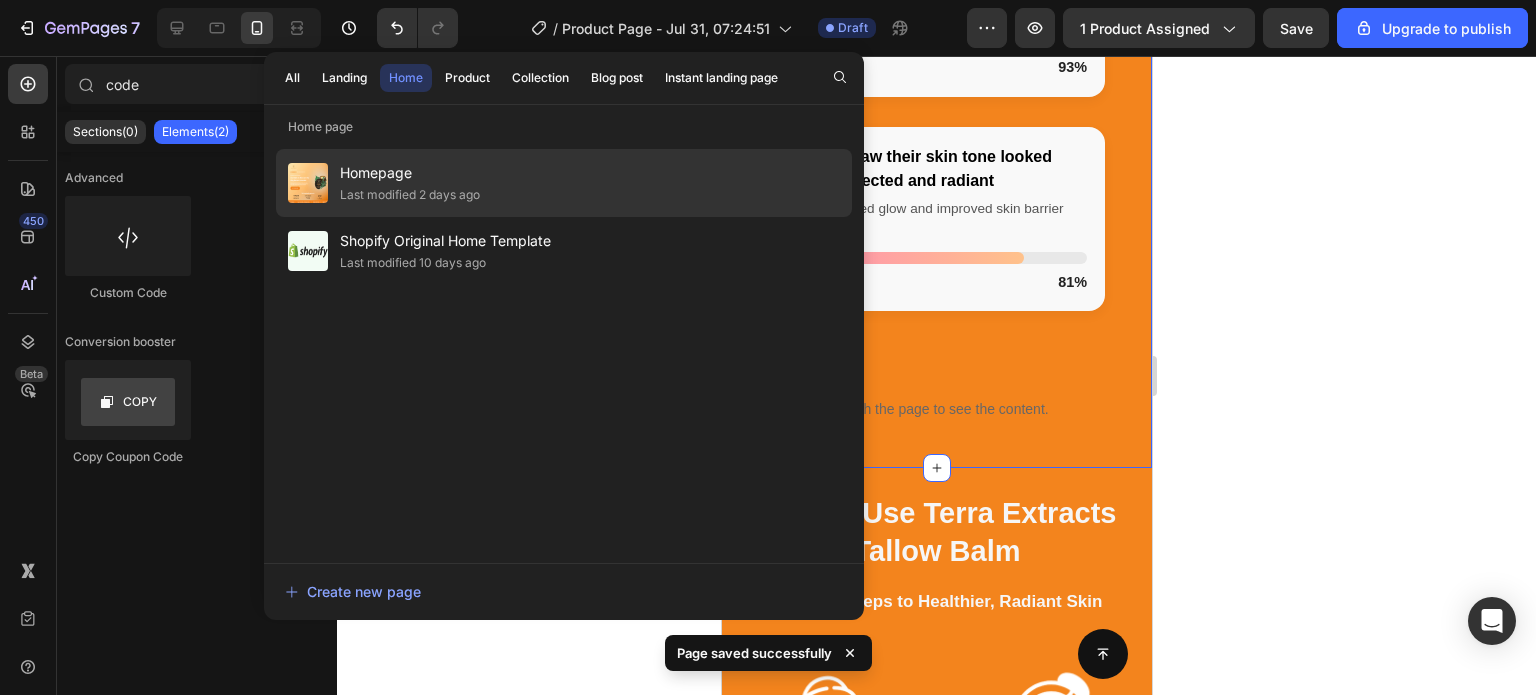 click on "Last modified 2 days ago" 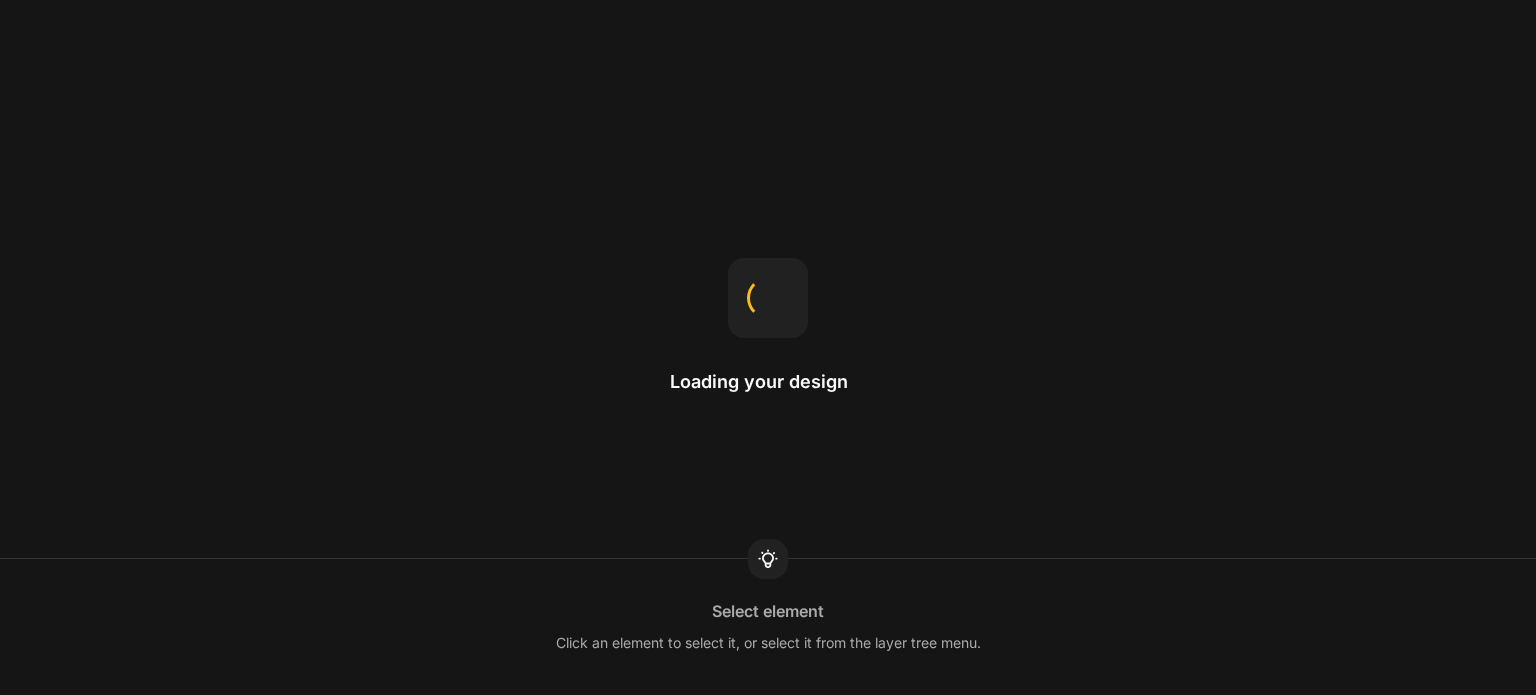 scroll, scrollTop: 0, scrollLeft: 0, axis: both 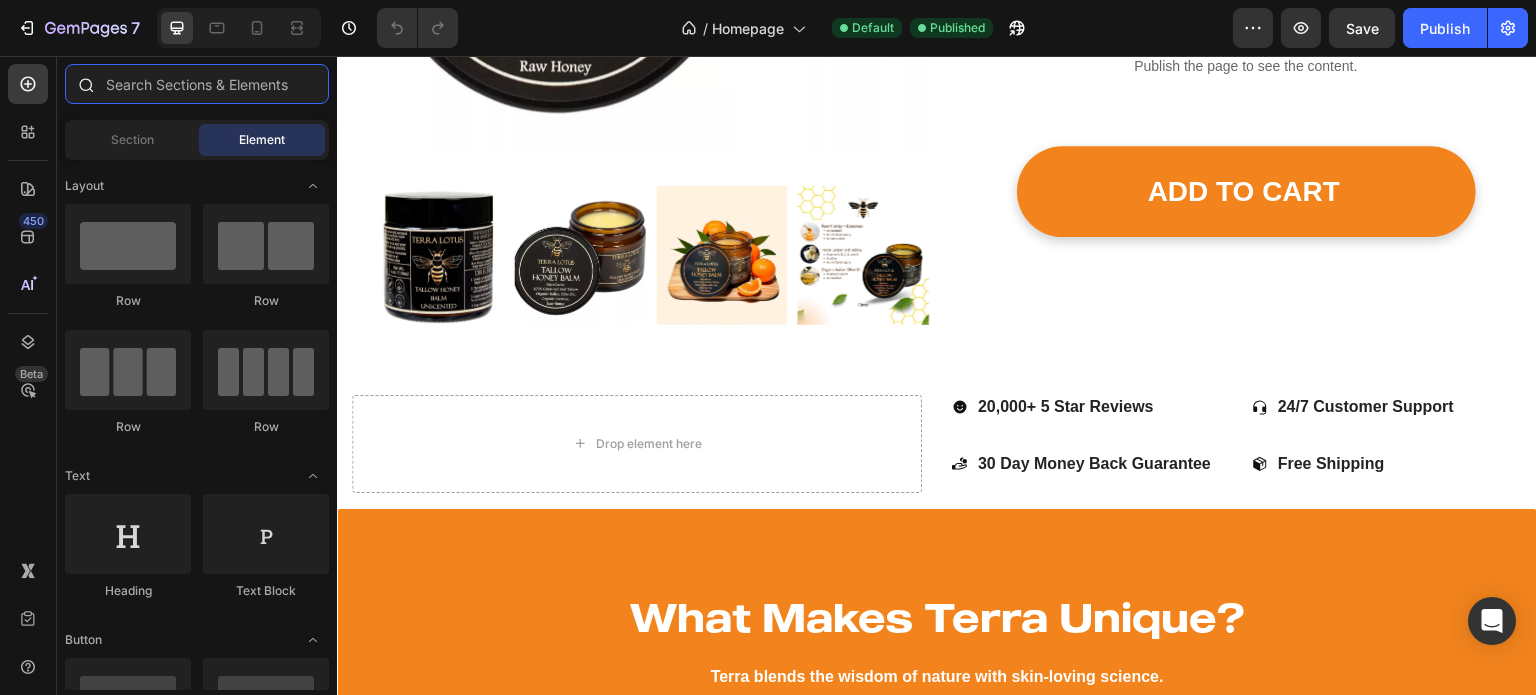 click at bounding box center (197, 84) 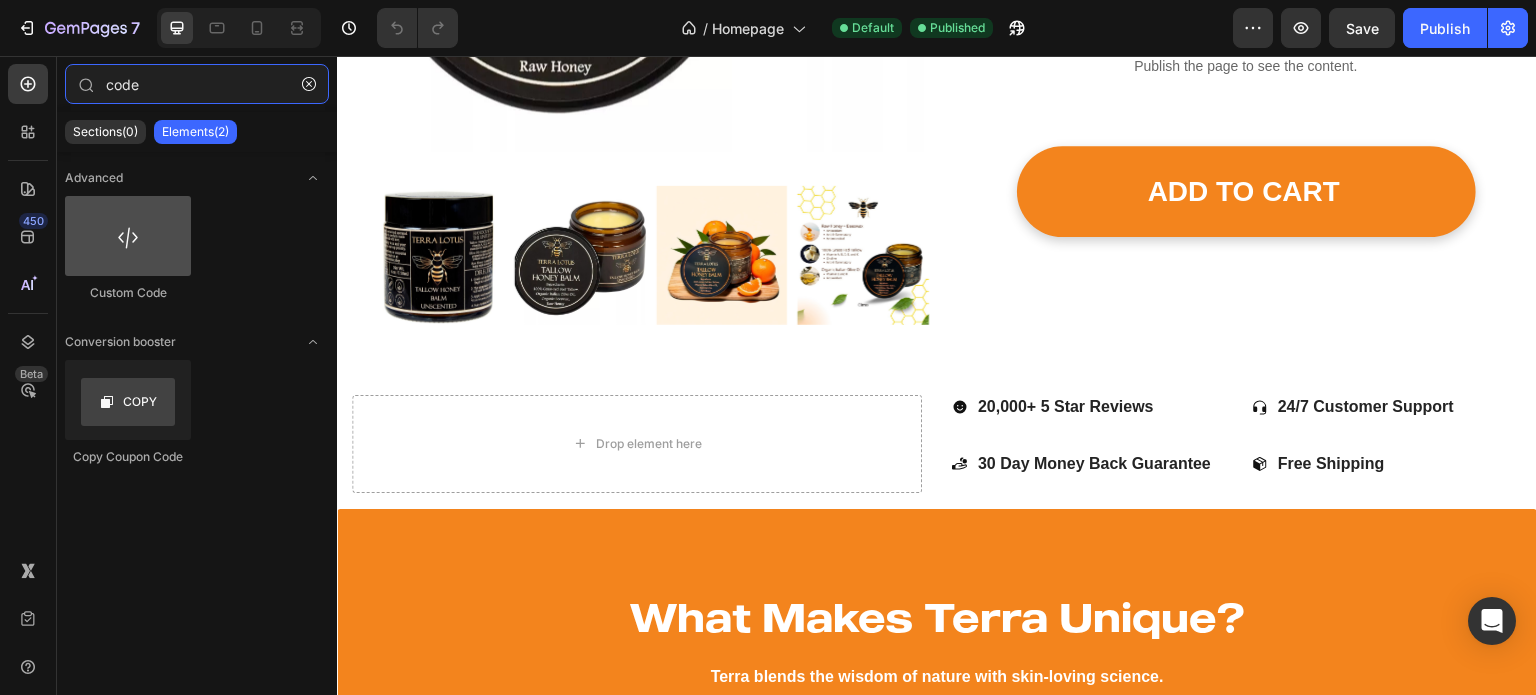 type on "code" 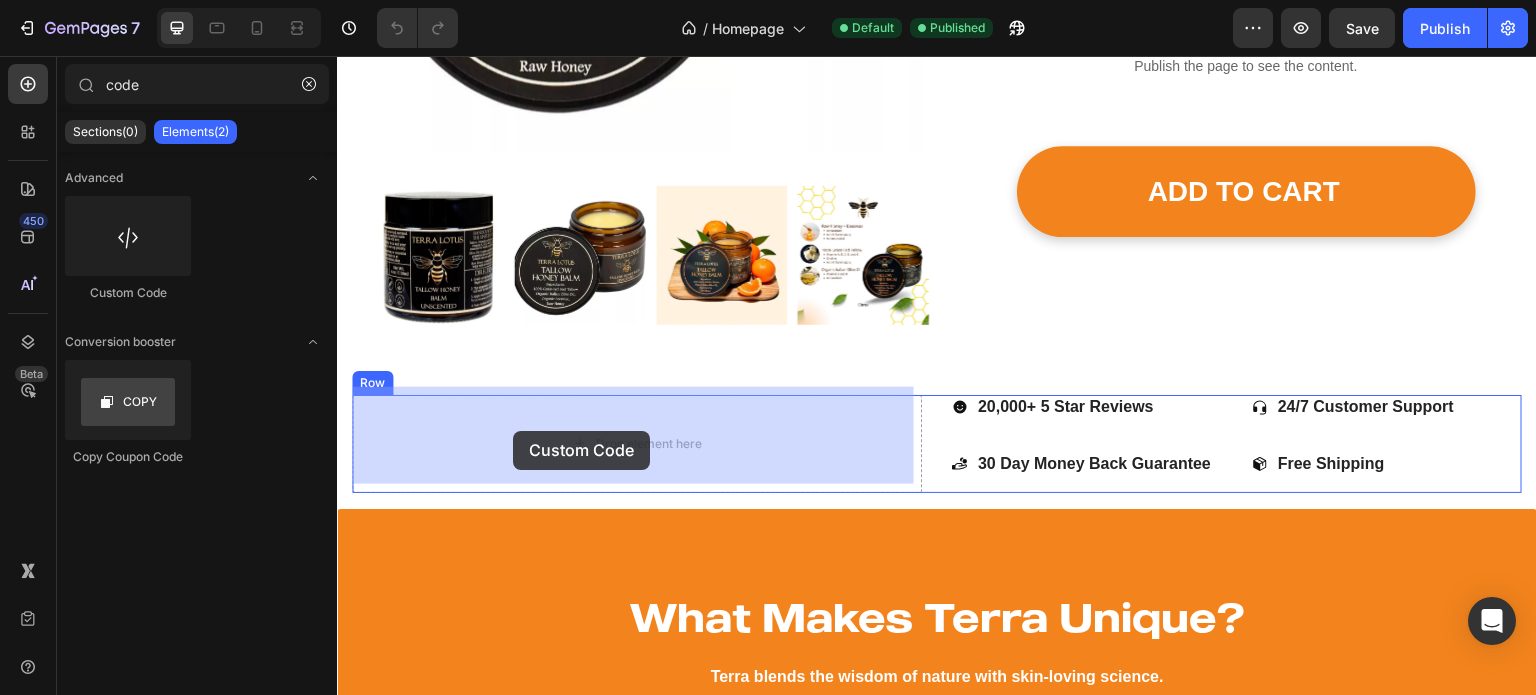 drag, startPoint x: 500, startPoint y: 272, endPoint x: 500, endPoint y: 414, distance: 142 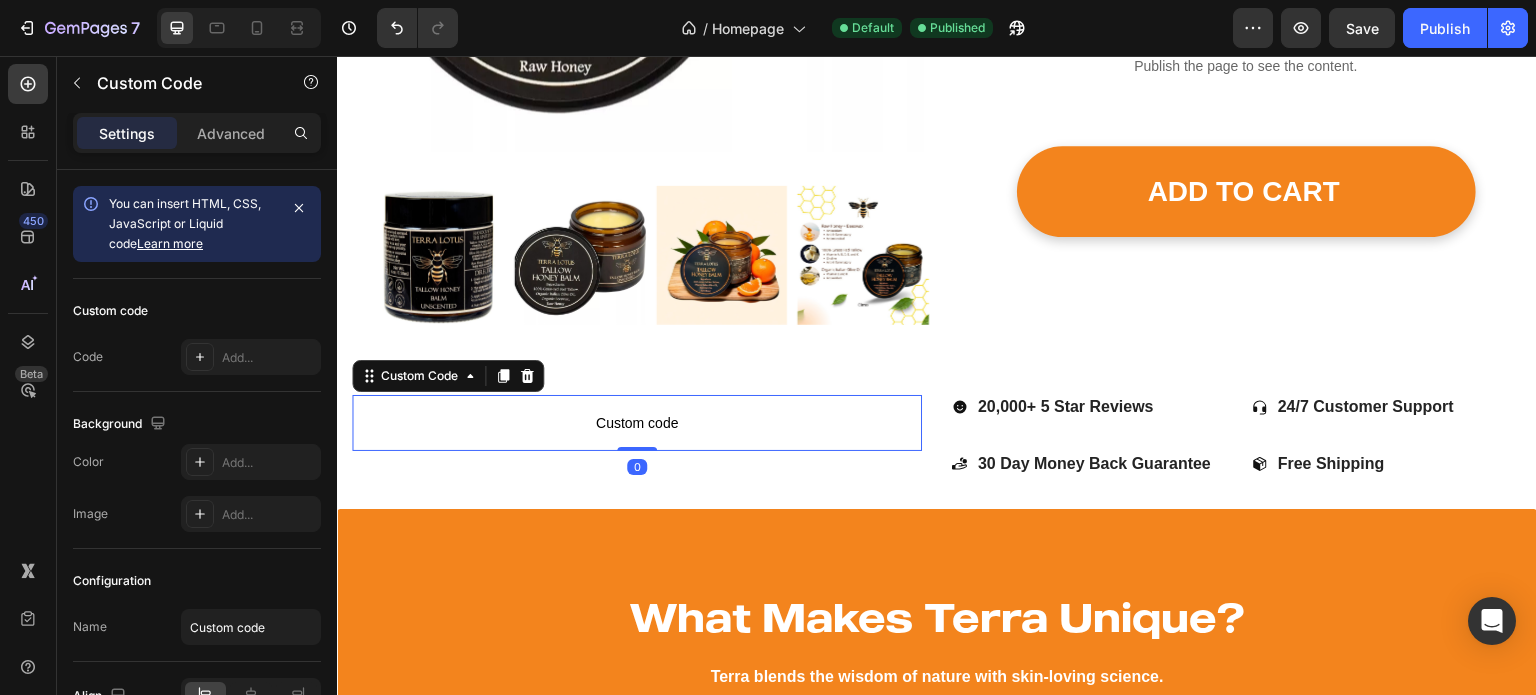 click on "Custom code" at bounding box center (637, 423) 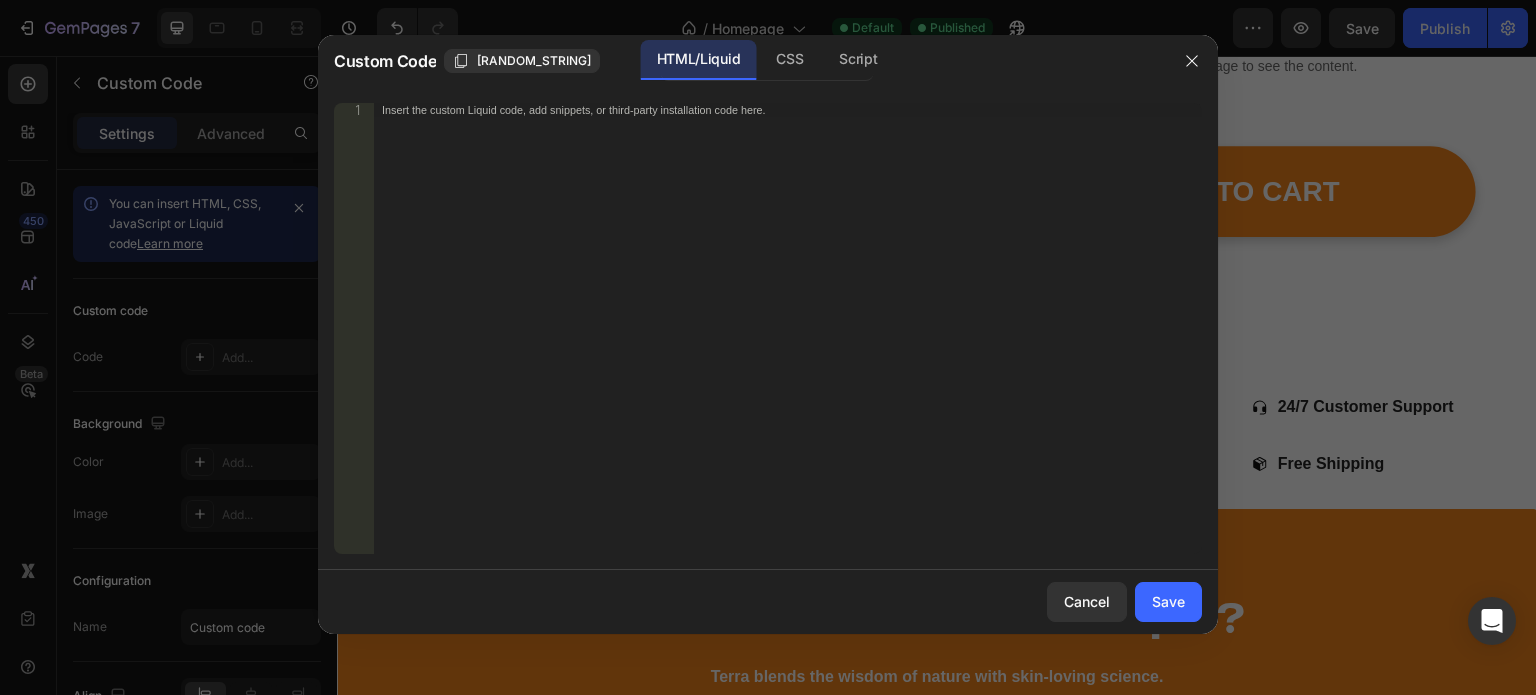 type 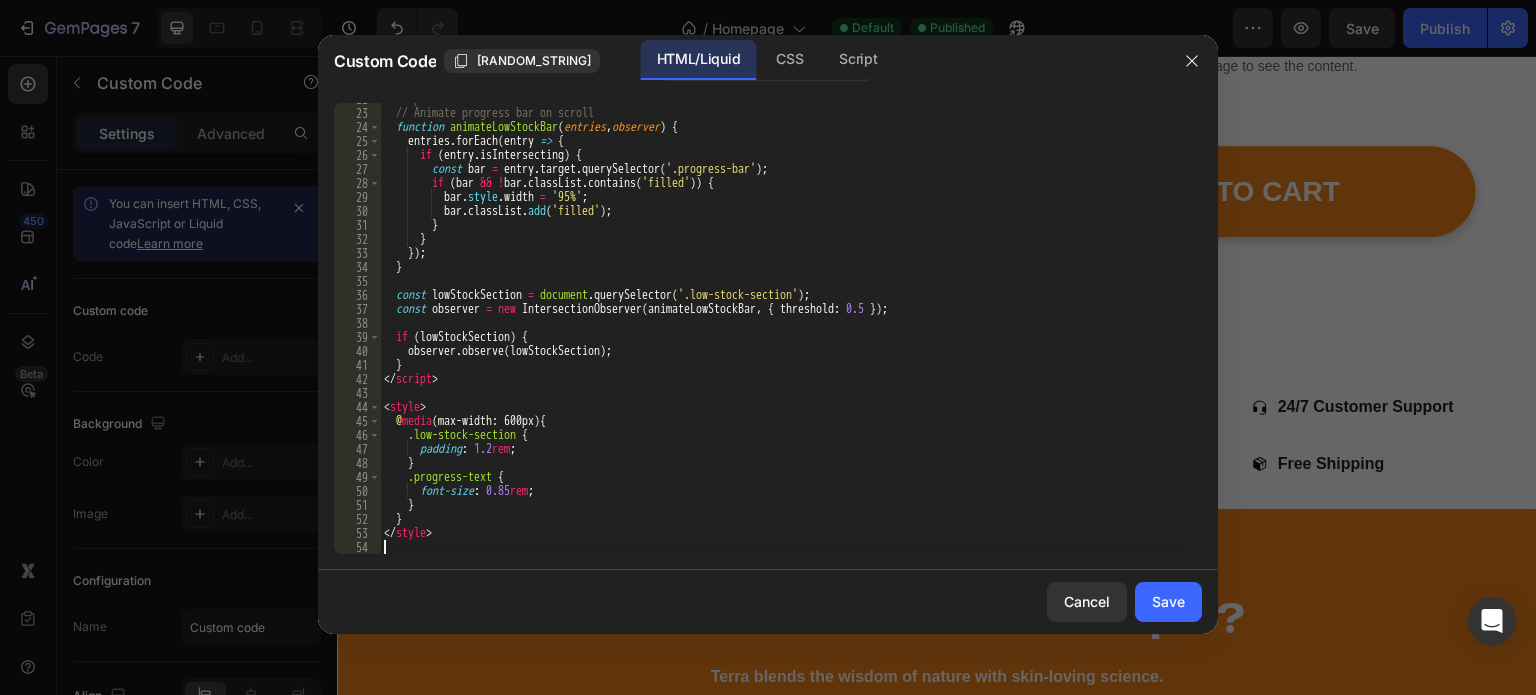 scroll, scrollTop: 347, scrollLeft: 0, axis: vertical 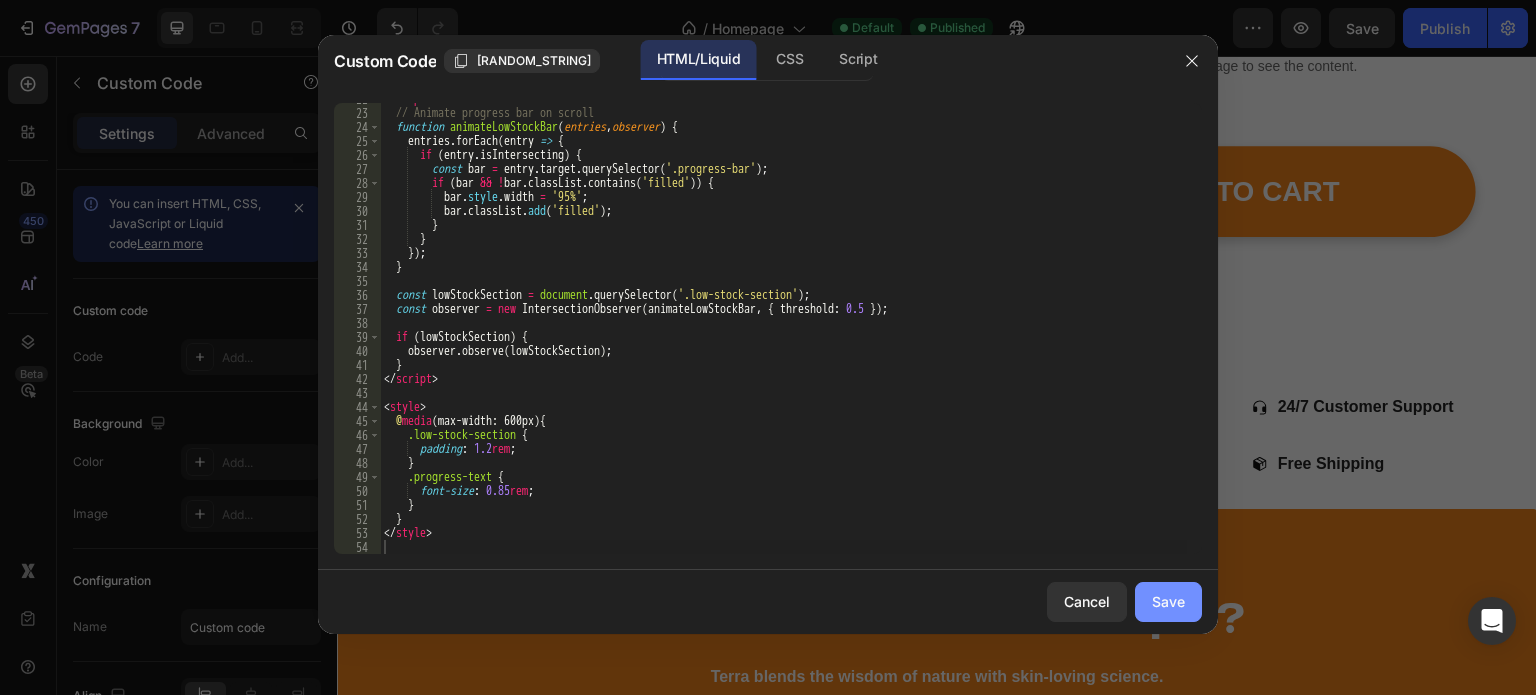 click on "Save" 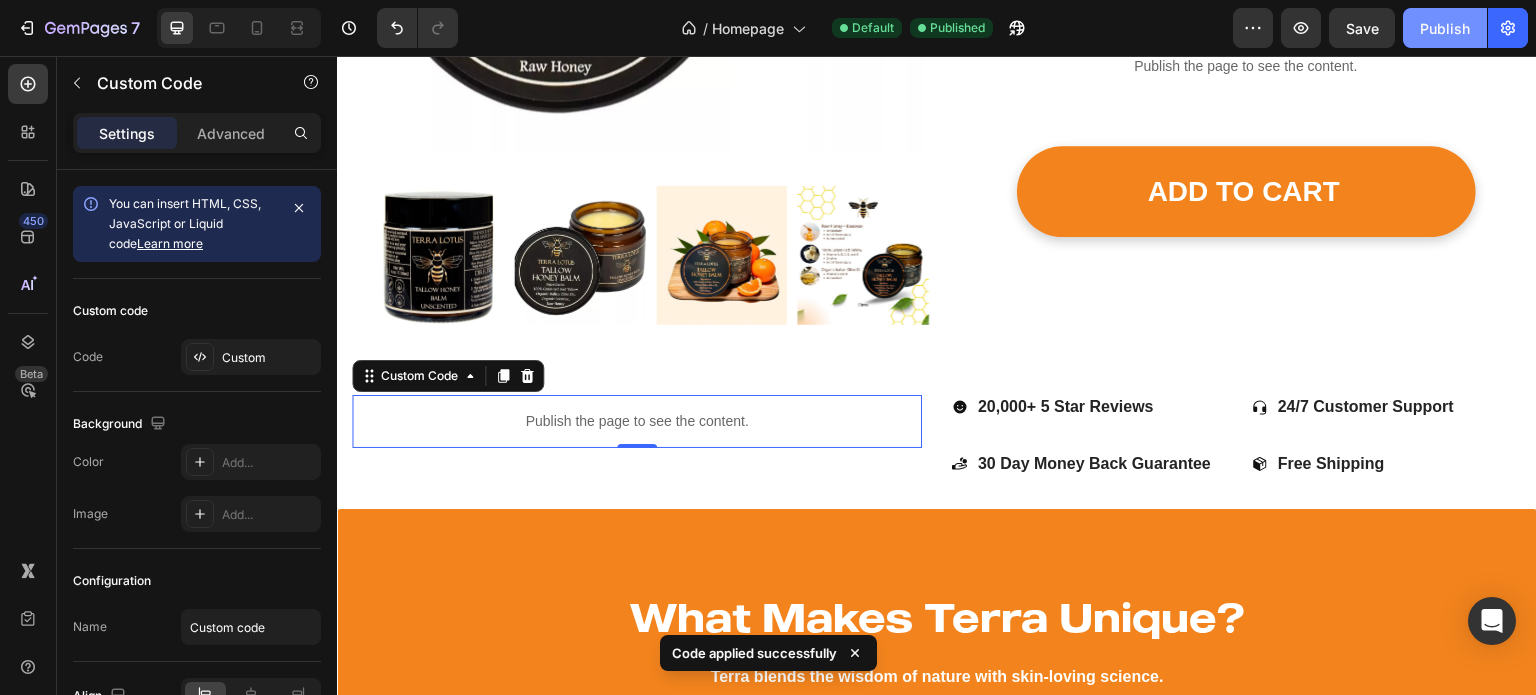 click on "Publish" at bounding box center [1445, 28] 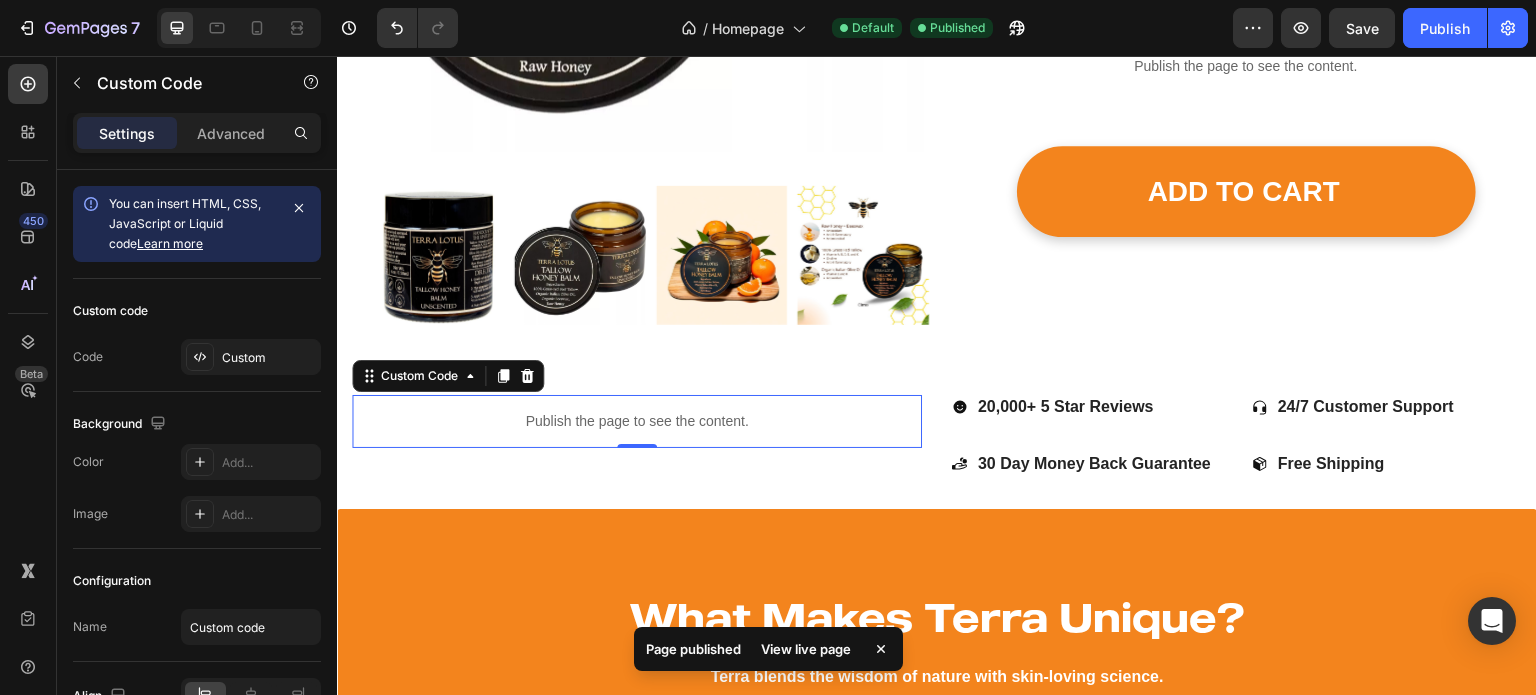 click on "View live page" at bounding box center (806, 649) 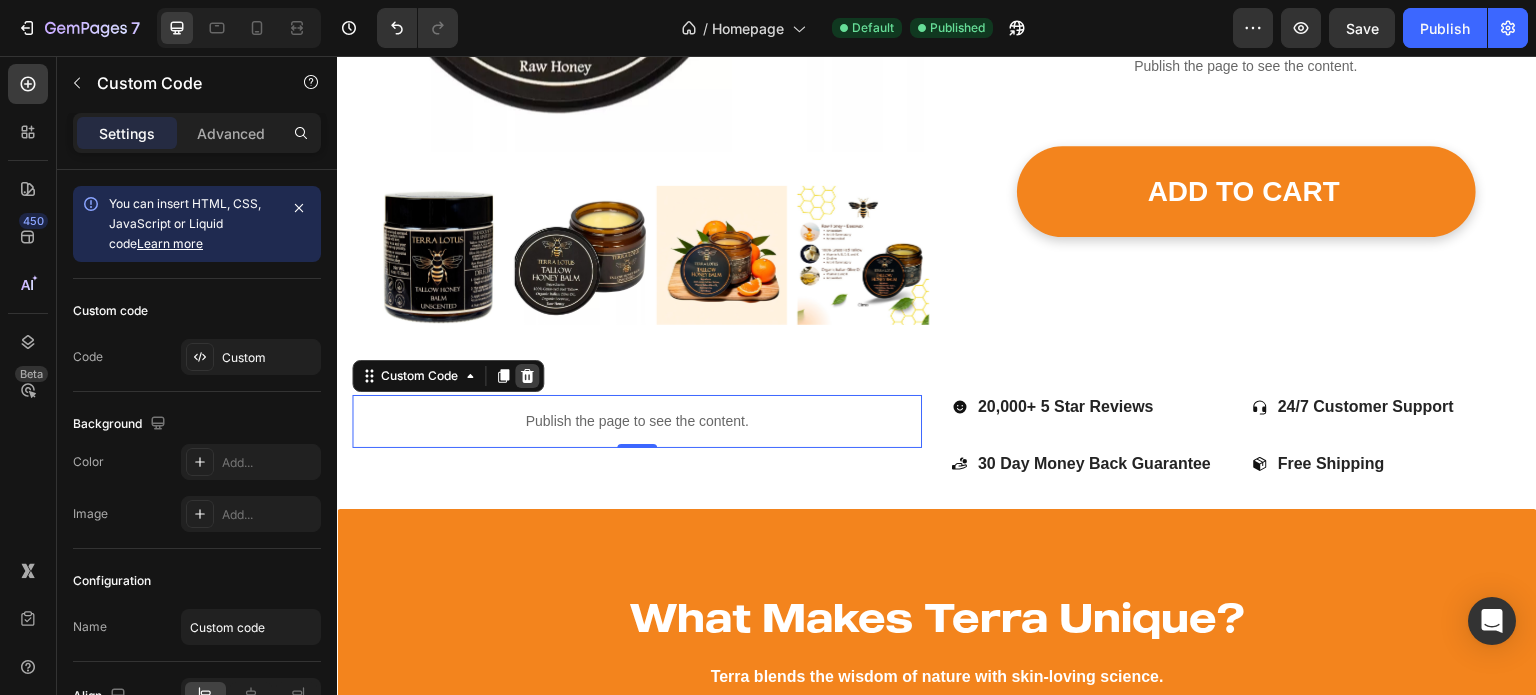click 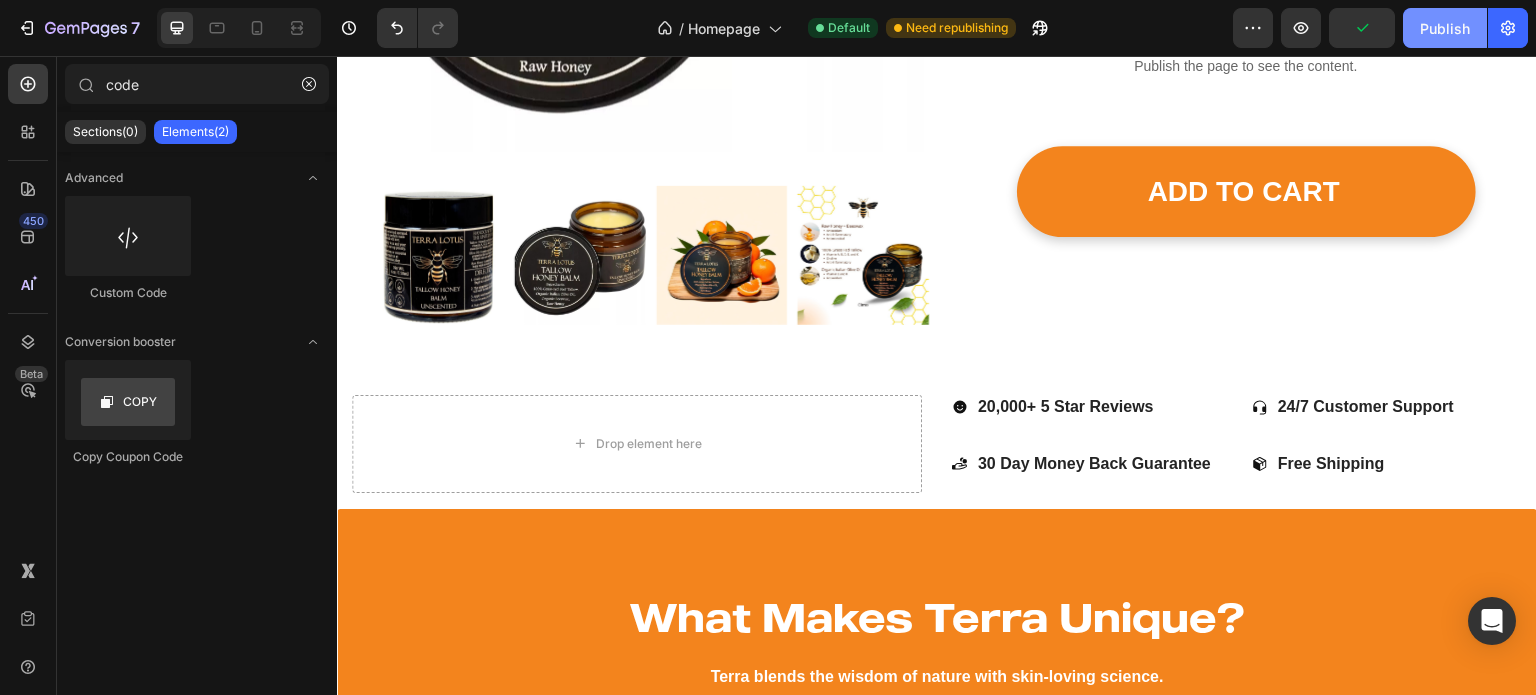 click on "Publish" 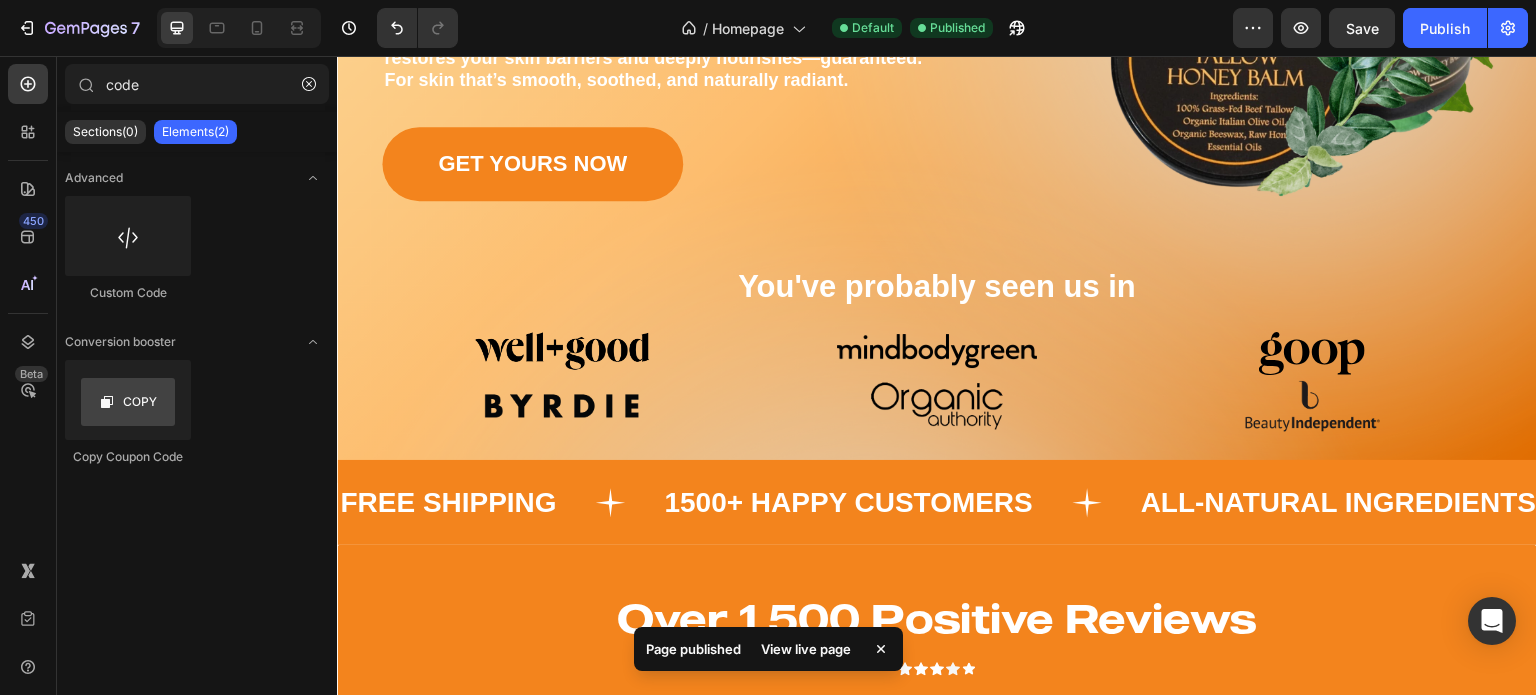 scroll, scrollTop: 0, scrollLeft: 0, axis: both 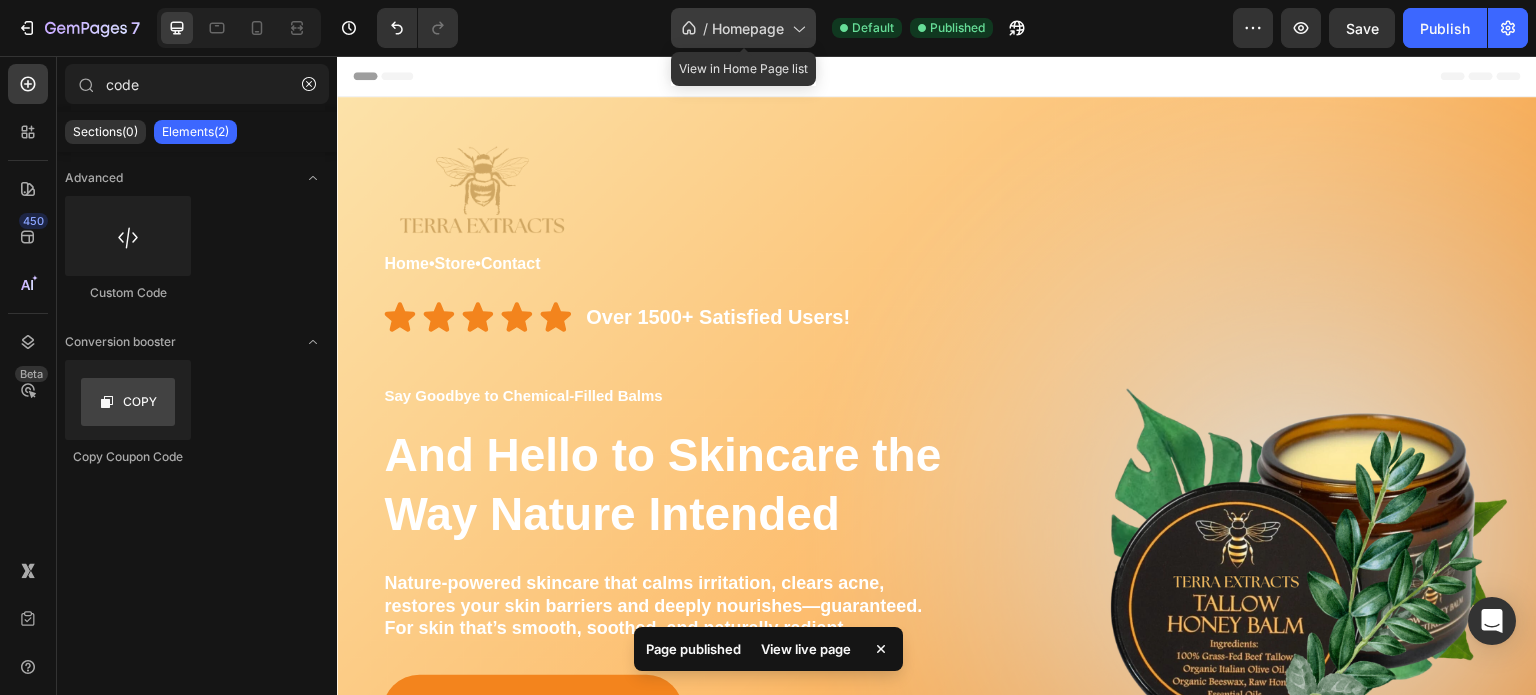 click on "/  Homepage" 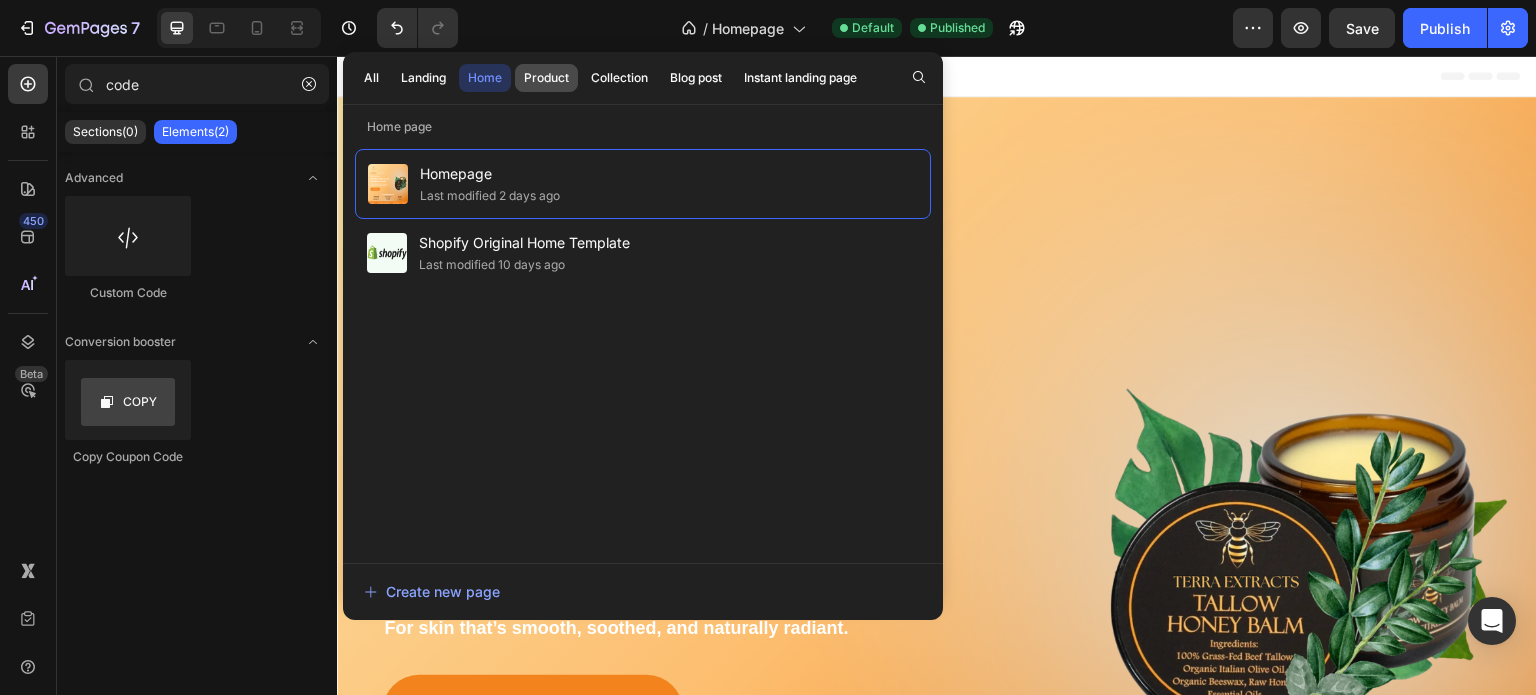 click on "Product" at bounding box center (546, 78) 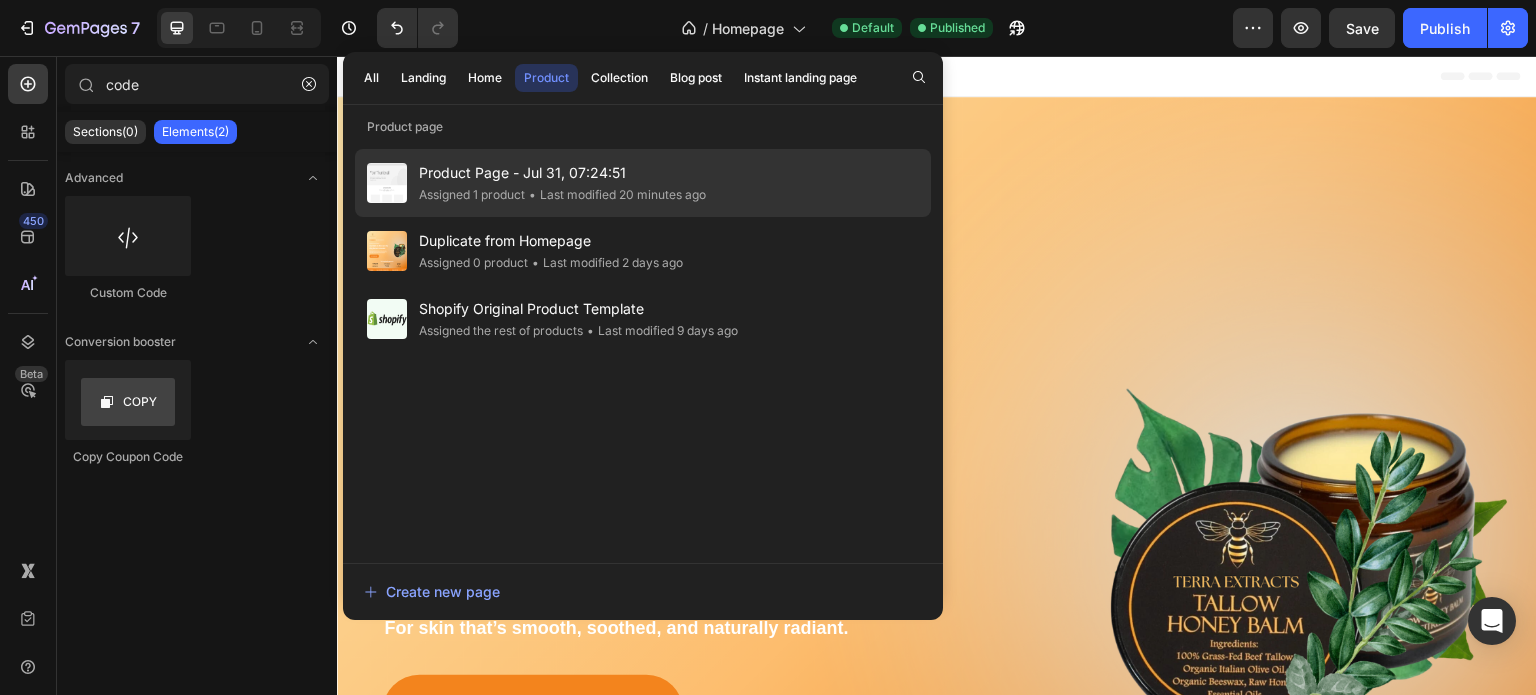 click on "Product Page - Jul 31, 07:24:51" at bounding box center (562, 173) 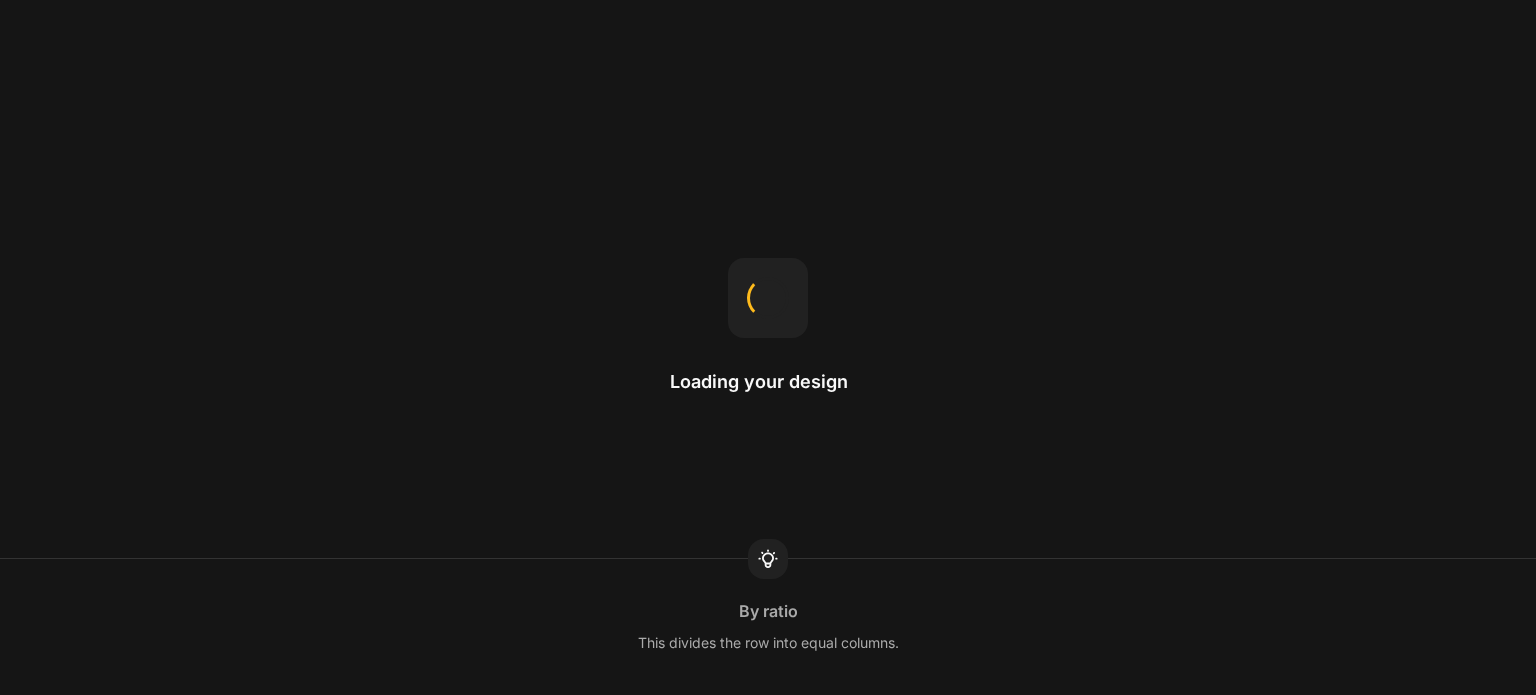 scroll, scrollTop: 0, scrollLeft: 0, axis: both 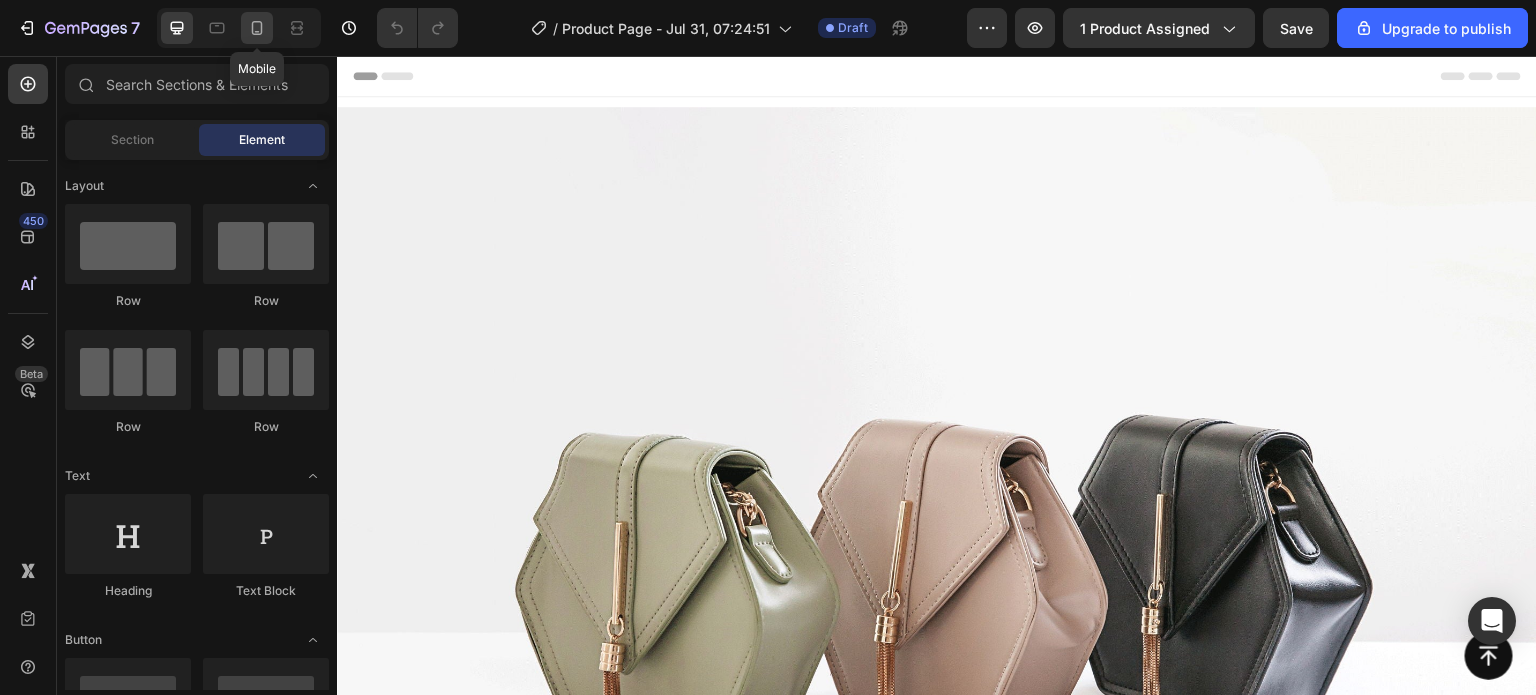 click 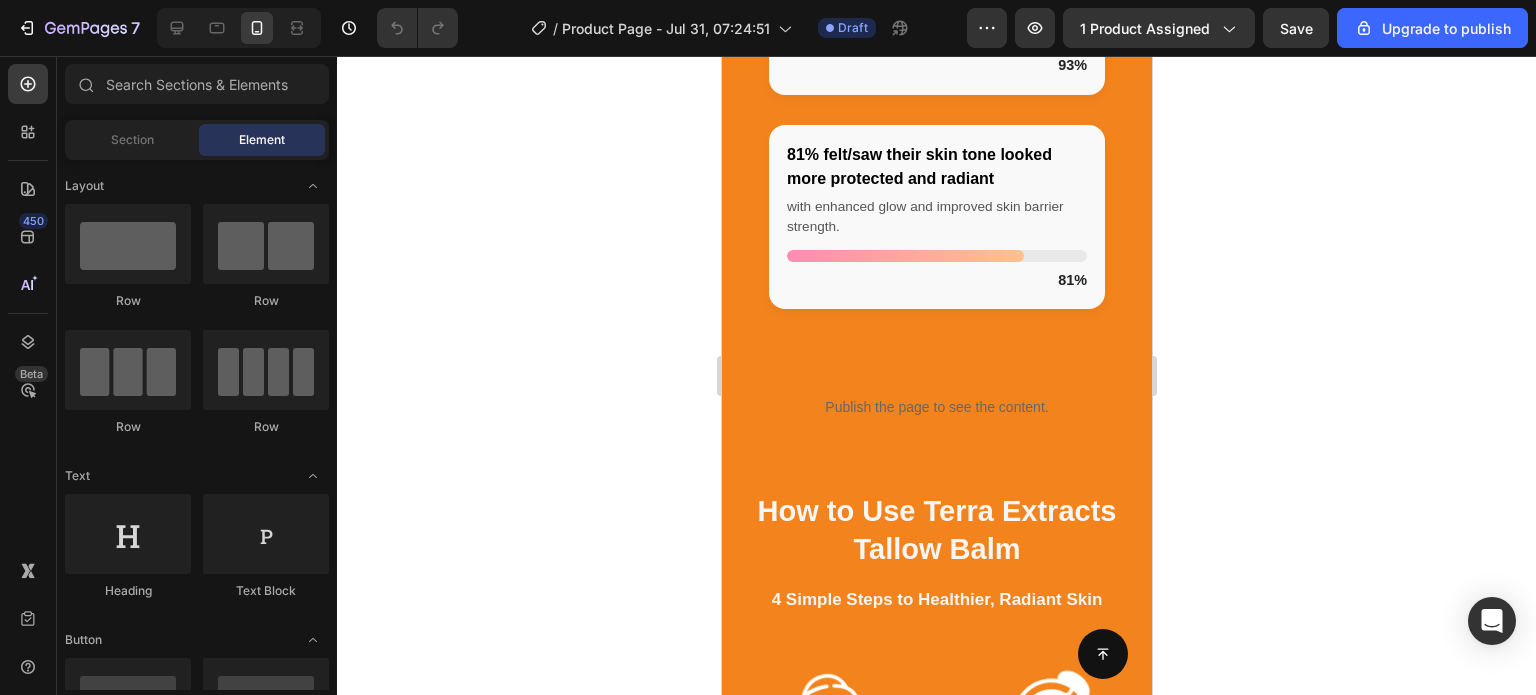 scroll, scrollTop: 3980, scrollLeft: 0, axis: vertical 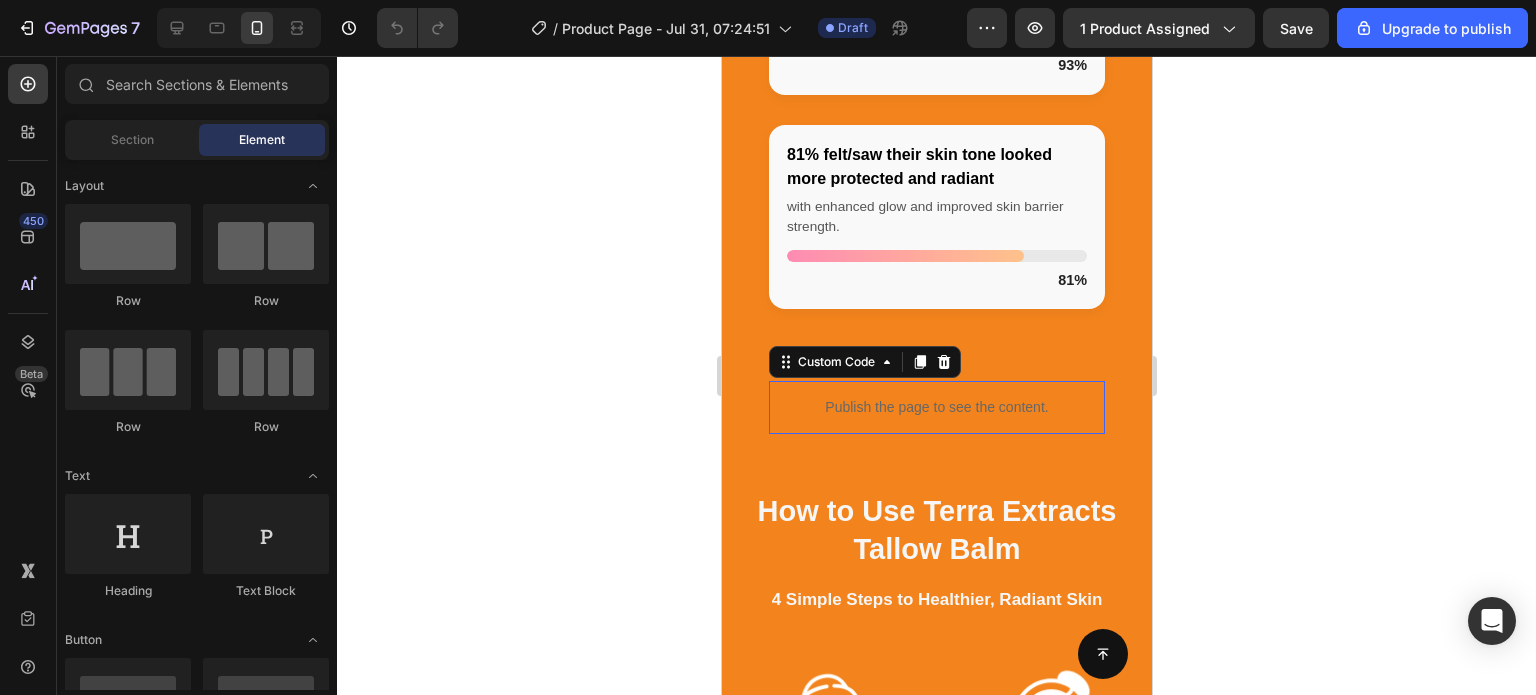 click on "Publish the page to see the content." at bounding box center (936, 407) 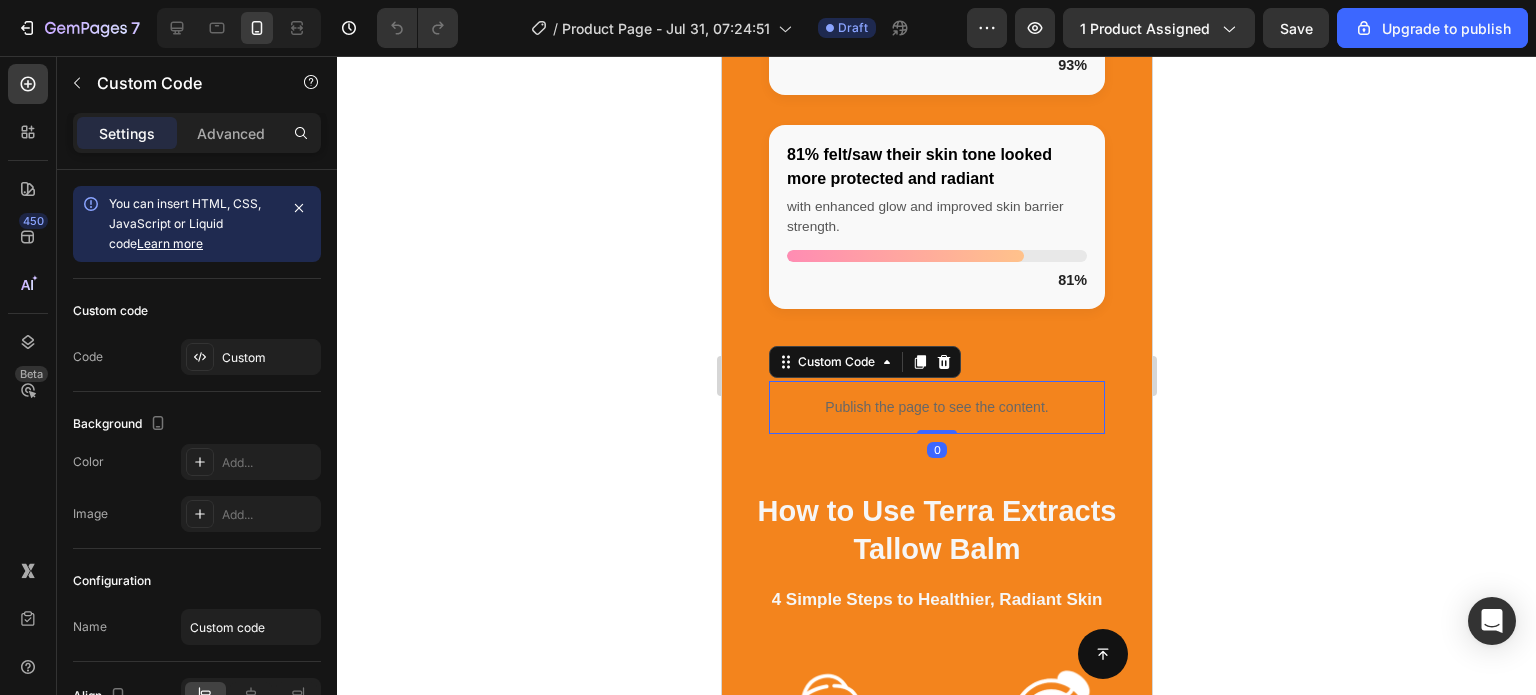 click 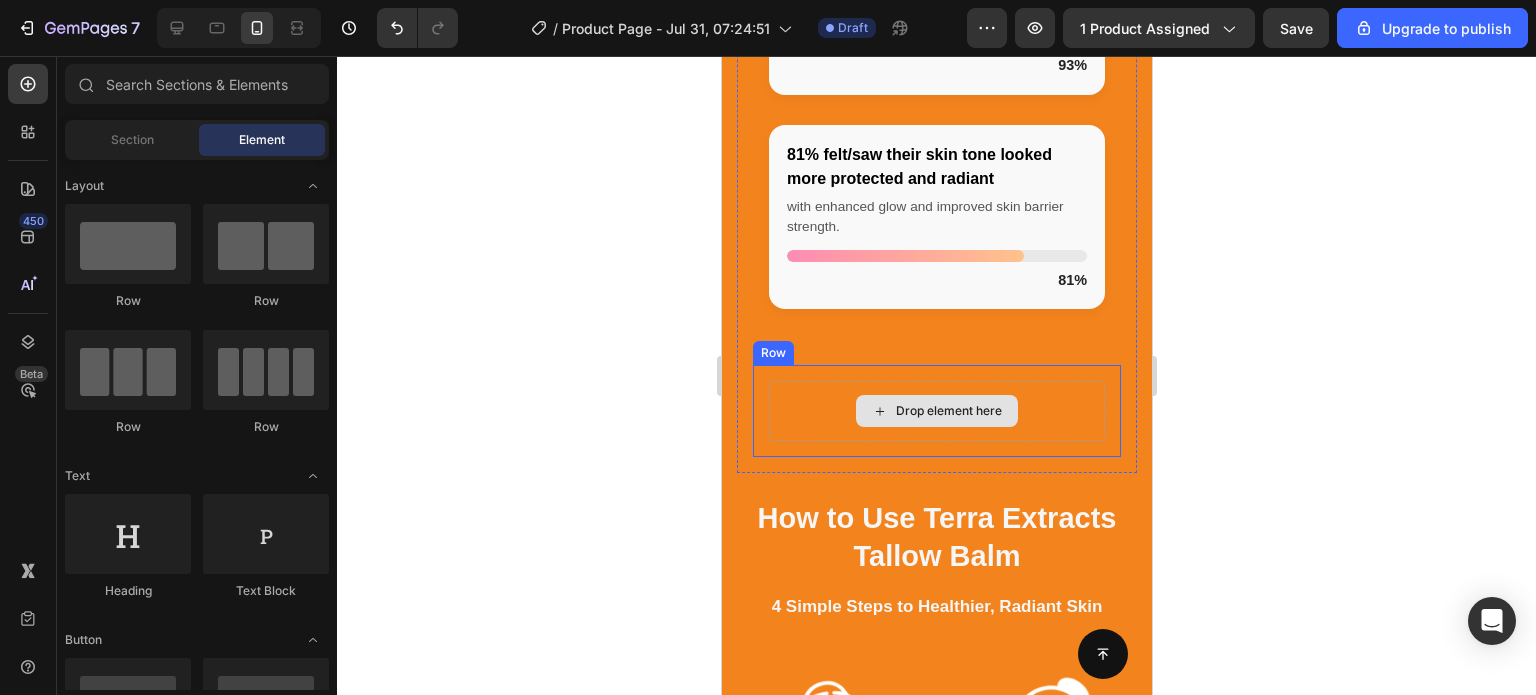 click on "Drop element here" at bounding box center (936, 411) 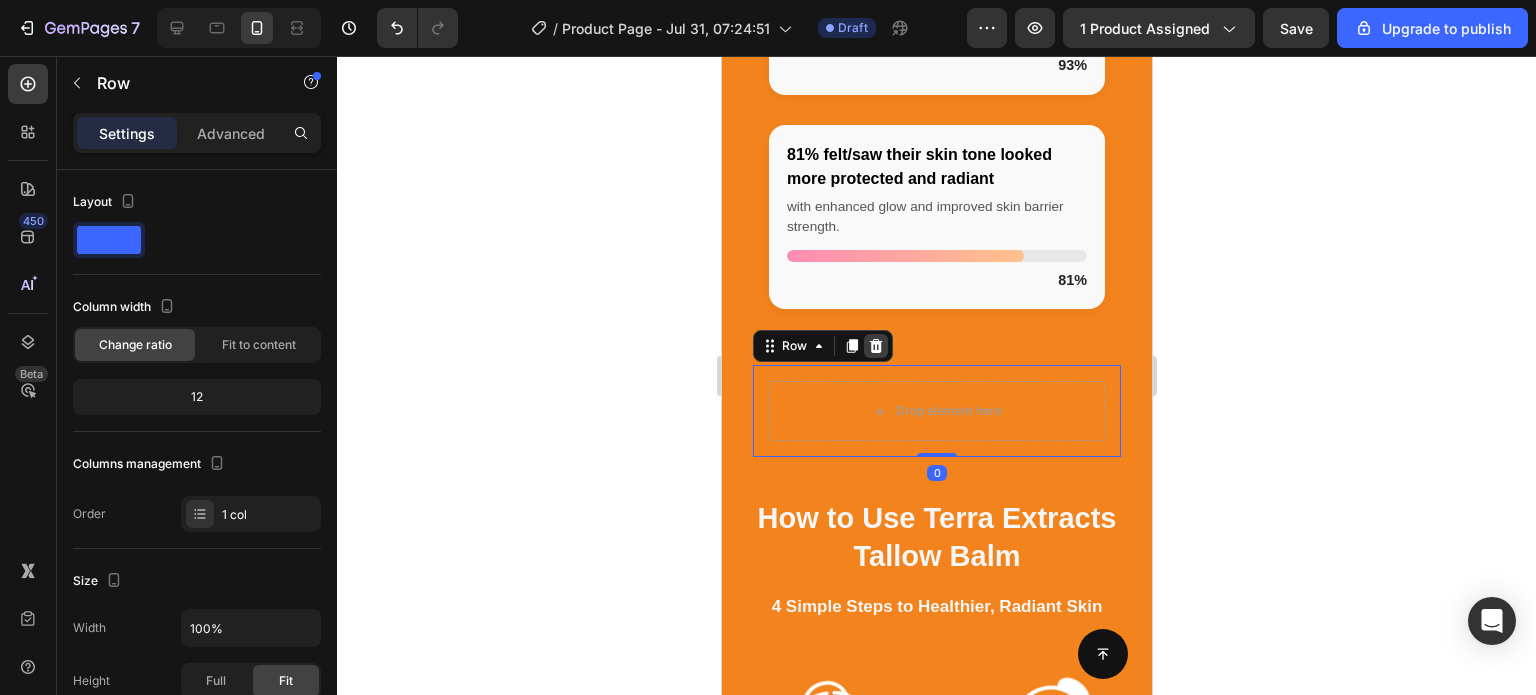 click 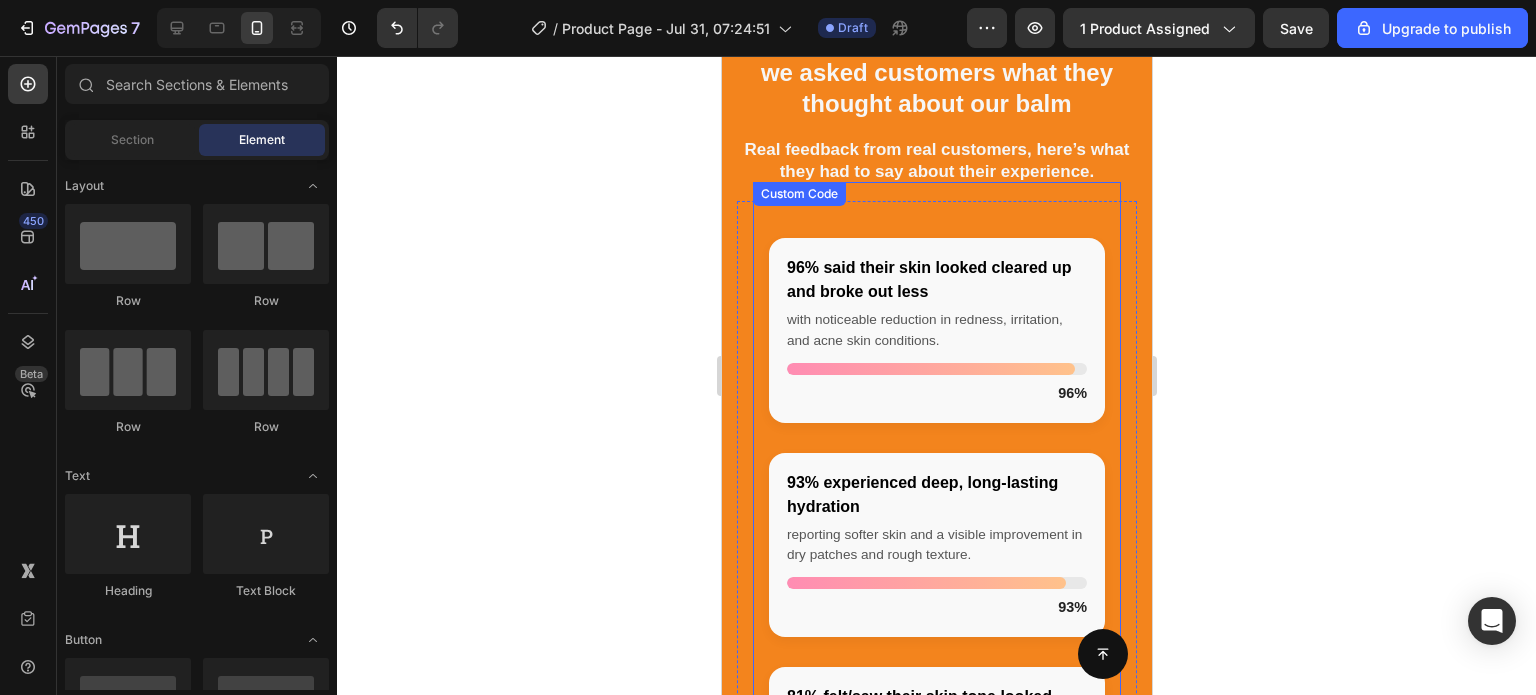 scroll, scrollTop: 3436, scrollLeft: 0, axis: vertical 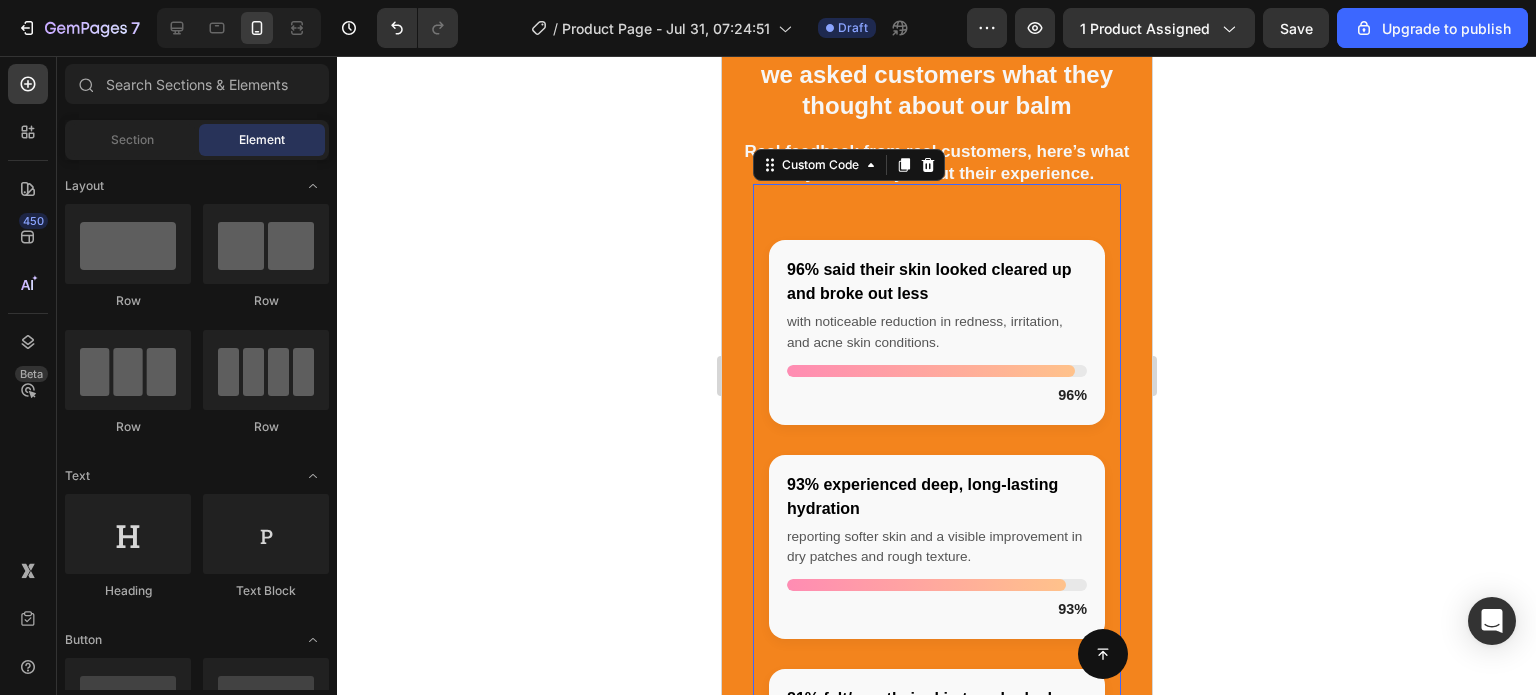 click on "96% said their skin looked cleared up and broke out less
with noticeable reduction in redness, irritation, and acne skin conditions.
96%
93% experienced deep, long-lasting hydration
reporting softer skin and a visible improvement in dry patches and rough texture.
93%
81% felt/saw their skin tone looked more protected and radiant
with enhanced glow and improved skin barrier strength.
81%
Custom Code   0" at bounding box center [936, 546] 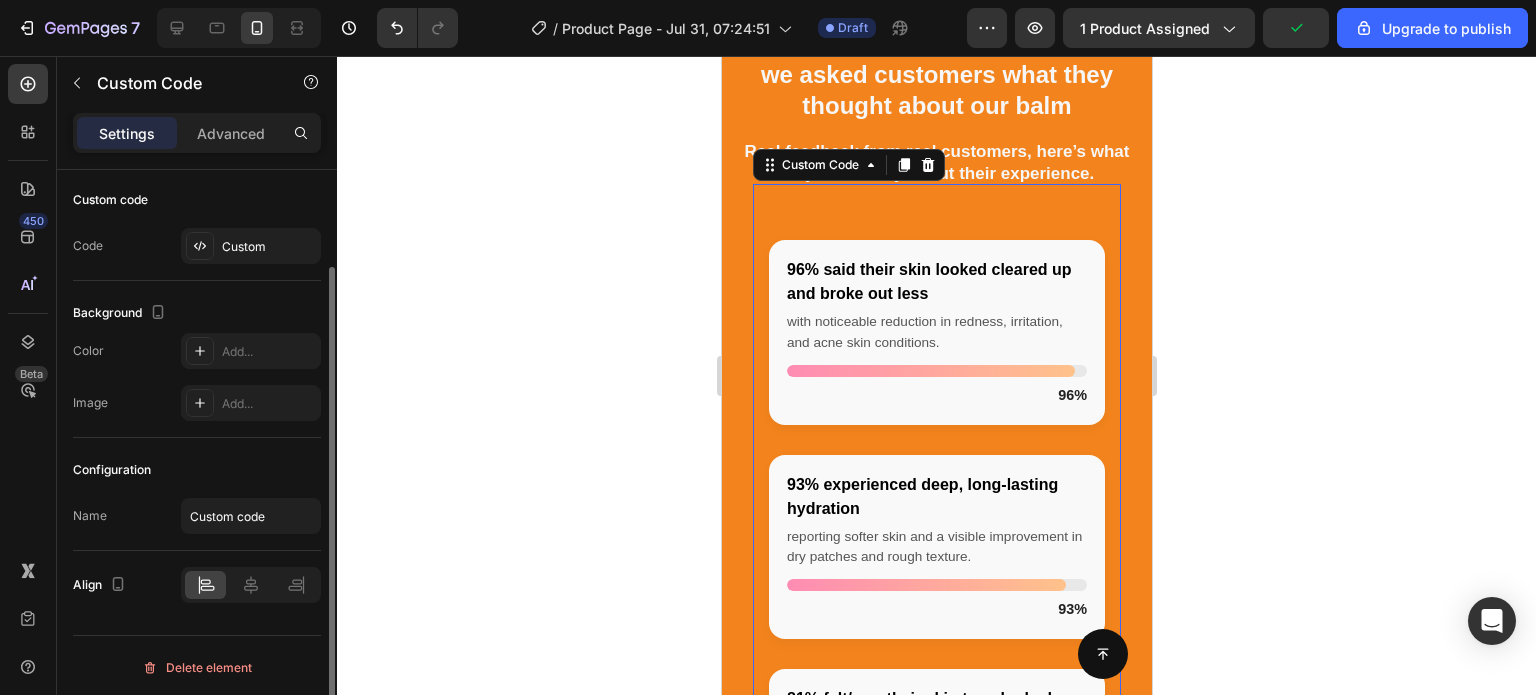 scroll, scrollTop: 113, scrollLeft: 0, axis: vertical 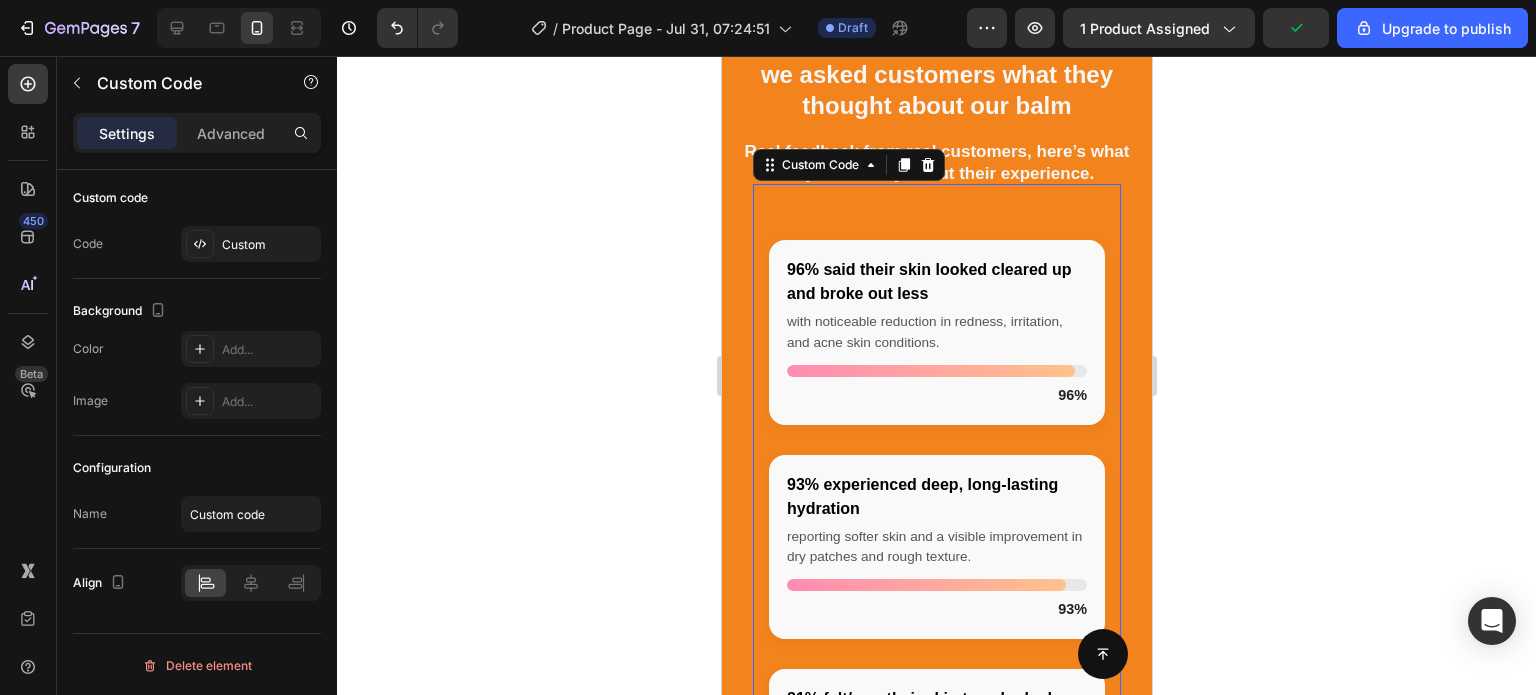 click 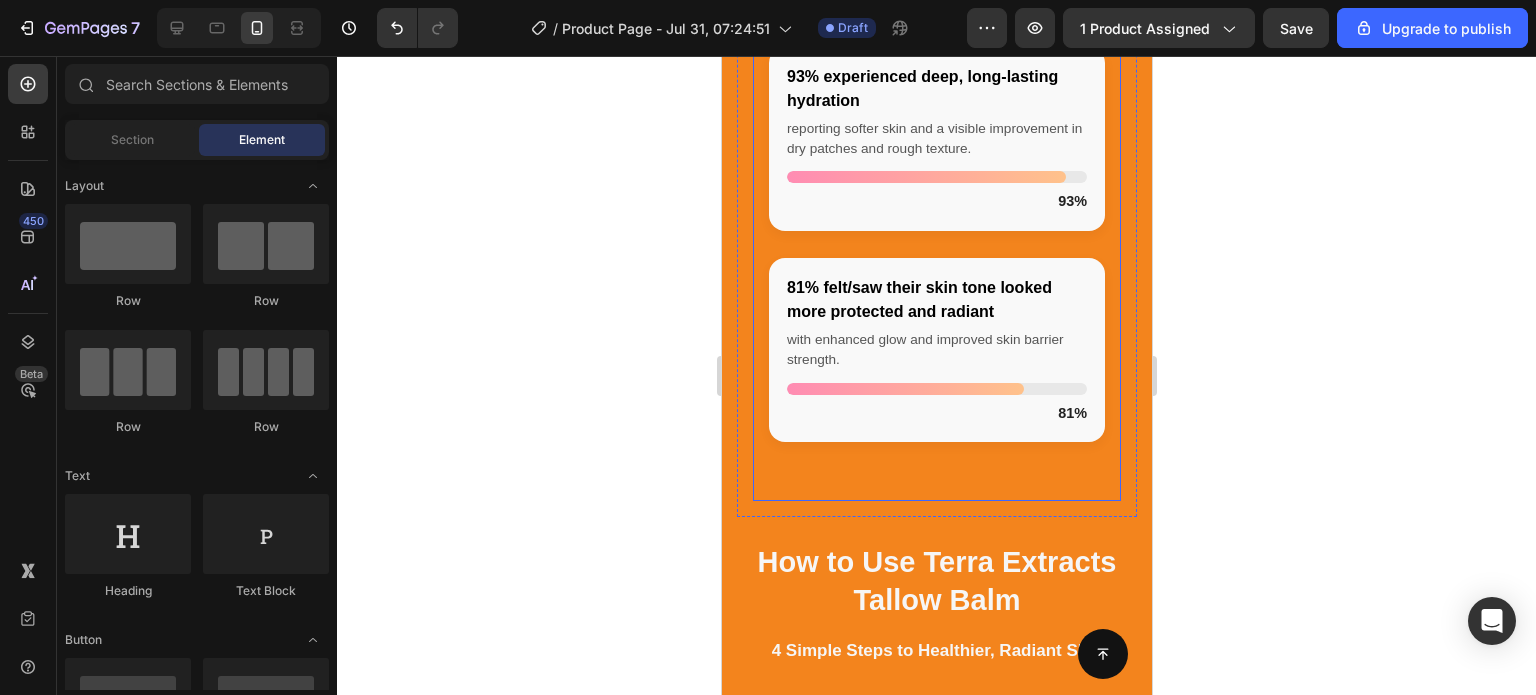 scroll, scrollTop: 3844, scrollLeft: 0, axis: vertical 